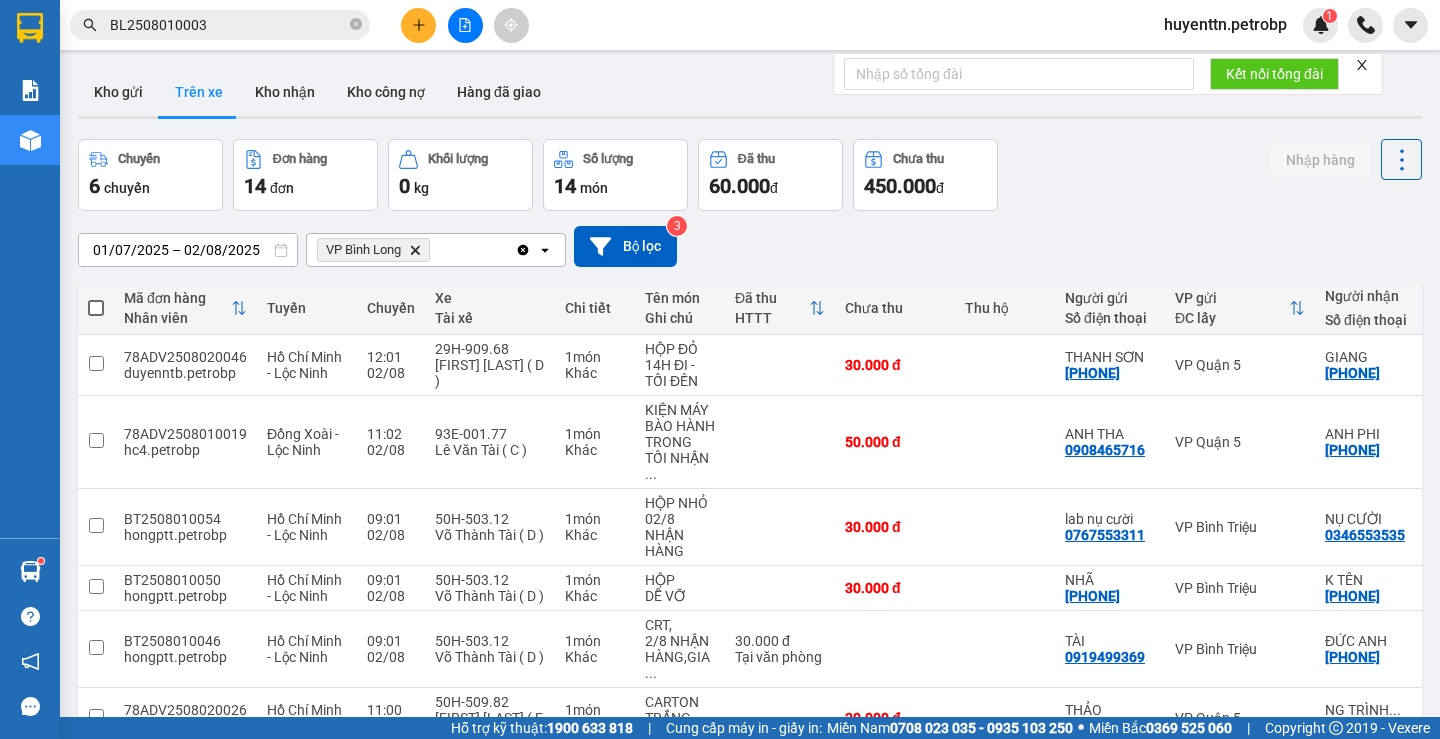 scroll, scrollTop: 0, scrollLeft: 0, axis: both 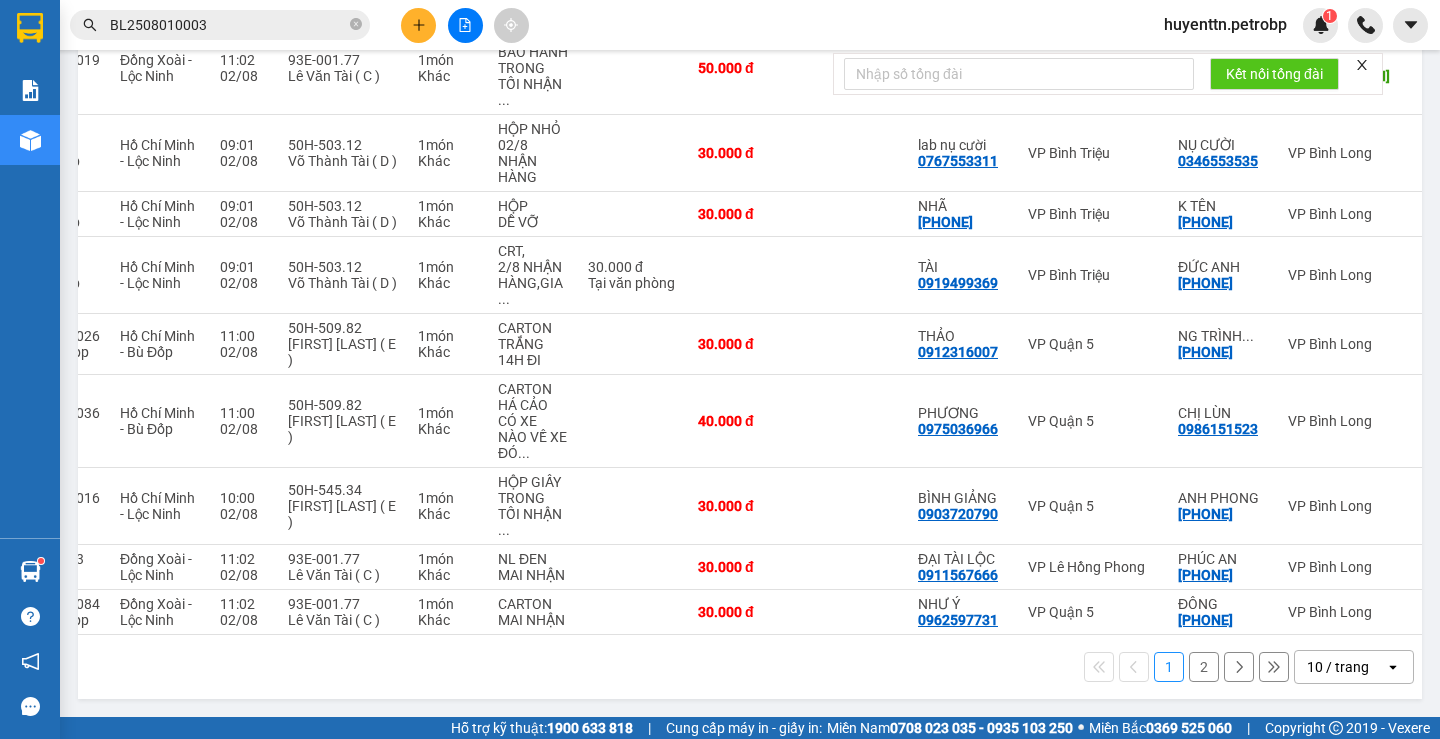 click on "2" at bounding box center [1204, 667] 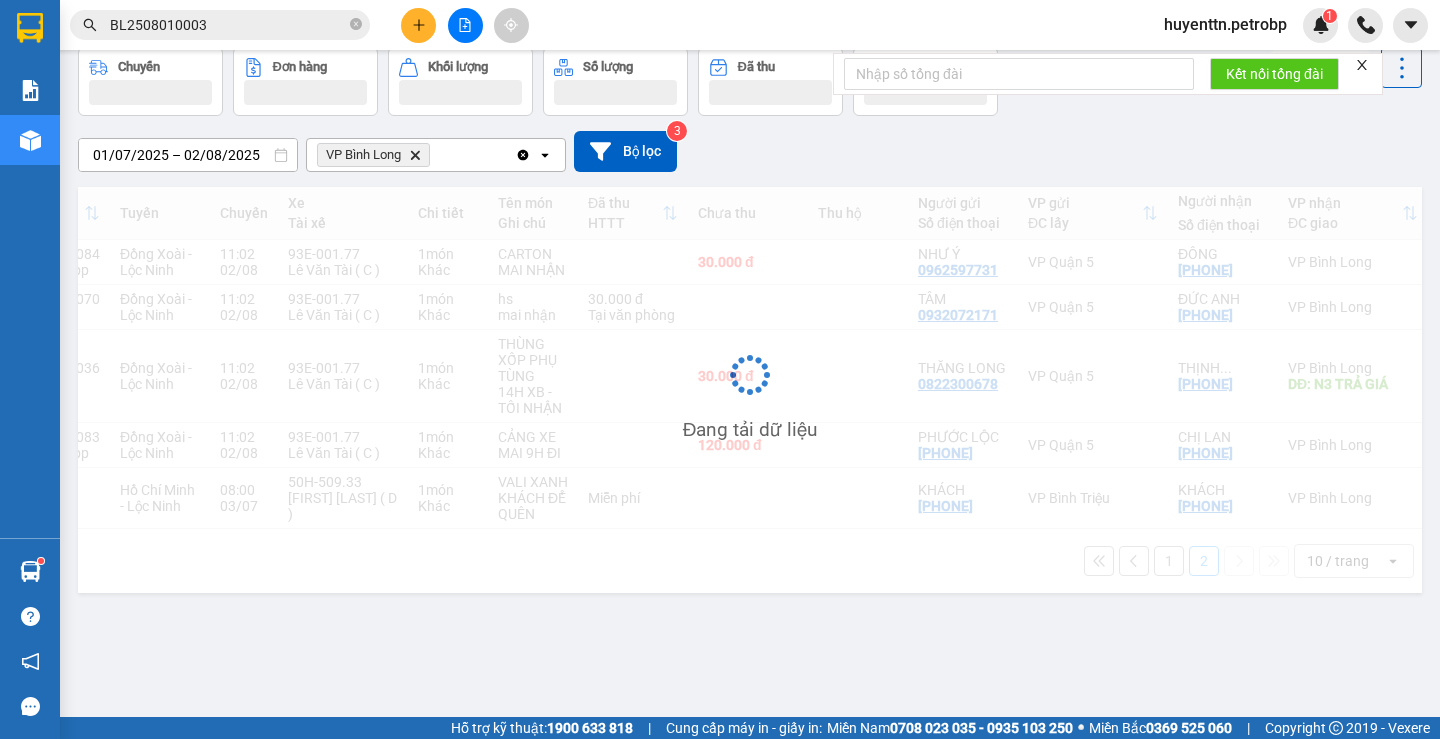 scroll, scrollTop: 92, scrollLeft: 0, axis: vertical 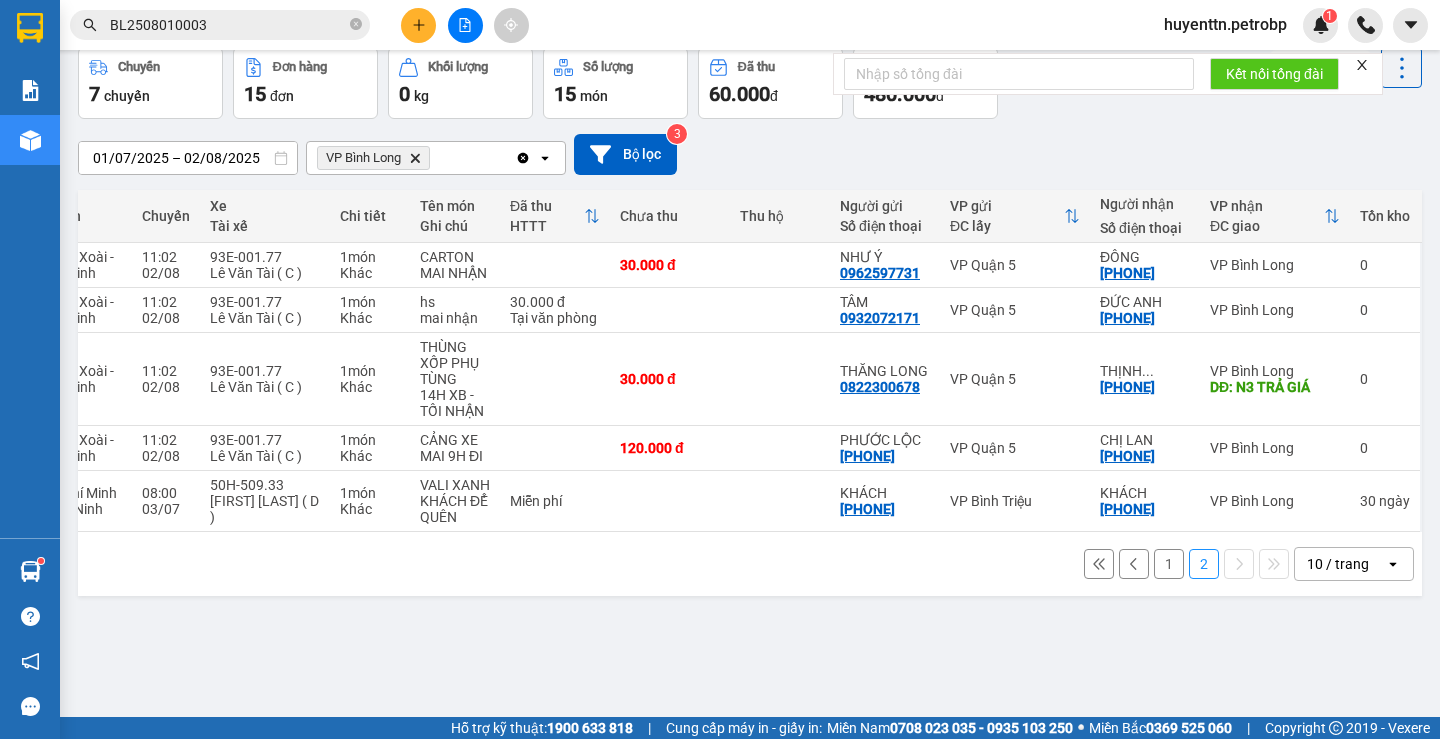 click on "1" at bounding box center (1169, 564) 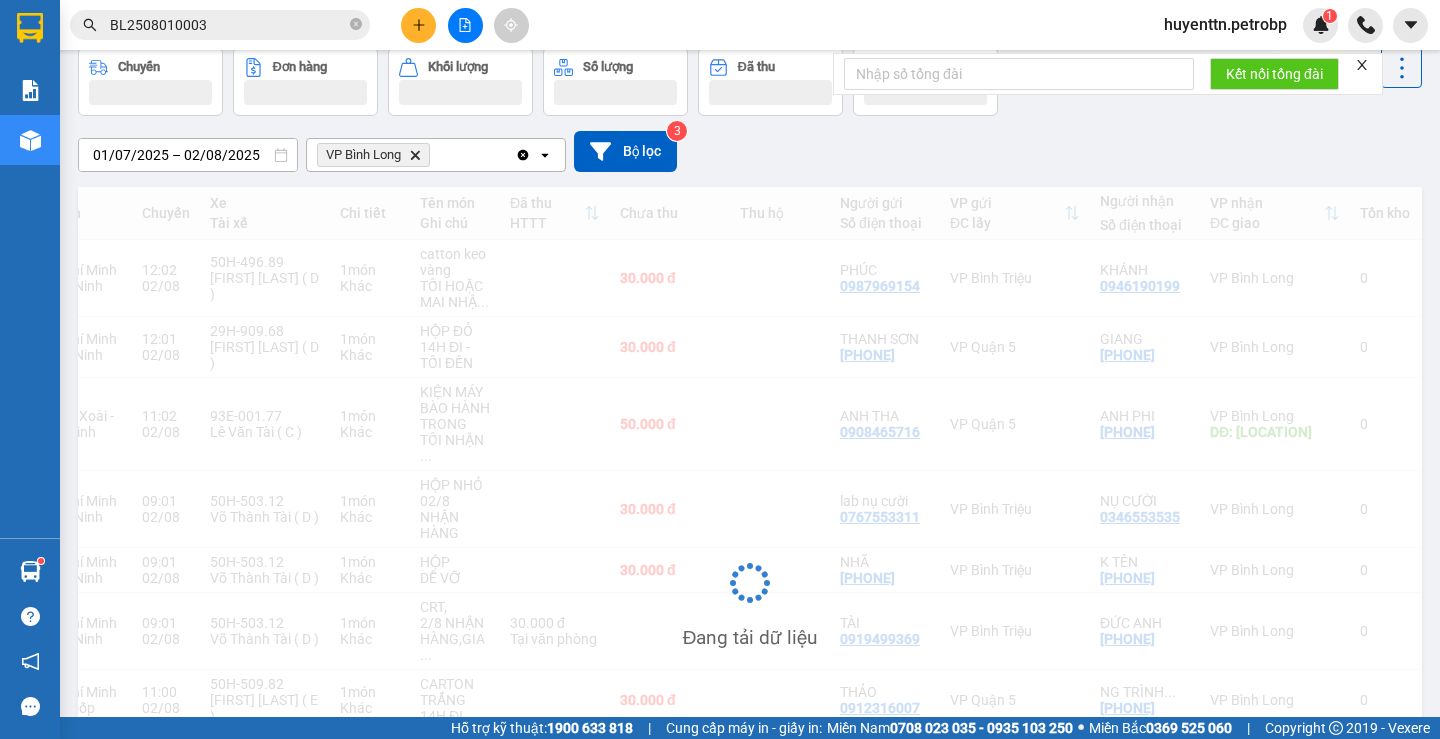 scroll, scrollTop: 430, scrollLeft: 0, axis: vertical 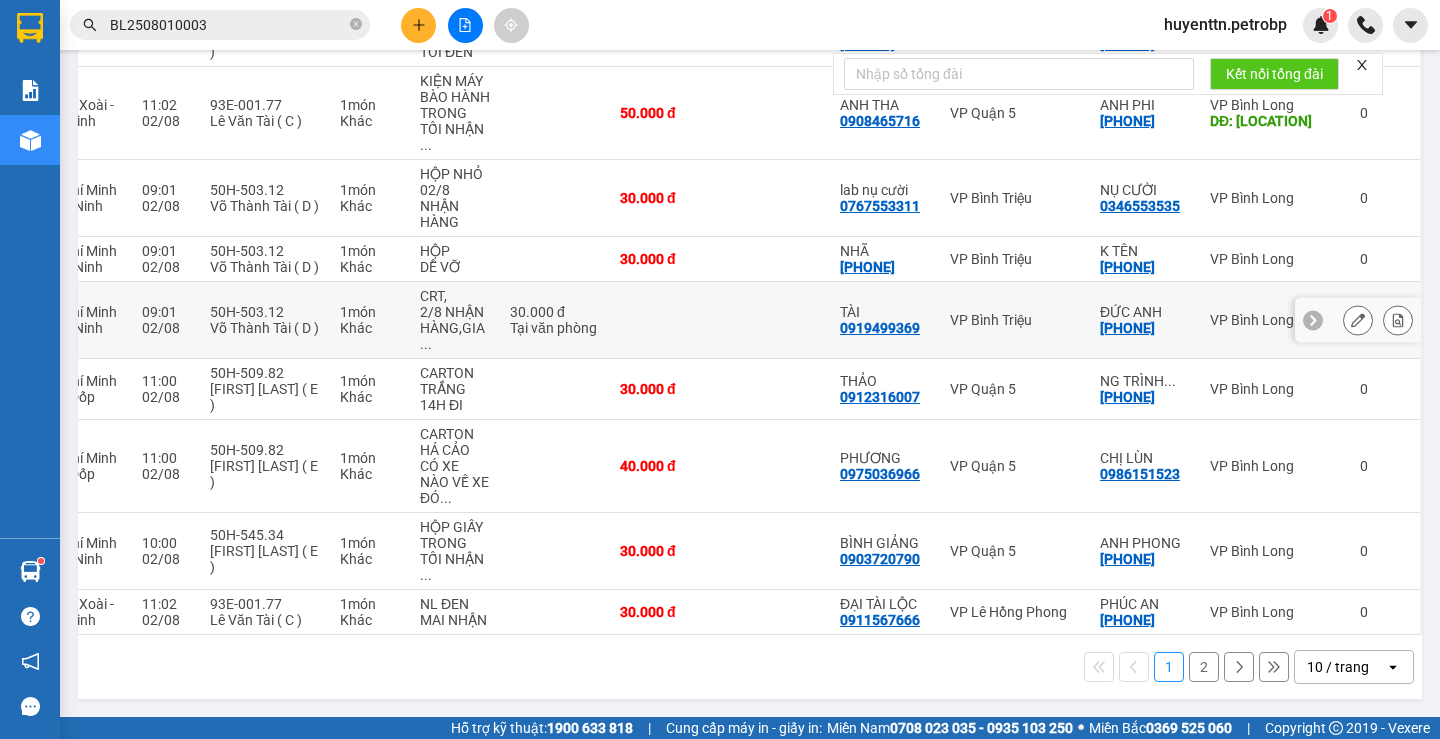 click at bounding box center (1398, 320) 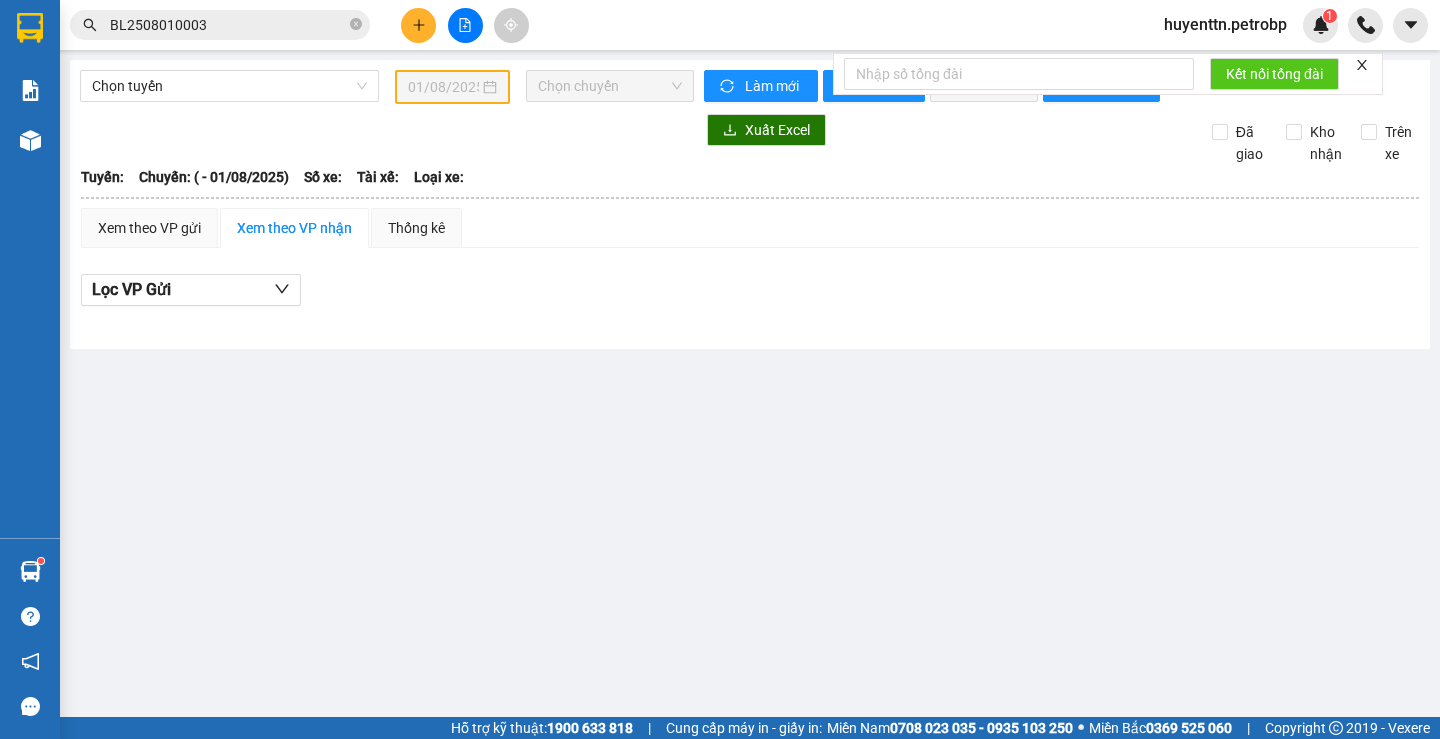 scroll, scrollTop: 0, scrollLeft: 0, axis: both 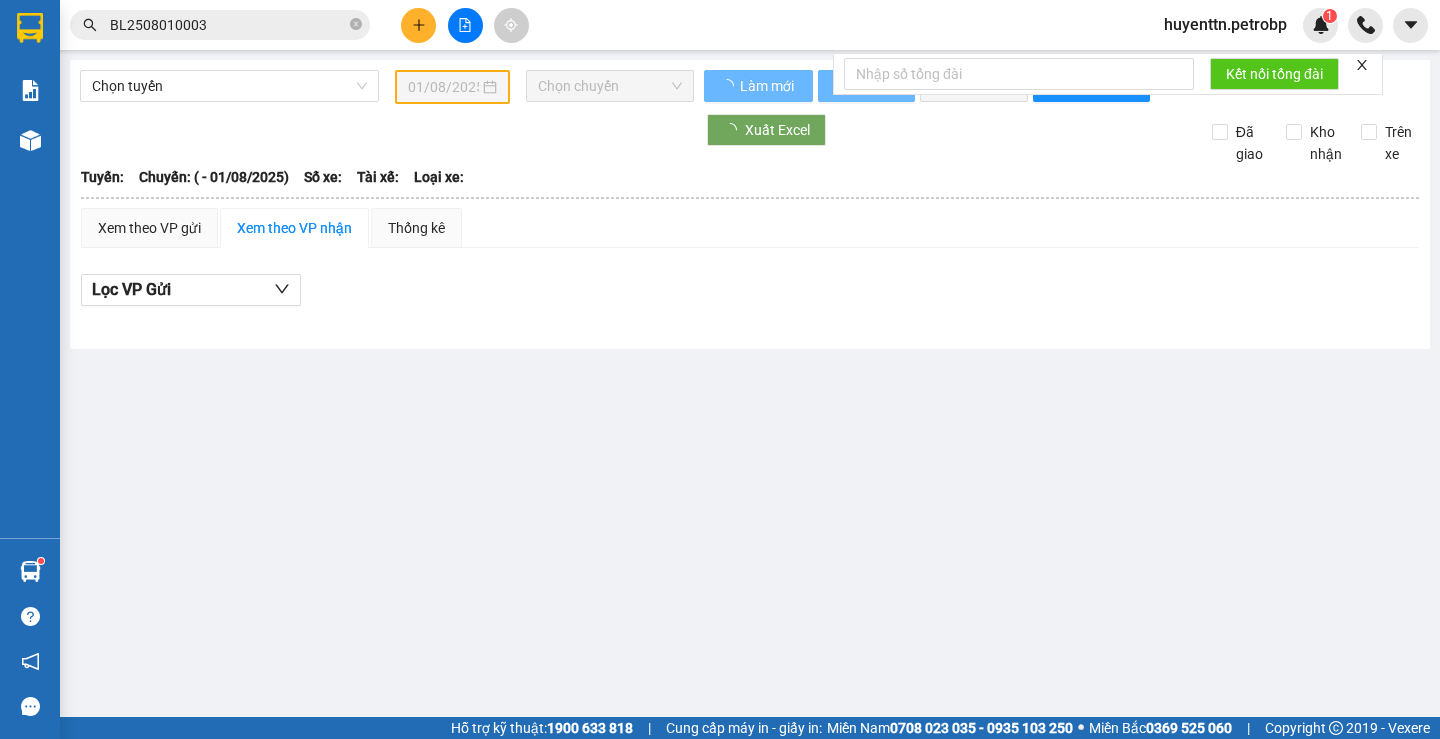 type on "02/08/2025" 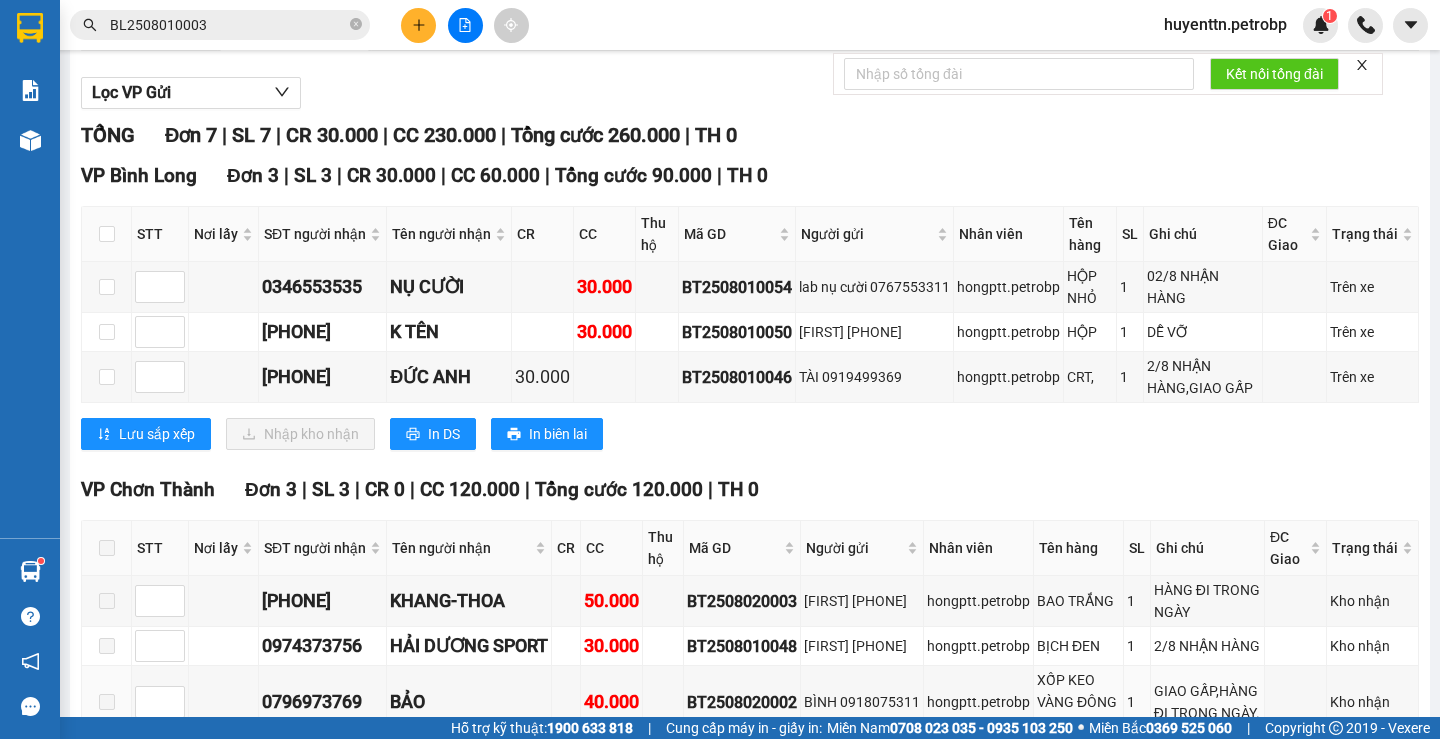 scroll, scrollTop: 95, scrollLeft: 0, axis: vertical 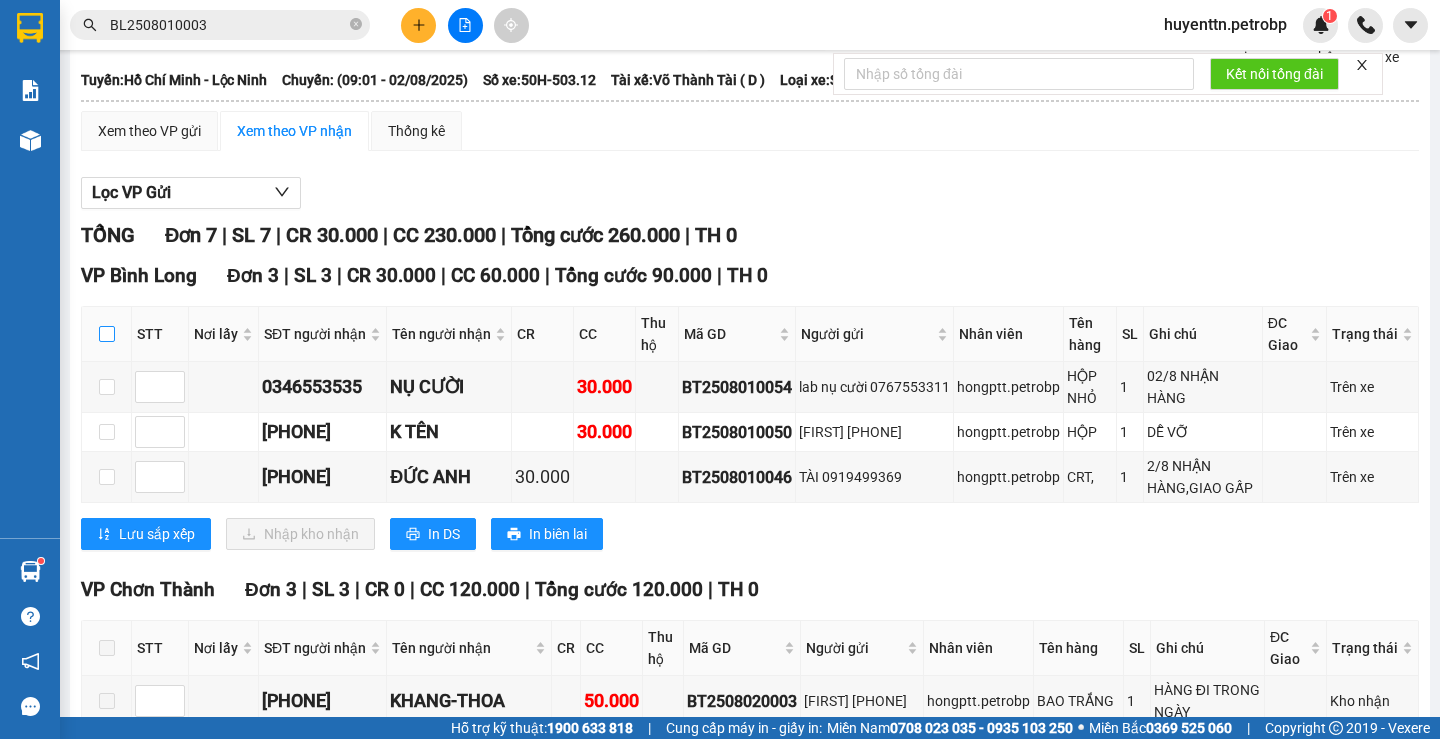 click at bounding box center [107, 334] 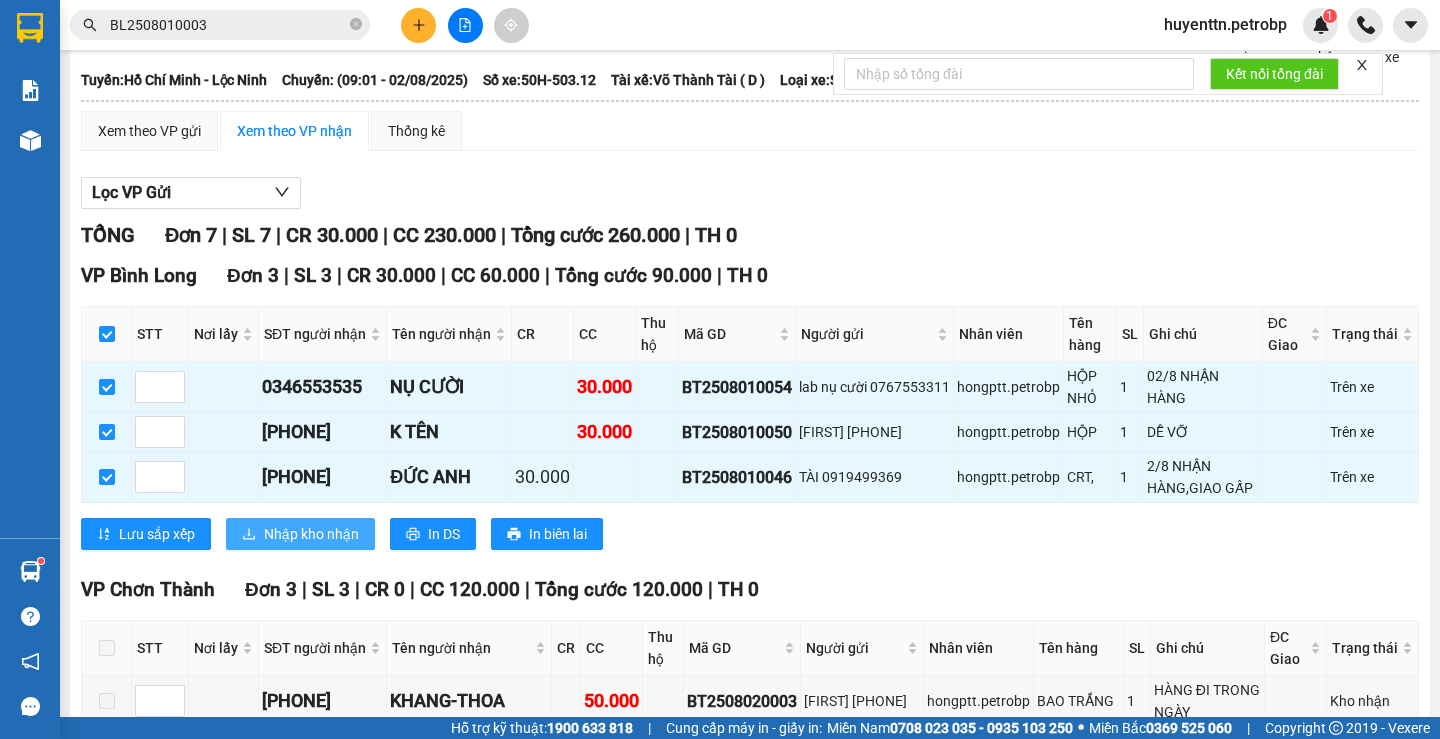 click on "Nhập kho nhận" at bounding box center (311, 534) 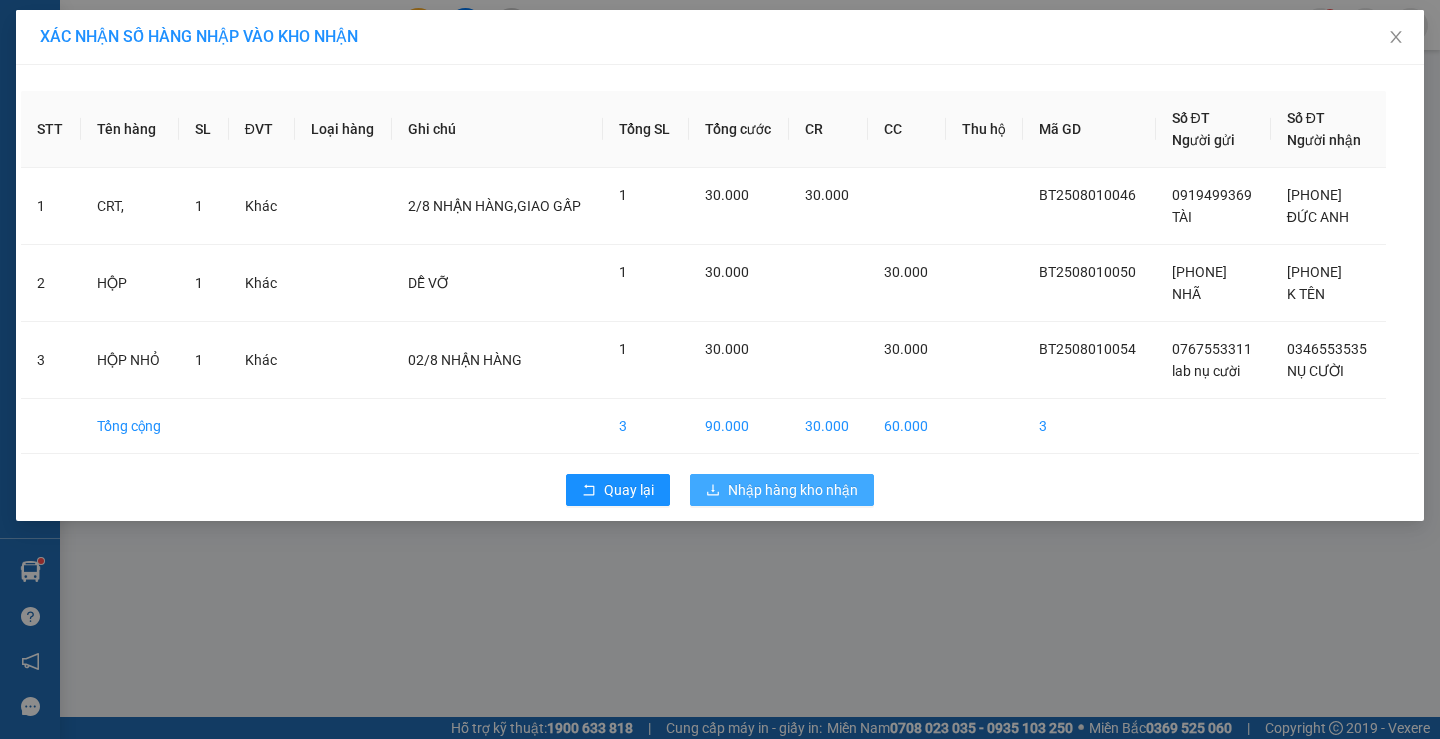 click on "Nhập hàng kho nhận" at bounding box center [793, 490] 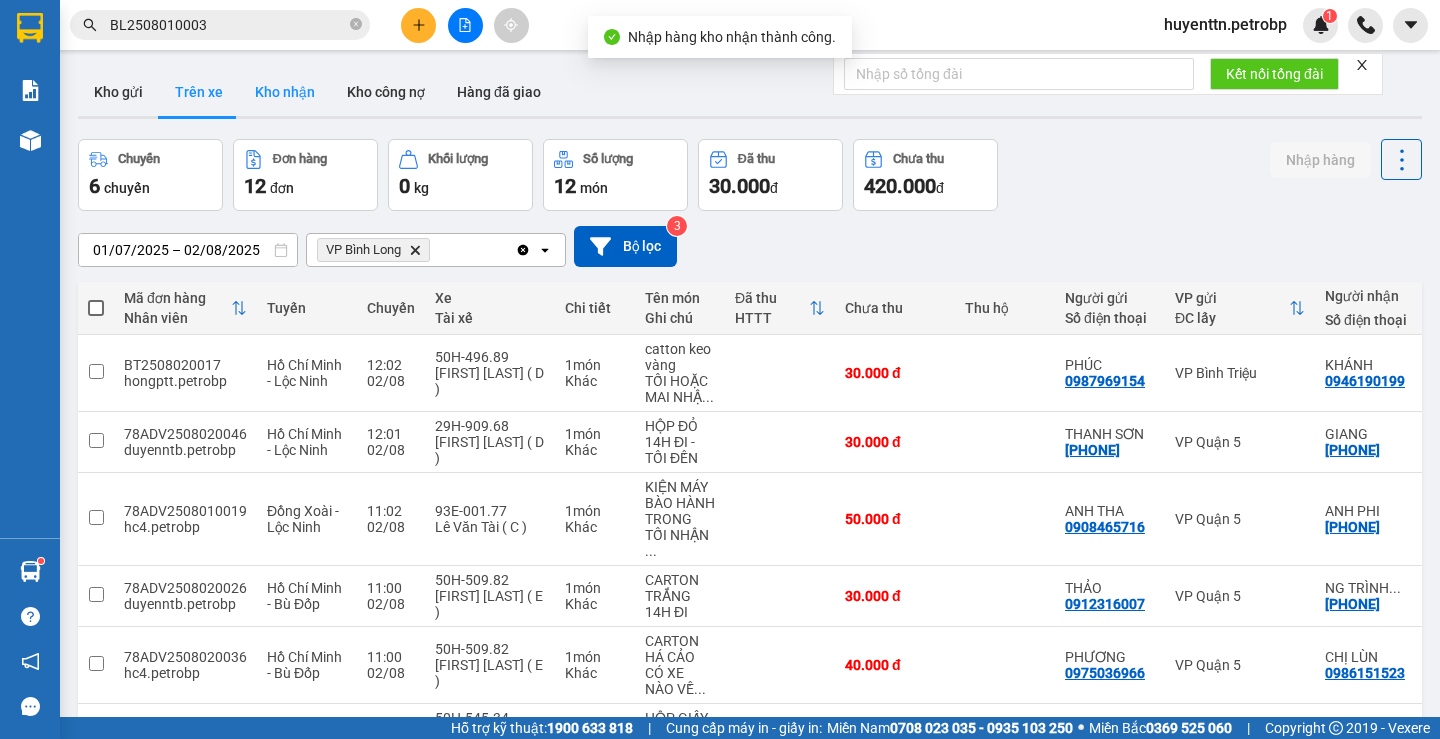 click on "Kho nhận" at bounding box center [285, 92] 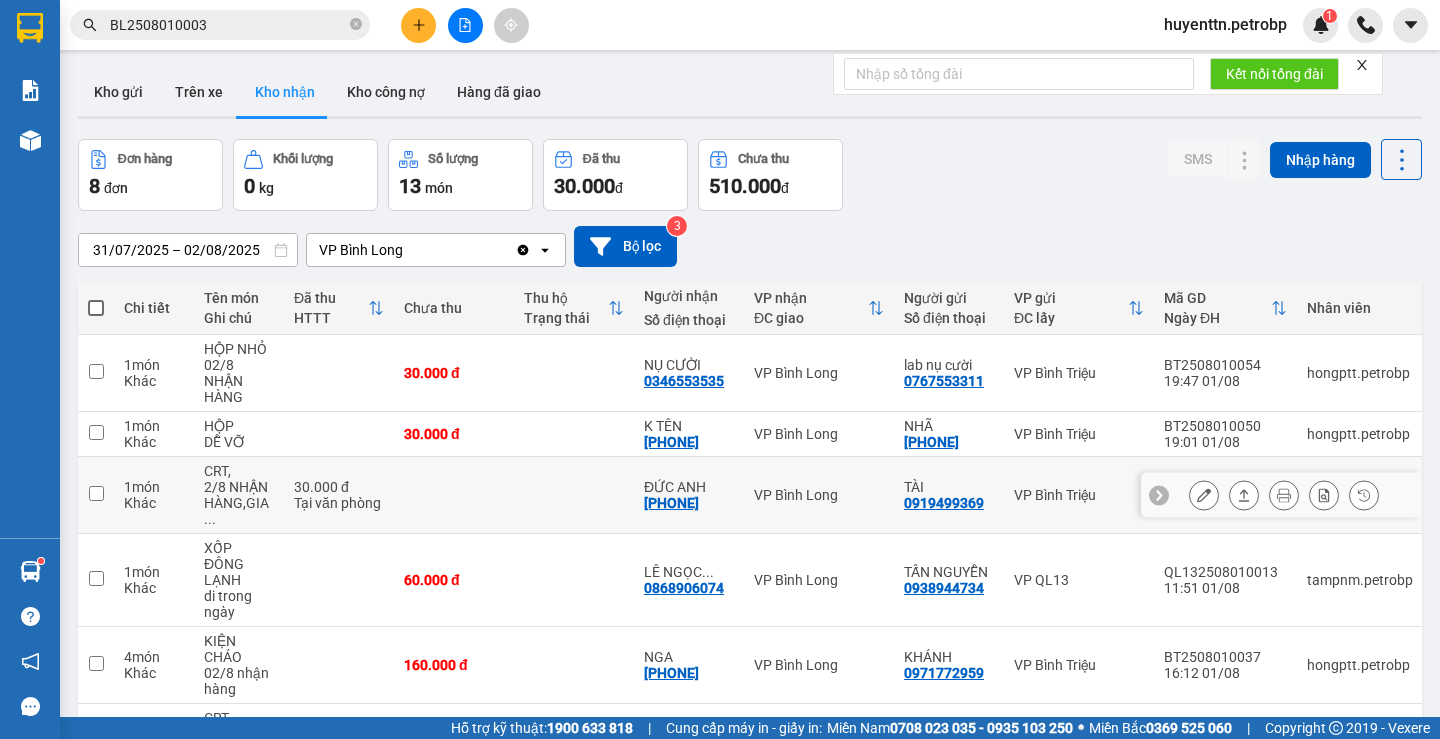 click on "[PHONE]" at bounding box center [671, 503] 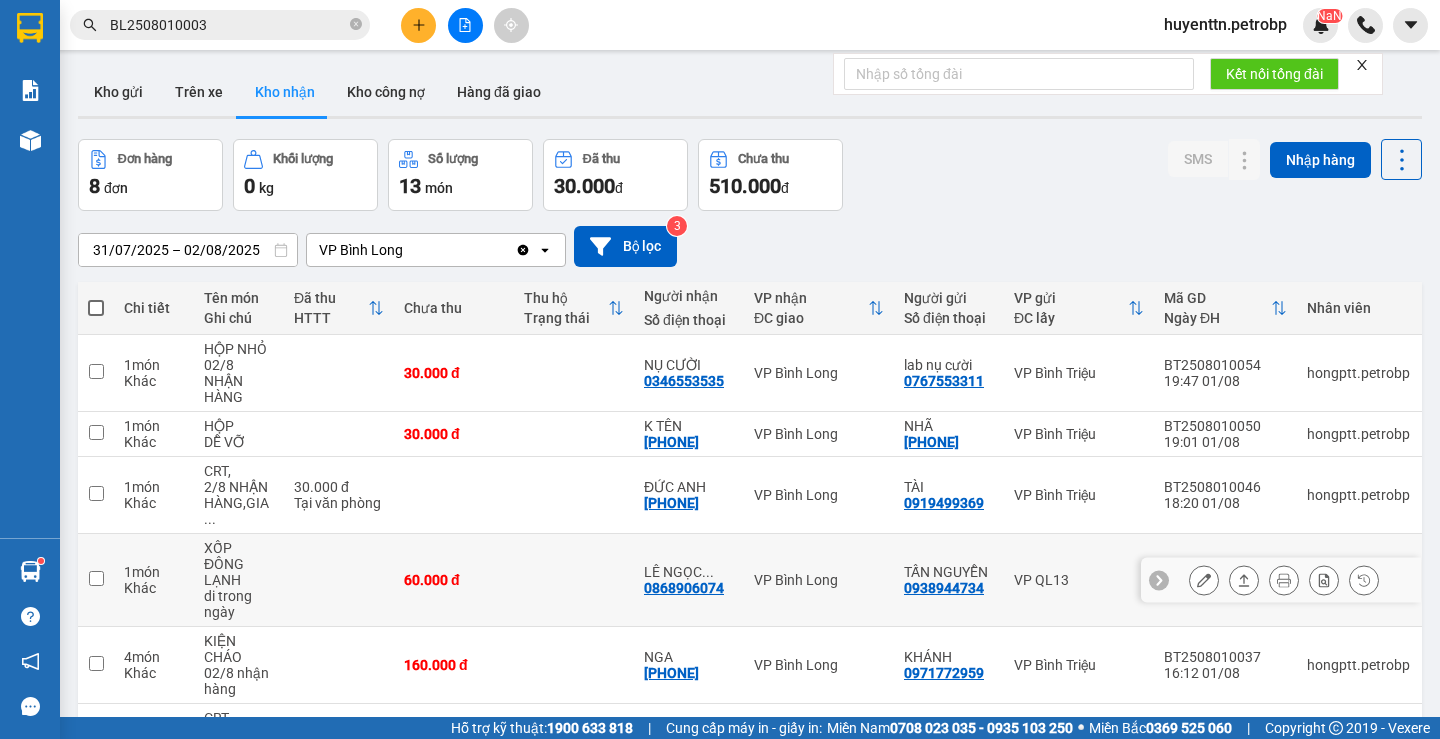 copy on "[PHONE]" 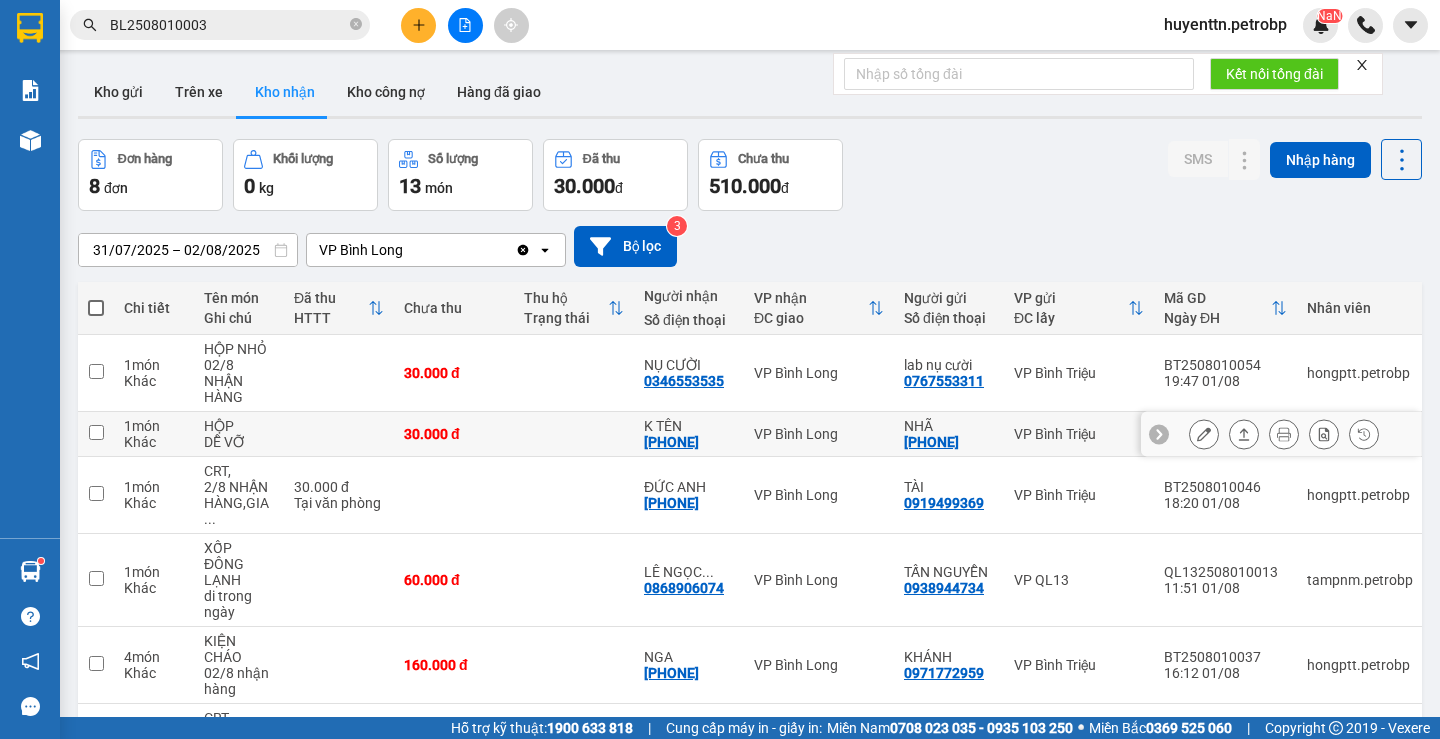 click on "[PHONE]" at bounding box center [671, 442] 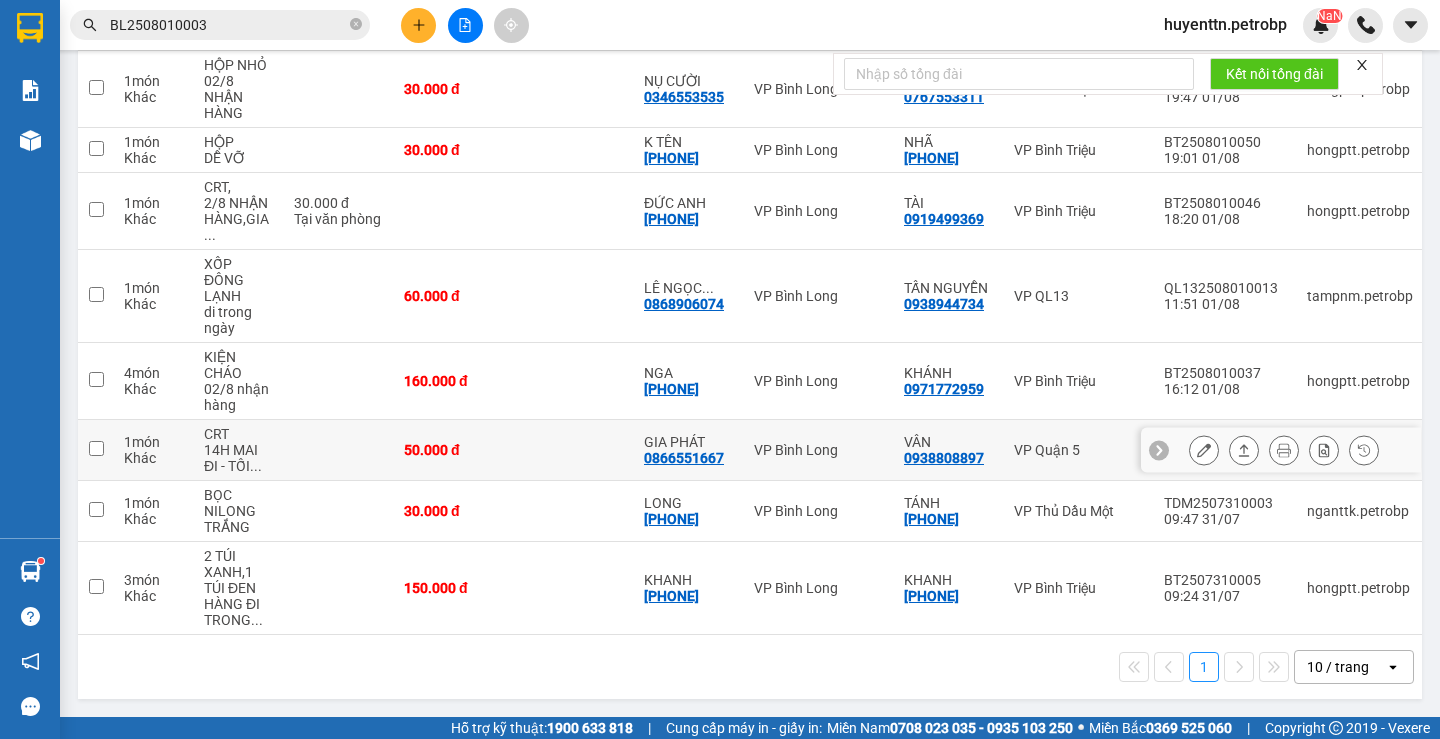 scroll, scrollTop: 0, scrollLeft: 0, axis: both 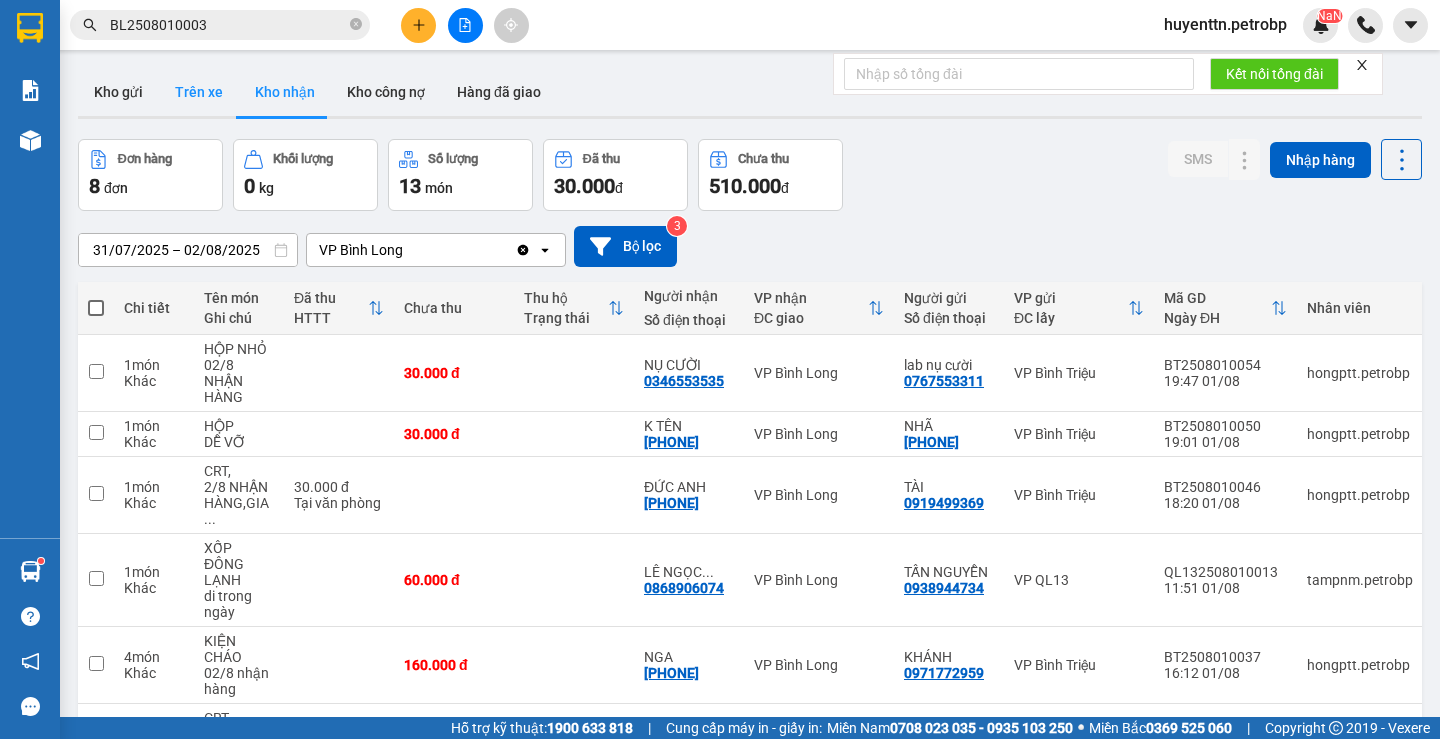 click on "Trên xe" at bounding box center (199, 92) 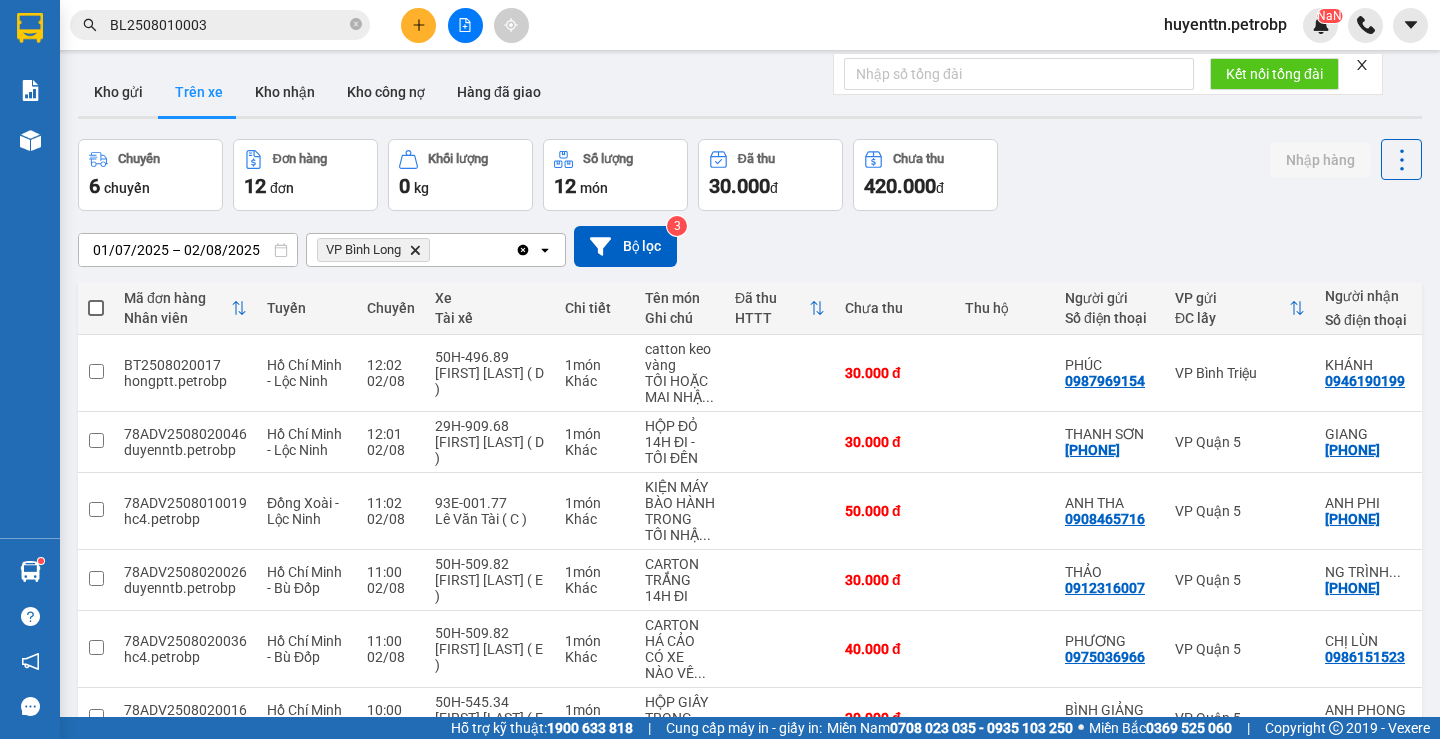 scroll, scrollTop: 363, scrollLeft: 0, axis: vertical 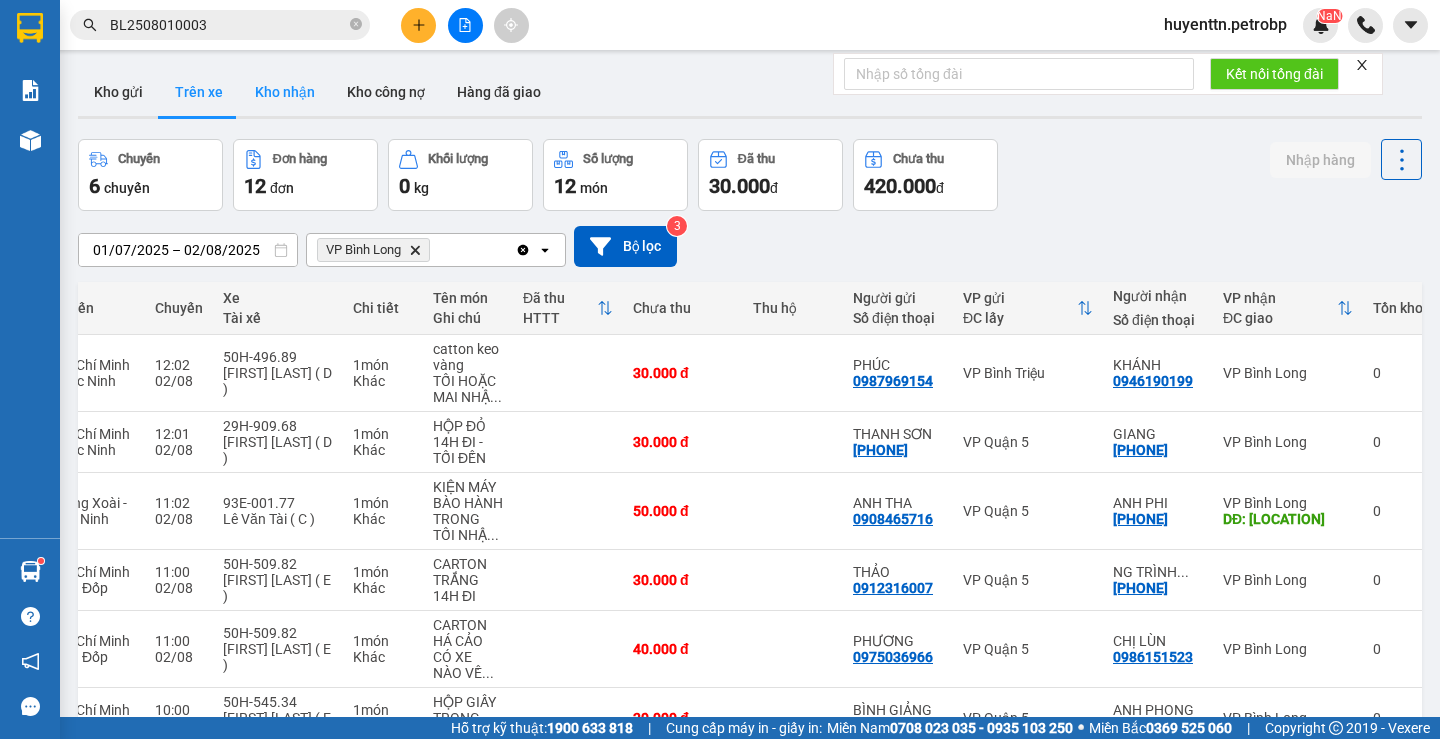 click on "Kho nhận" at bounding box center [285, 92] 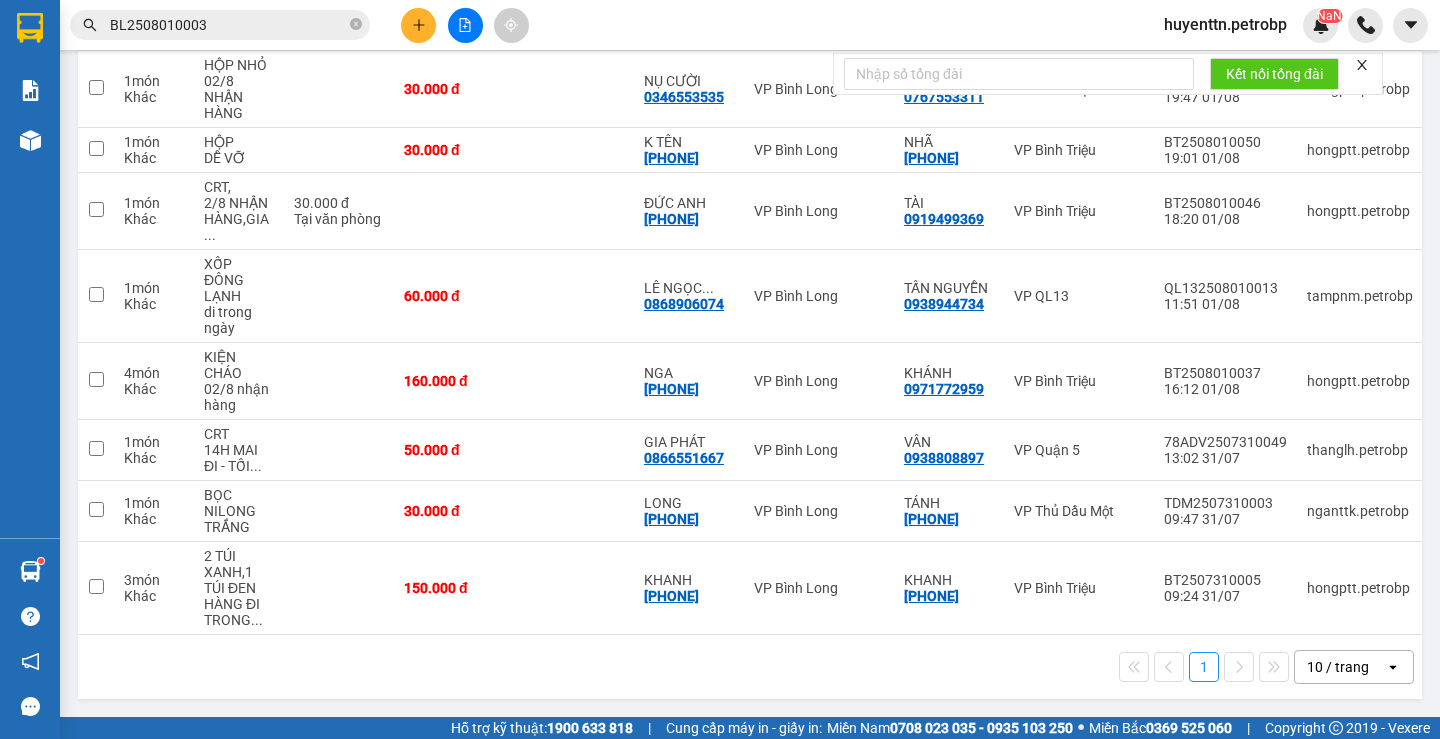 scroll, scrollTop: 0, scrollLeft: 0, axis: both 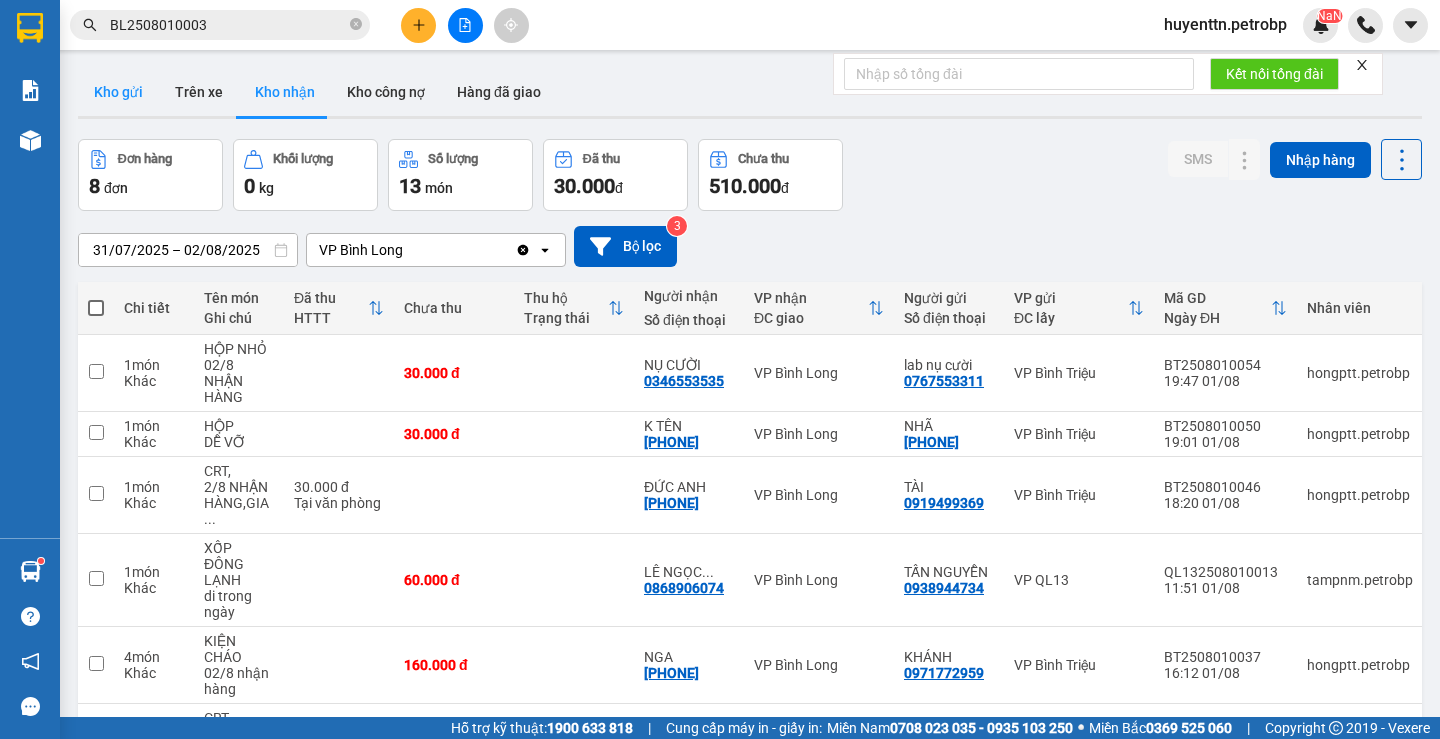 click on "Kho gửi" at bounding box center (118, 92) 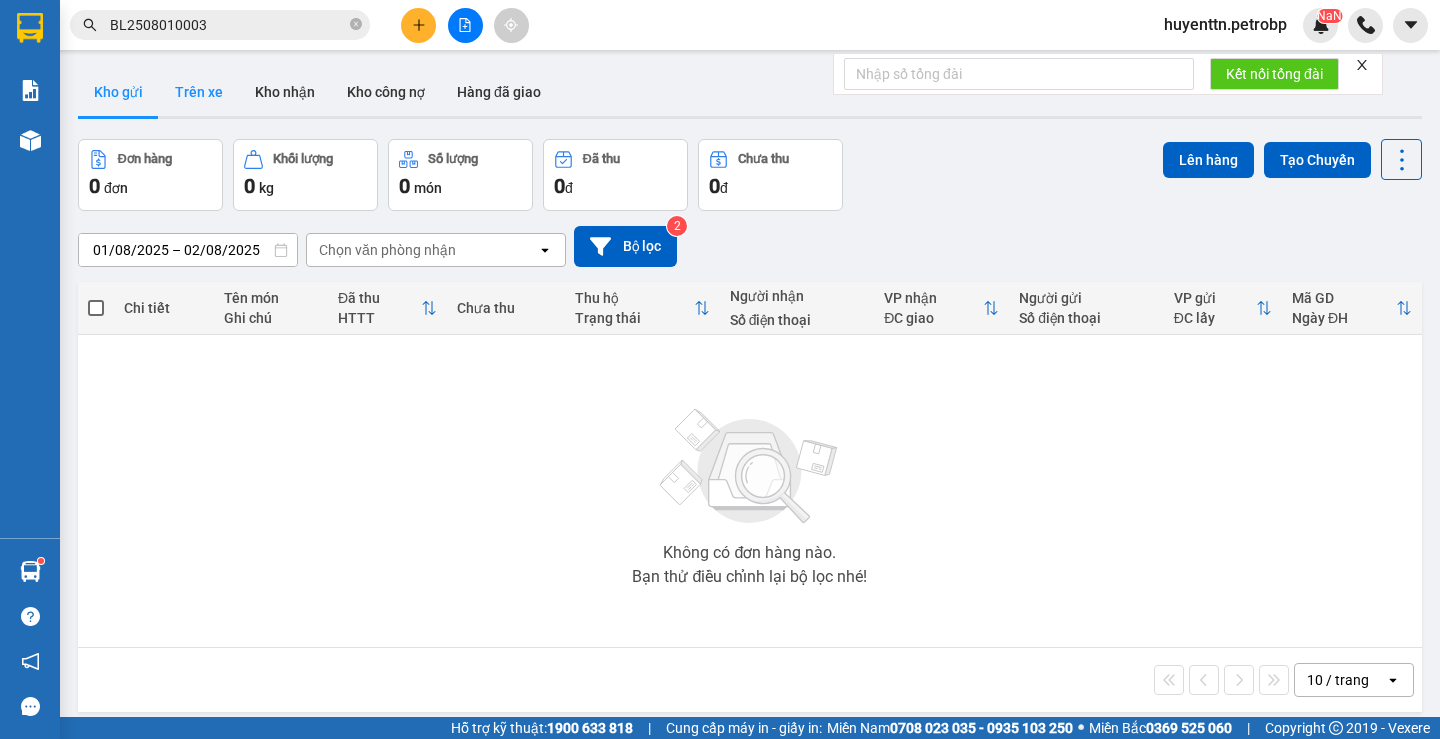 click on "Trên xe" at bounding box center (199, 92) 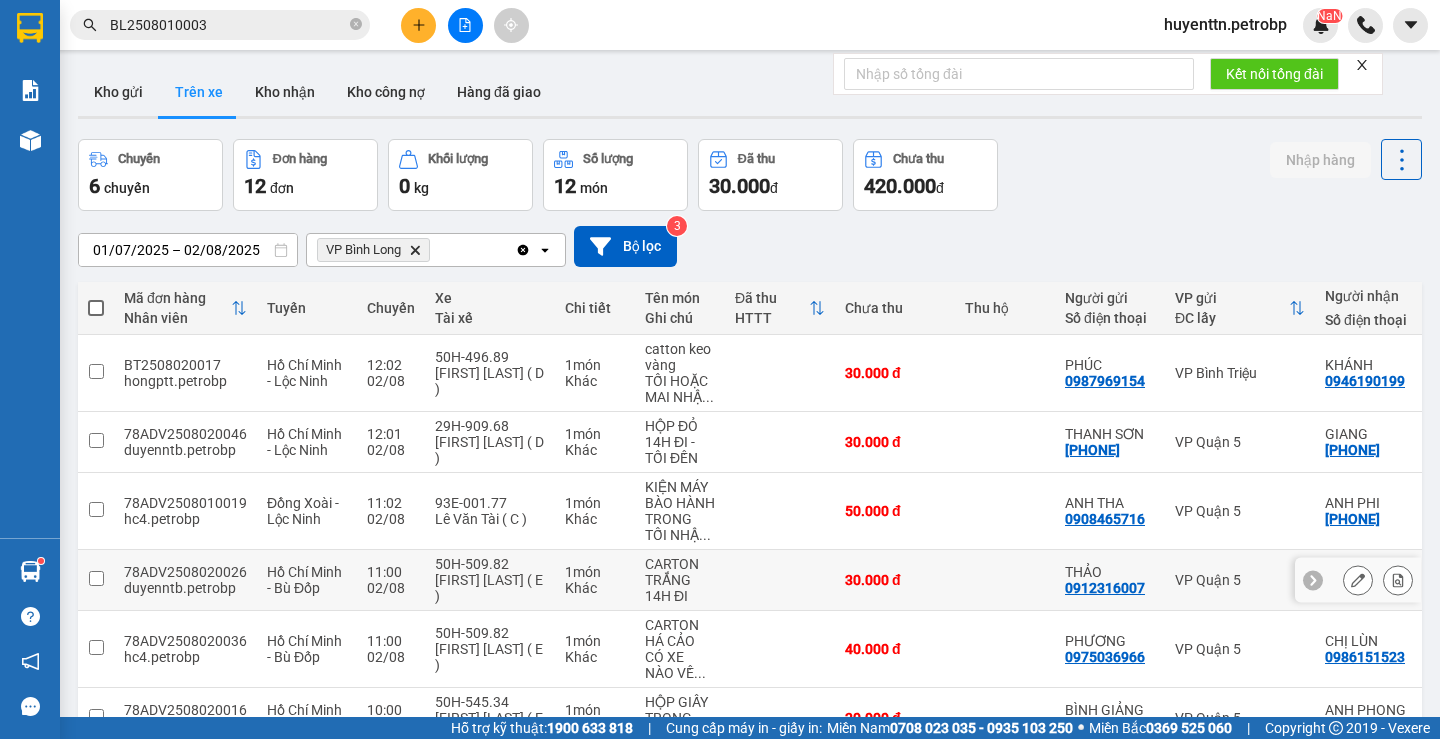 scroll, scrollTop: 366, scrollLeft: 0, axis: vertical 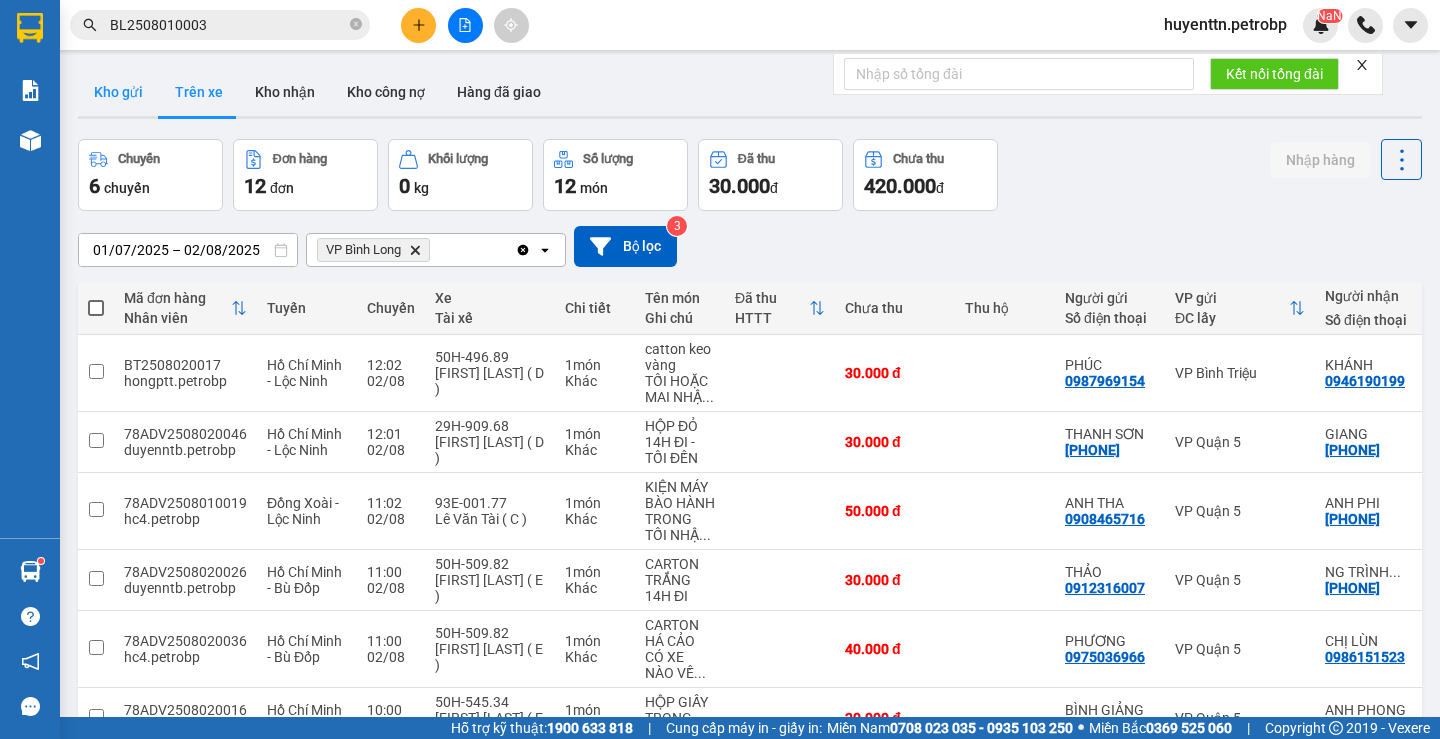 click on "Kho gửi" at bounding box center (118, 92) 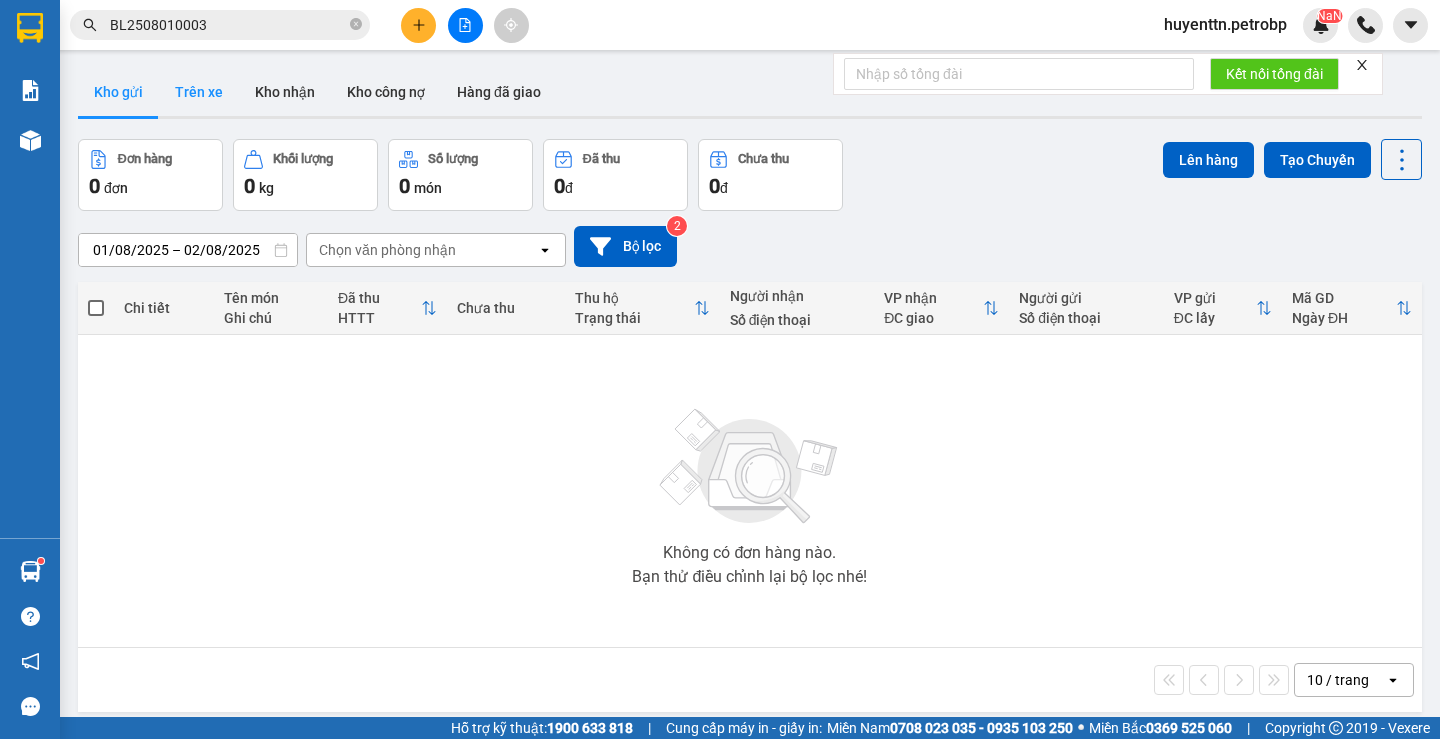 click on "Trên xe" at bounding box center (199, 92) 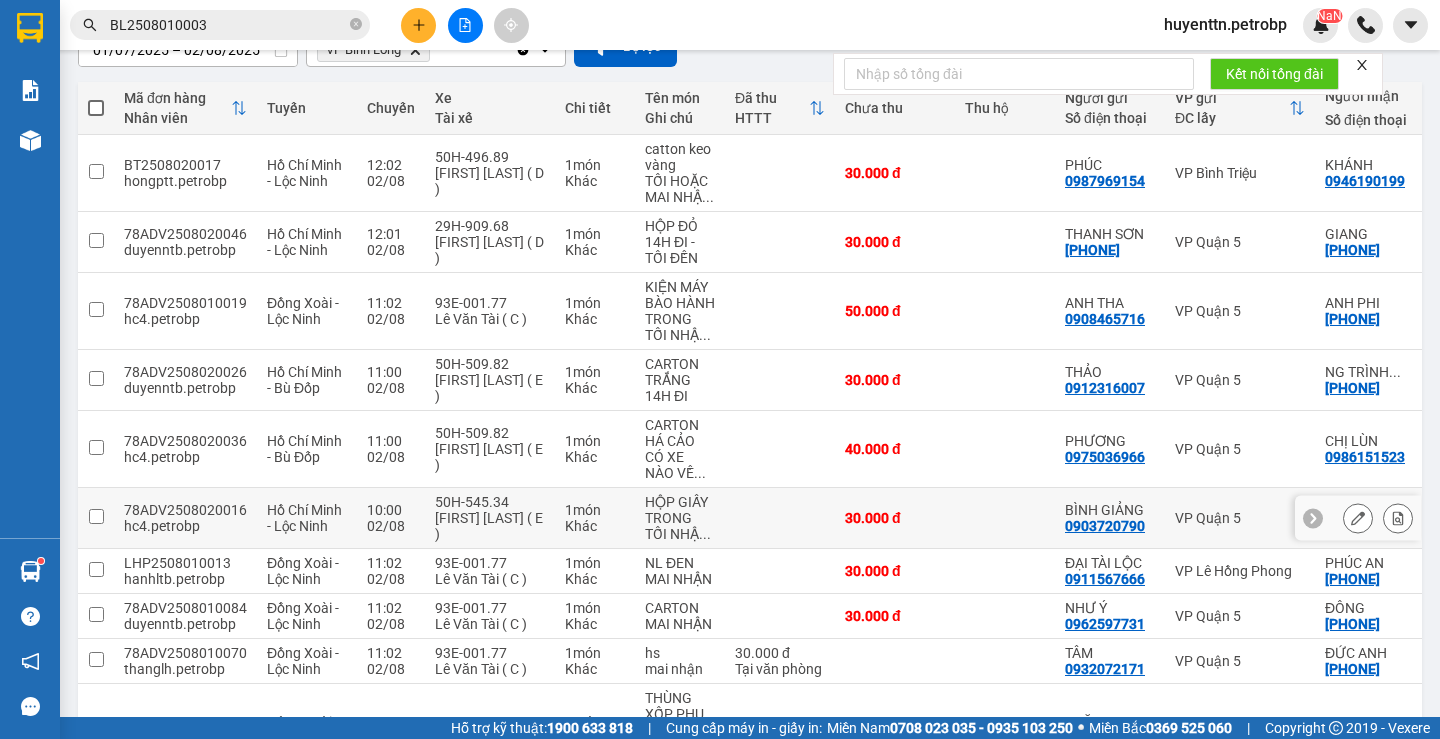 scroll, scrollTop: 366, scrollLeft: 0, axis: vertical 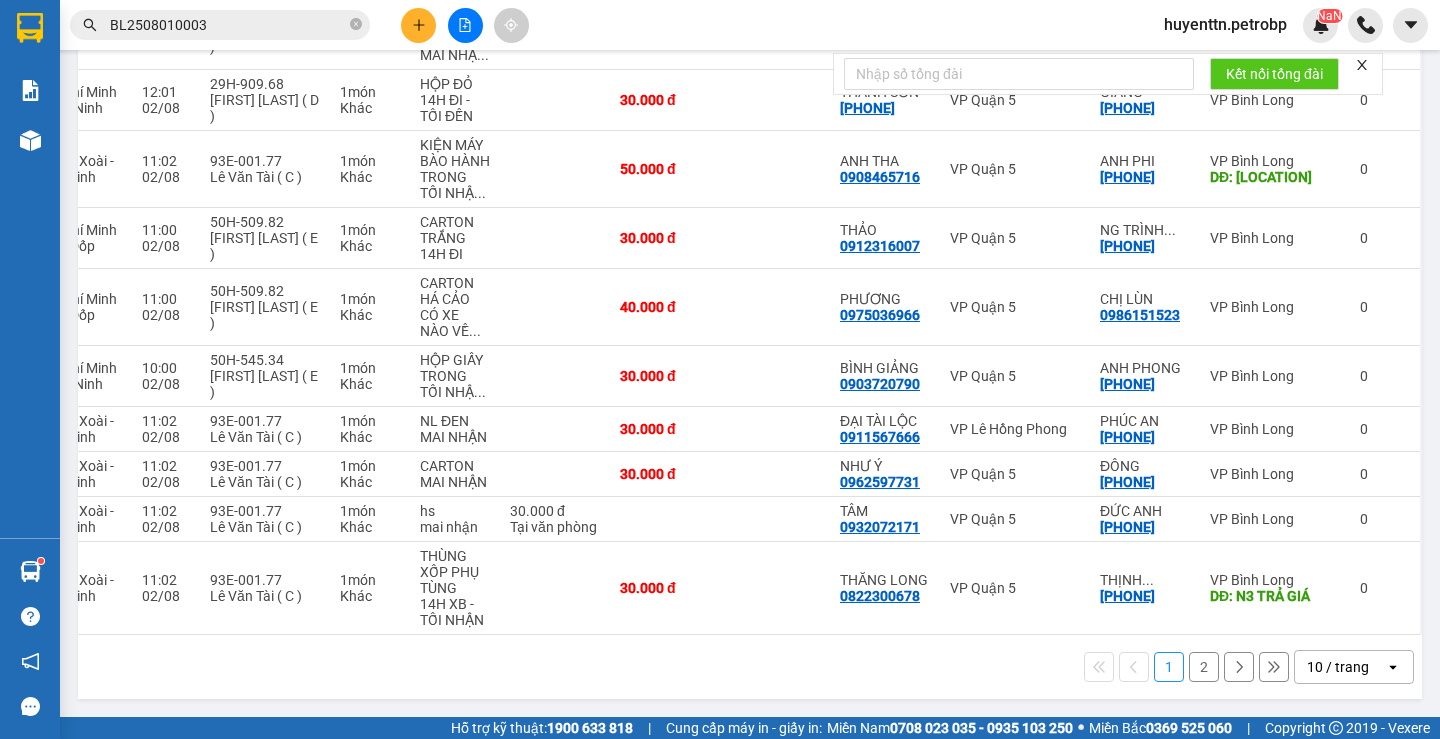 click on "2" at bounding box center (1204, 667) 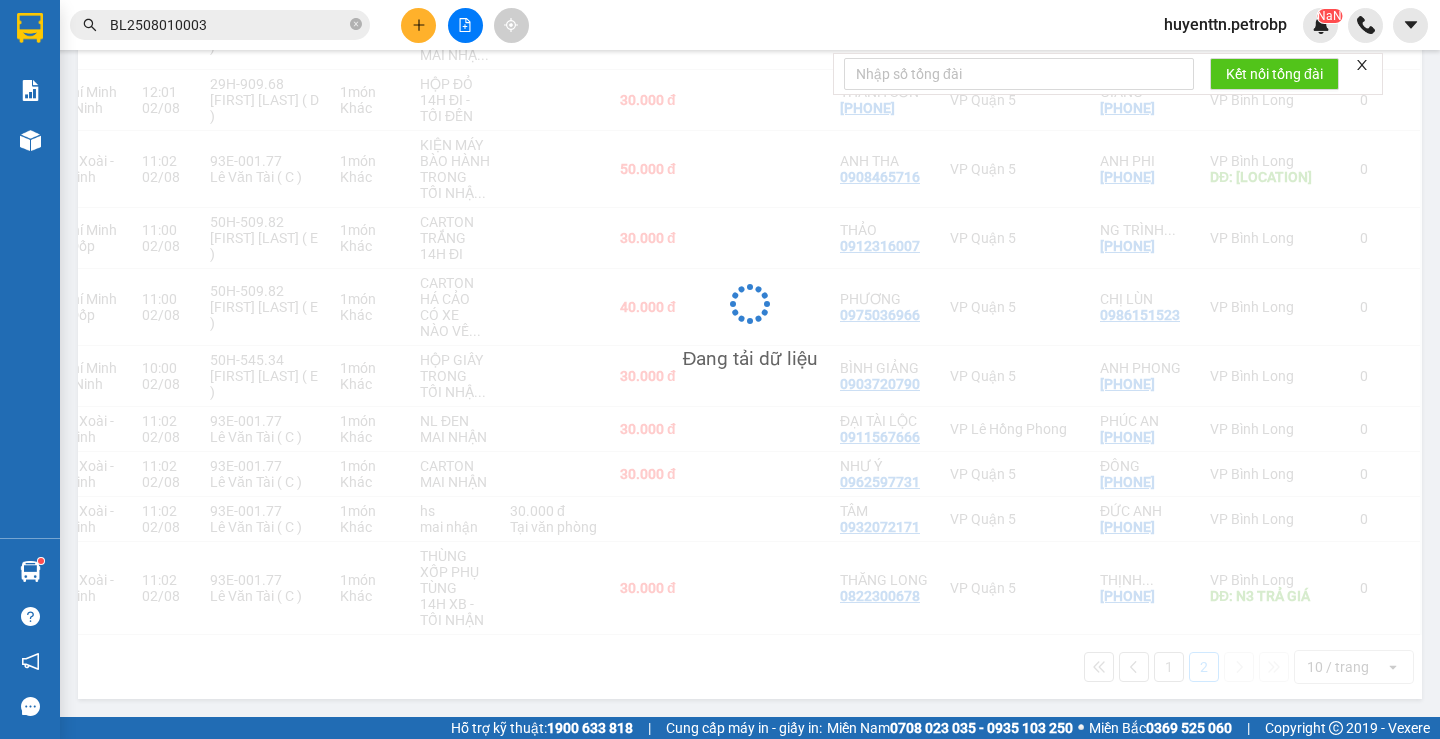 scroll, scrollTop: 92, scrollLeft: 0, axis: vertical 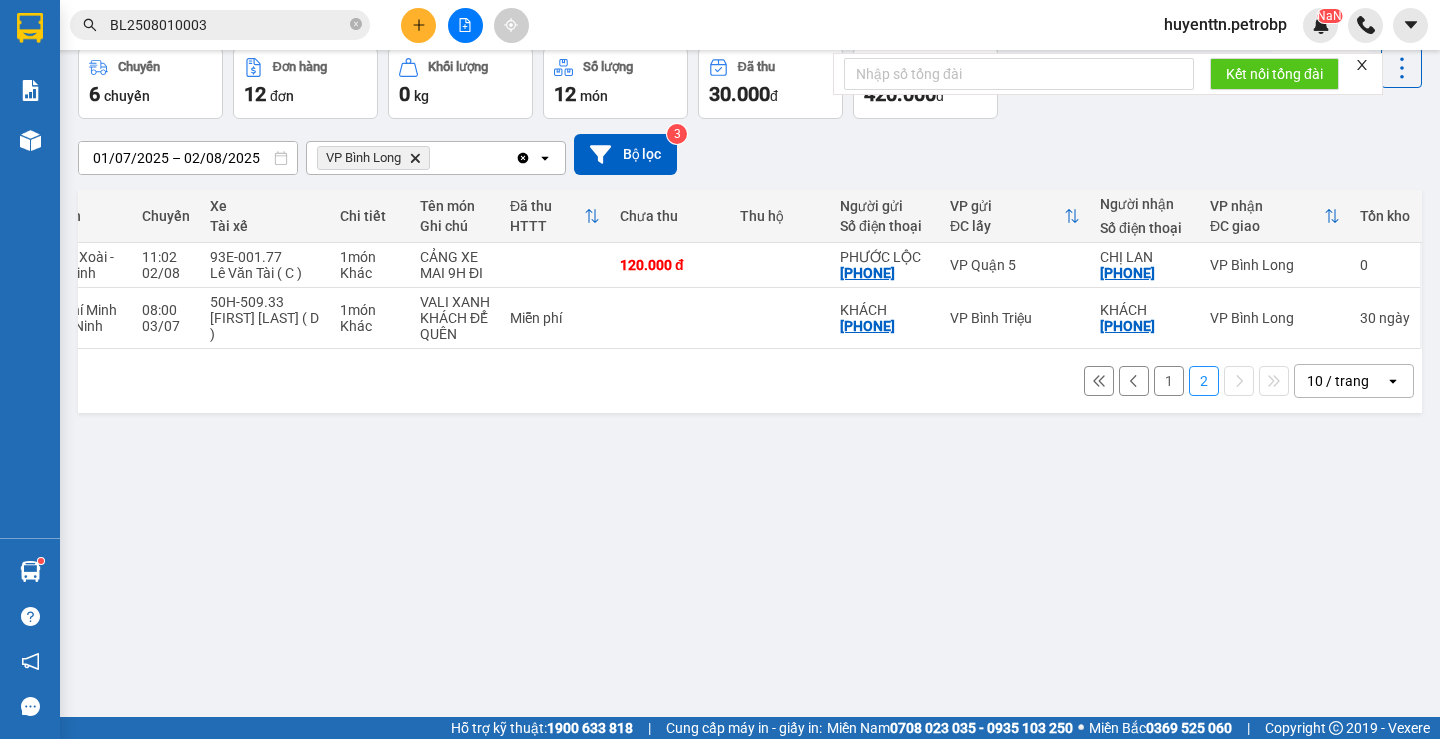 click on "1" at bounding box center (1169, 381) 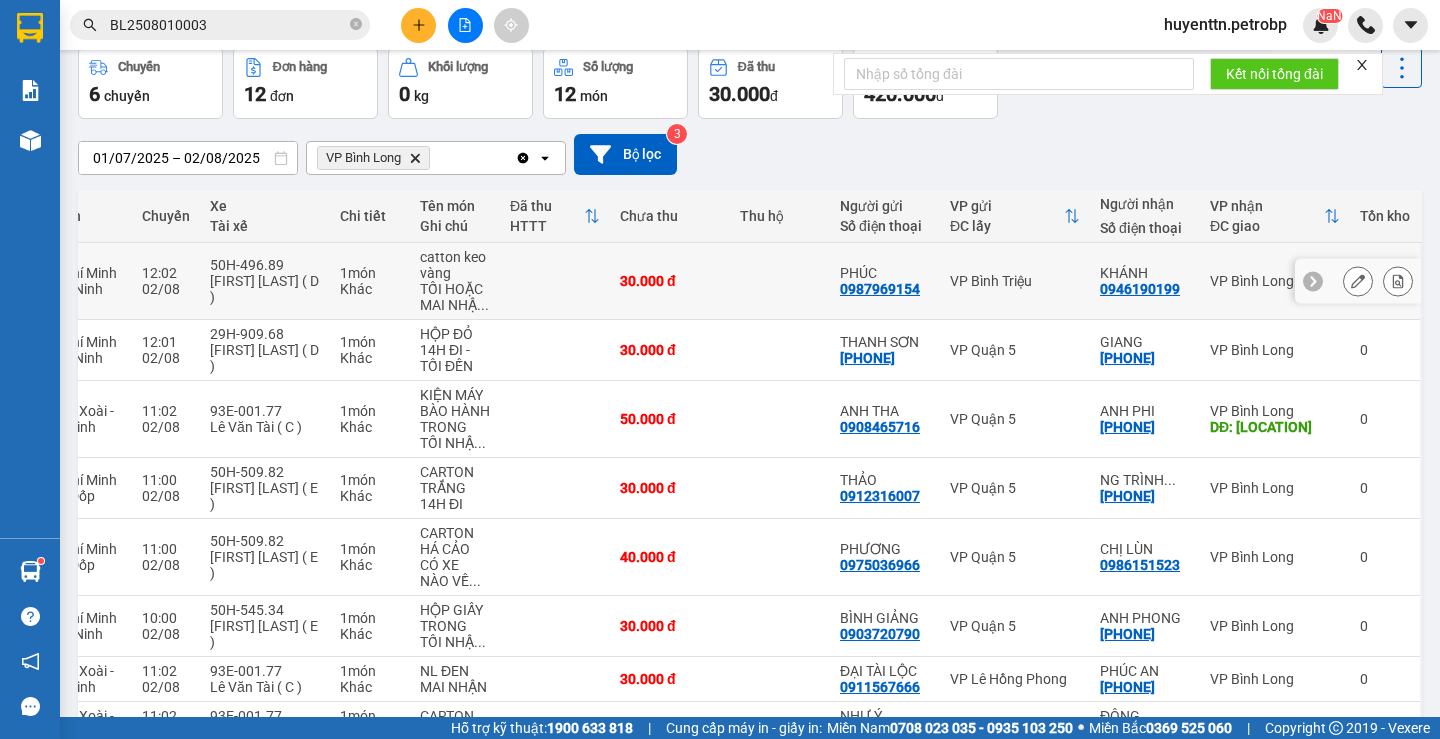 scroll, scrollTop: 0, scrollLeft: 0, axis: both 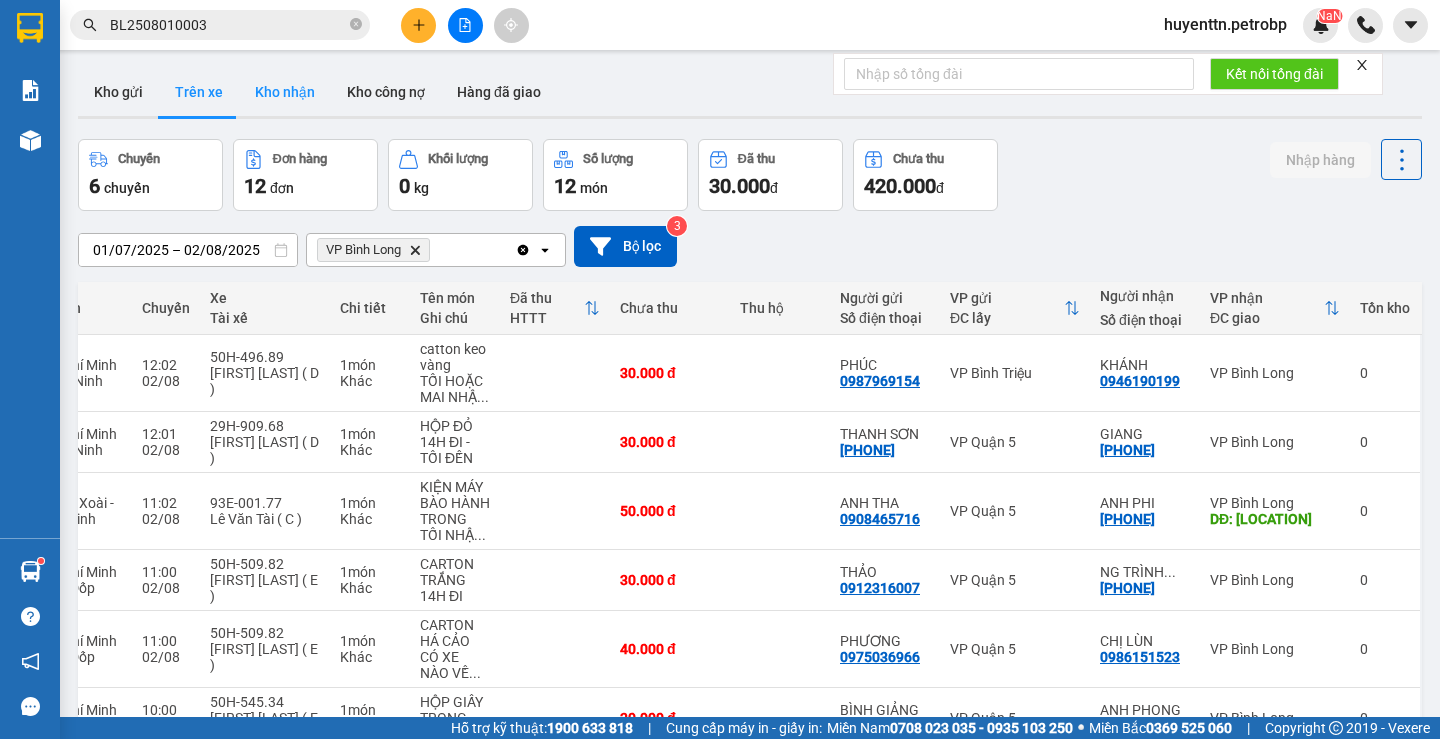 click on "Kho nhận" at bounding box center (285, 92) 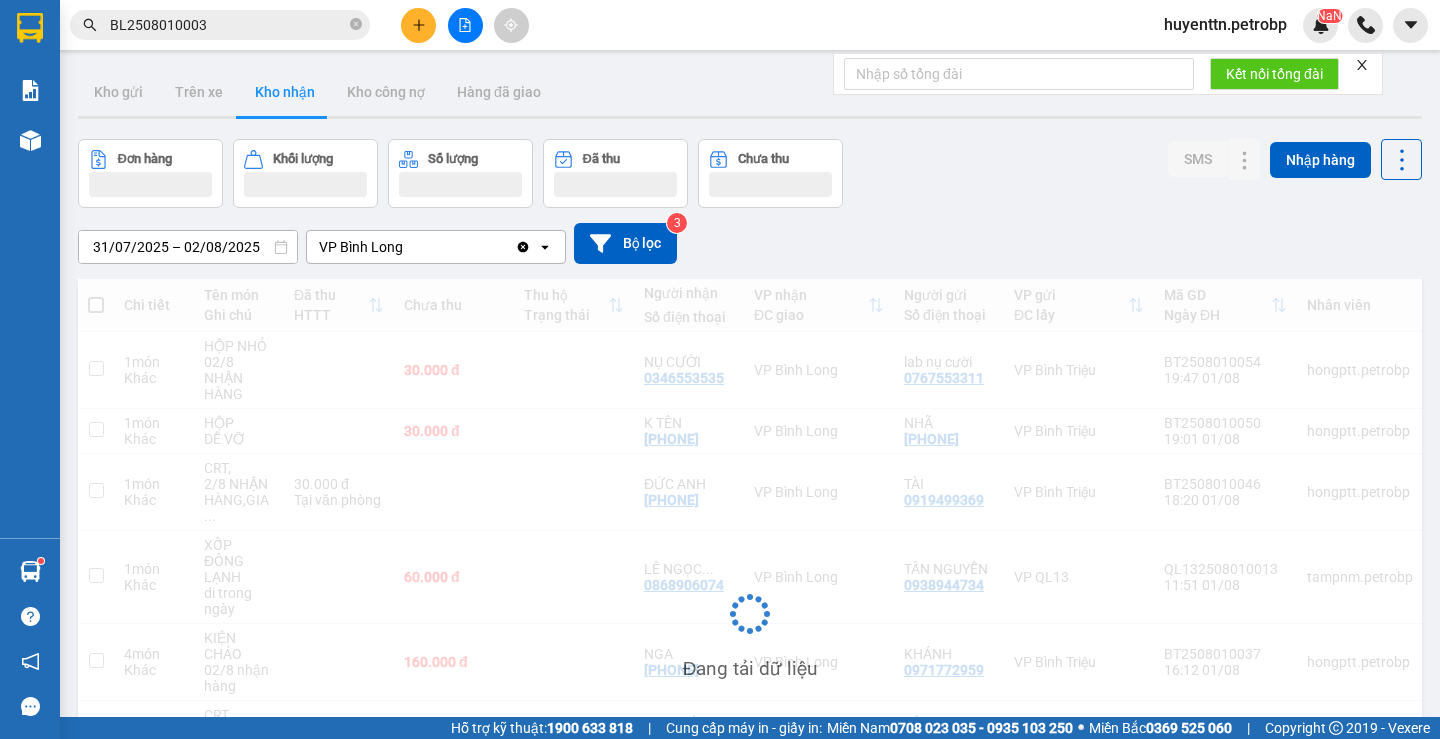 scroll, scrollTop: 92, scrollLeft: 0, axis: vertical 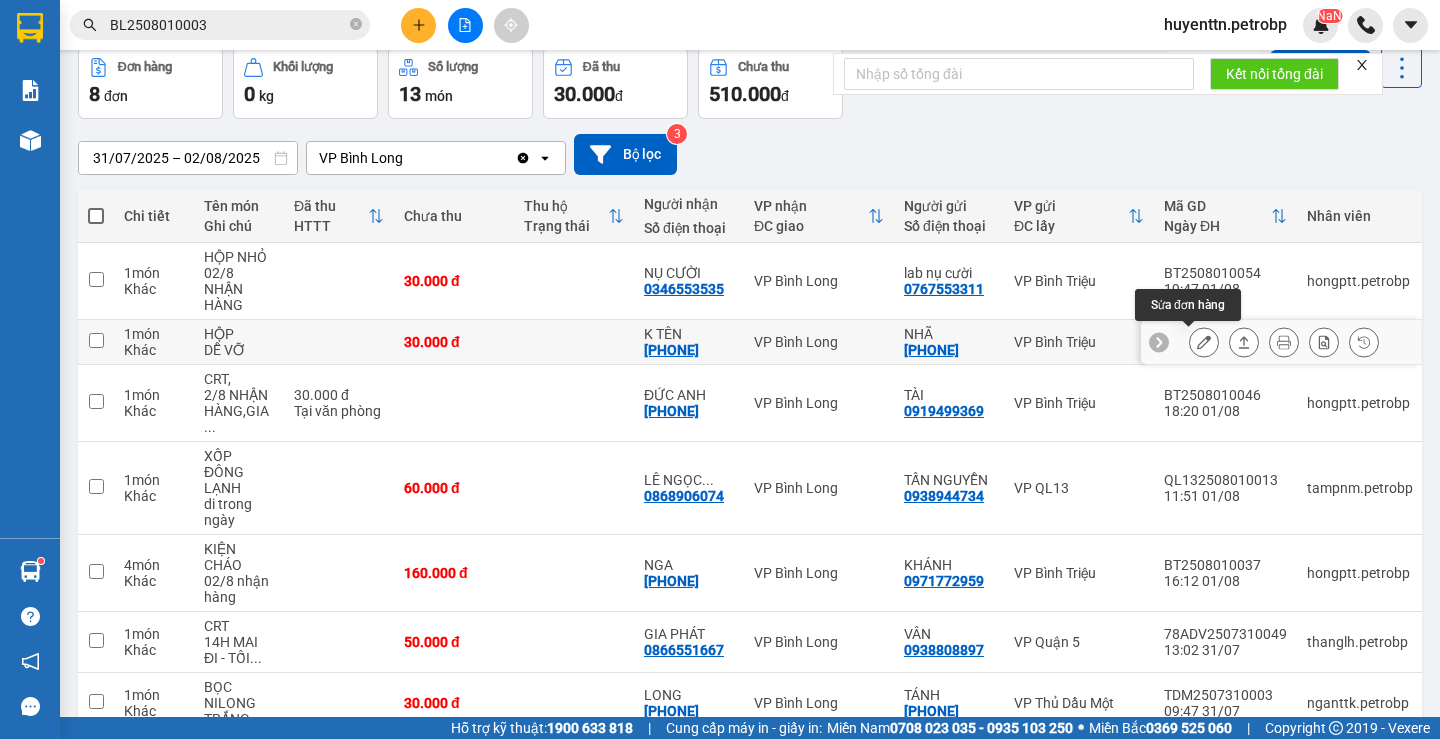 click 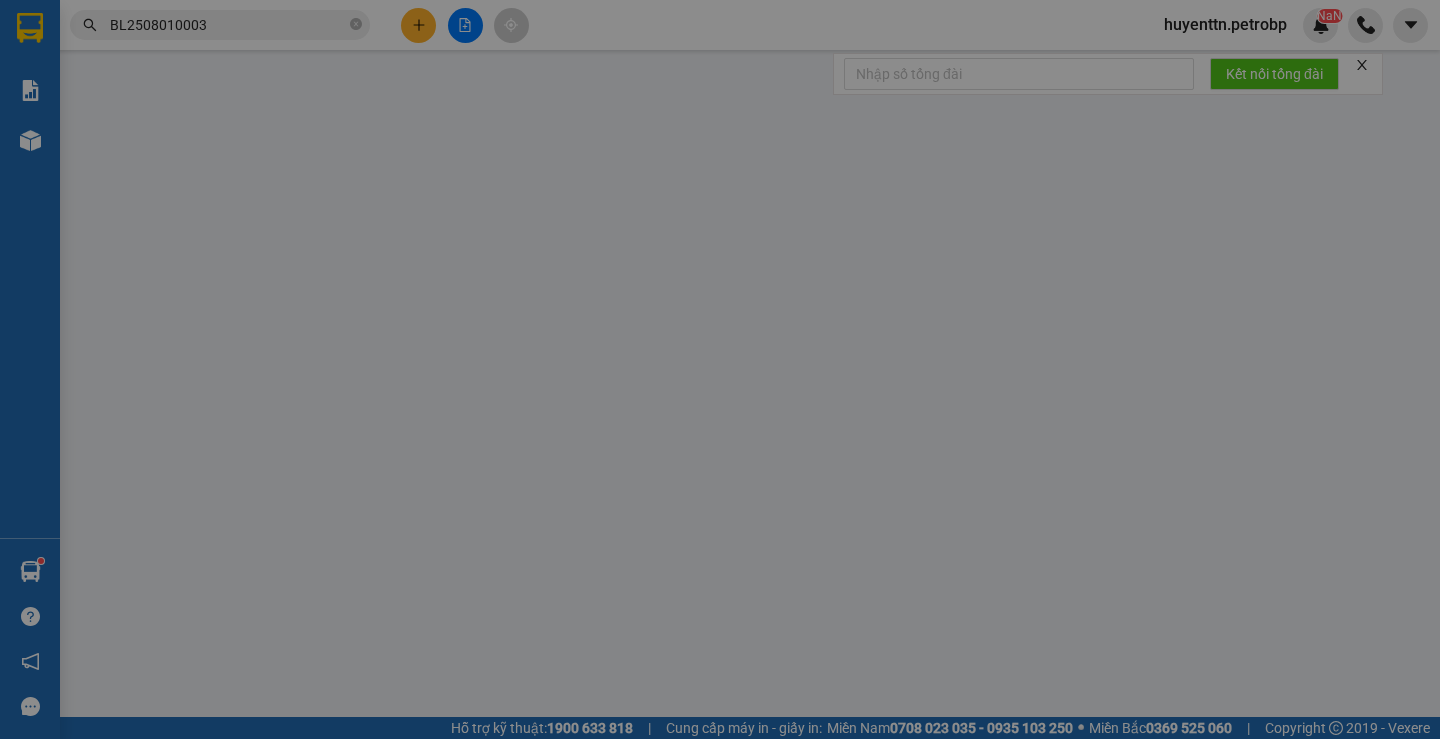 type on "[PHONE]" 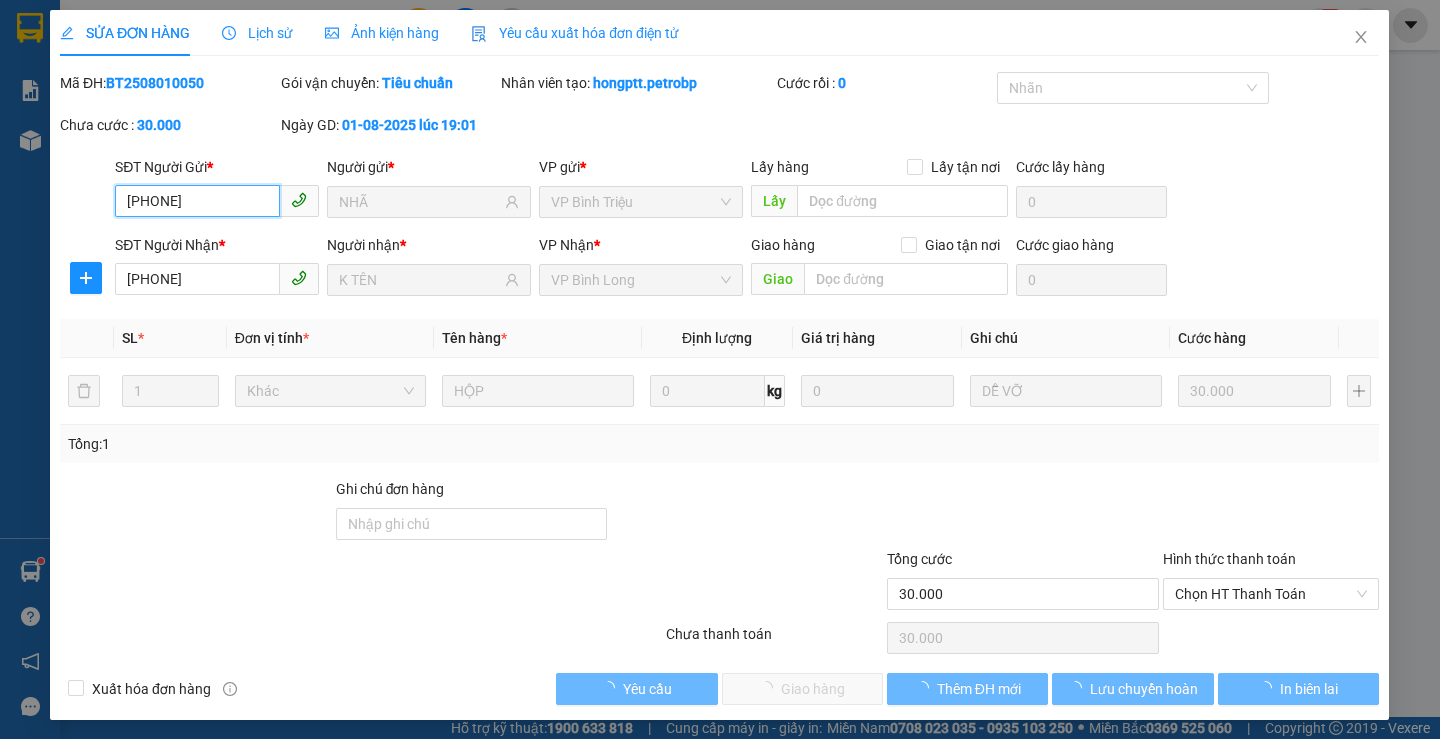 scroll, scrollTop: 0, scrollLeft: 0, axis: both 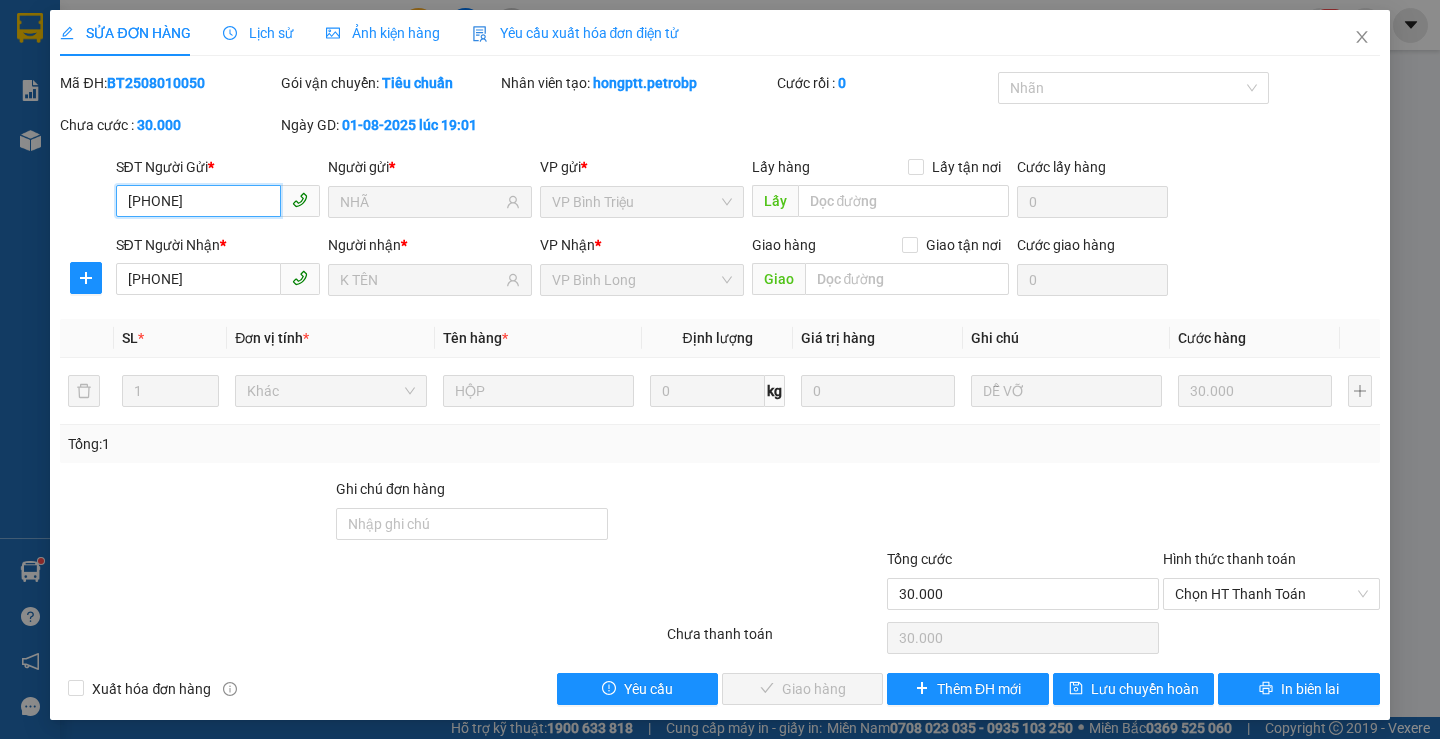 click on "Chọn HT Thanh Toán" at bounding box center (1271, 594) 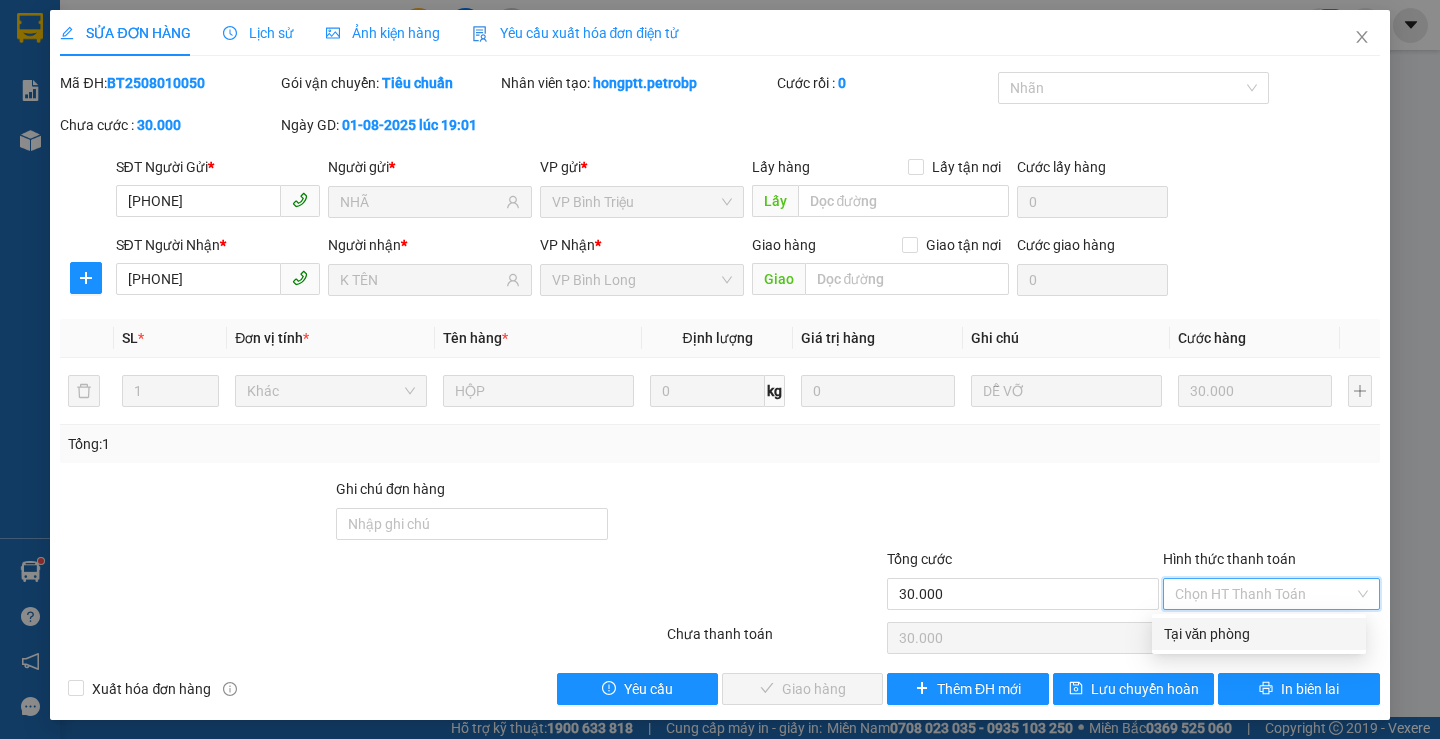 click on "Tại văn phòng" at bounding box center [1259, 634] 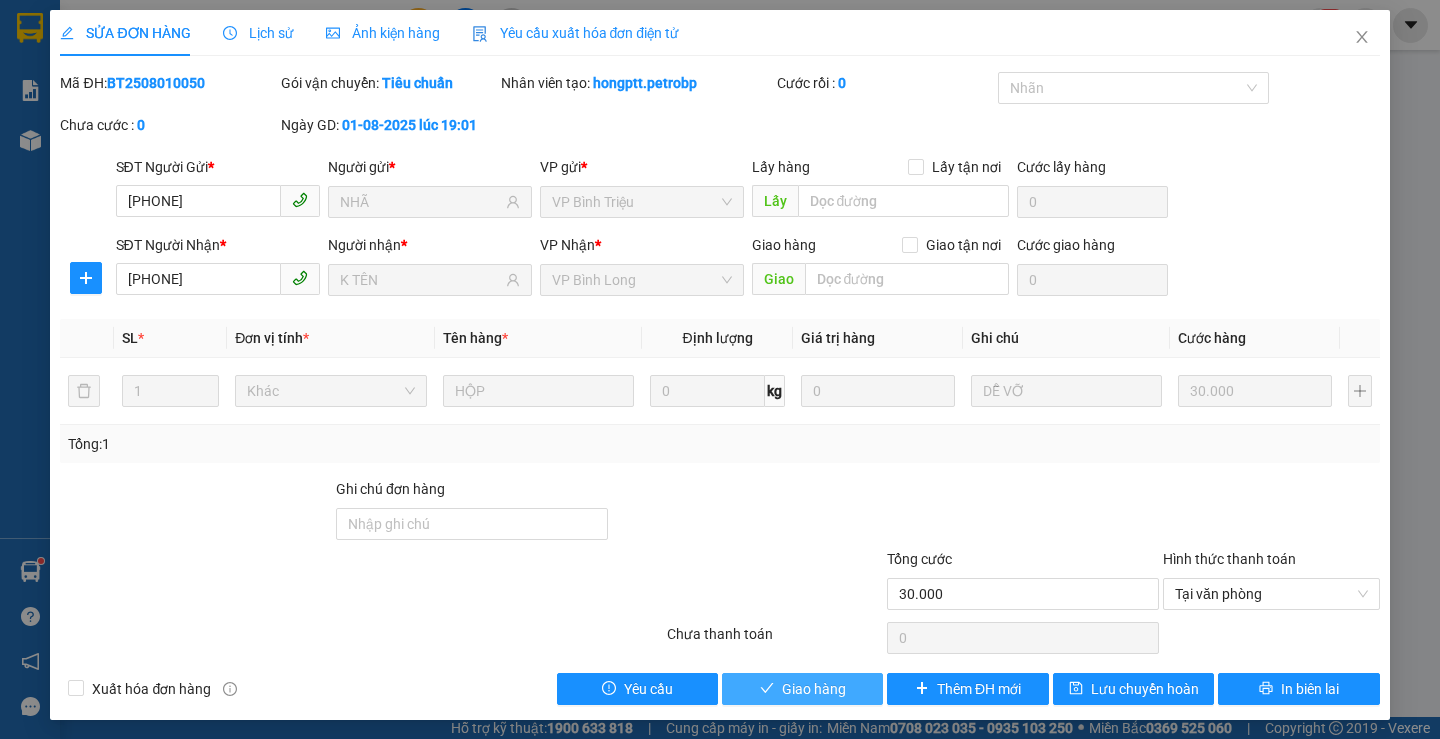 click on "Giao hàng" at bounding box center [814, 689] 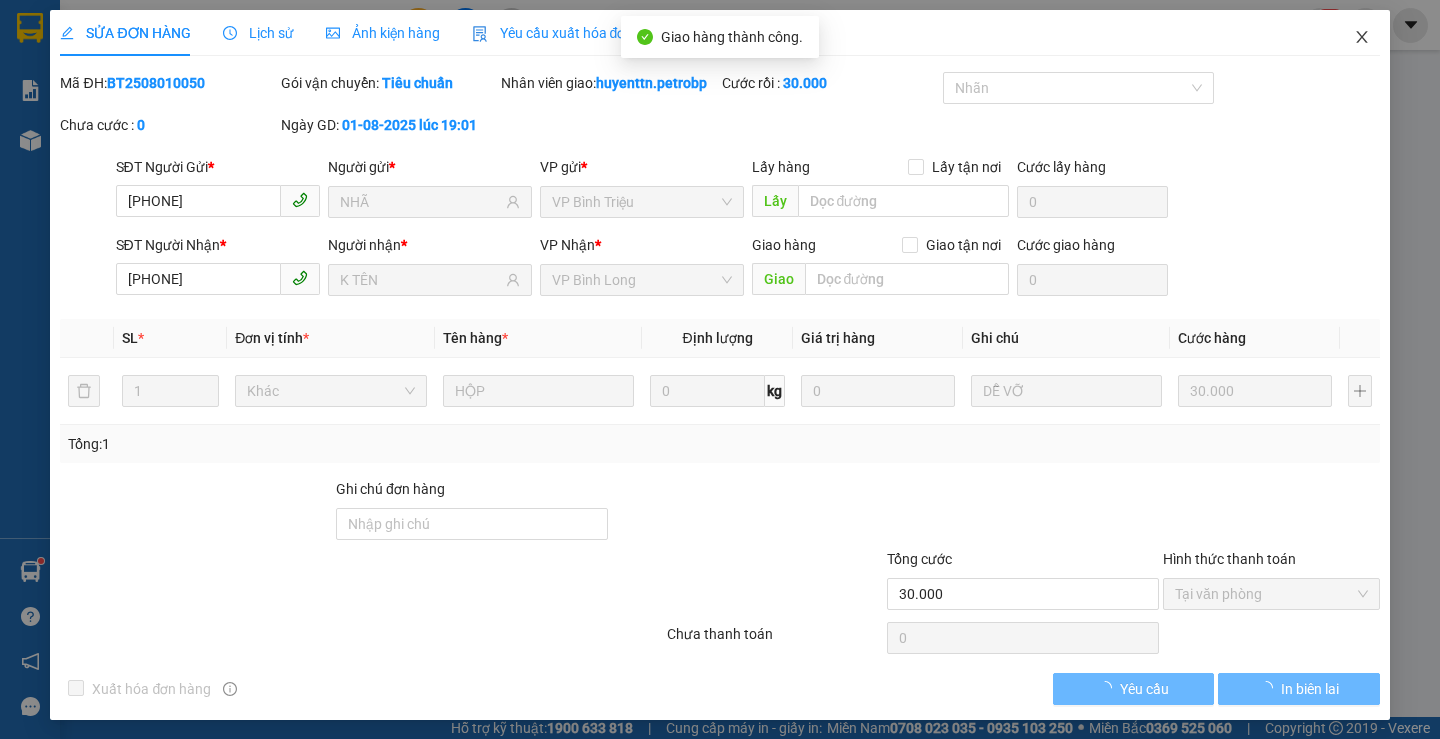 click at bounding box center [1362, 38] 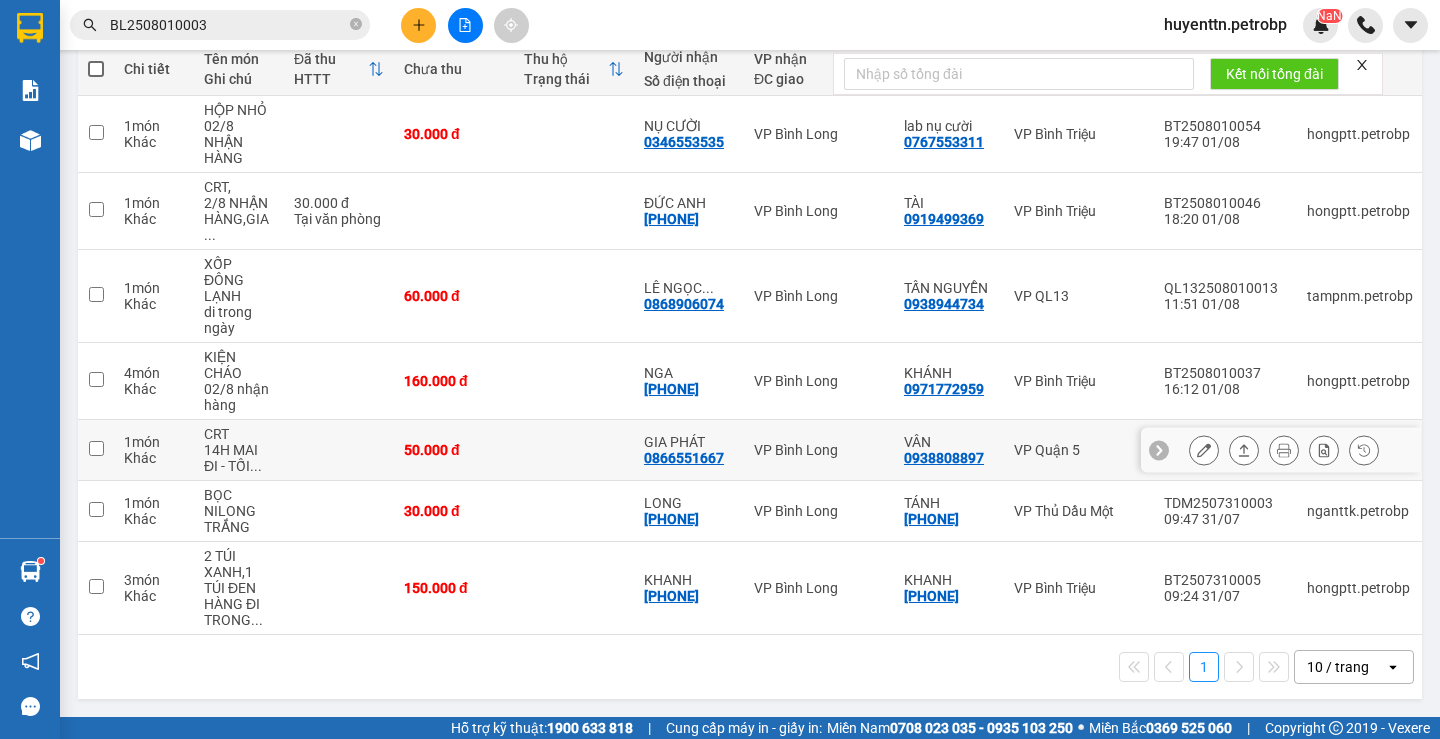 scroll, scrollTop: 0, scrollLeft: 0, axis: both 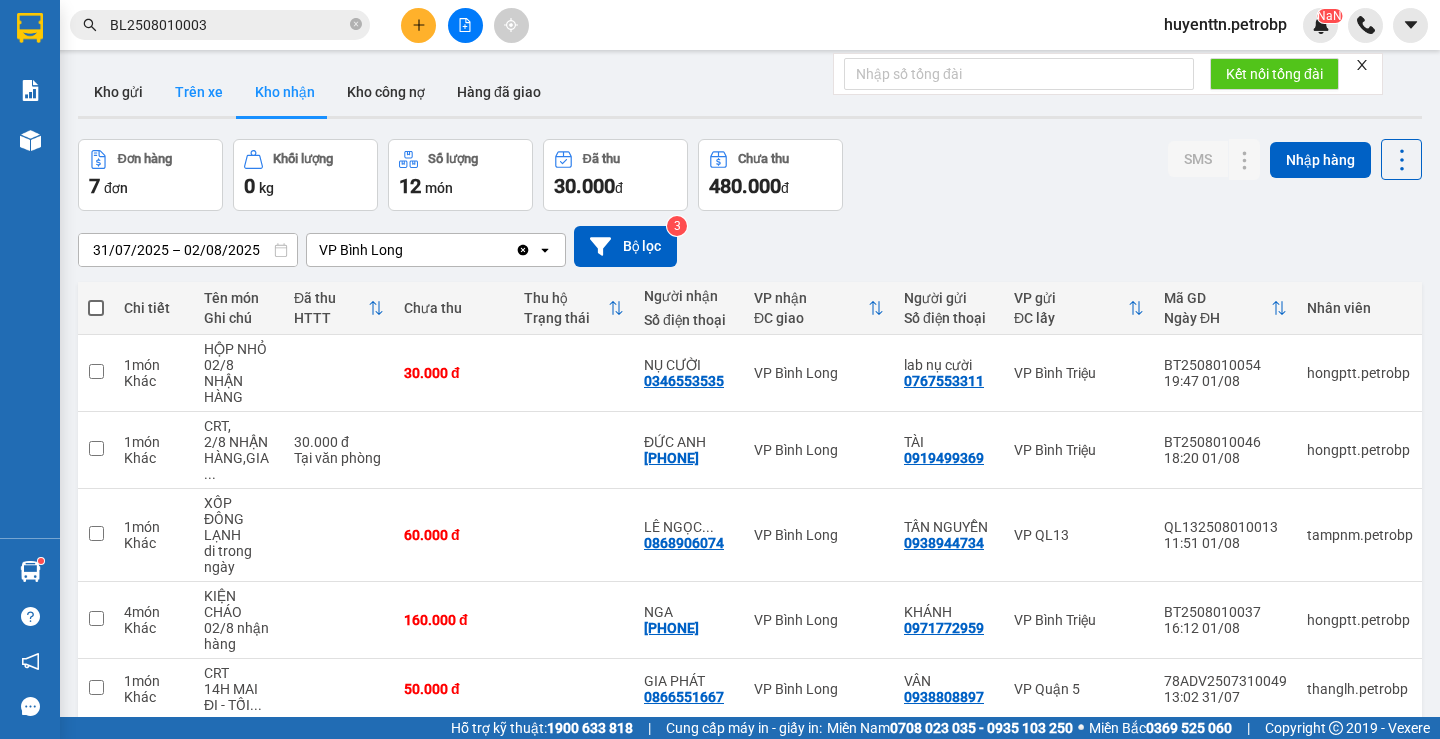 click on "Trên xe" at bounding box center (199, 92) 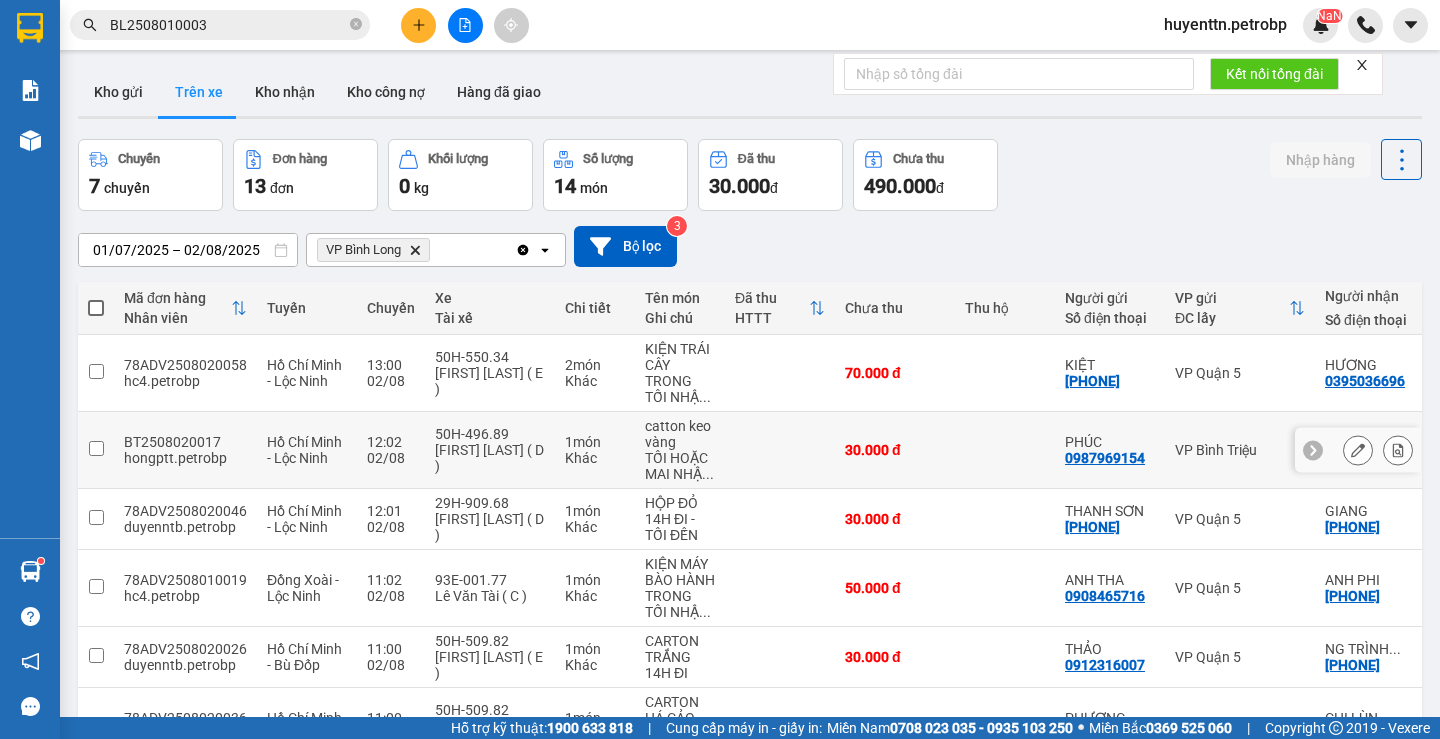 scroll, scrollTop: 300, scrollLeft: 0, axis: vertical 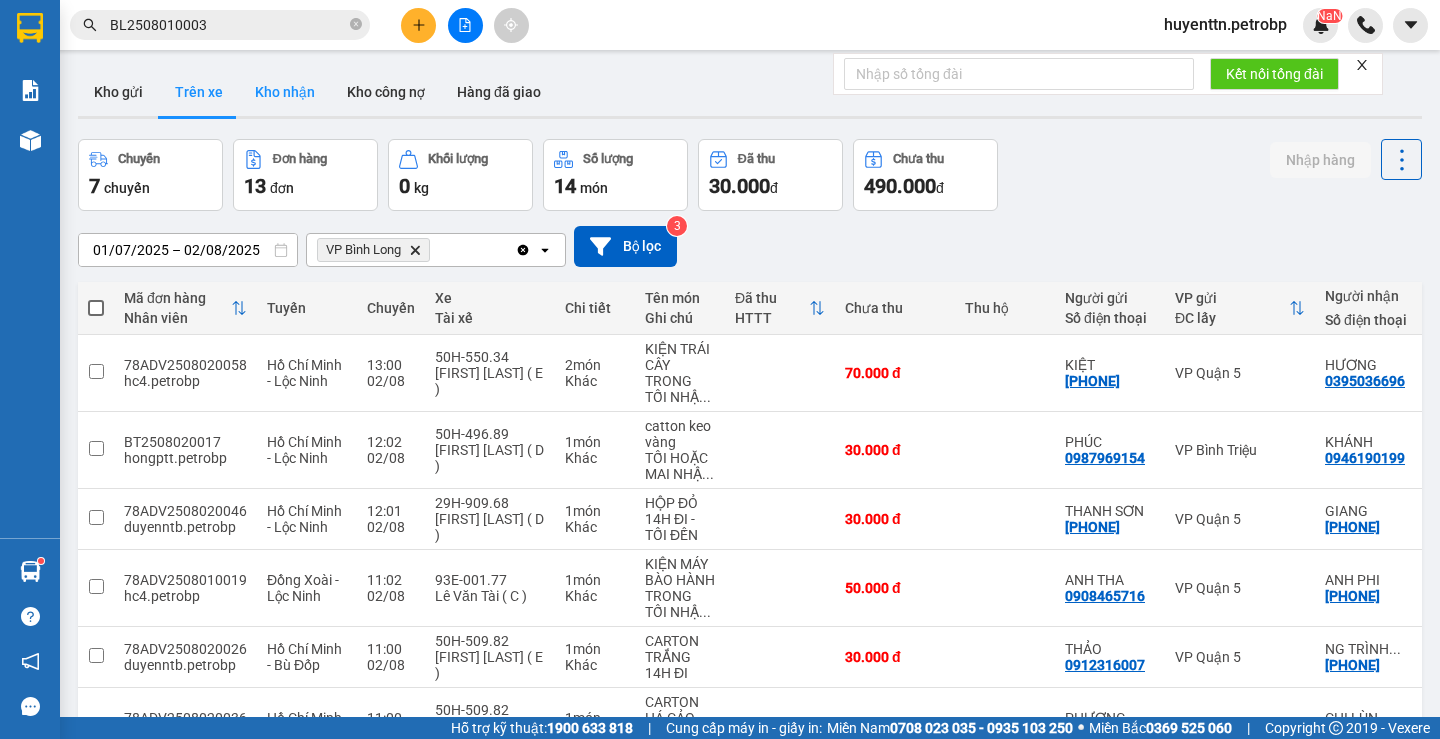 click on "Kho nhận" at bounding box center [285, 92] 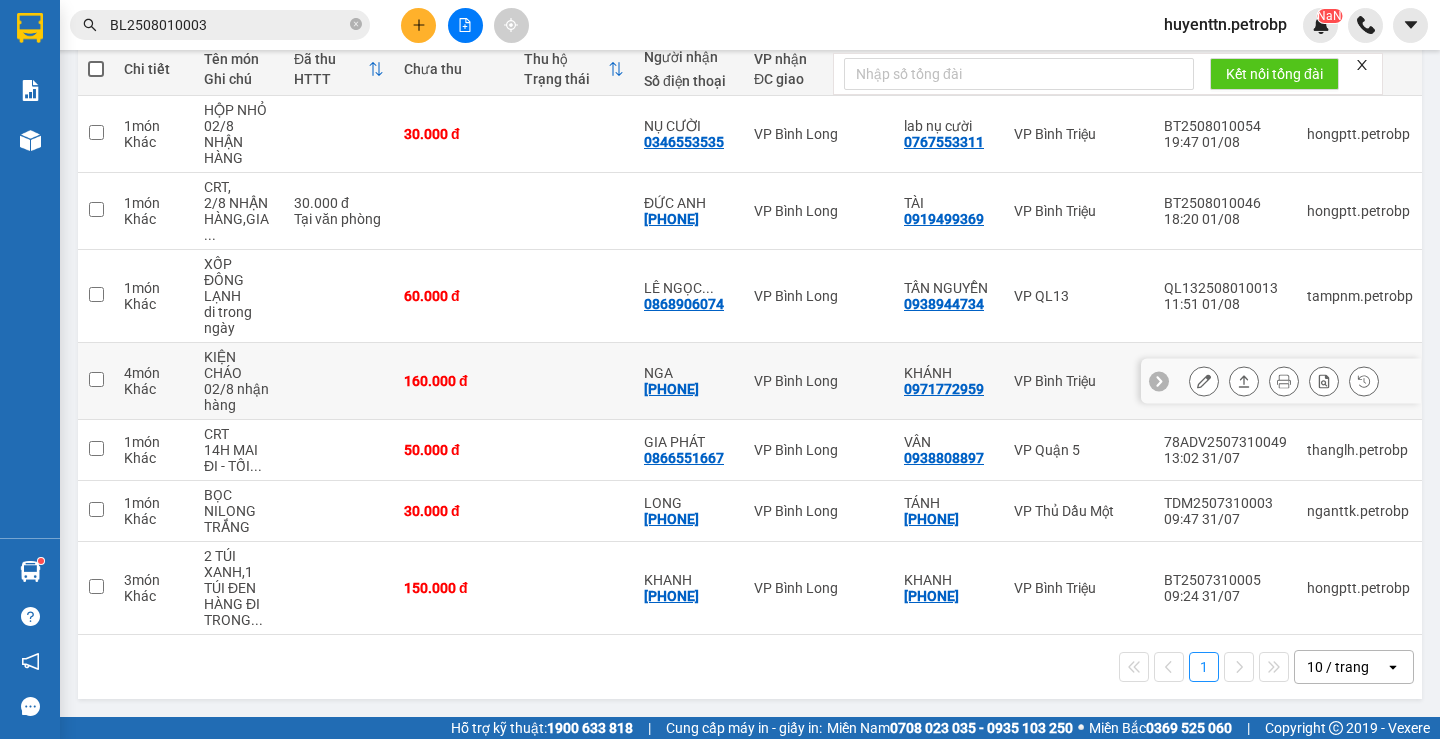 scroll, scrollTop: 0, scrollLeft: 0, axis: both 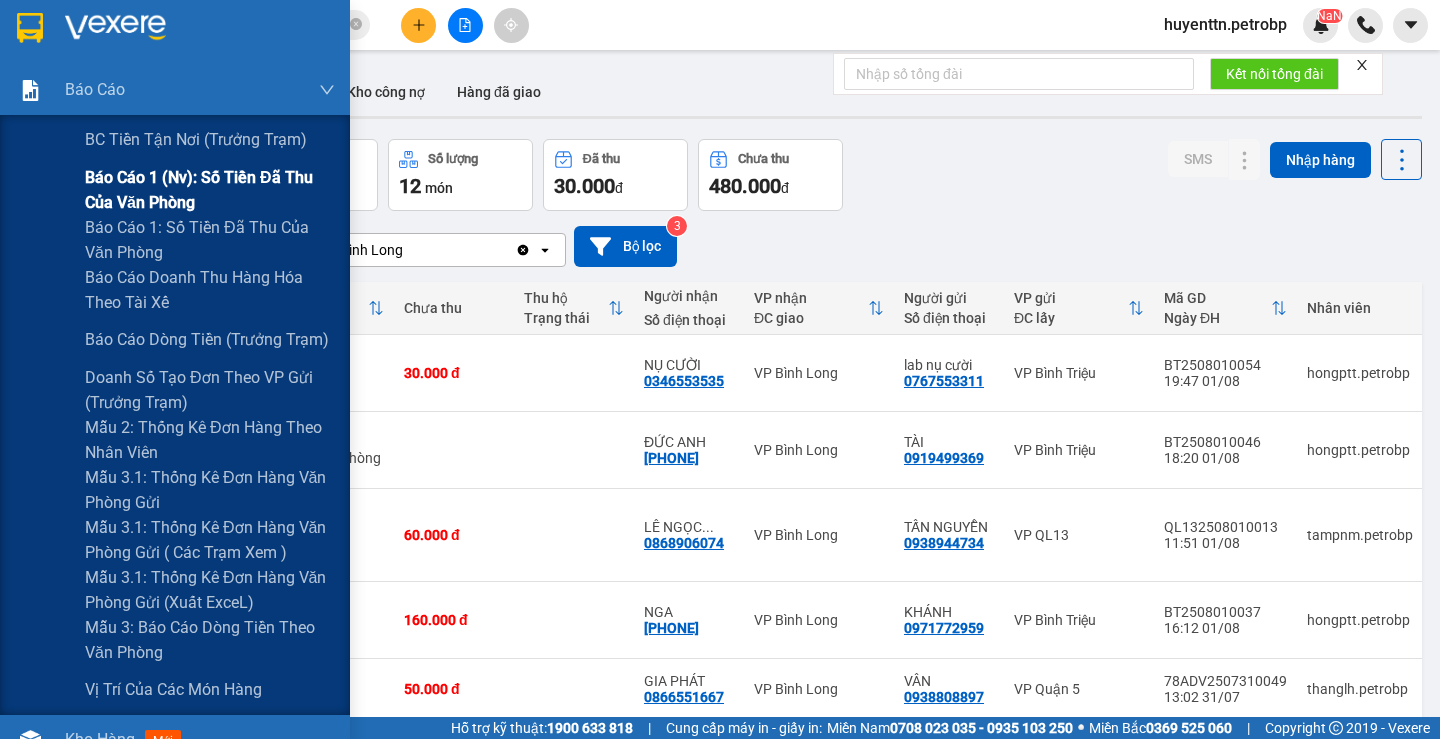 click on "Báo cáo 1 (nv): Số tiền đã thu của văn phòng" at bounding box center [175, 190] 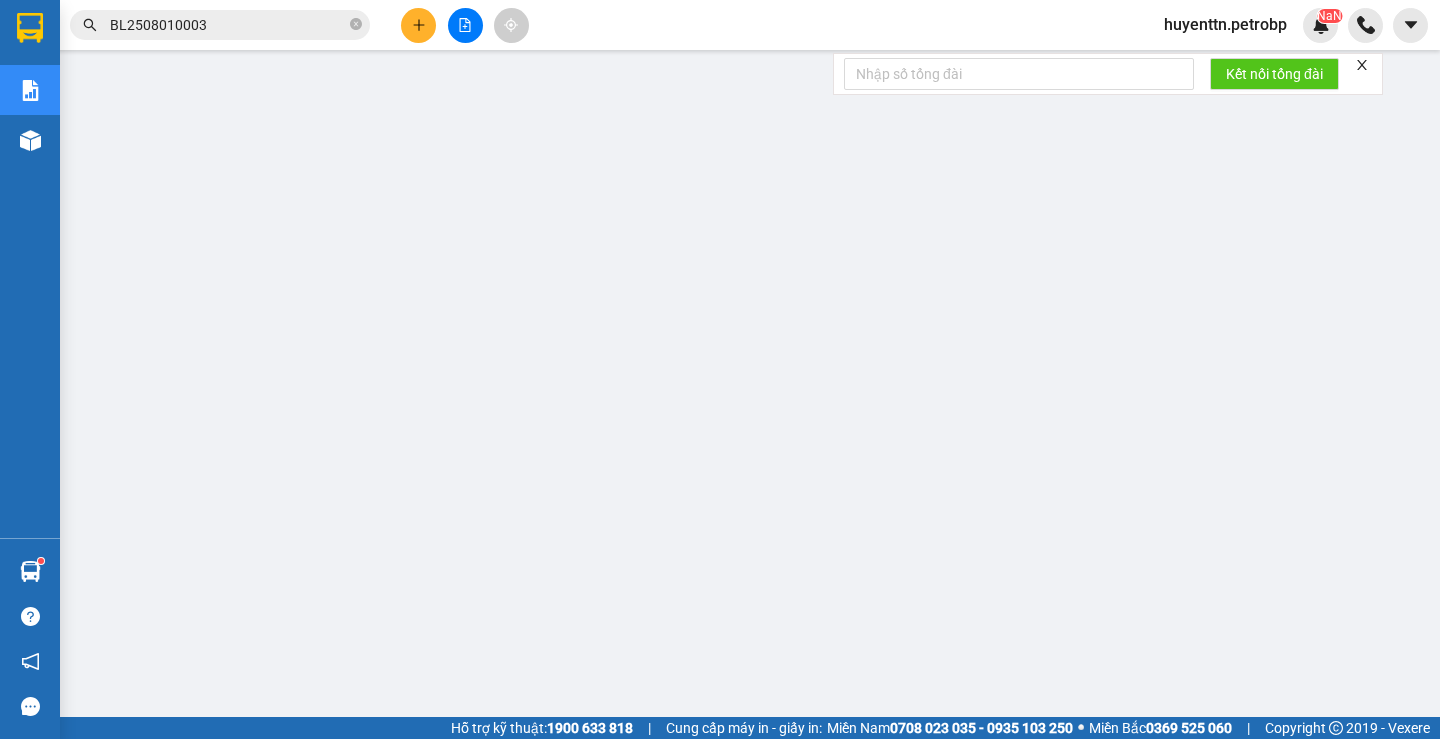 scroll, scrollTop: 0, scrollLeft: 0, axis: both 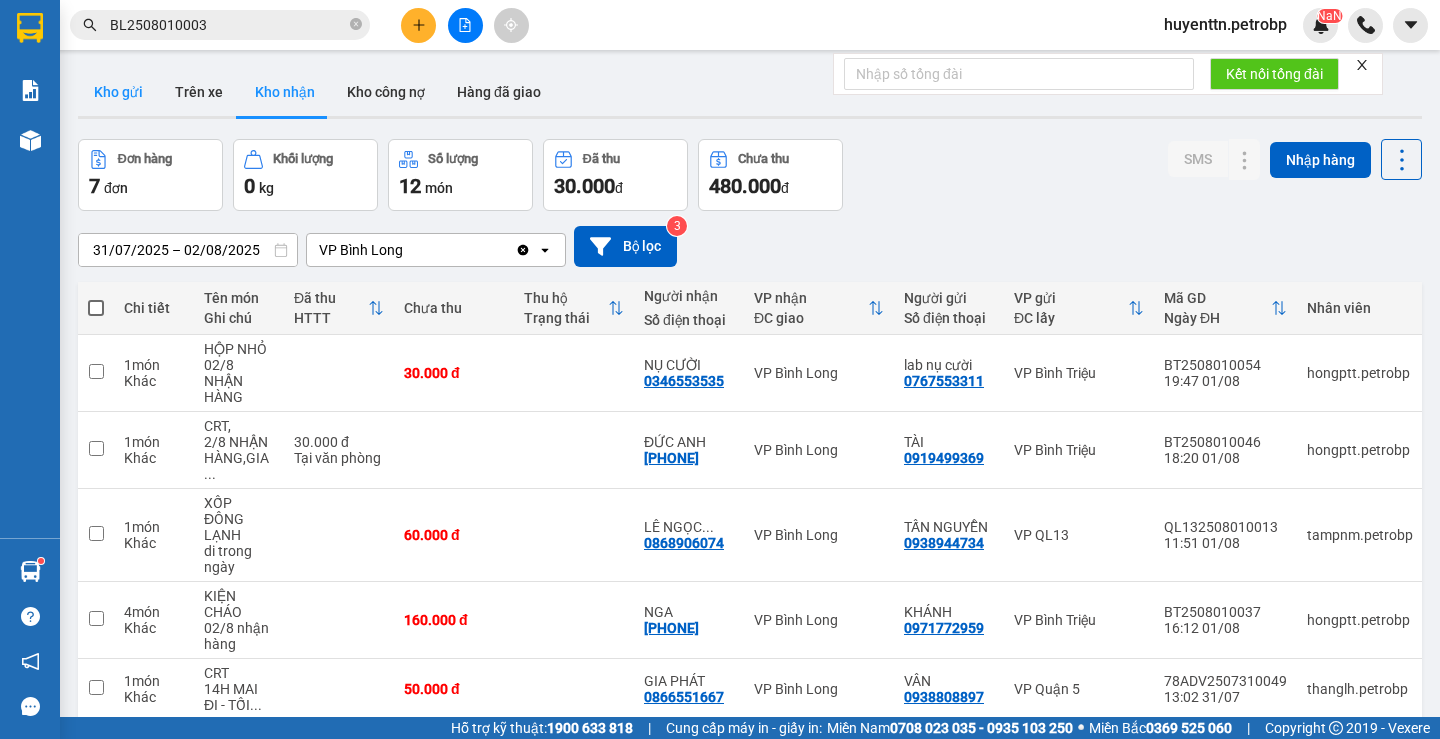 click on "Kho gửi" at bounding box center [118, 92] 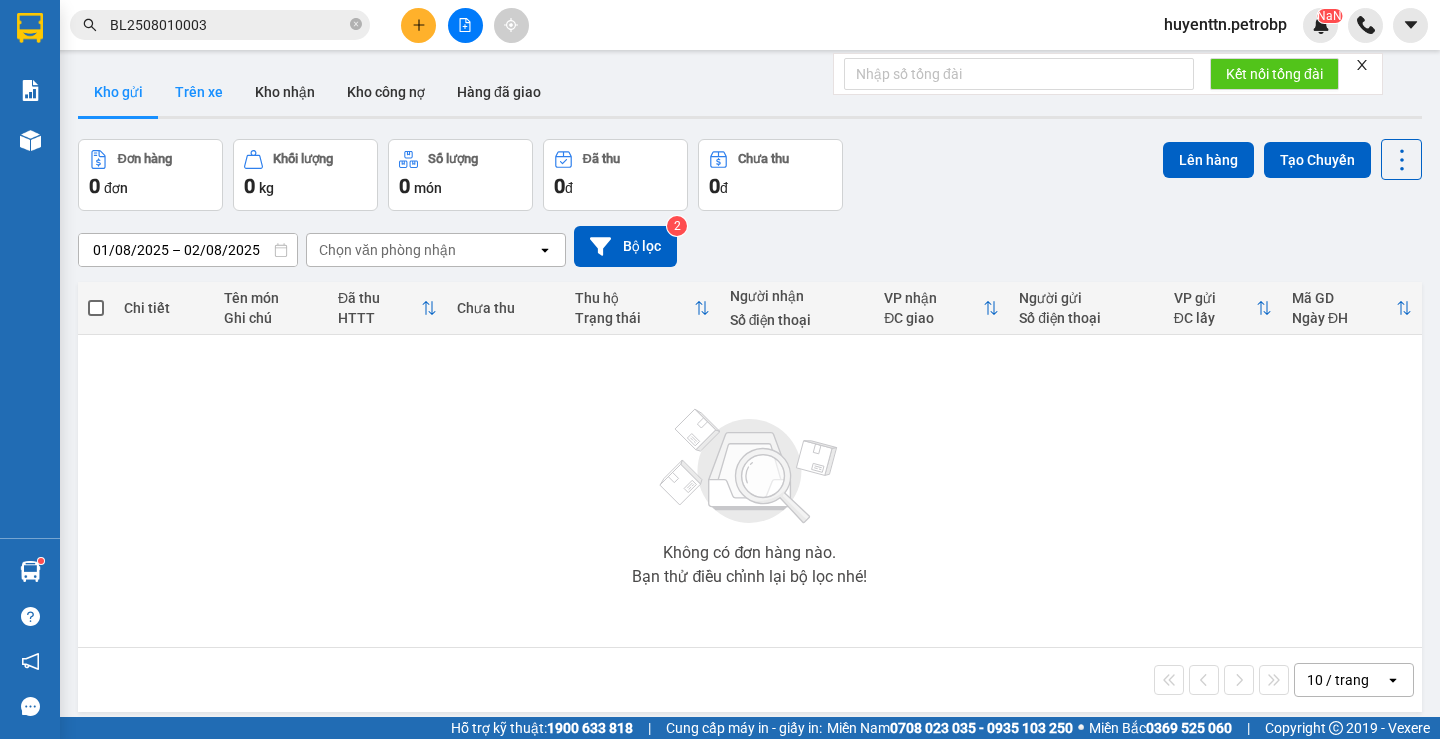 click on "Trên xe" at bounding box center (199, 92) 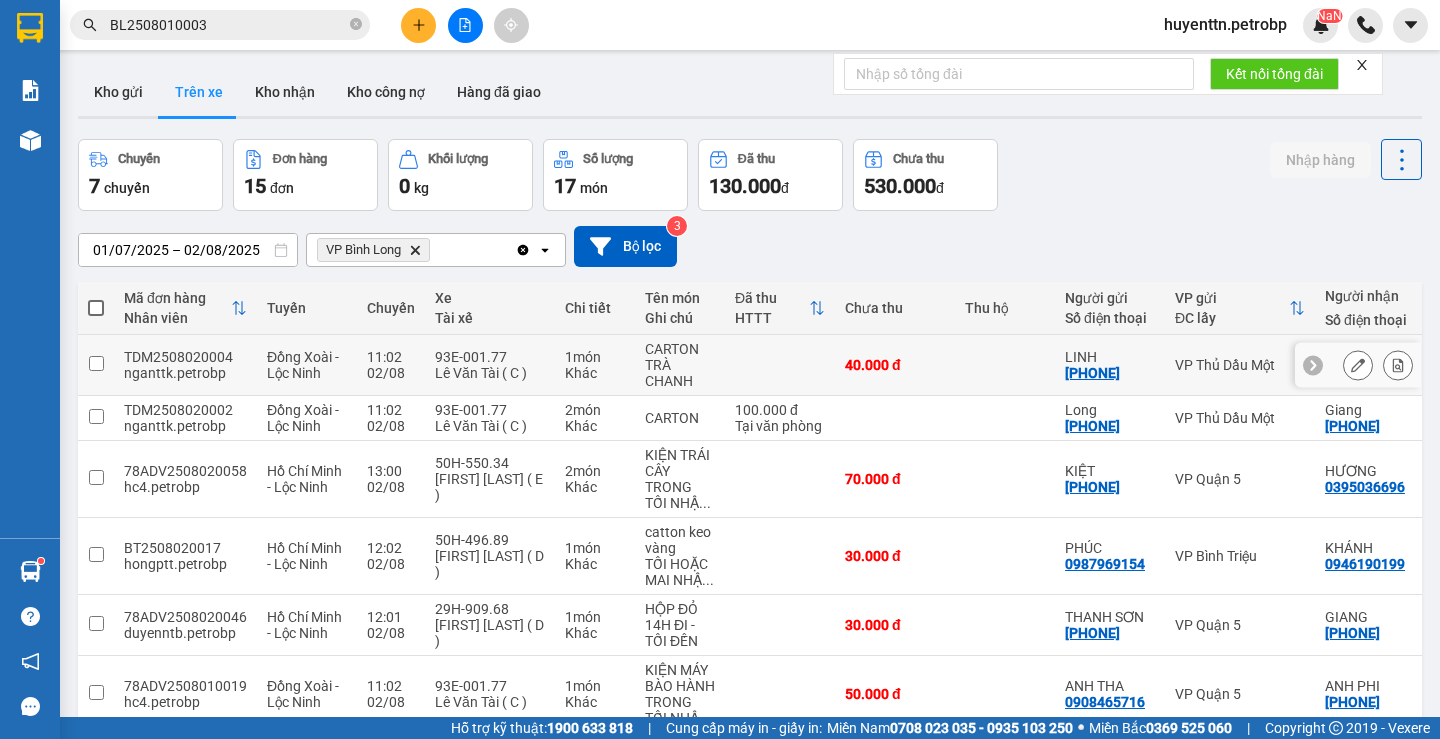 scroll, scrollTop: 366, scrollLeft: 0, axis: vertical 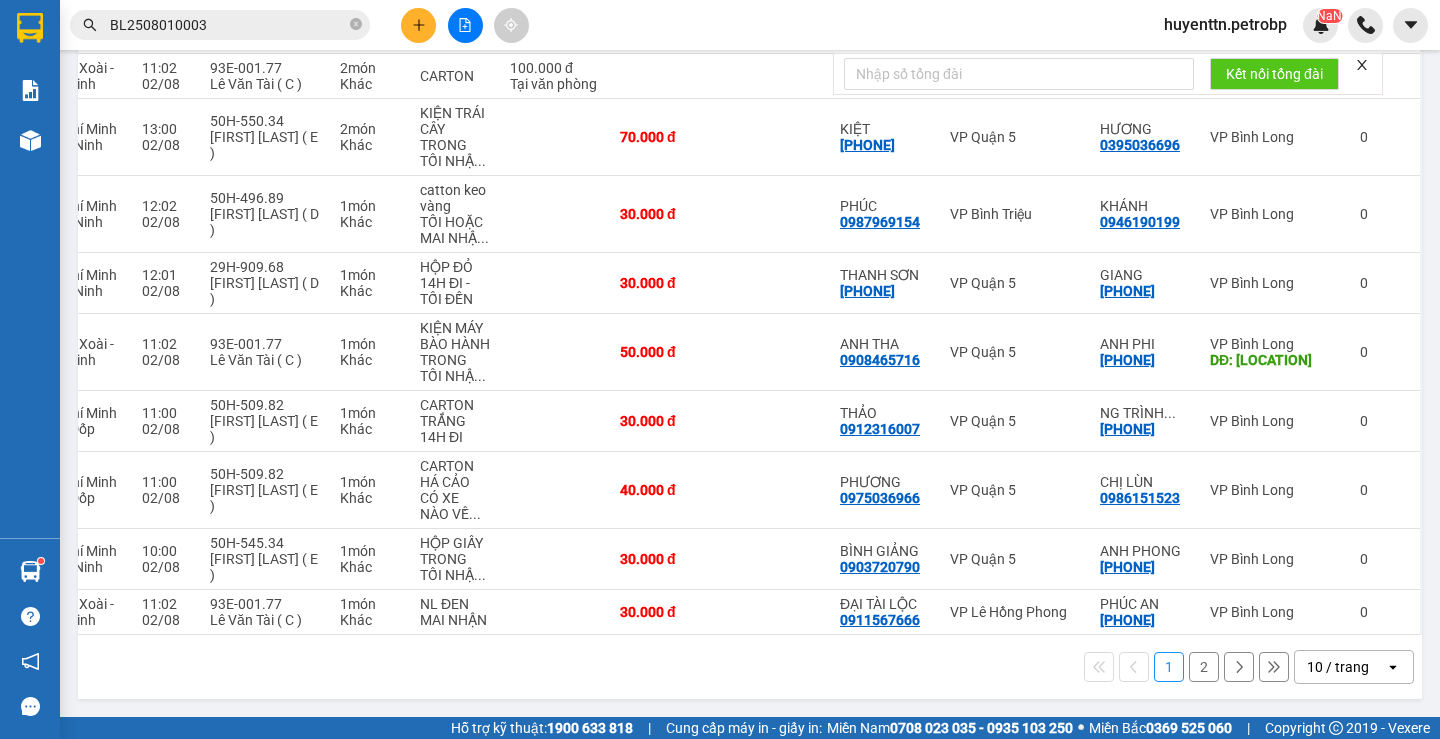 click on "2" at bounding box center (1204, 667) 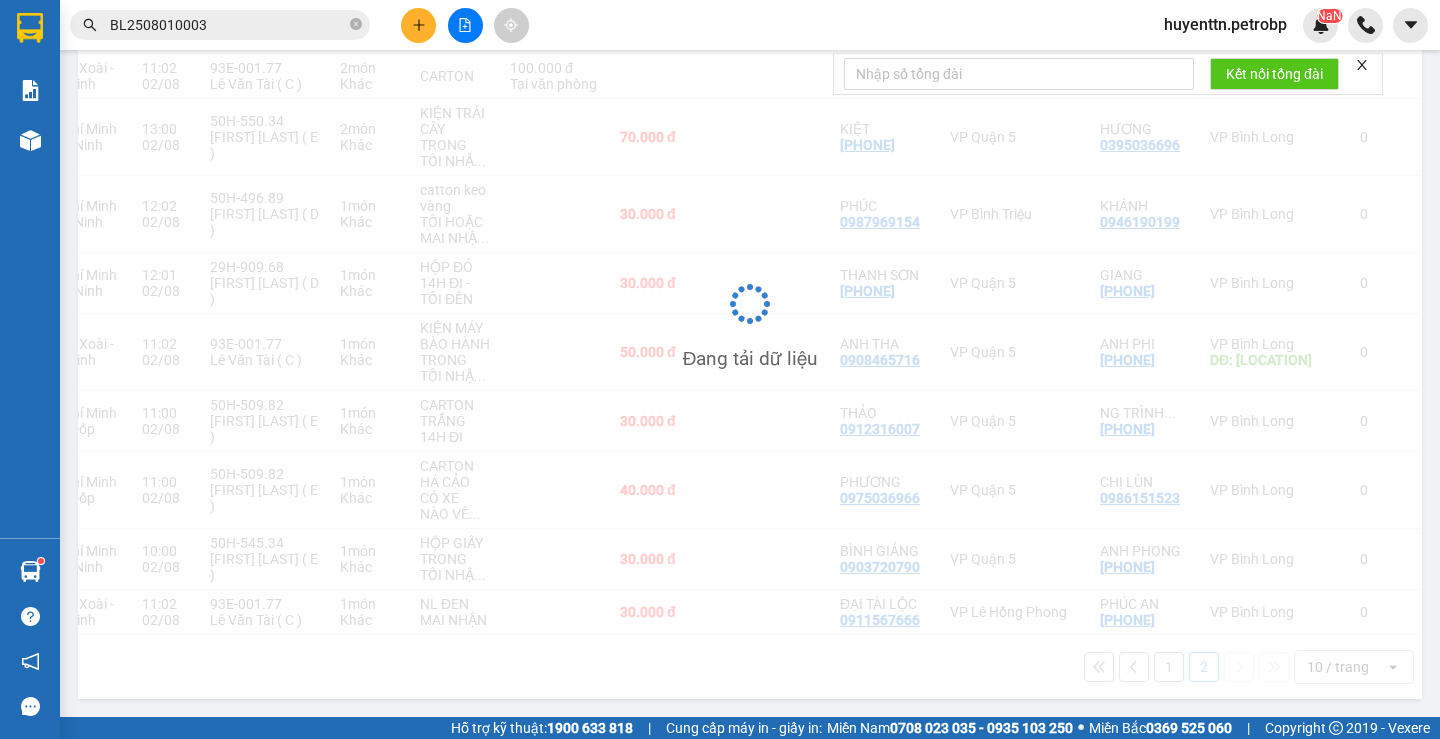 scroll, scrollTop: 92, scrollLeft: 0, axis: vertical 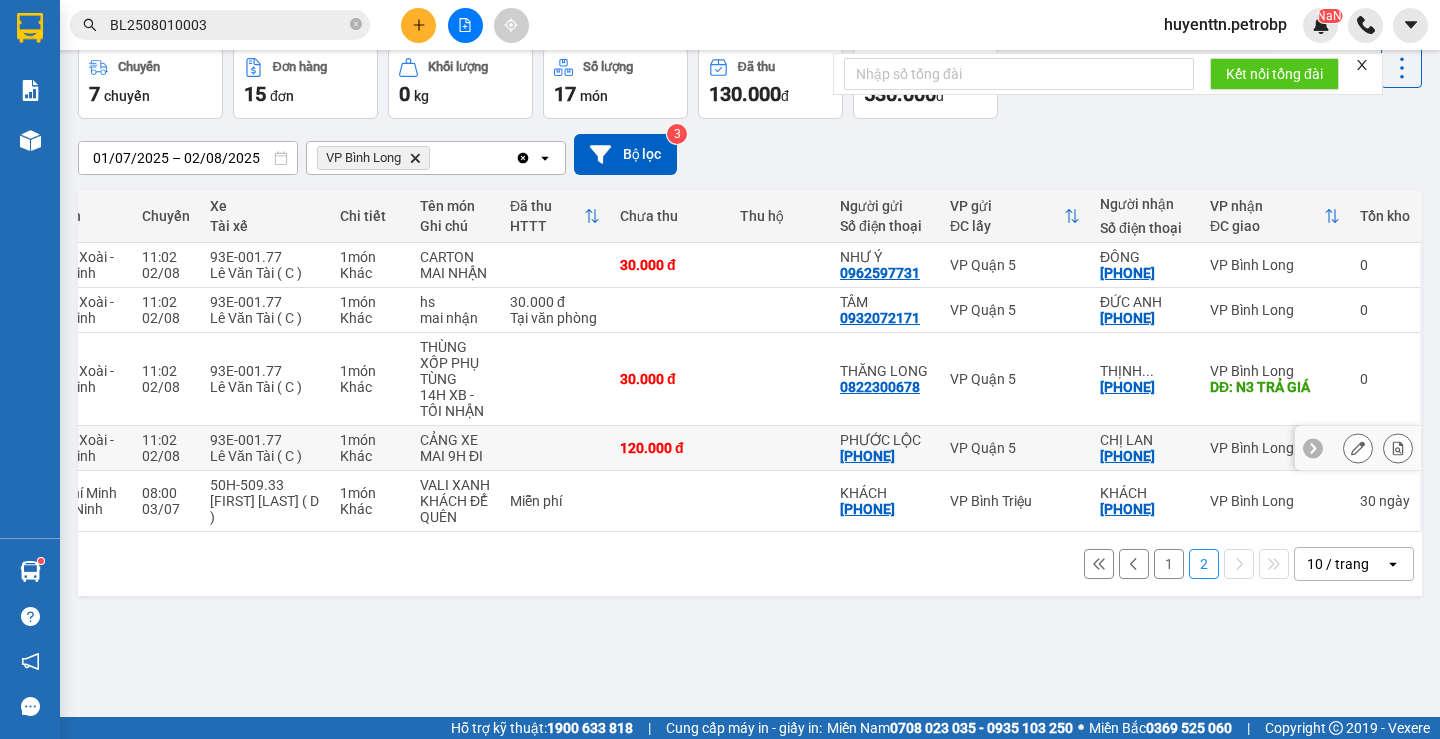 type 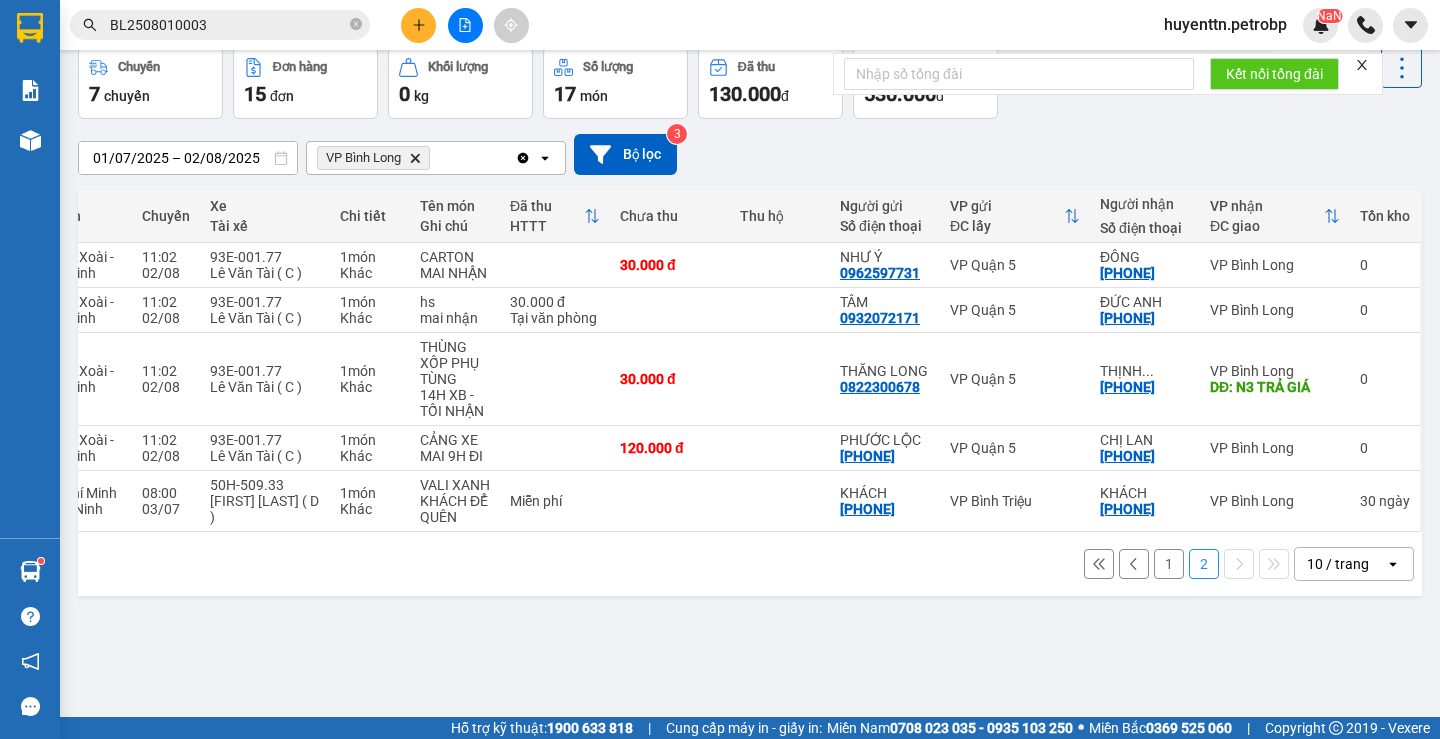 scroll, scrollTop: 0, scrollLeft: 0, axis: both 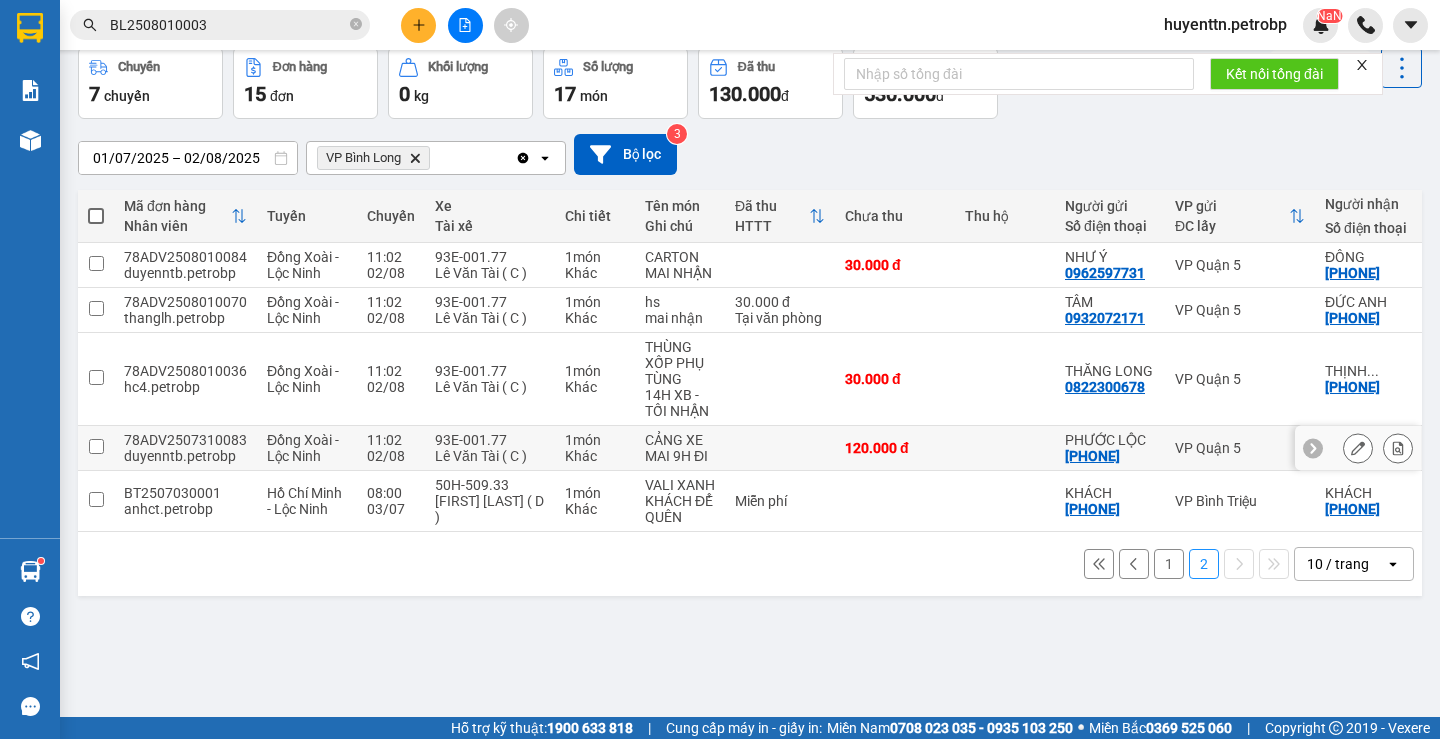 click on "78ADV2507310083" at bounding box center (185, 440) 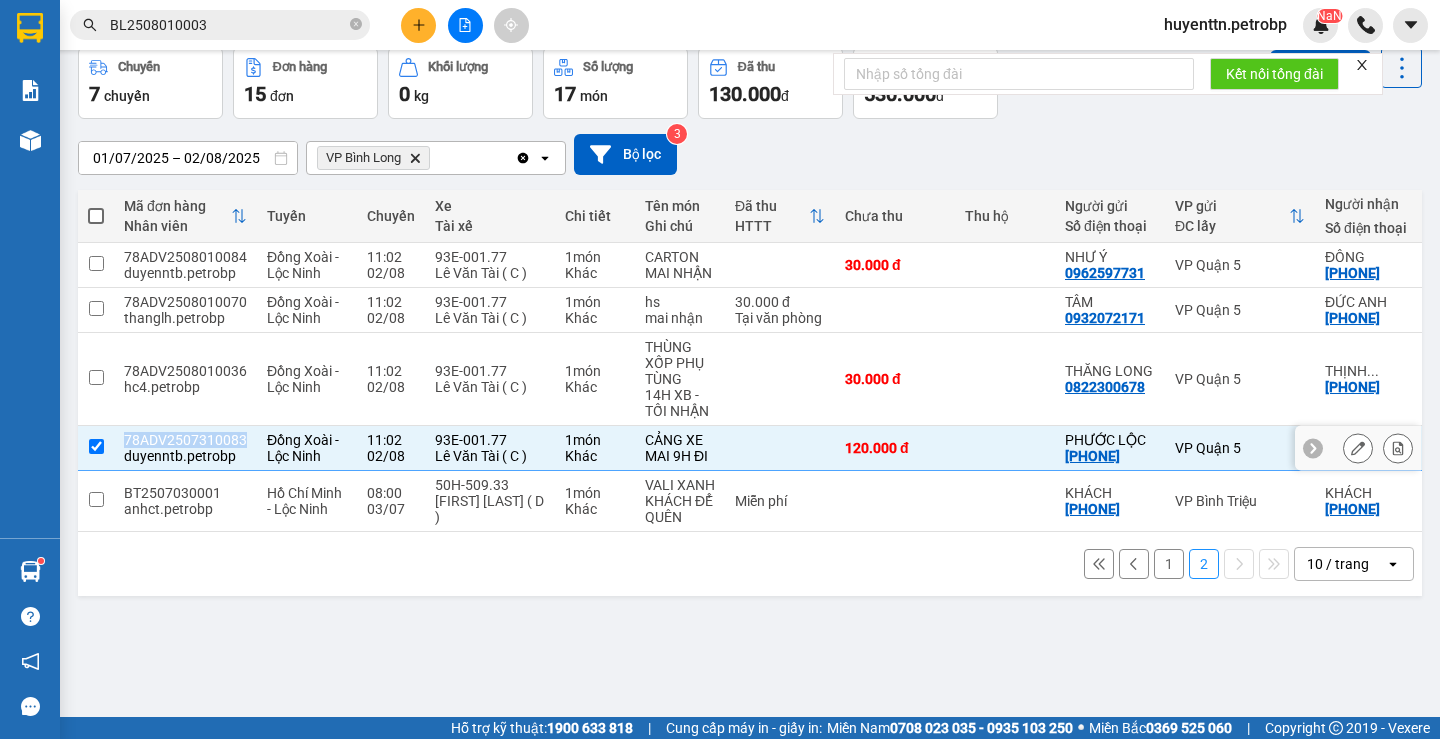click on "78ADV2507310083" at bounding box center (185, 440) 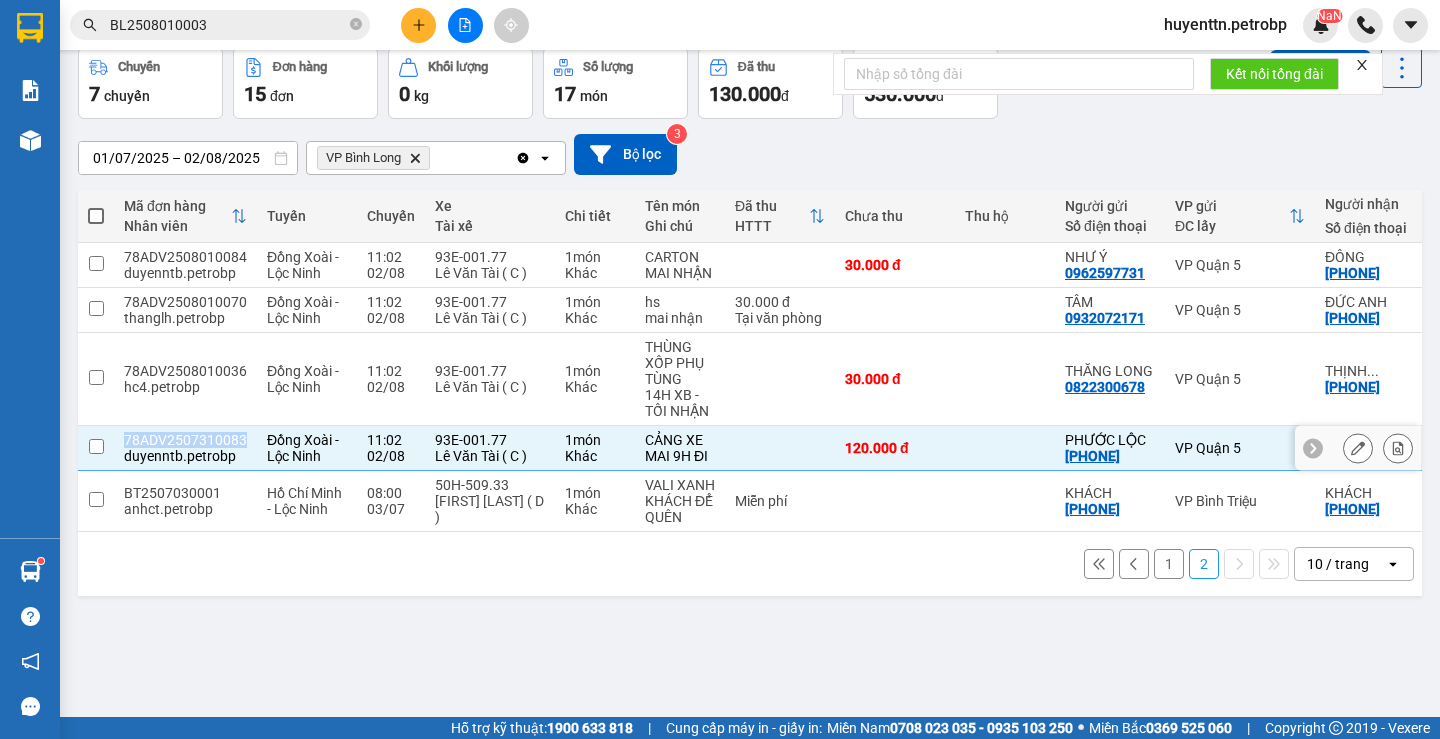 checkbox on "false" 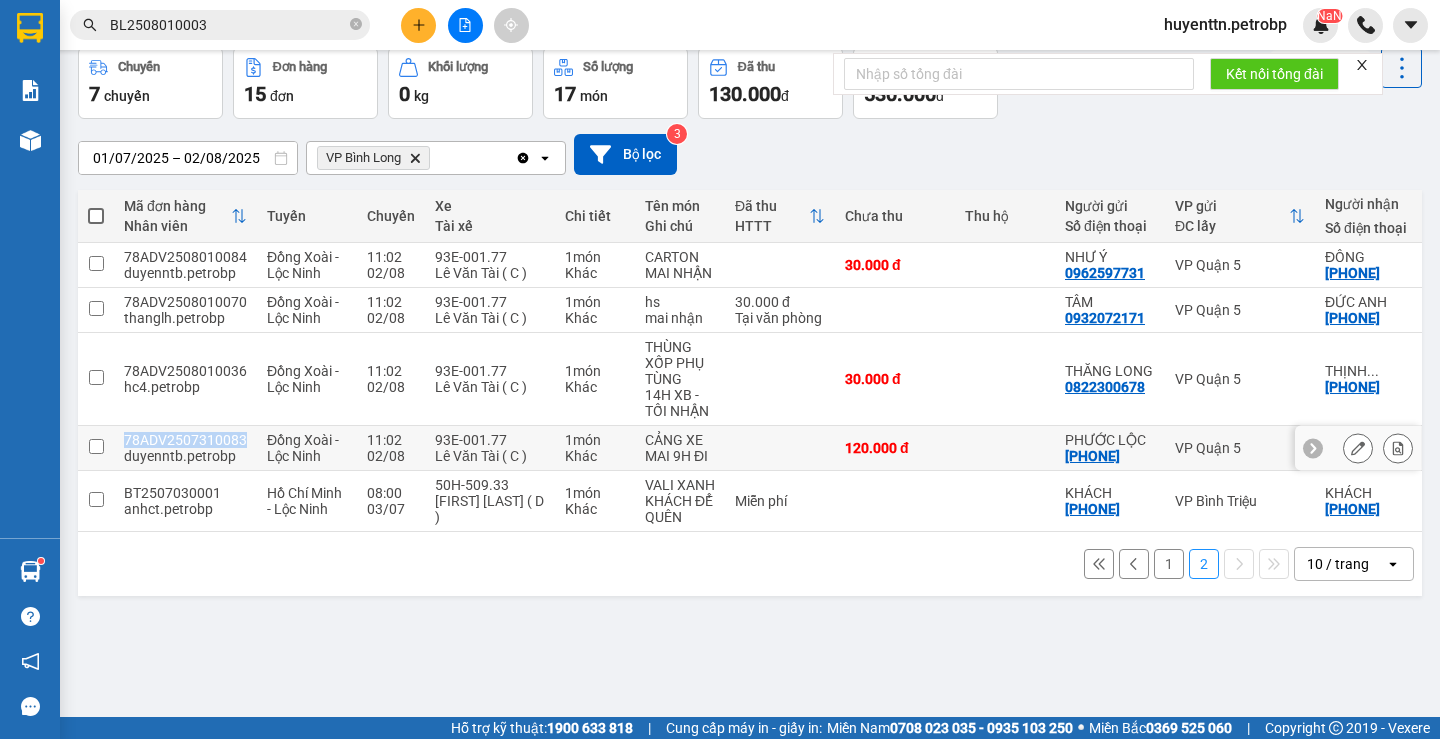 copy on "78ADV2507310083" 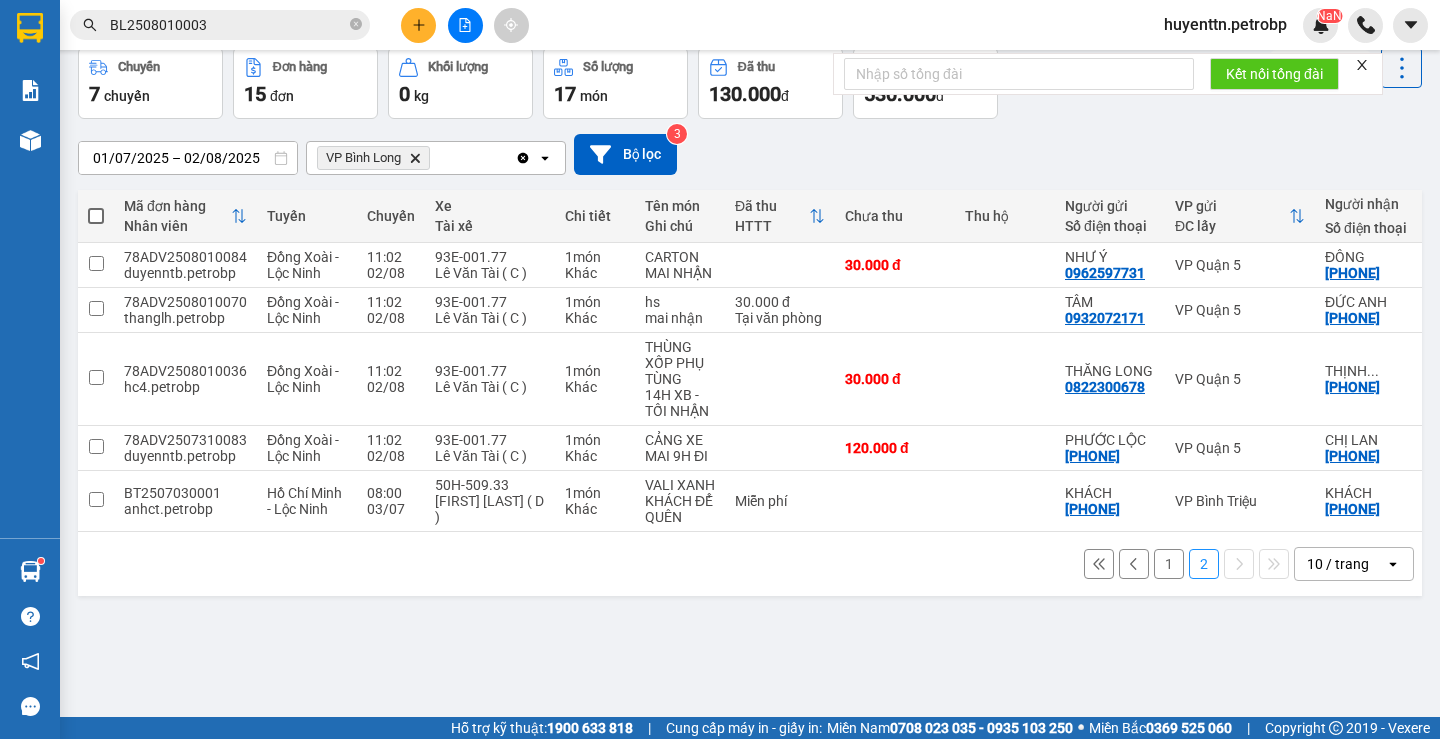 click on "BL2508010003" at bounding box center [228, 25] 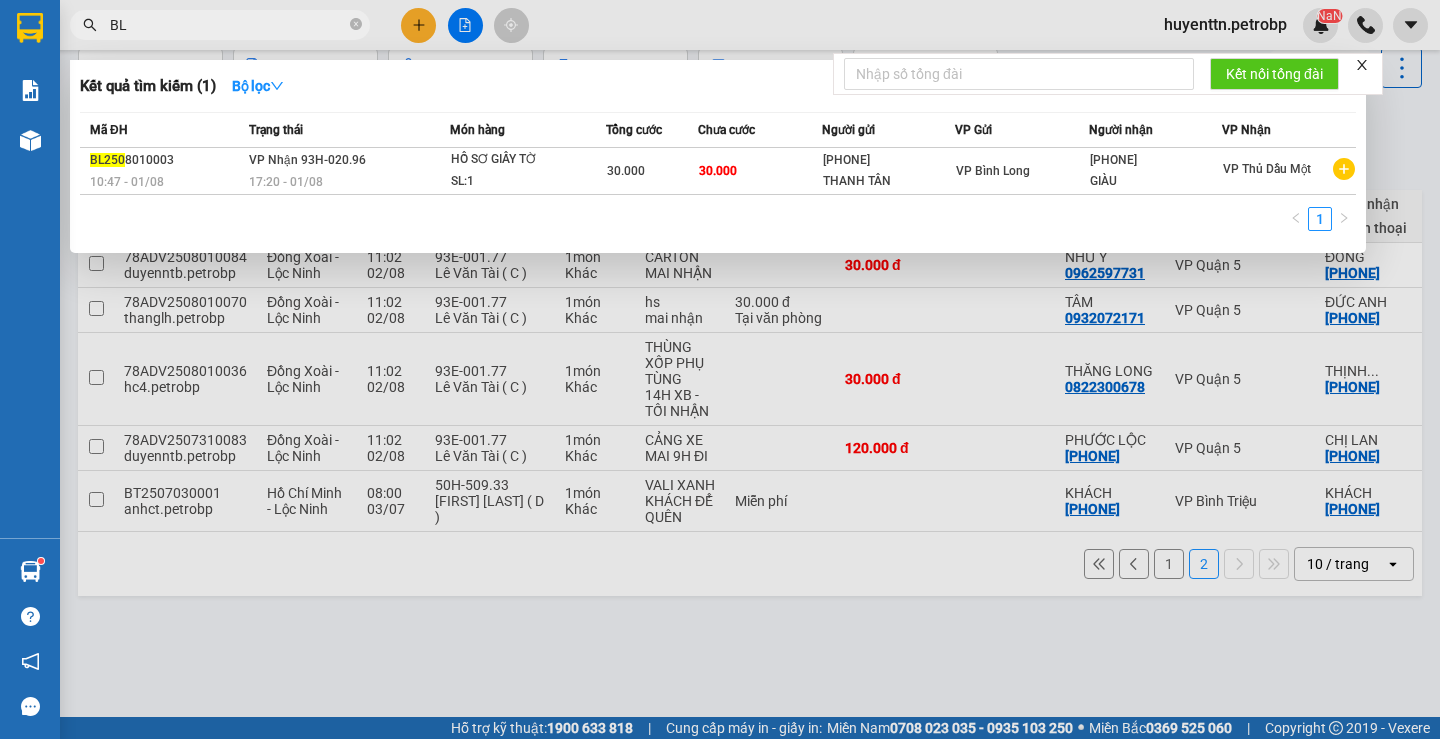 type on "B" 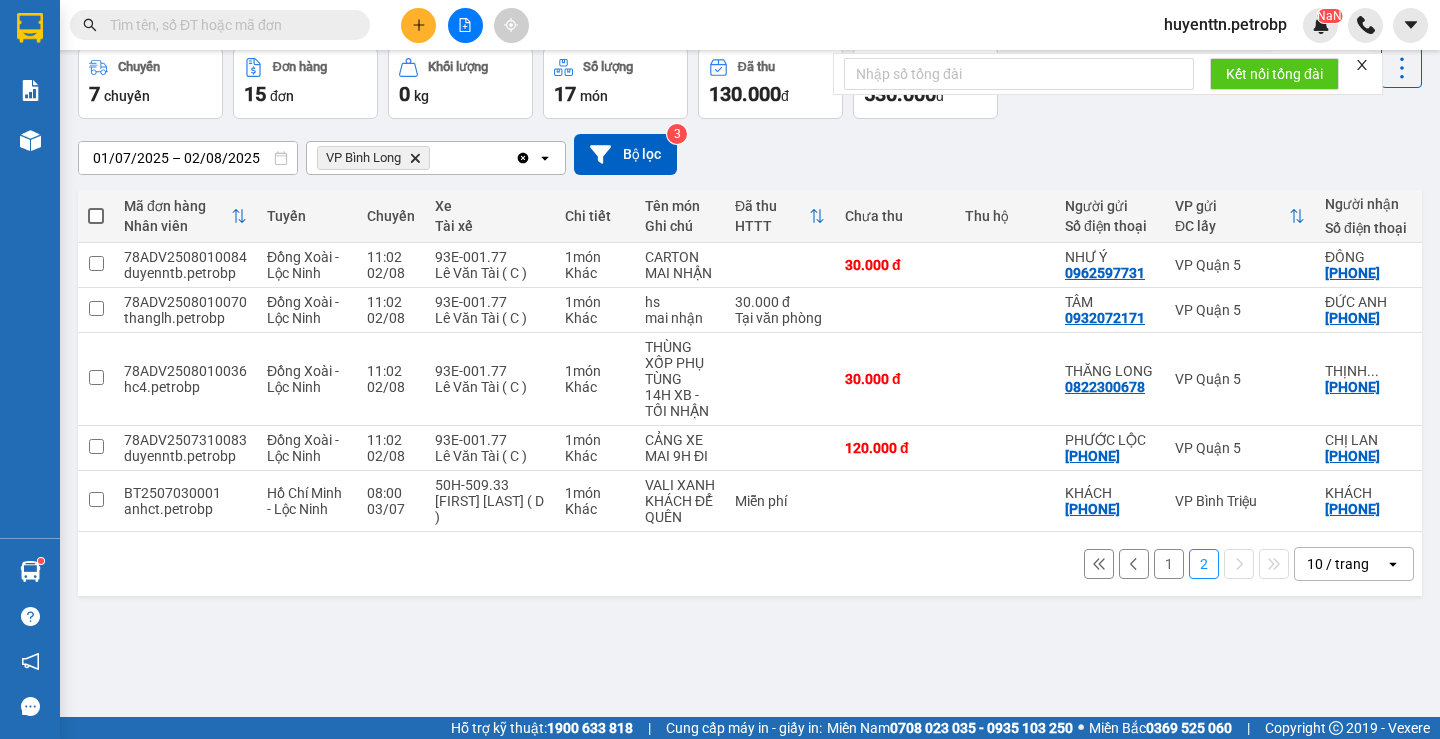 paste on "78ADV2507310083" 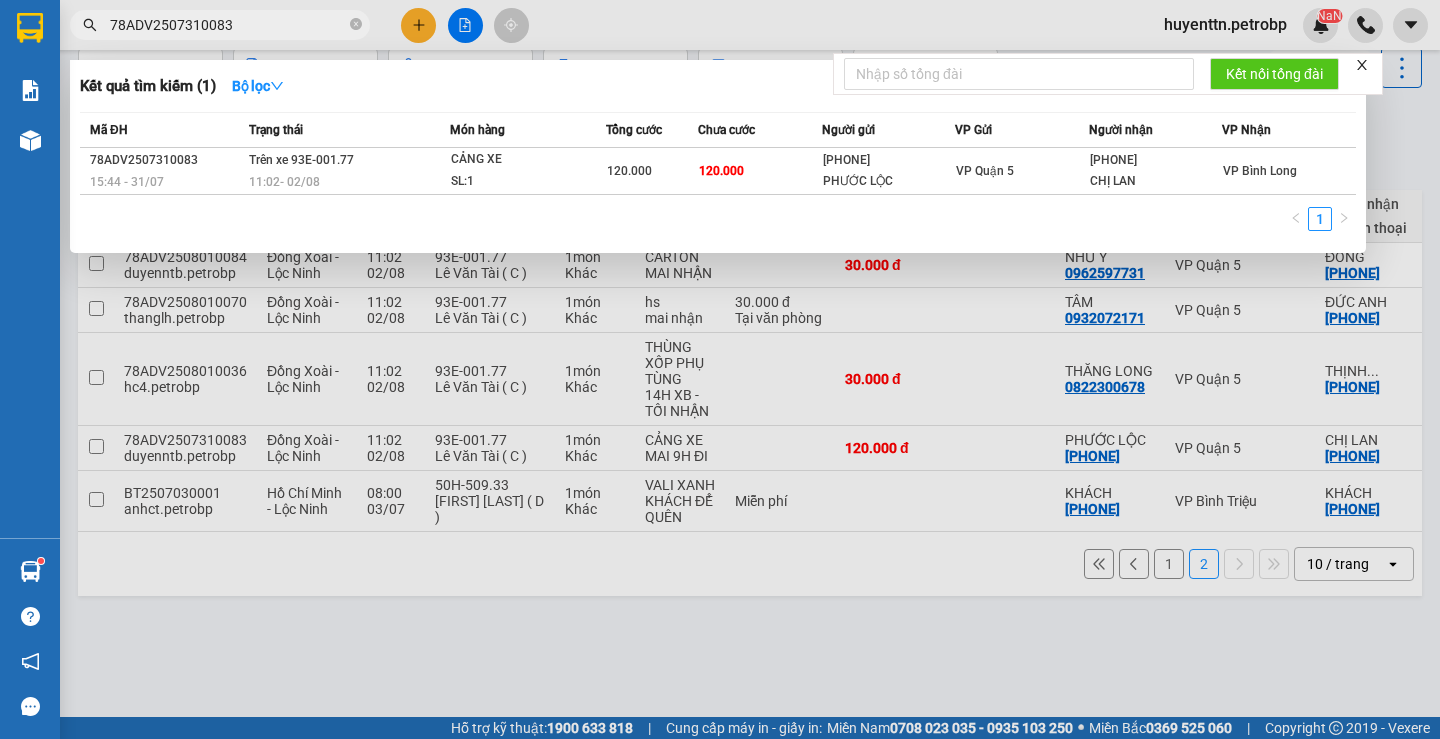 type on "78ADV2507310083" 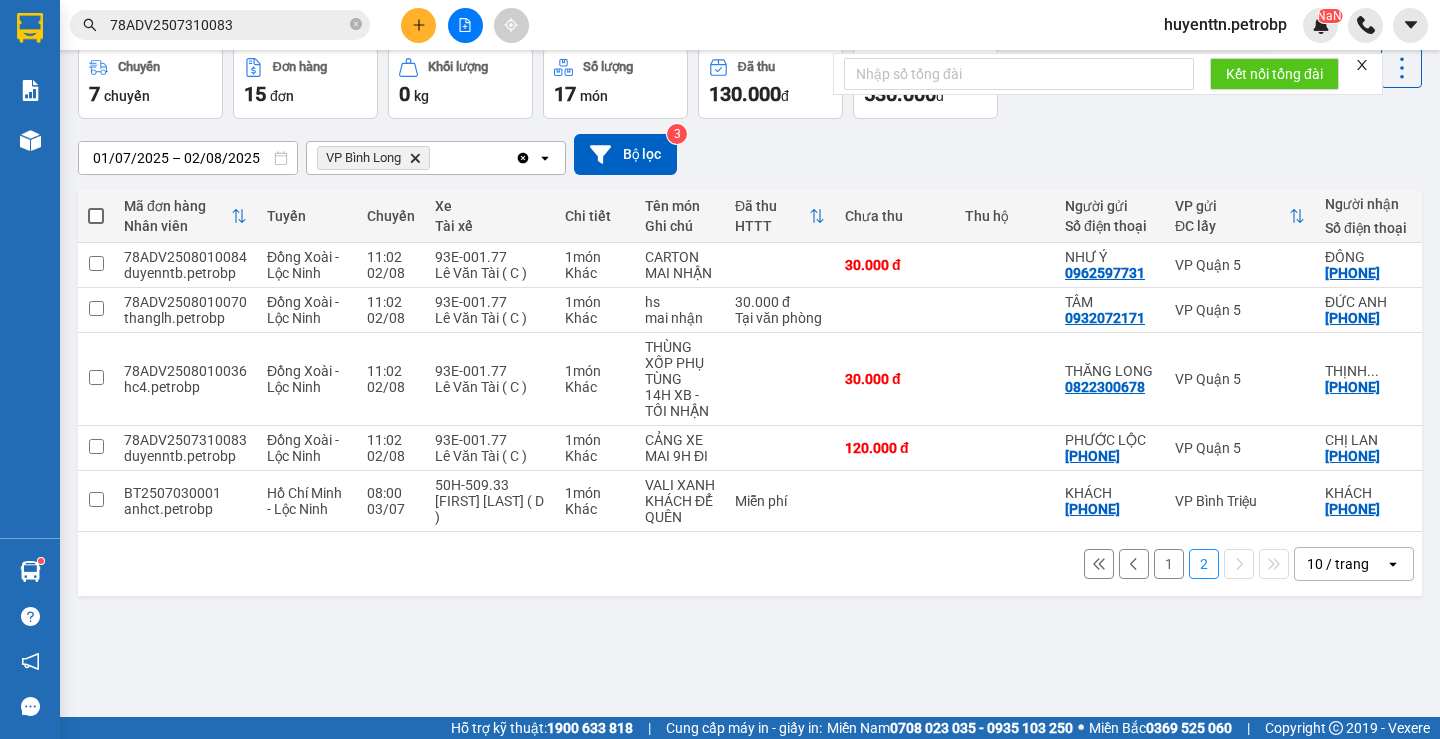 scroll, scrollTop: 0, scrollLeft: 0, axis: both 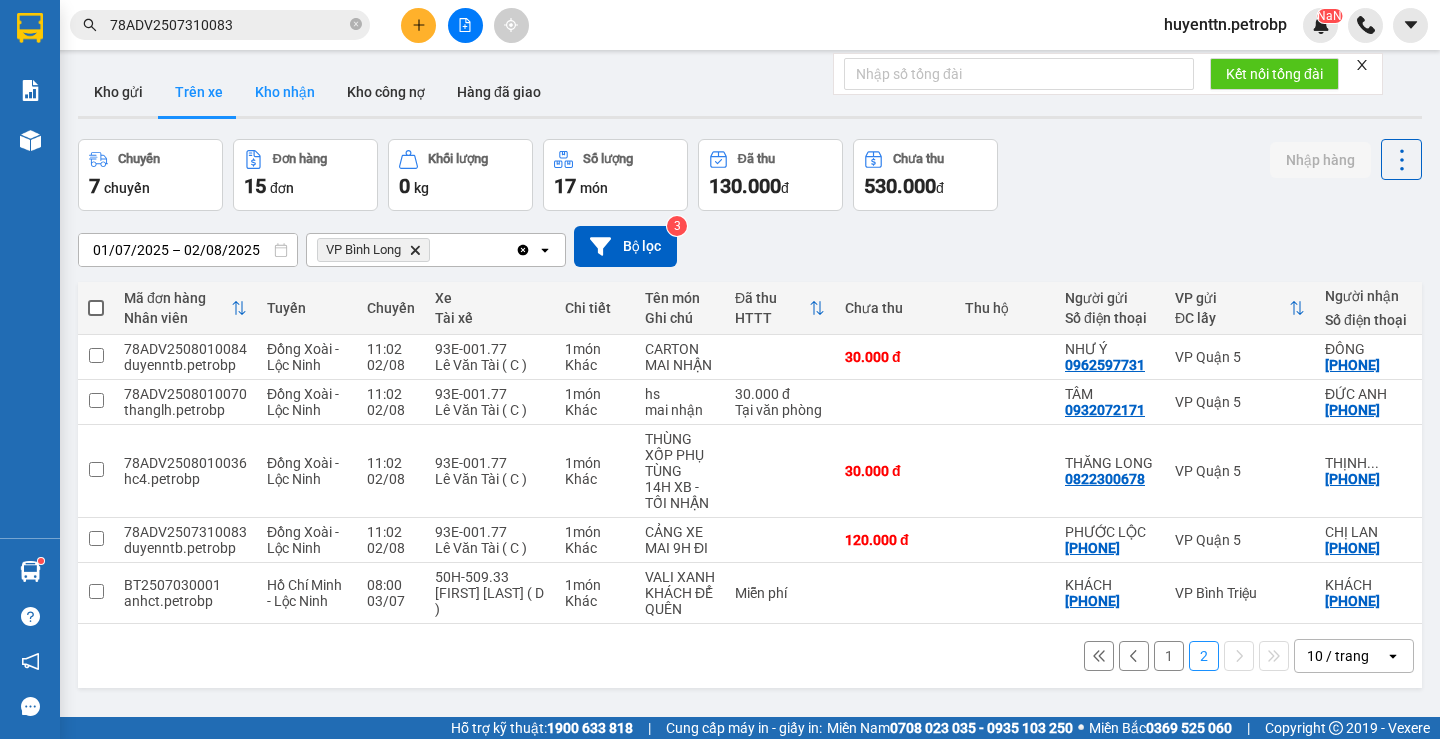 click on "Kho nhận" at bounding box center (285, 92) 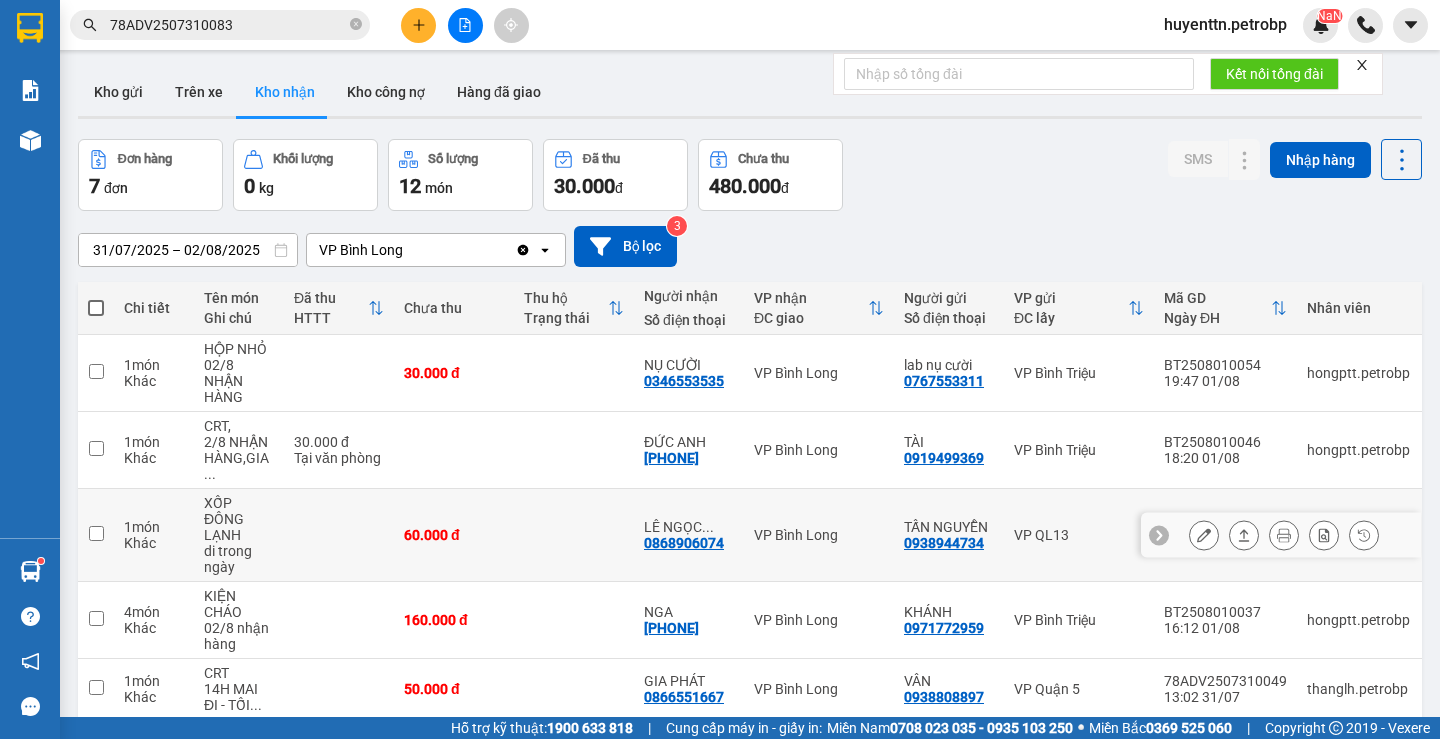 scroll, scrollTop: 247, scrollLeft: 0, axis: vertical 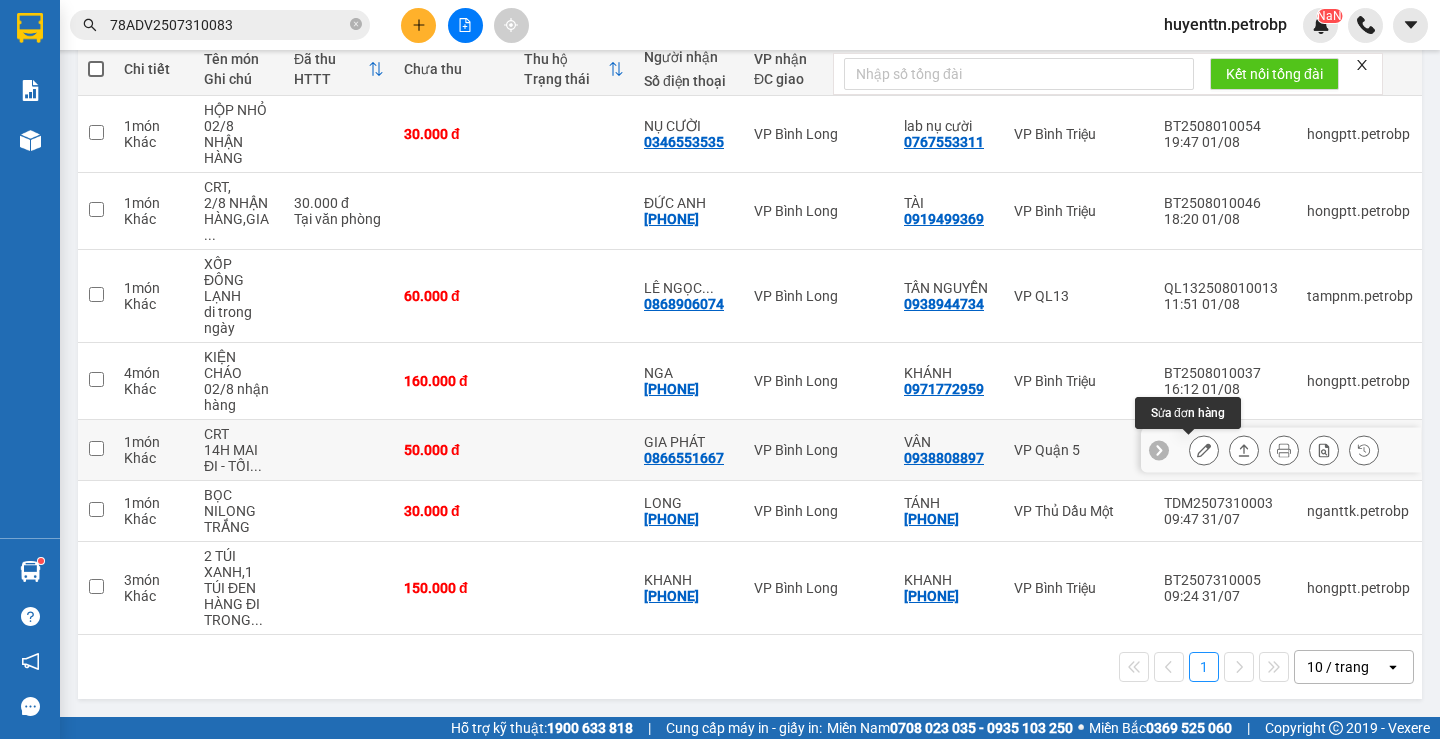 click 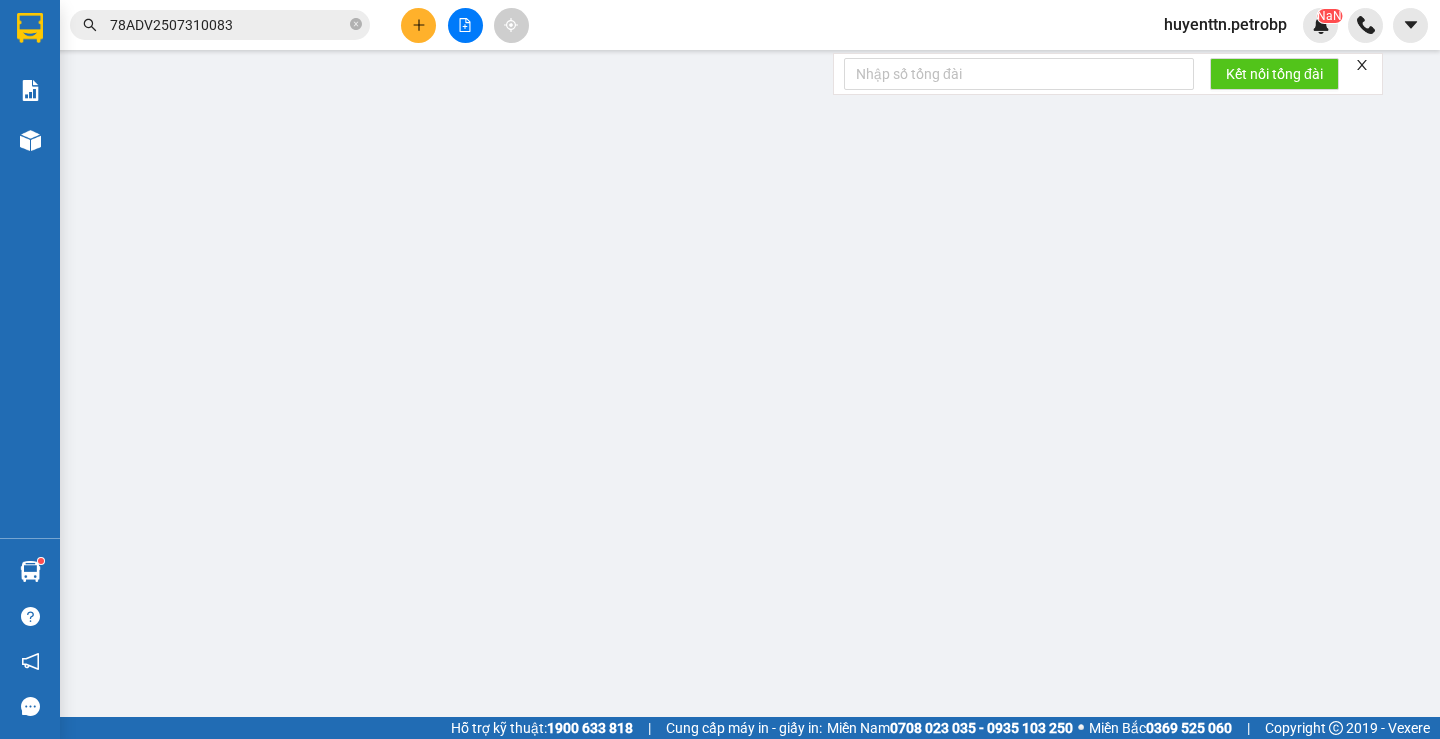 type on "0938808897" 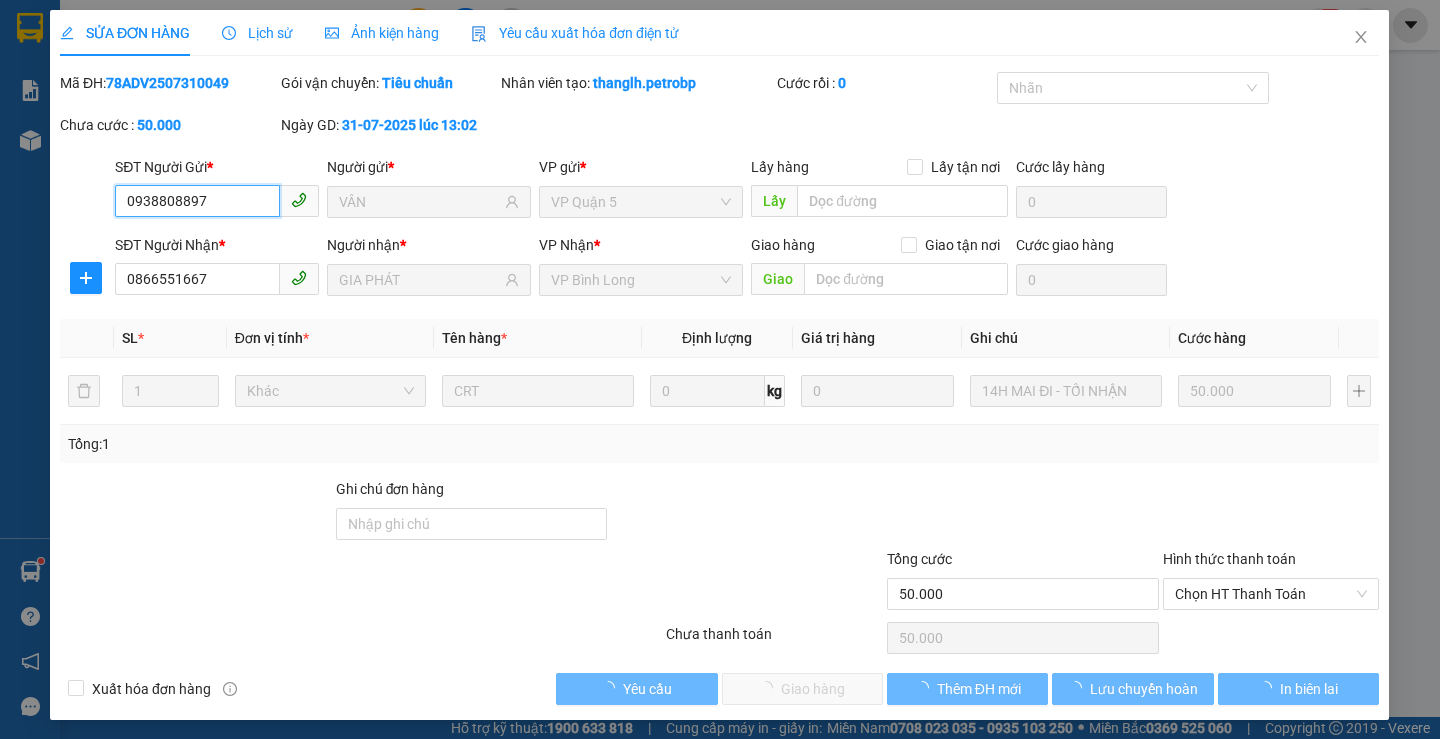 scroll, scrollTop: 0, scrollLeft: 0, axis: both 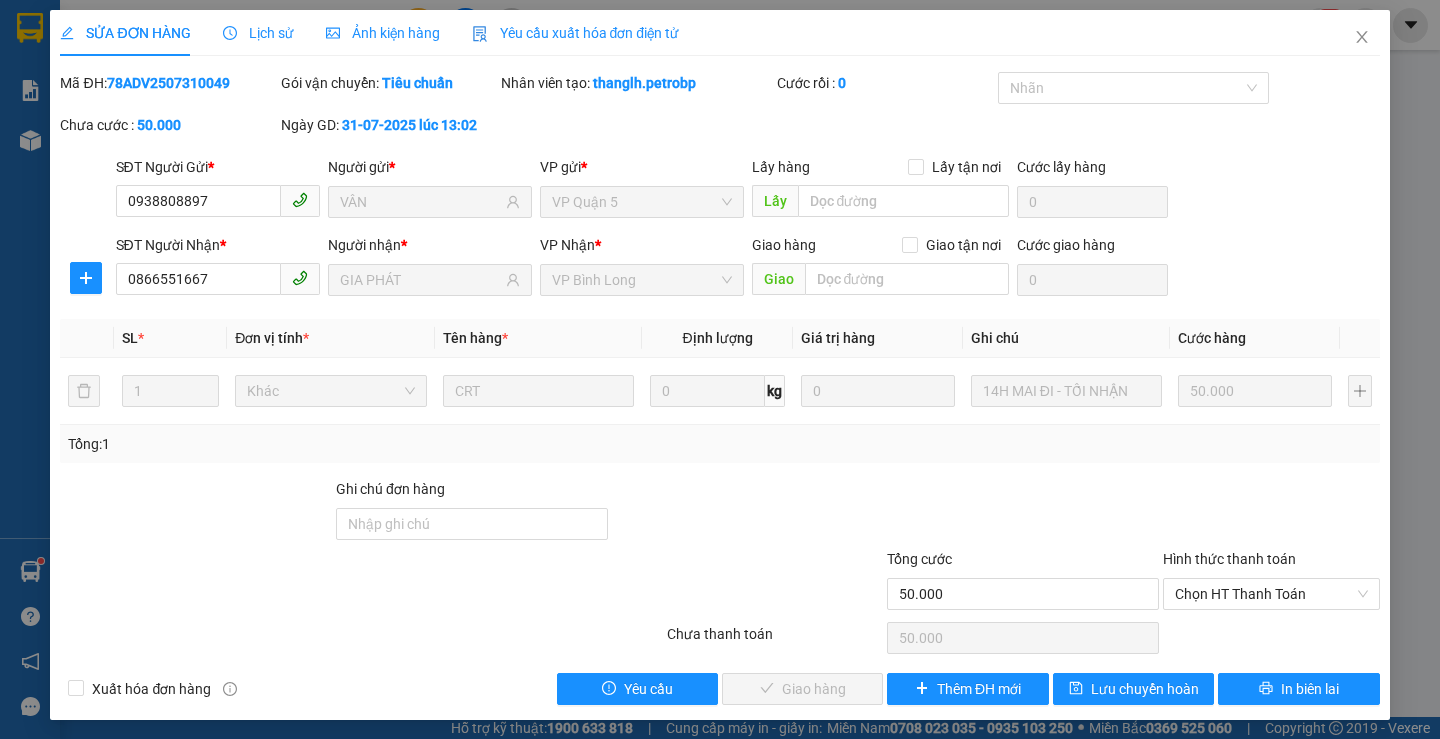 click on "Lịch sử" at bounding box center [258, 33] 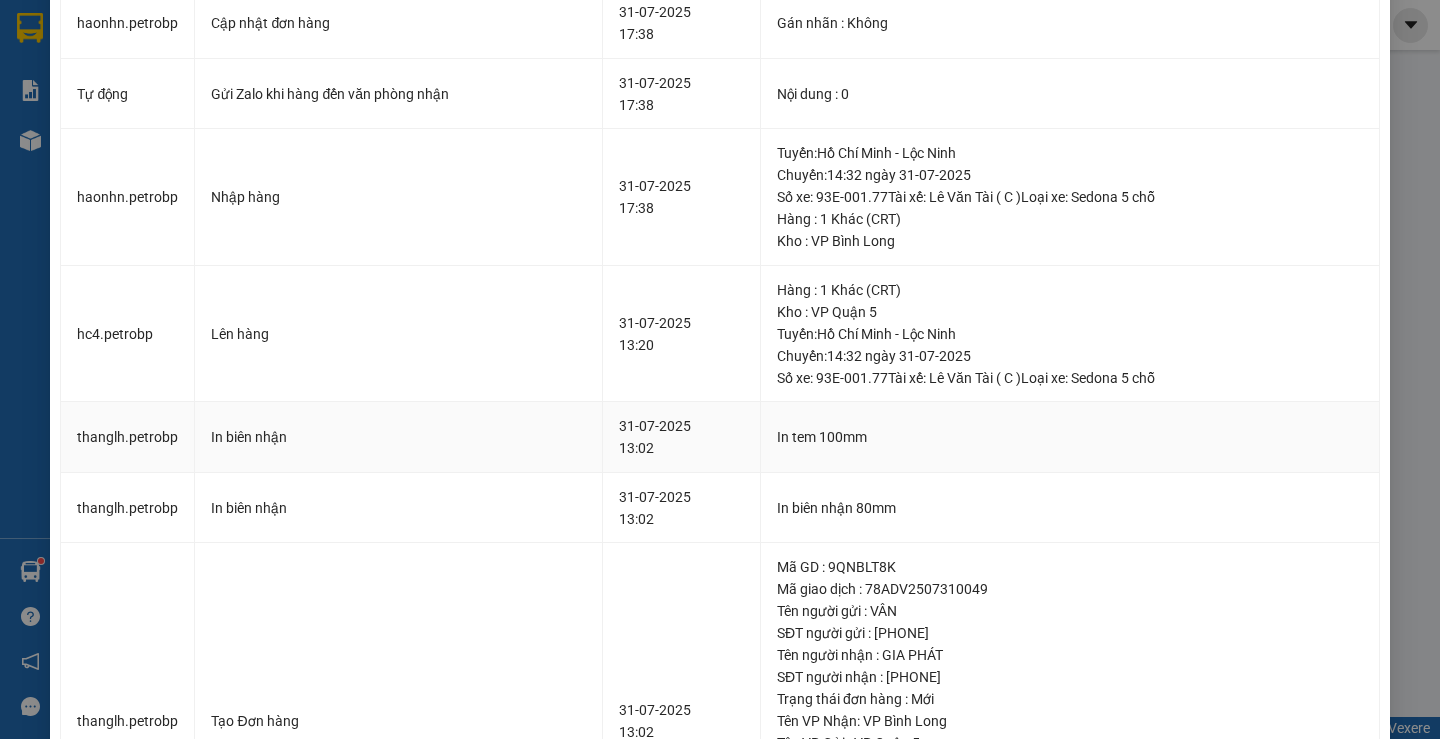 scroll, scrollTop: 0, scrollLeft: 0, axis: both 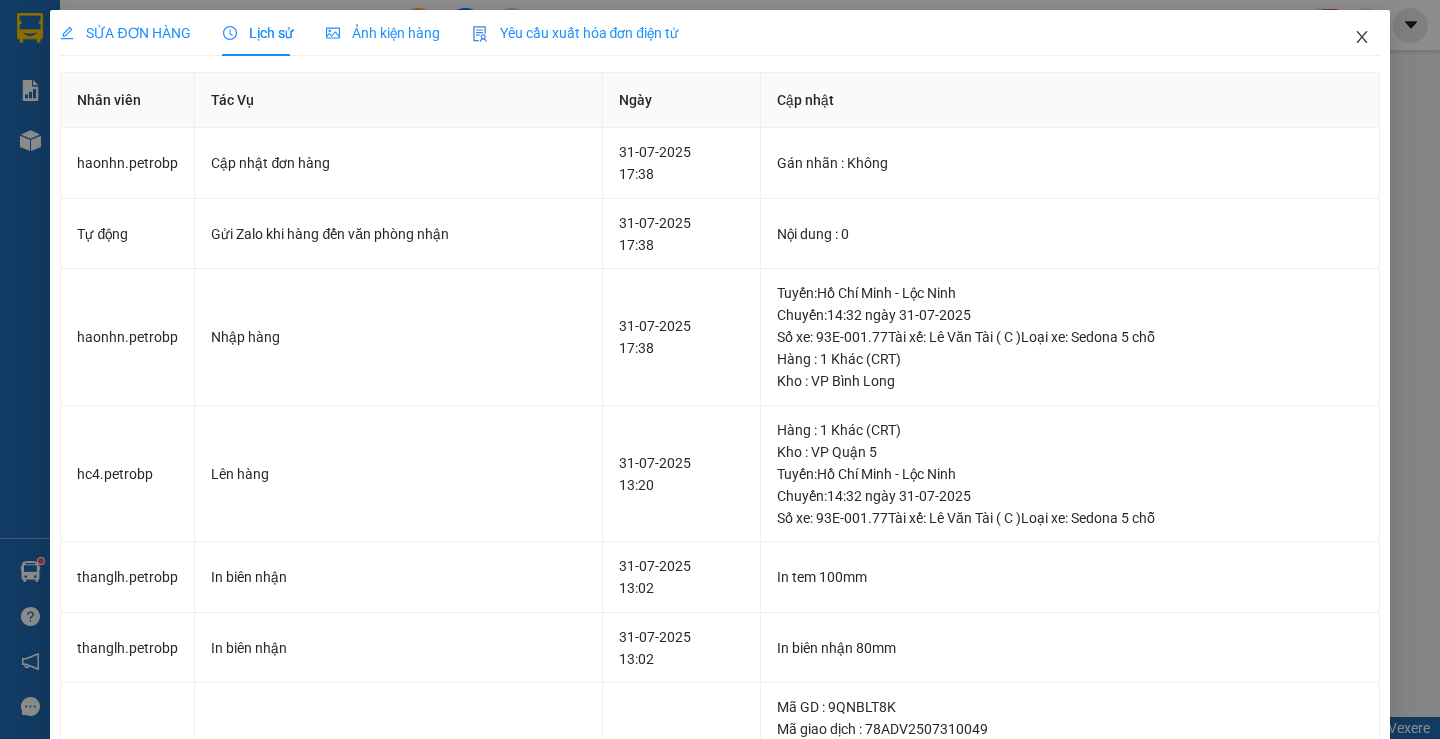 click 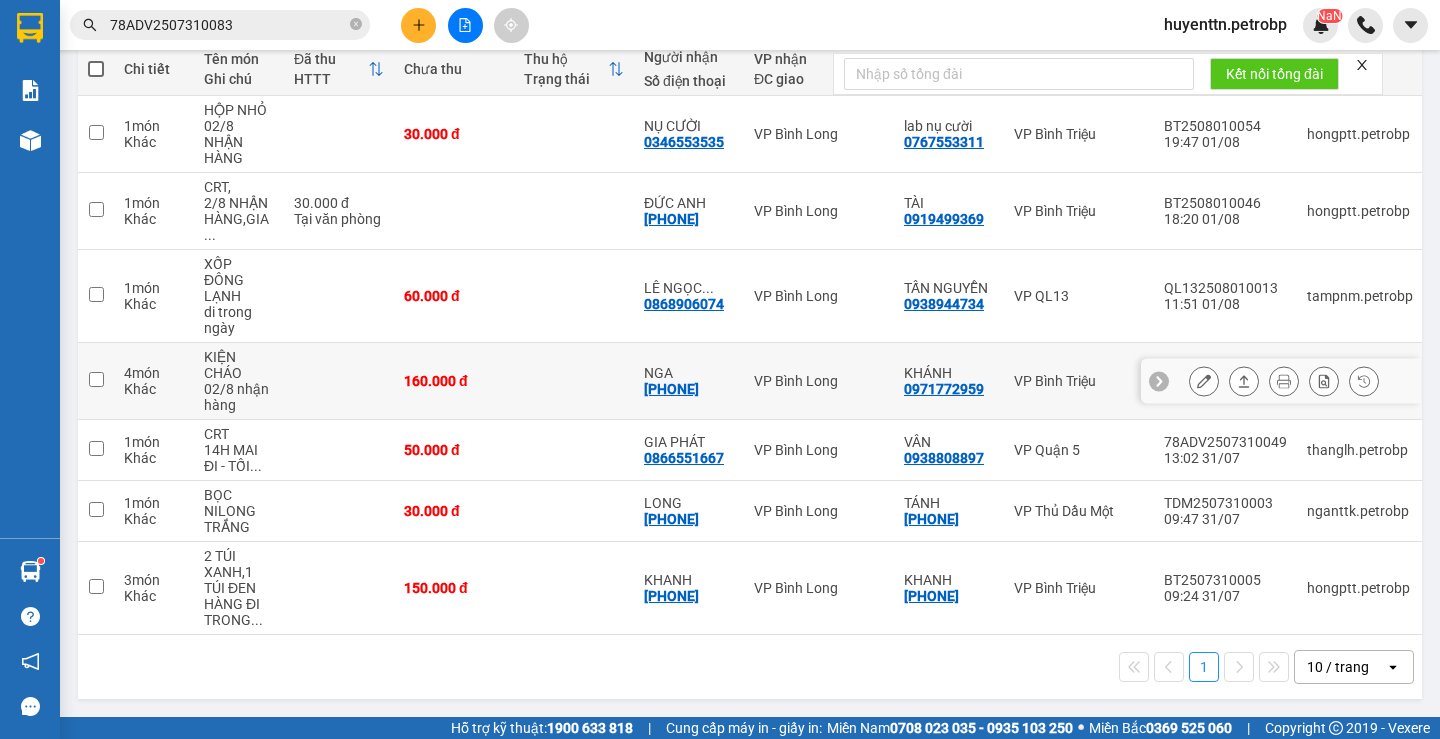 scroll, scrollTop: 0, scrollLeft: 0, axis: both 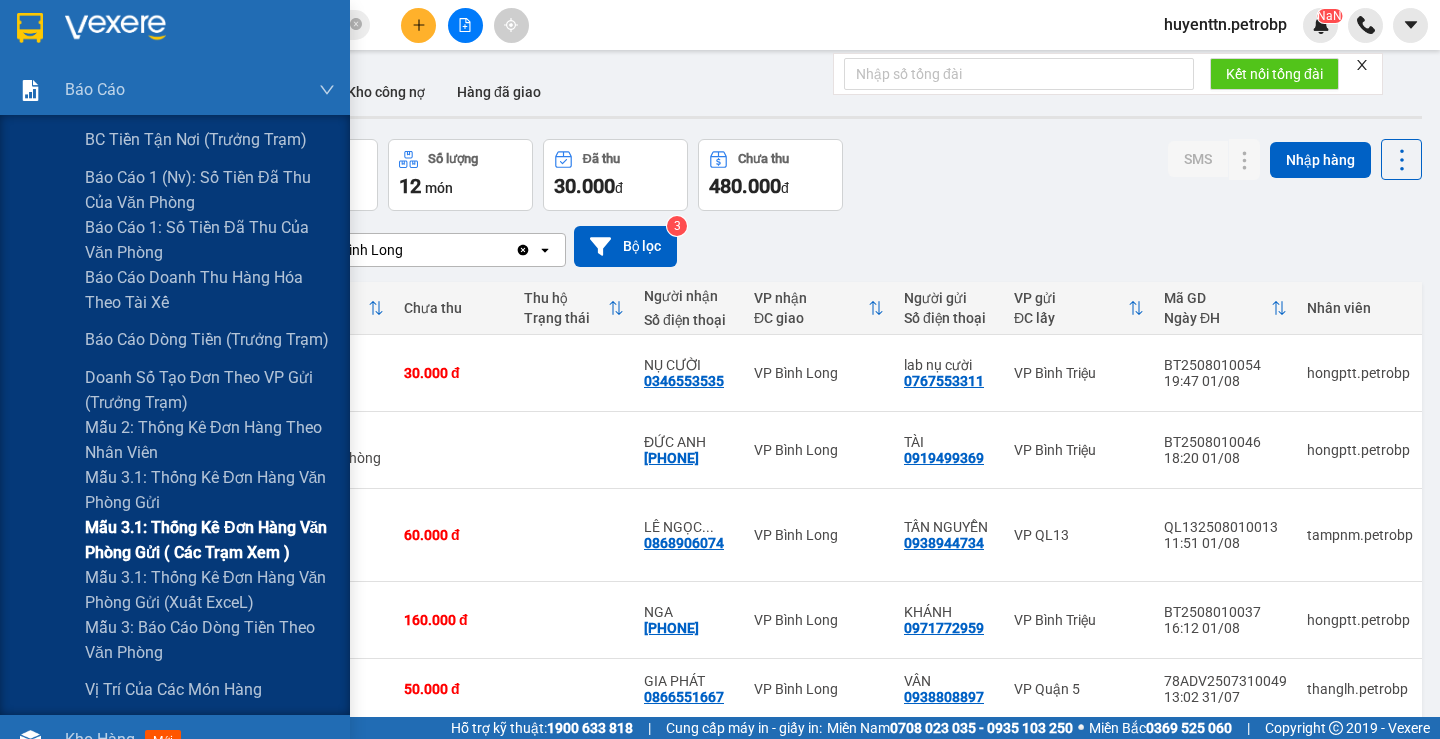 click on "Mẫu 3.1: Thống kê đơn hàng văn phòng gửi ( các trạm xem )" at bounding box center [210, 540] 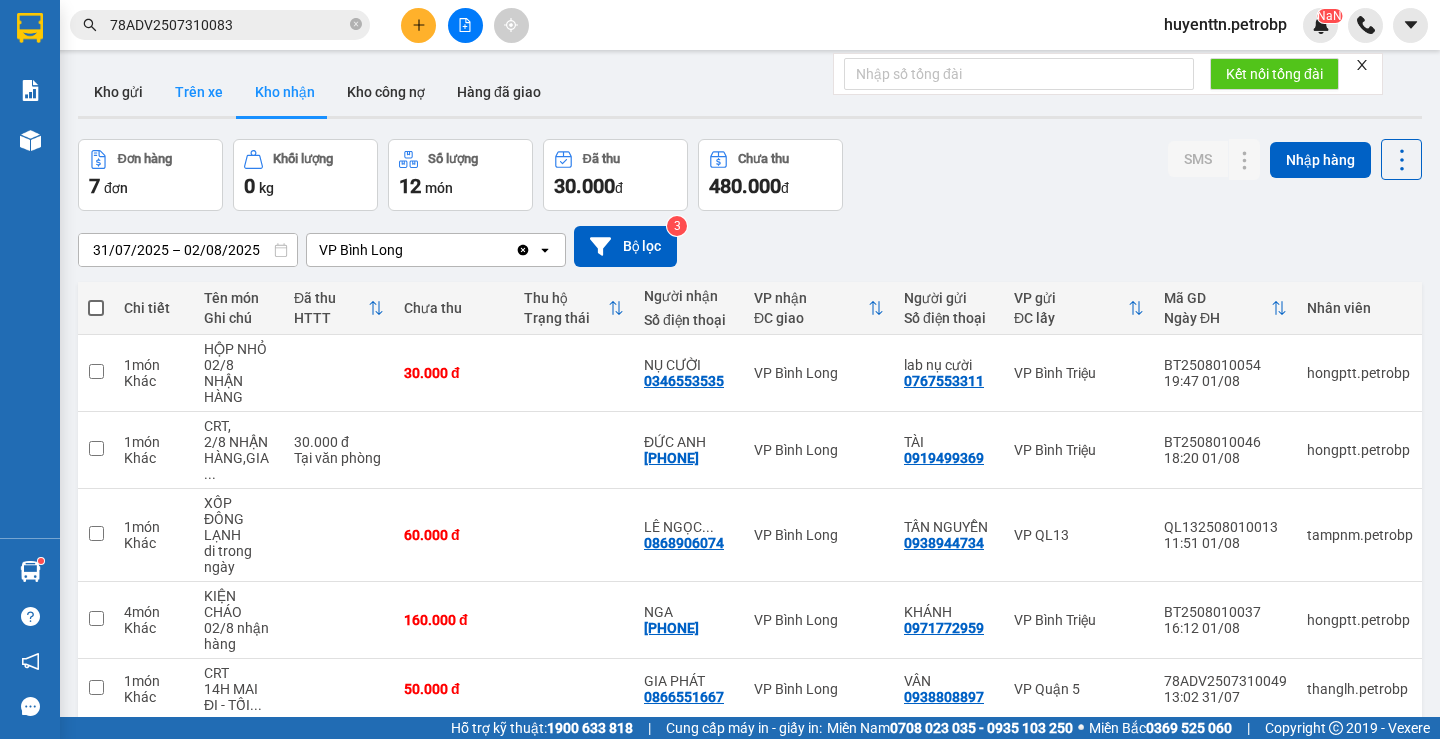 click on "Trên xe" at bounding box center (199, 92) 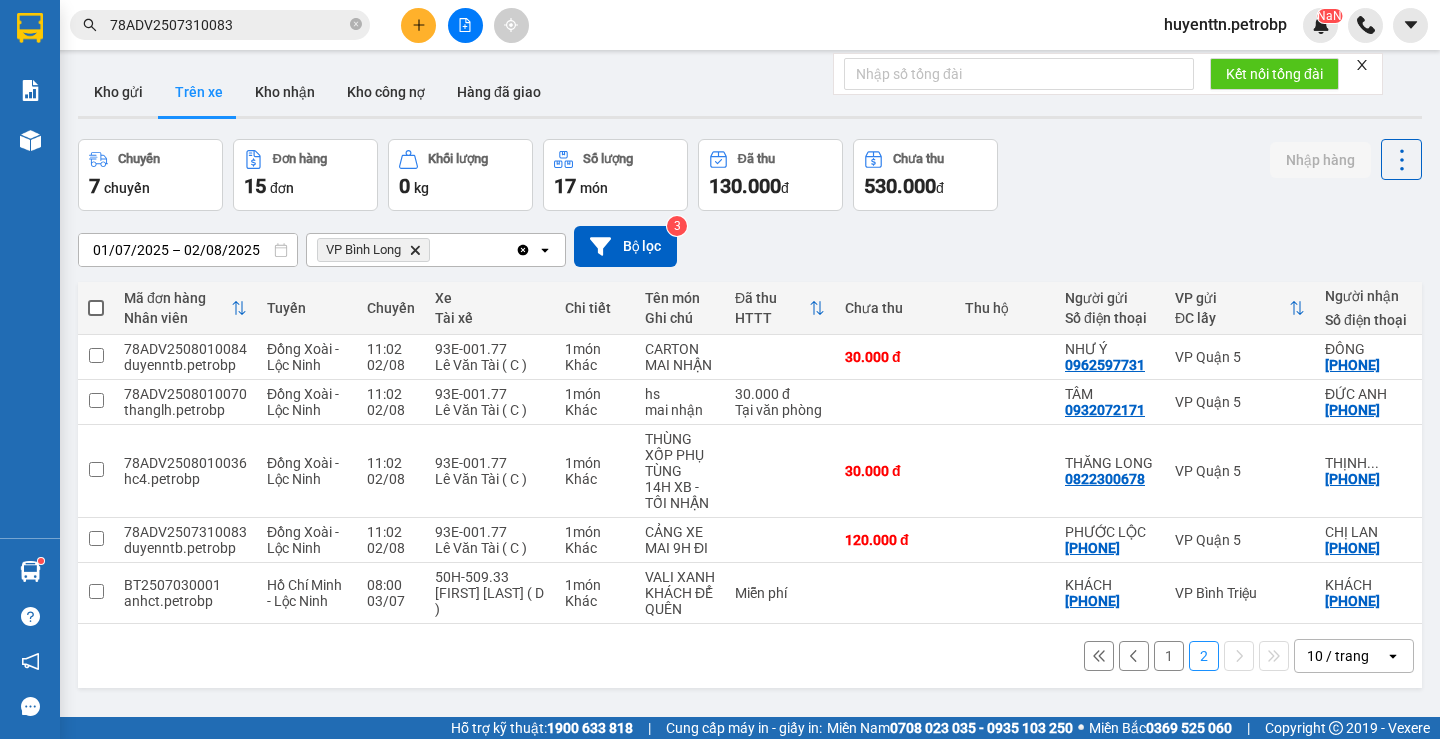 scroll, scrollTop: 0, scrollLeft: 136, axis: horizontal 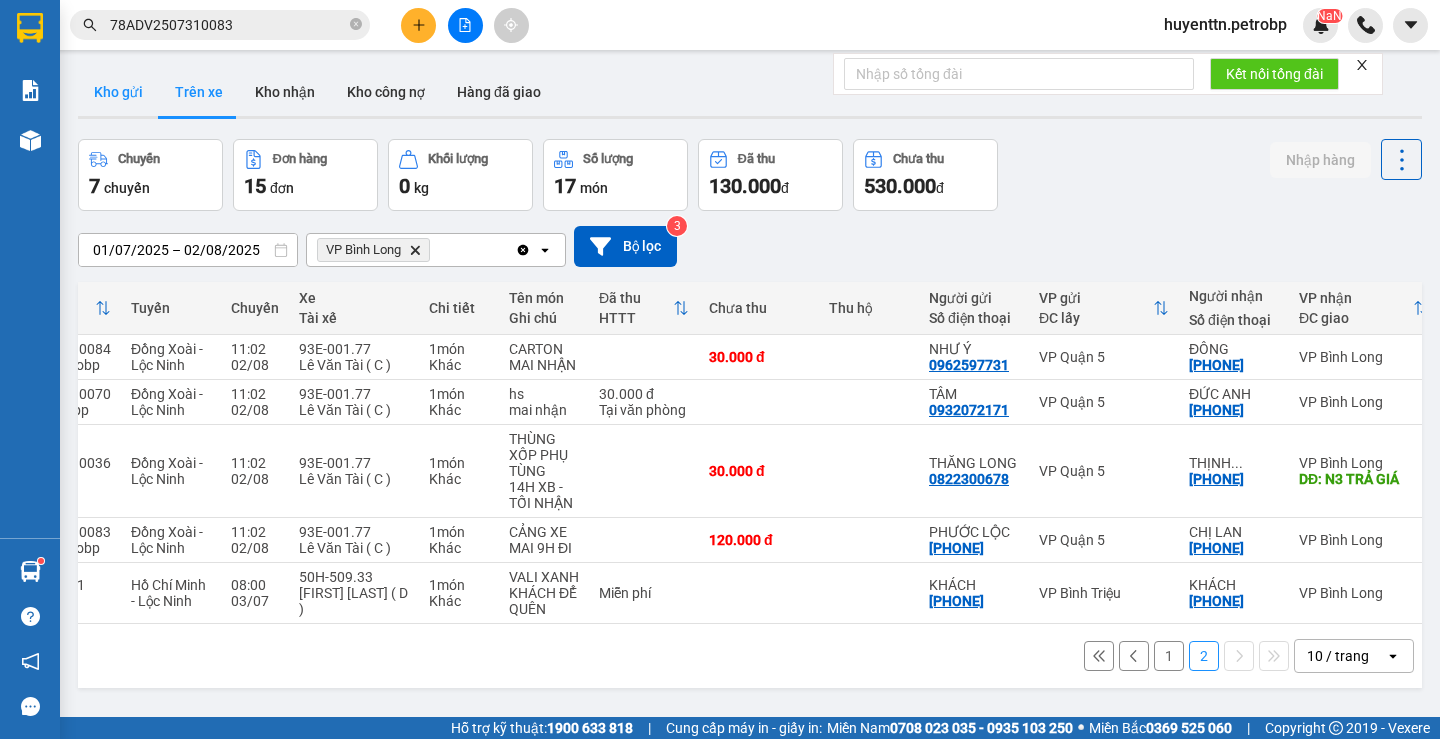 click on "Kho gửi" at bounding box center (118, 92) 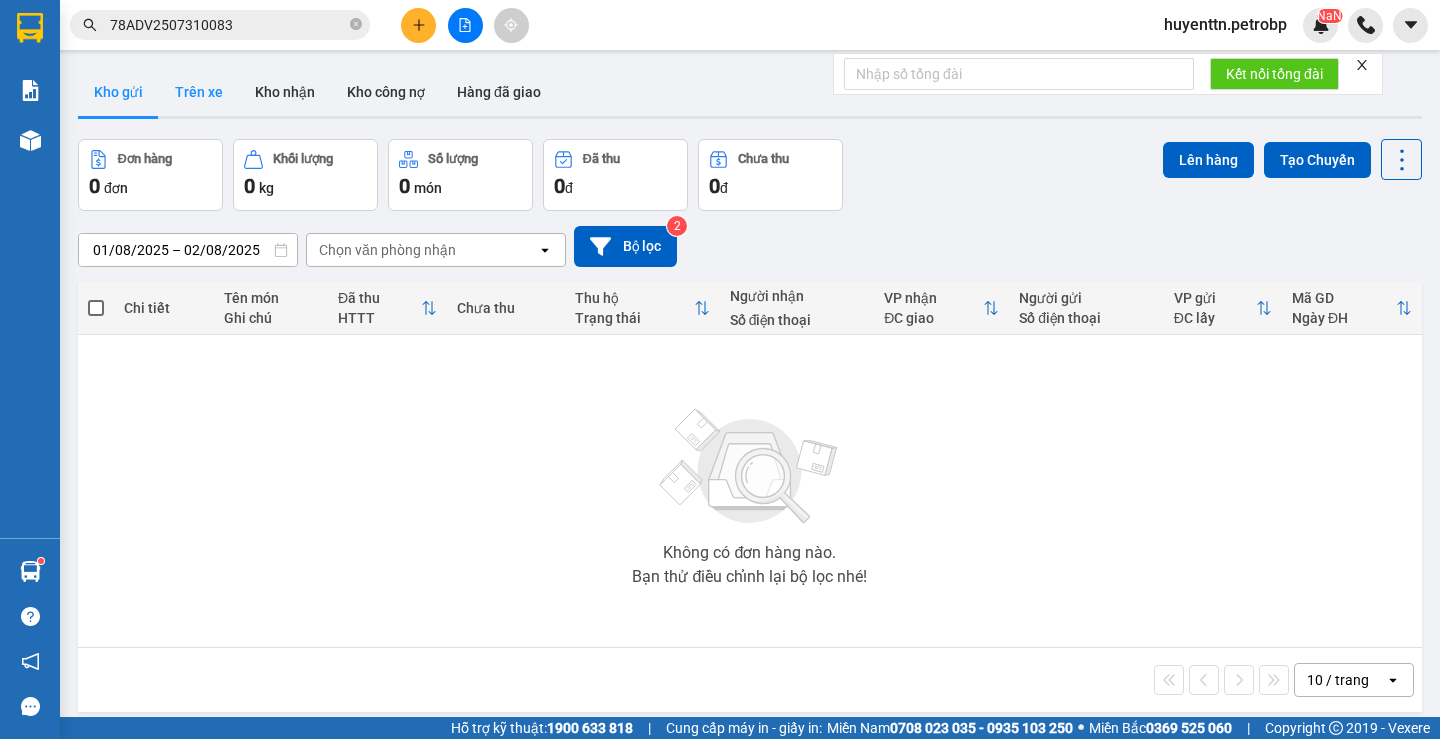 click on "Trên xe" at bounding box center [199, 92] 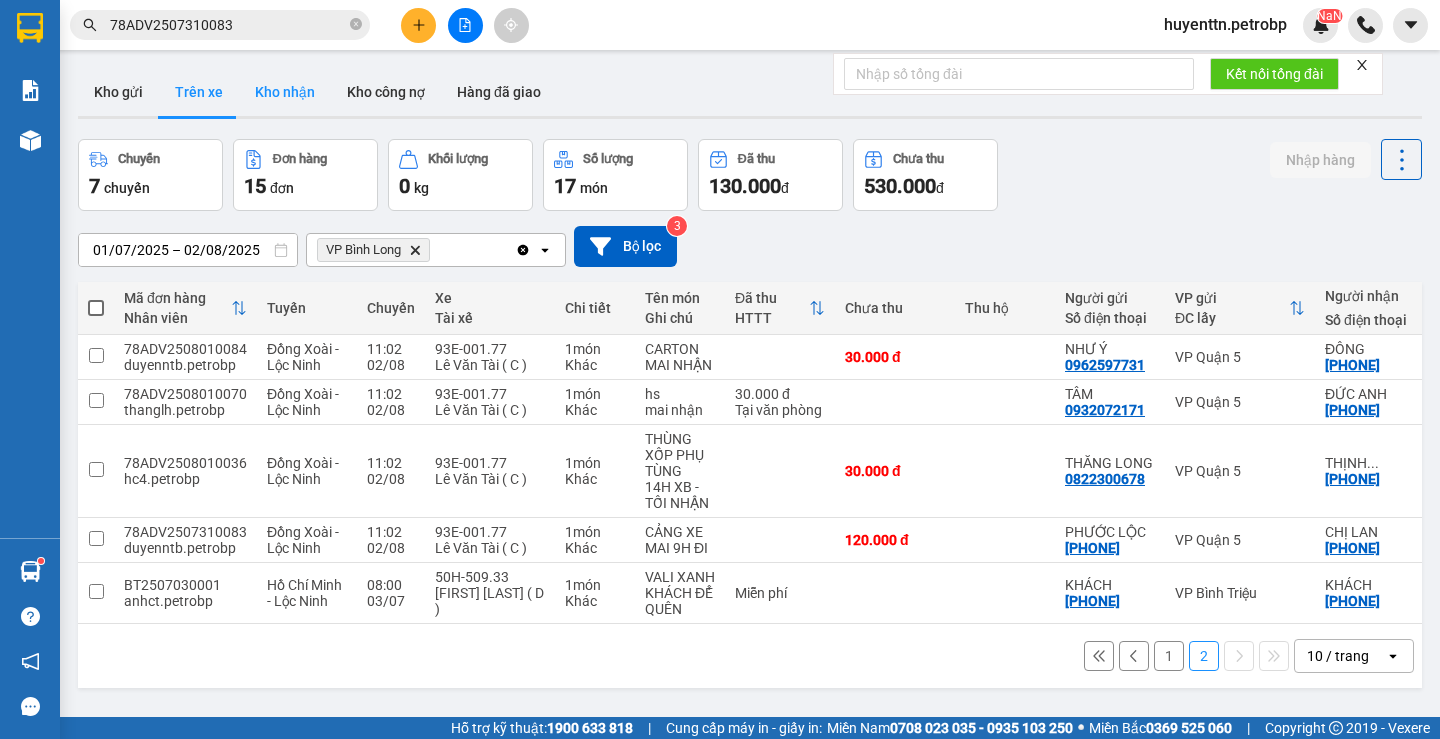 click on "Kho nhận" at bounding box center (285, 92) 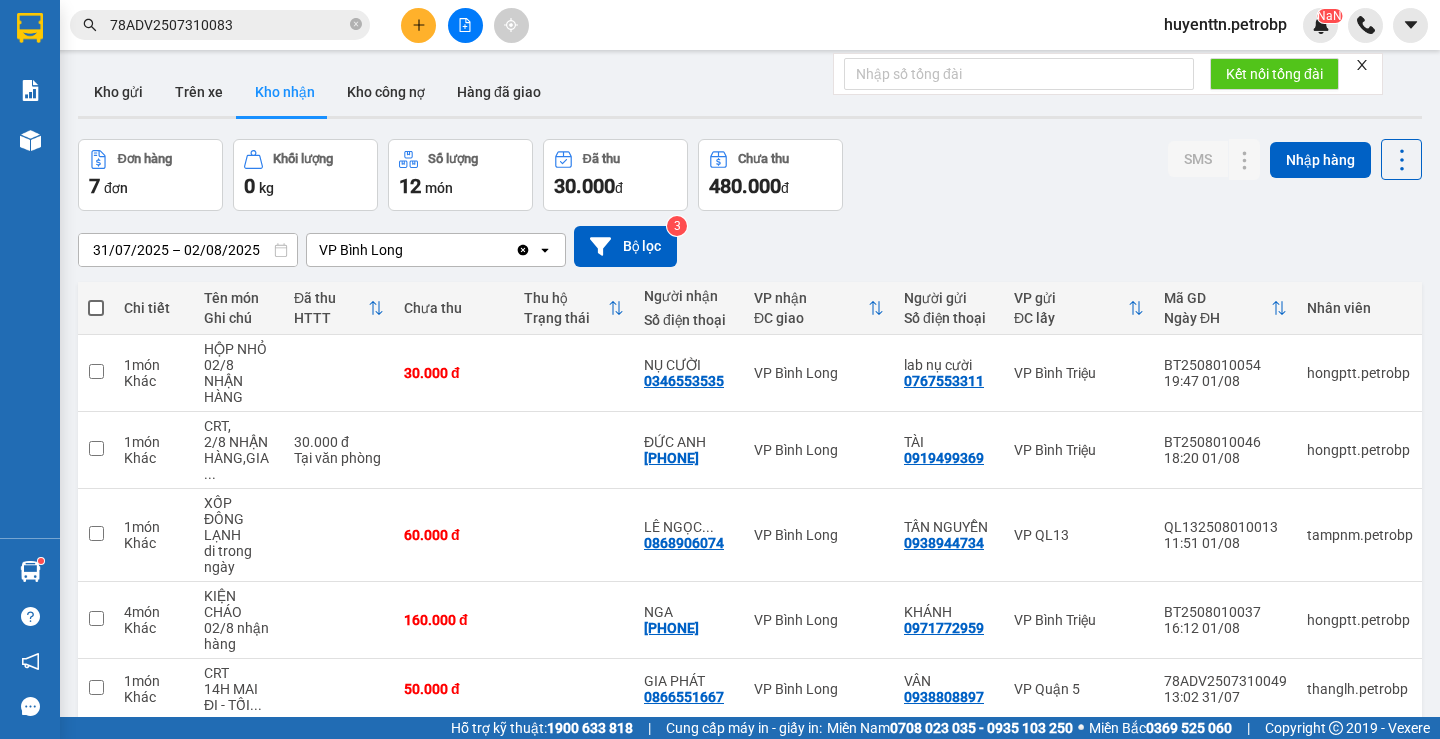 scroll, scrollTop: 247, scrollLeft: 0, axis: vertical 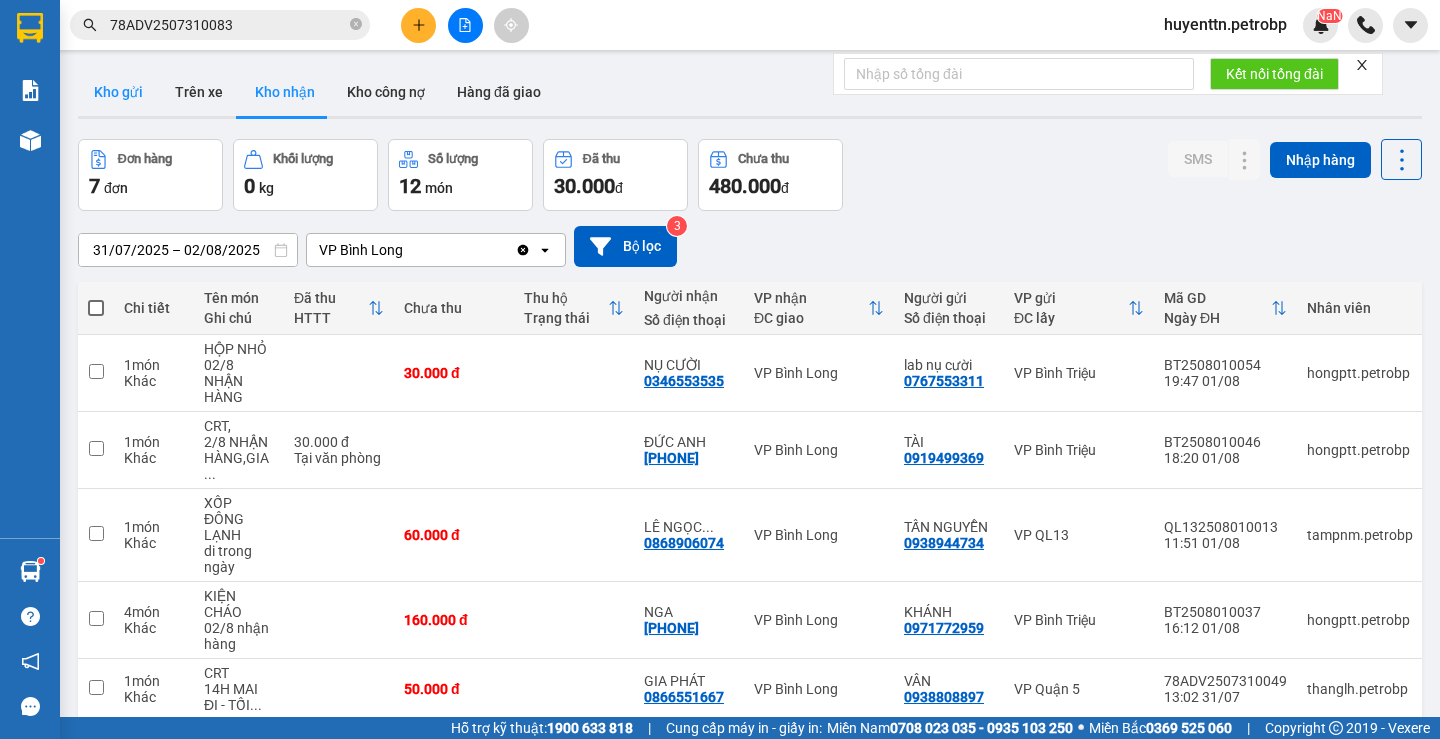 click on "Kho gửi" at bounding box center (118, 92) 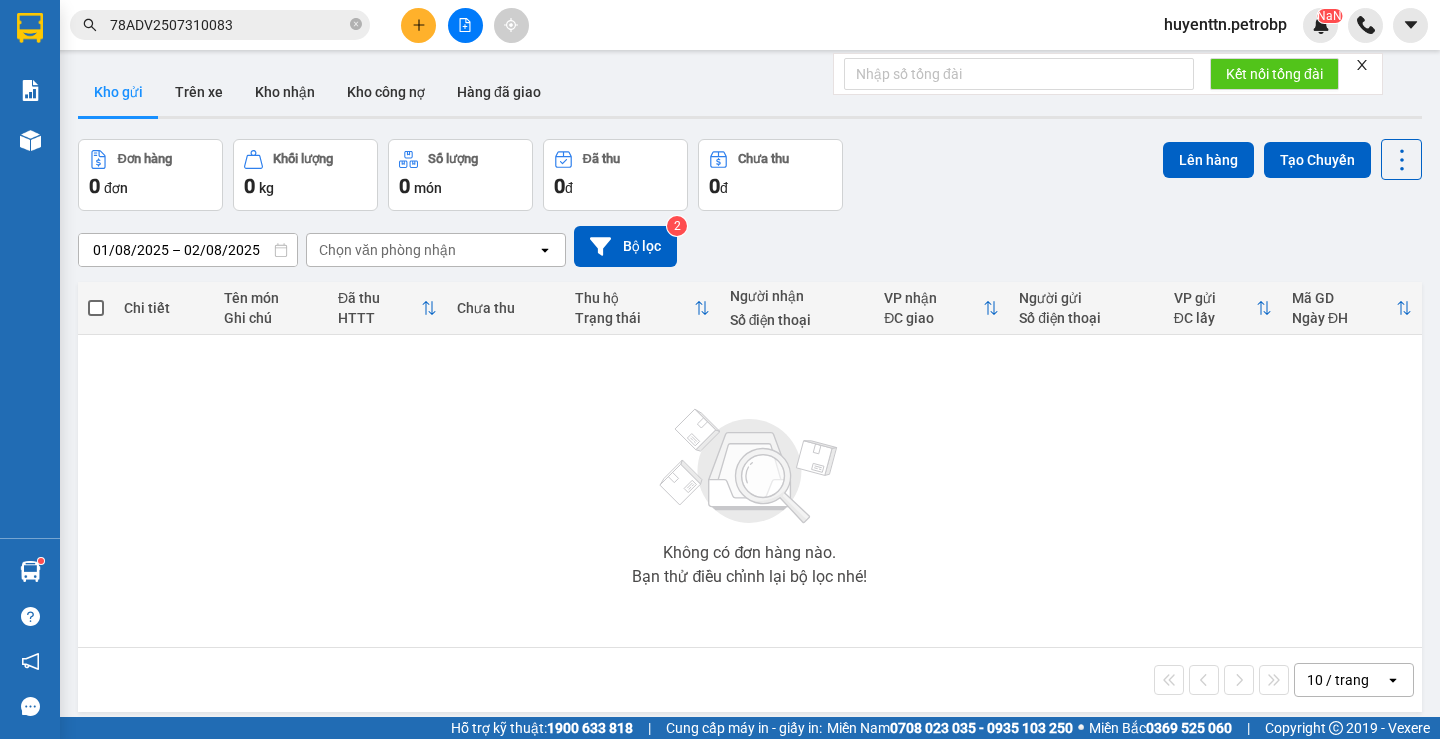 click on "ver  1.8.137 Kho gửi Trên xe Kho nhận Kho công nợ Hàng đã giao Đơn hàng 0 đơn Khối lượng 0 kg Số lượng 0 món Đã thu 0  đ Chưa thu 0  đ Lên hàng Tạo Chuyến 01/08/2025 – 02/08/2025 Press the down arrow key to interact with the calendar and select a date. Press the escape button to close the calendar. Selected date range is from 01/08/2025 to 02/08/2025. Chọn văn phòng nhận open Bộ lọc 2 Chi tiết Tên món Ghi chú Đã thu HTTT Chưa thu Thu hộ Trạng thái Người nhận Số điện thoại VP nhận ĐC giao Người gửi Số điện thoại VP gửi ĐC lấy Mã GD Ngày ĐH Không có đơn hàng nào. Bạn thử điều chỉnh lại bộ lọc nhé! 10 / trang open Đang tải dữ liệu" at bounding box center [750, 429] 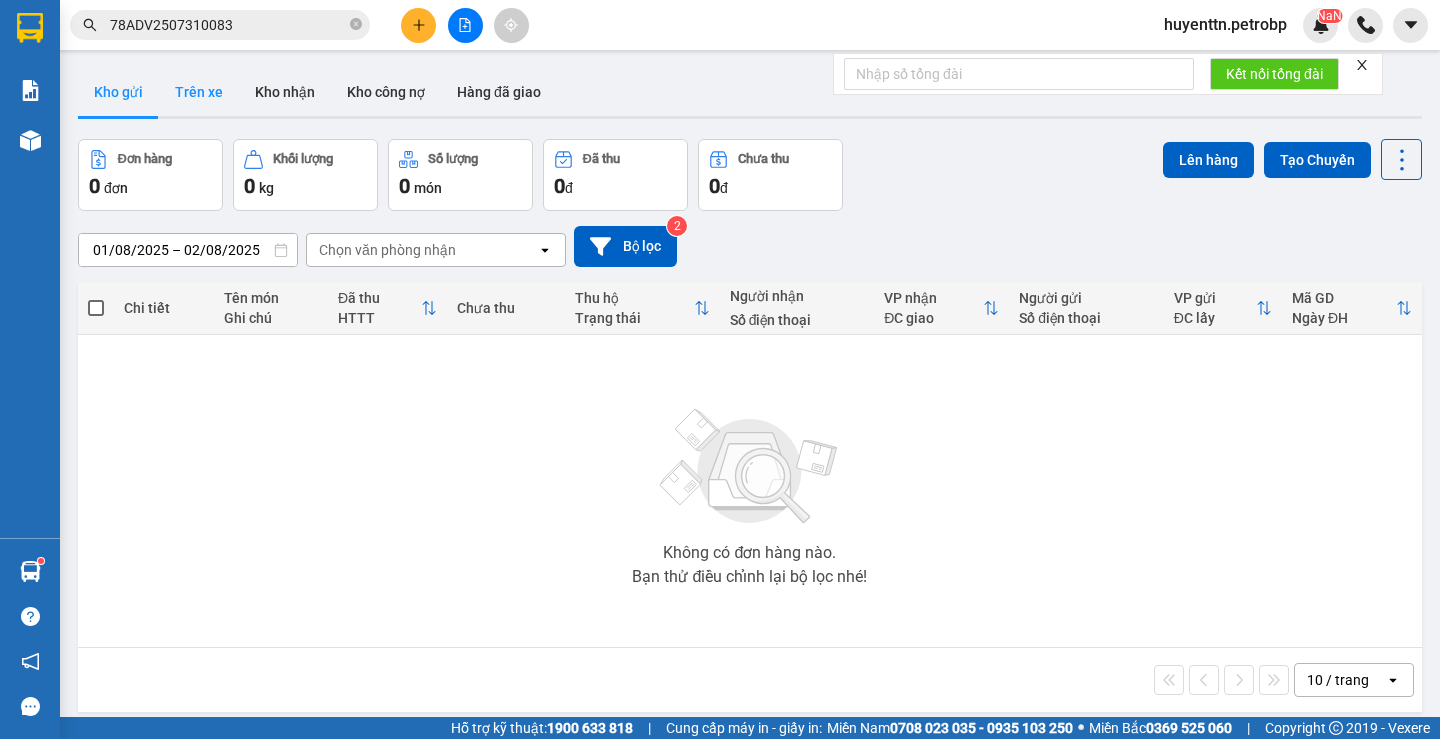 click on "Trên xe" at bounding box center (199, 92) 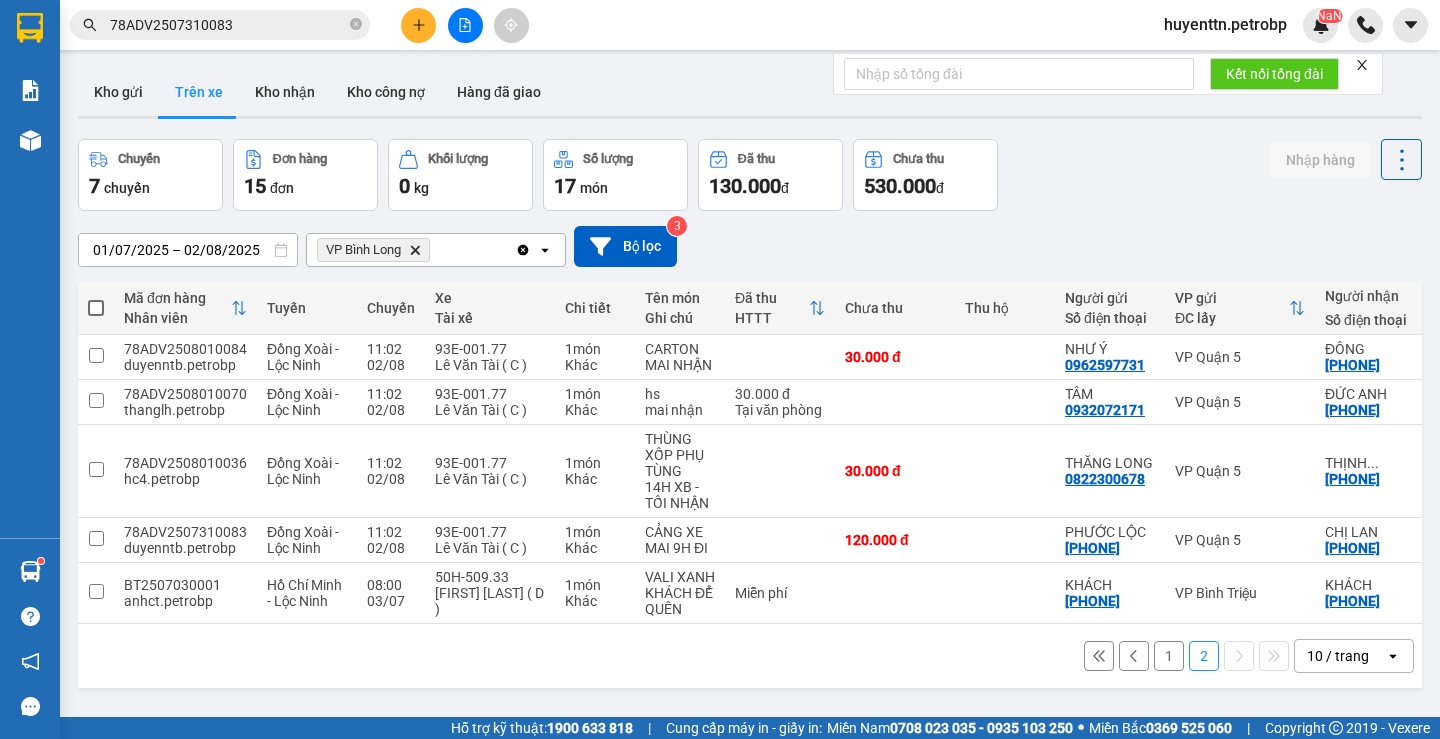click on "1" at bounding box center (1169, 656) 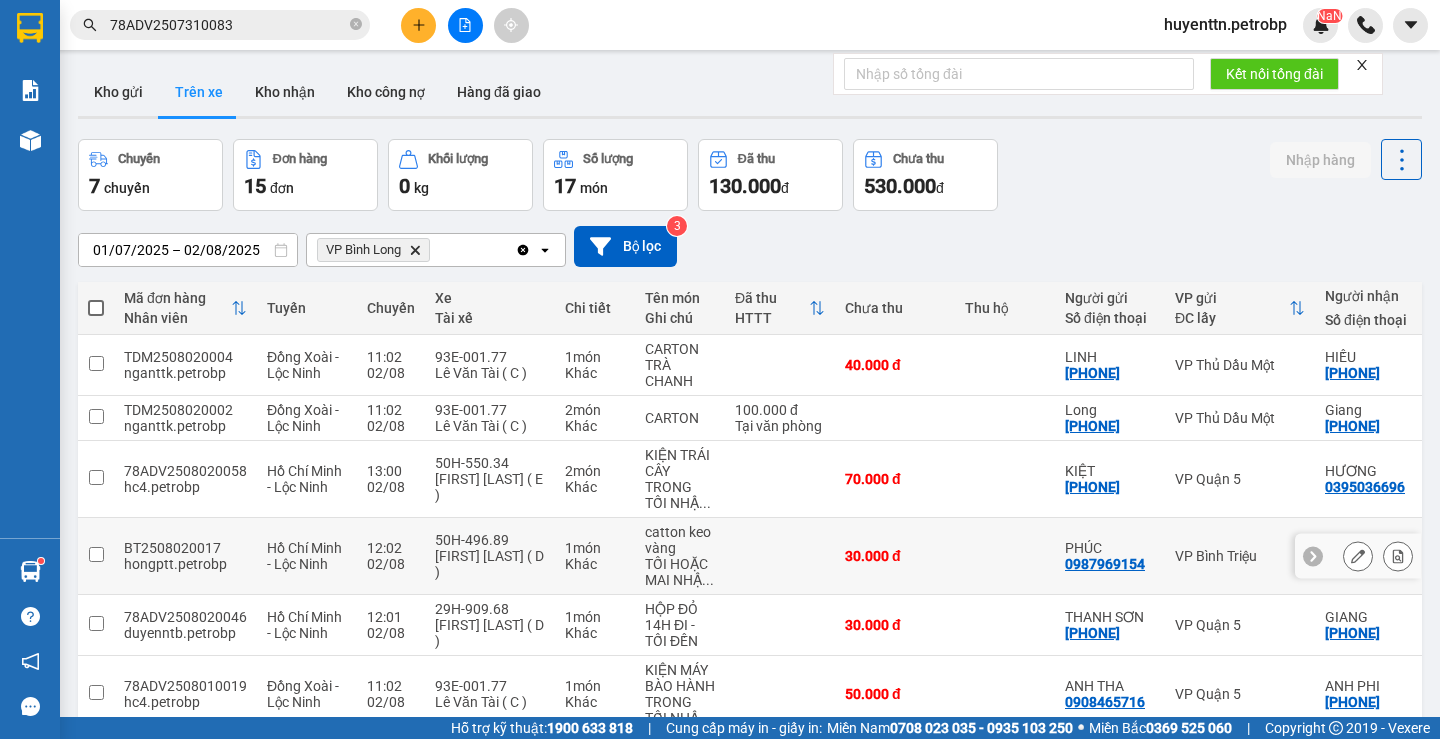 scroll, scrollTop: 366, scrollLeft: 0, axis: vertical 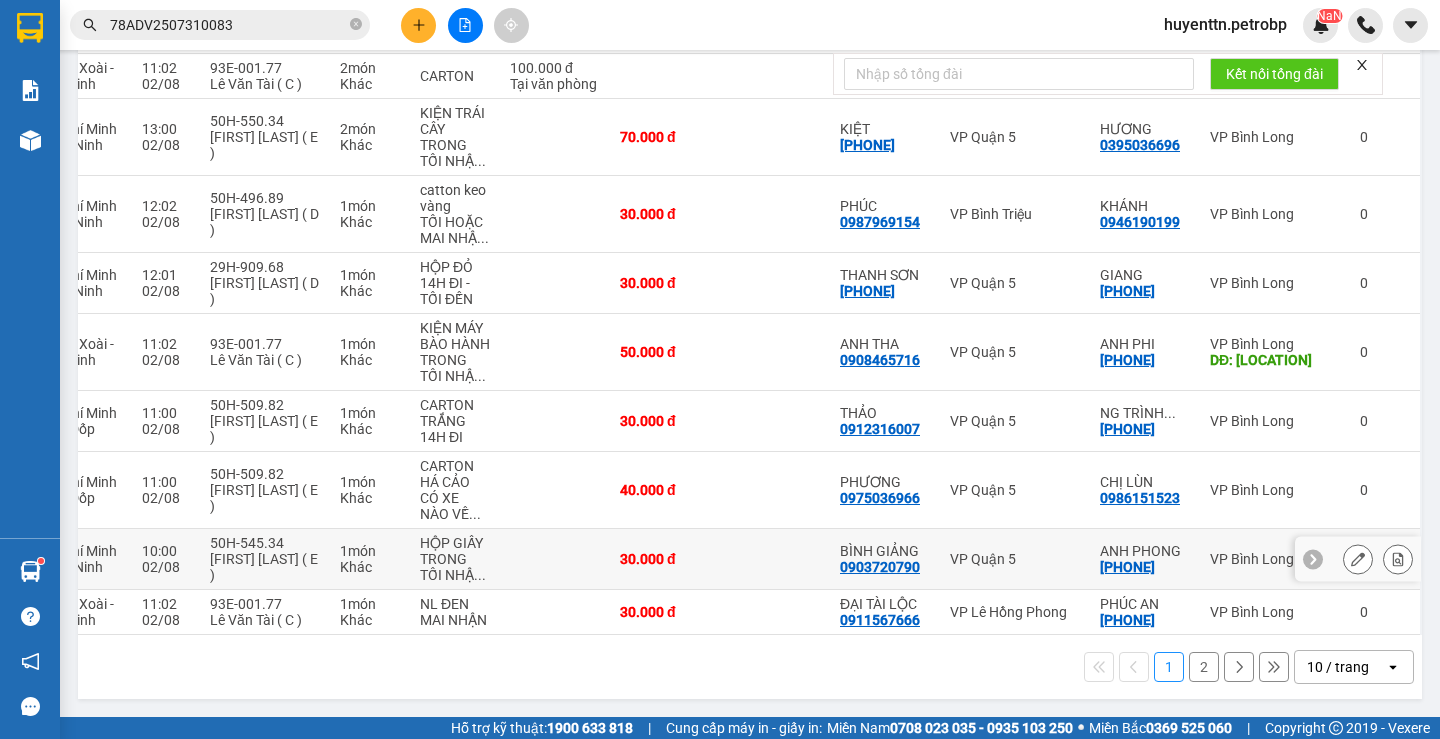 click at bounding box center [1398, 559] 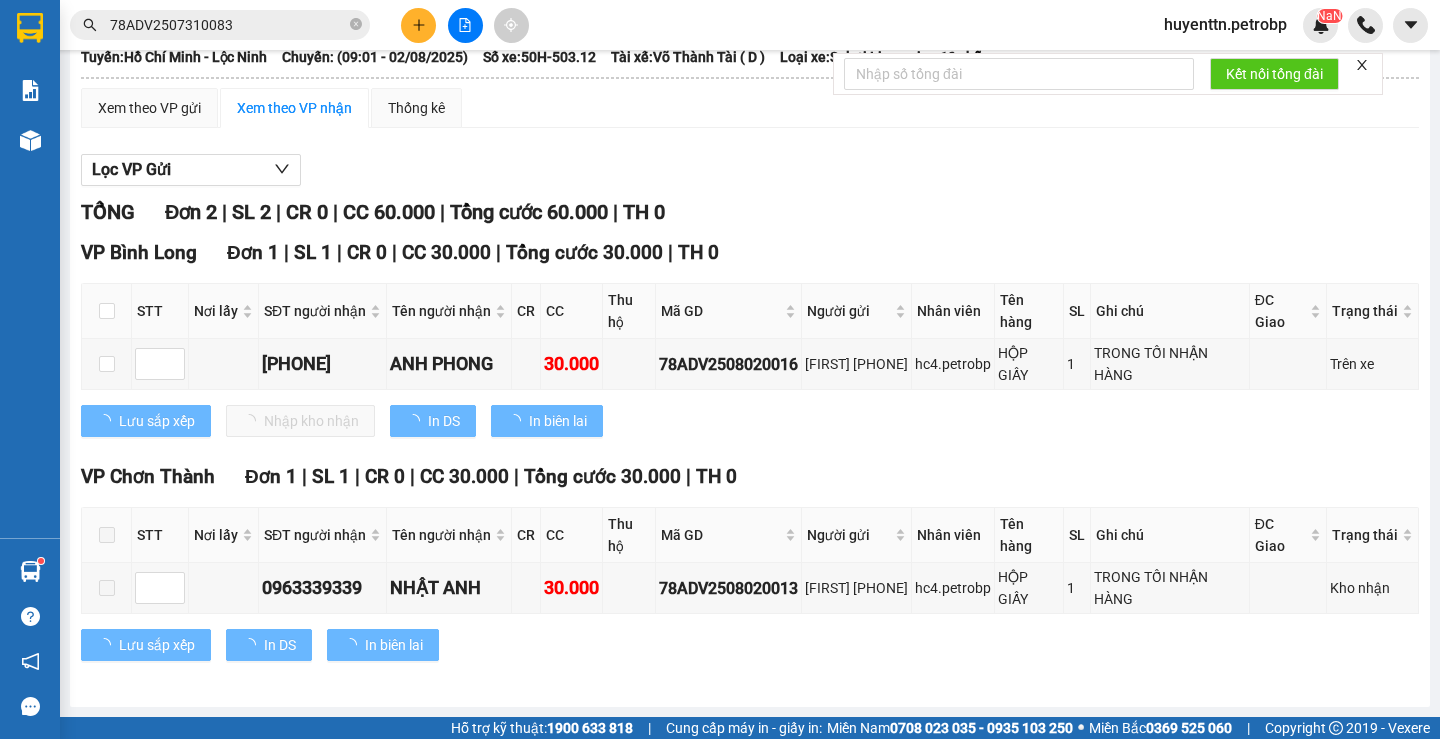 scroll, scrollTop: 0, scrollLeft: 0, axis: both 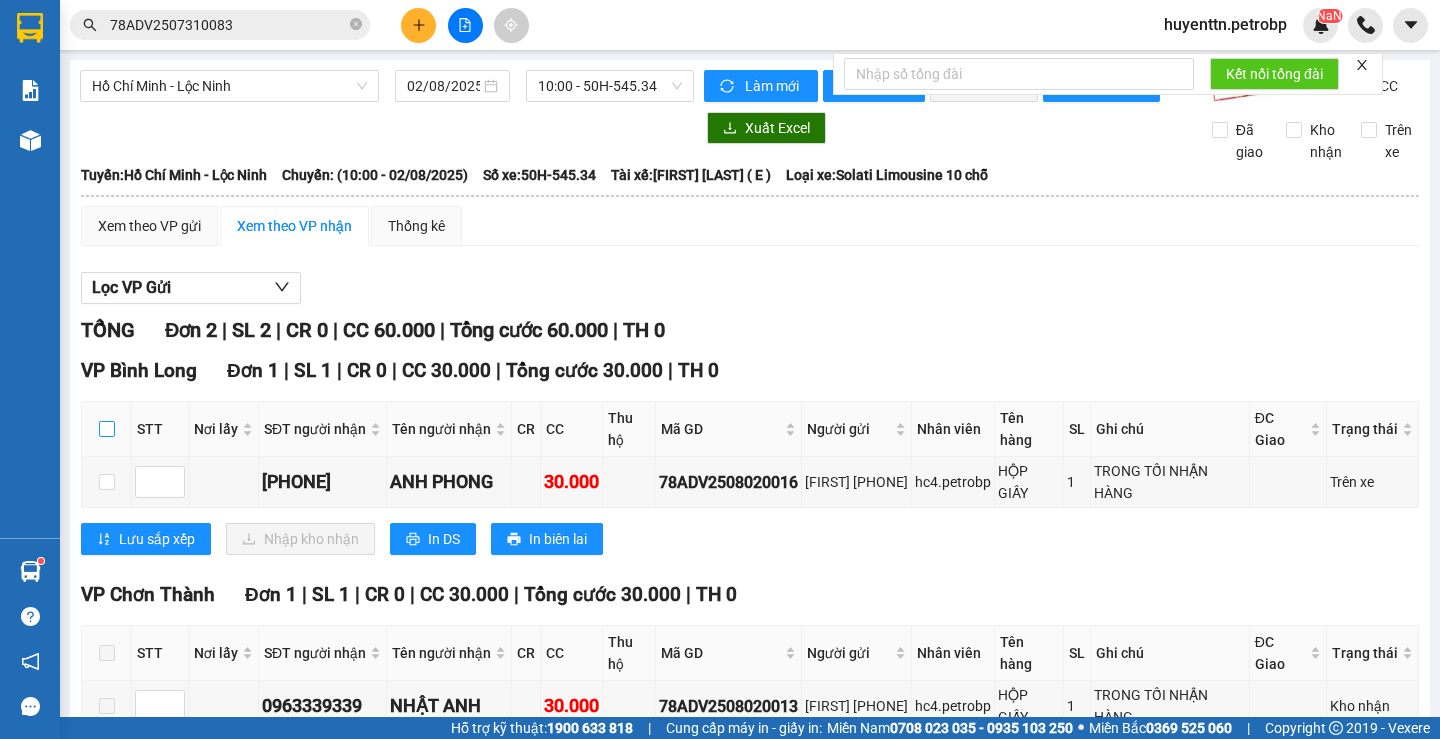 click at bounding box center [107, 429] 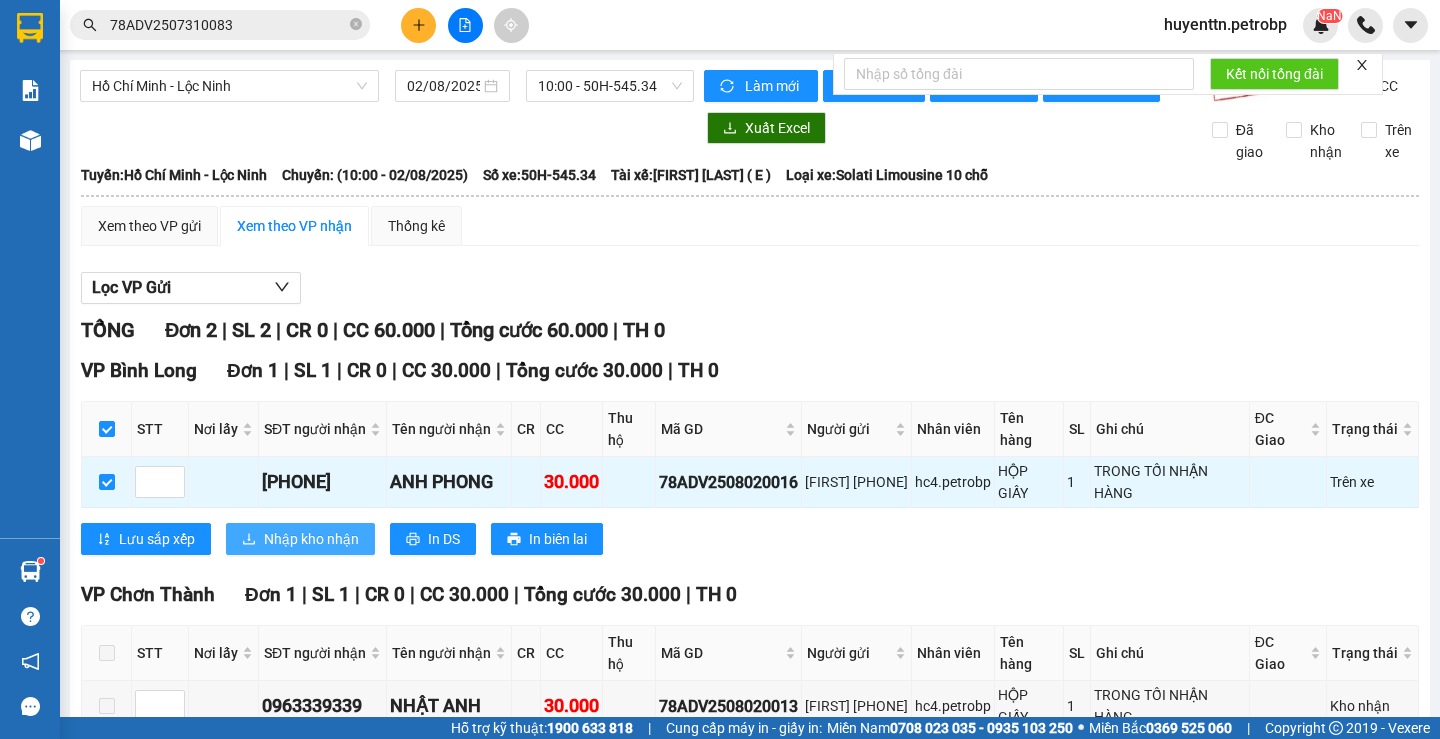 click on "Nhập kho nhận" at bounding box center [311, 539] 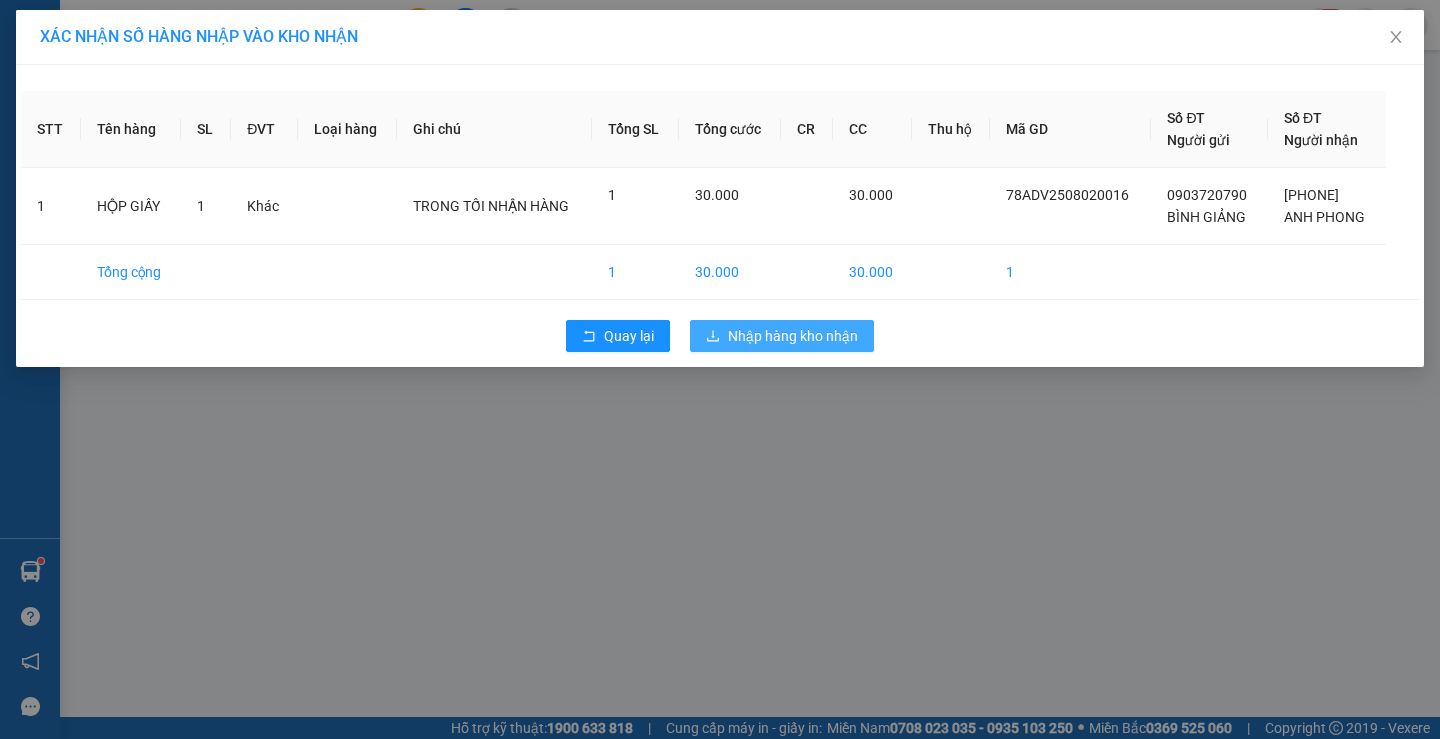 click on "Nhập hàng kho nhận" at bounding box center (793, 336) 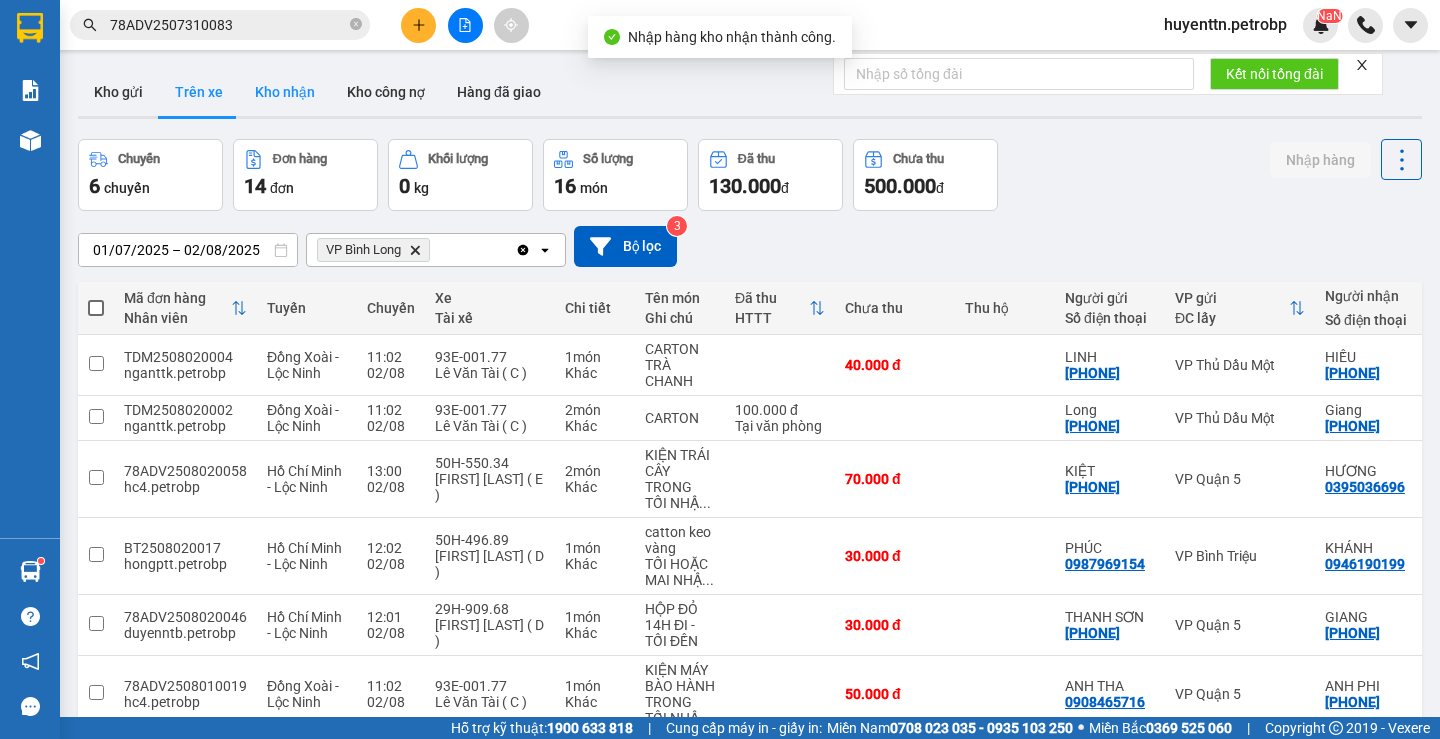 click on "Kho nhận" at bounding box center [285, 92] 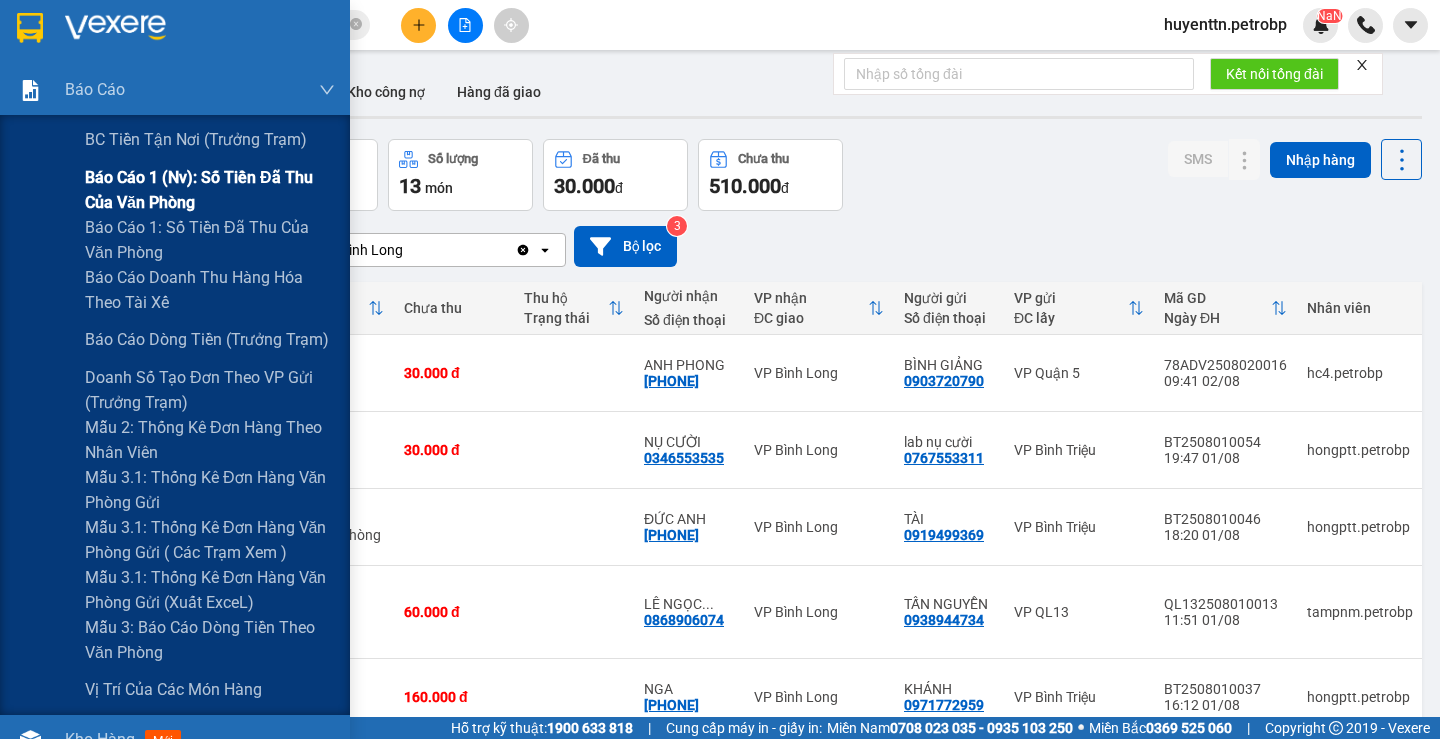 click on "Báo cáo 1 (nv): Số tiền đã thu của văn phòng" at bounding box center [210, 190] 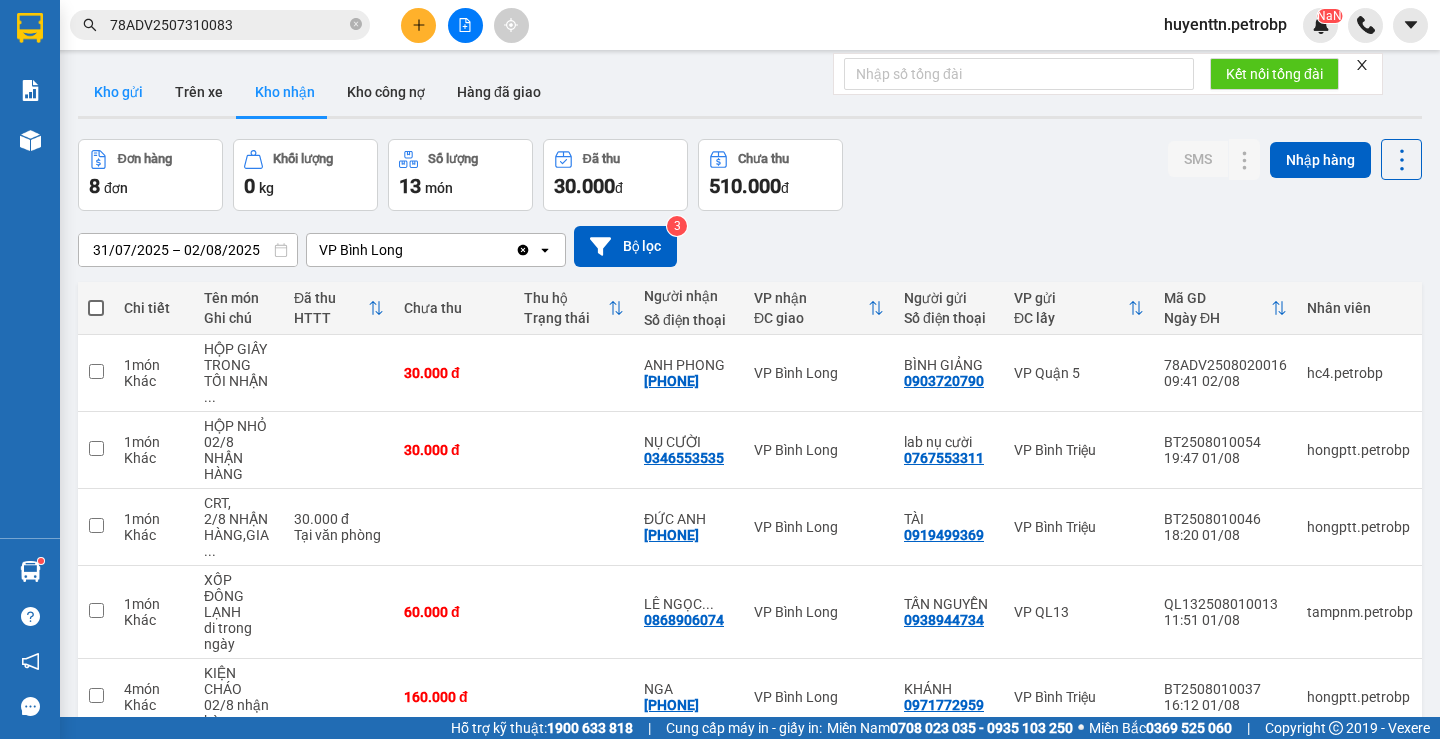 click on "Kho gửi" at bounding box center (118, 92) 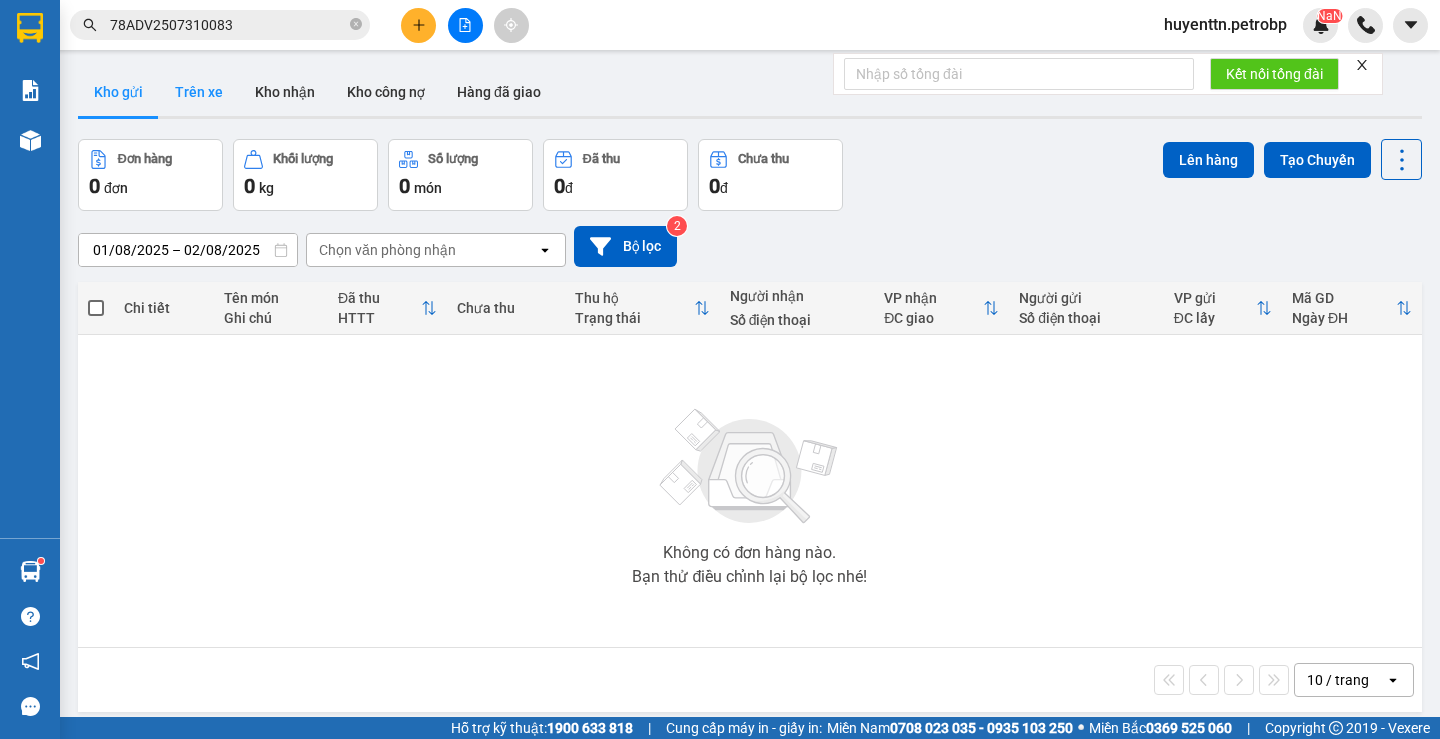 click on "Trên xe" at bounding box center (199, 92) 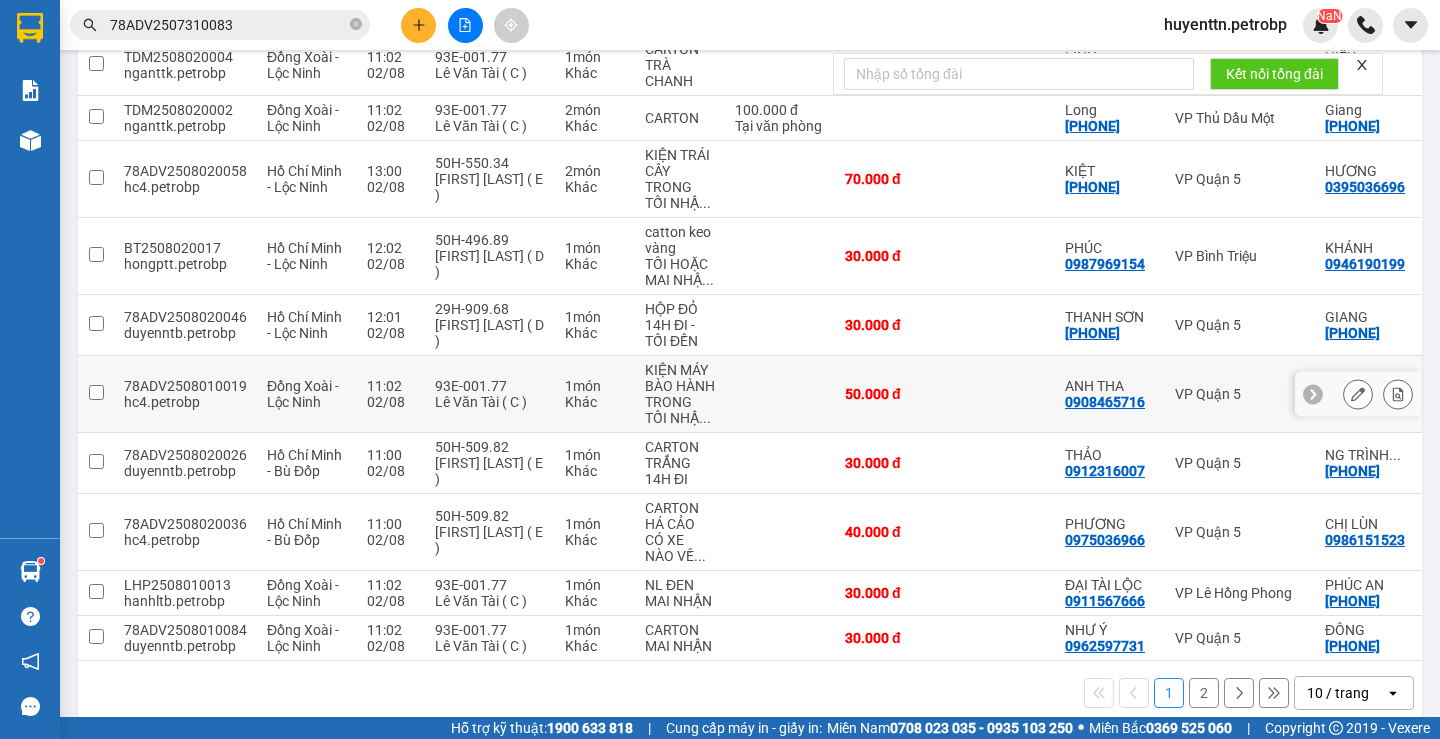 scroll, scrollTop: 350, scrollLeft: 0, axis: vertical 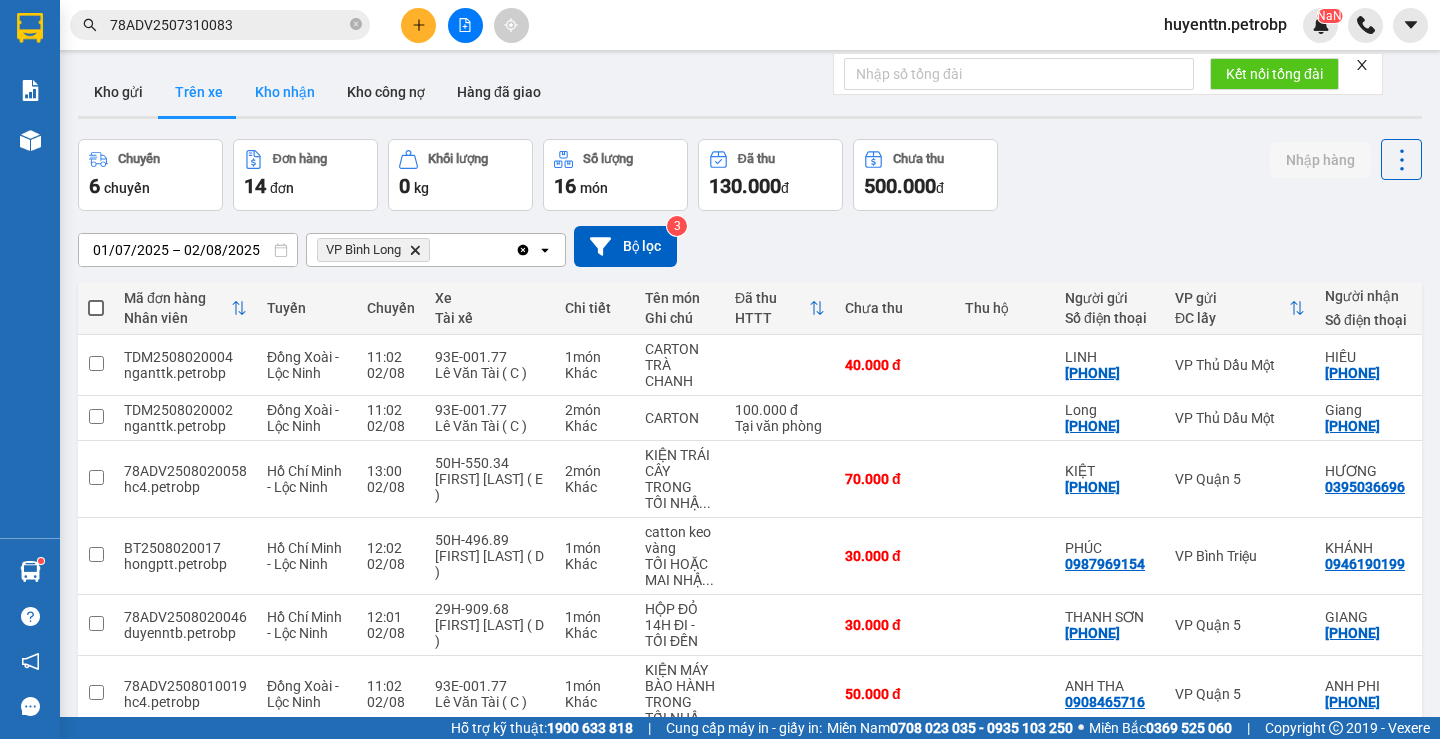 click on "Kho nhận" at bounding box center (285, 92) 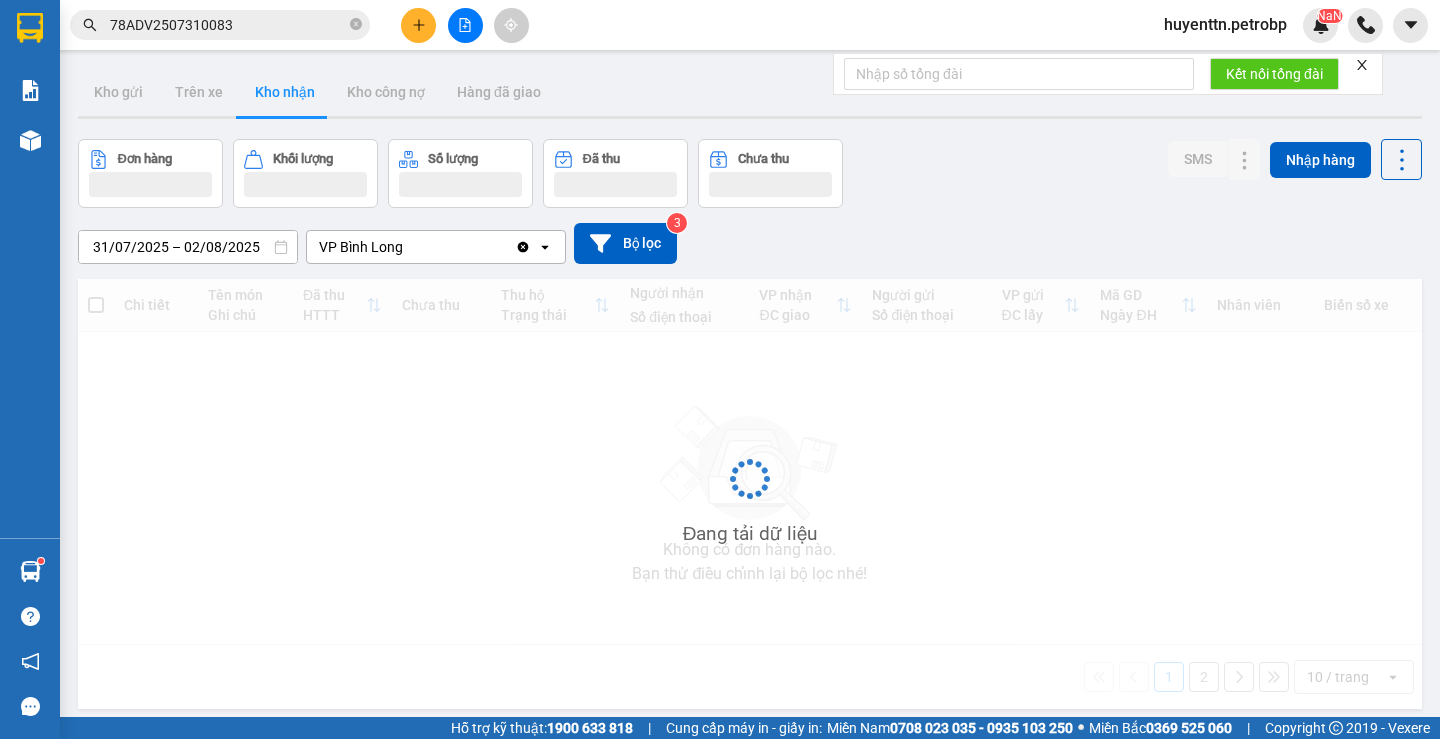 click on "Kho nhận" at bounding box center (285, 92) 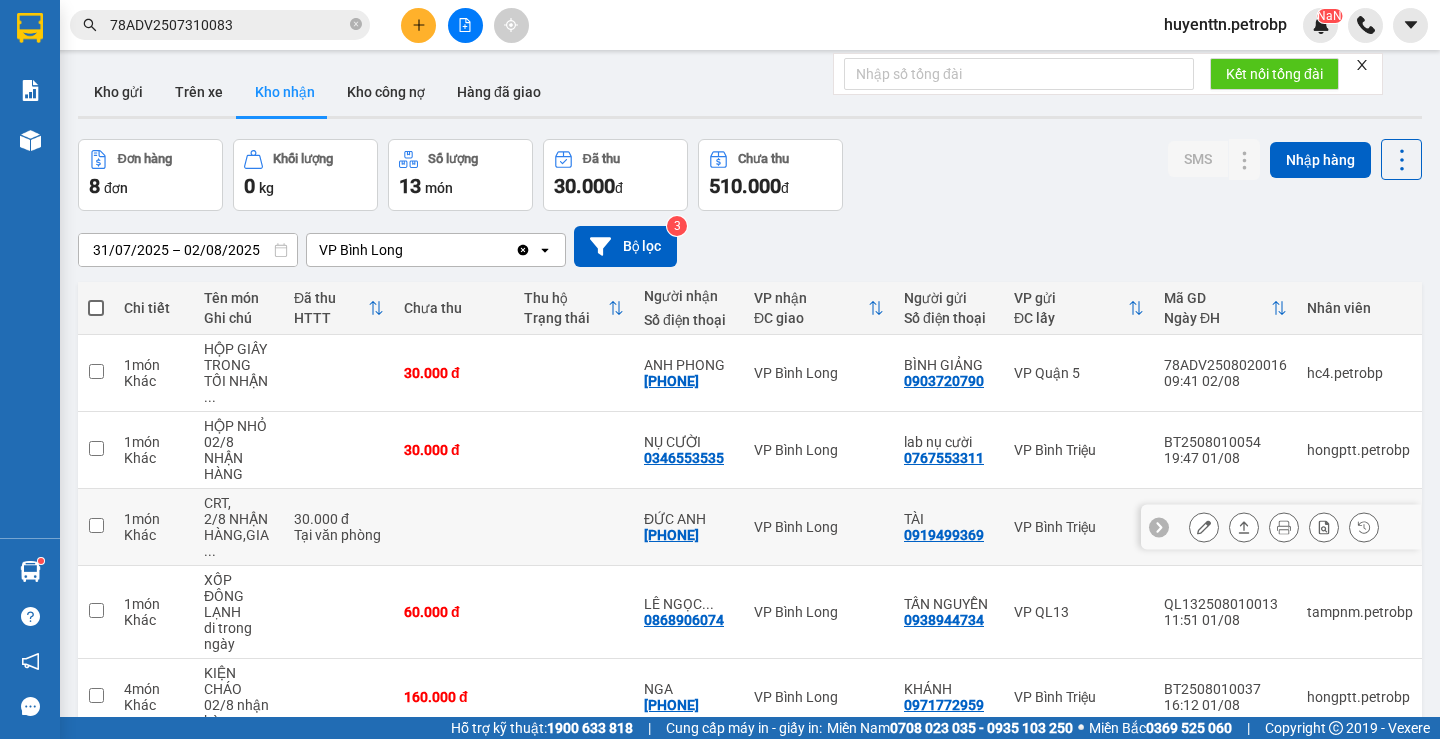 scroll, scrollTop: 200, scrollLeft: 0, axis: vertical 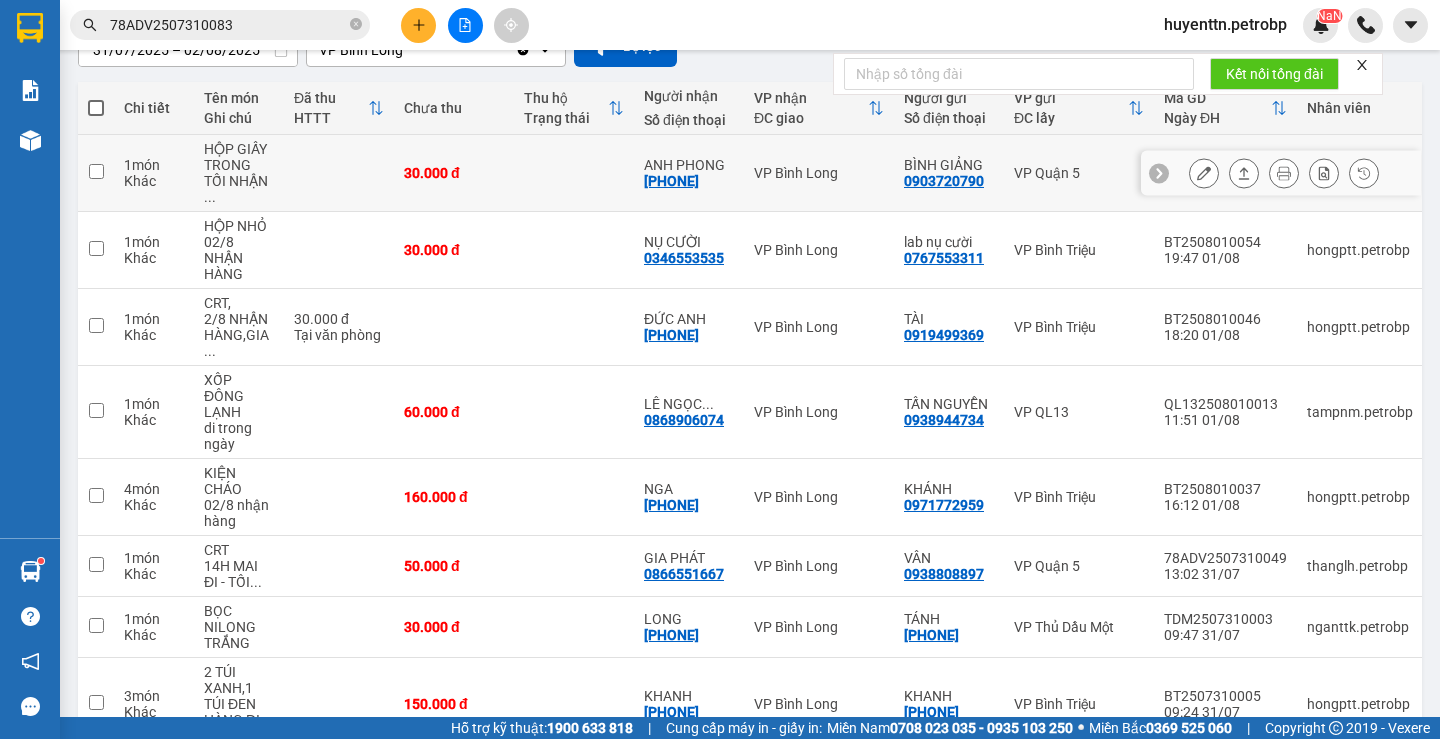click at bounding box center (1204, 173) 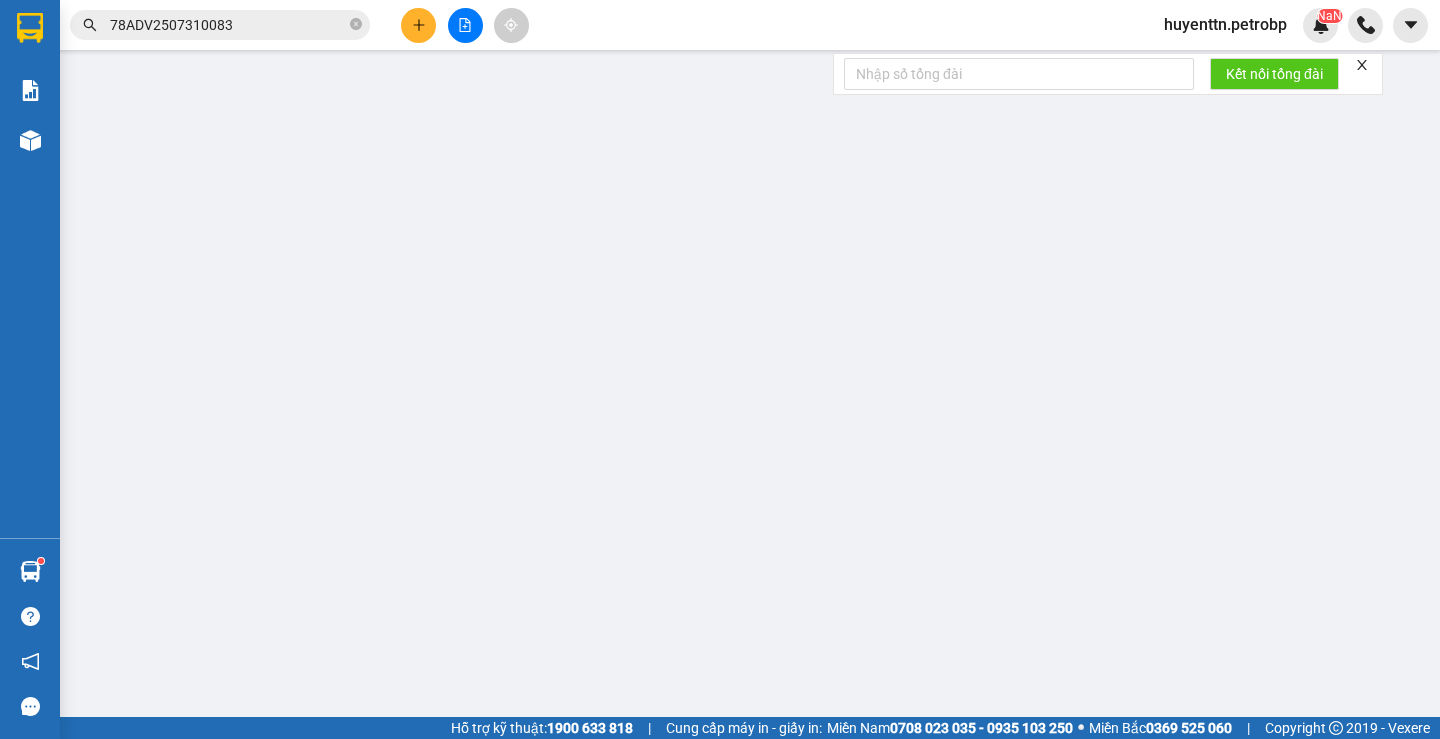 scroll, scrollTop: 0, scrollLeft: 0, axis: both 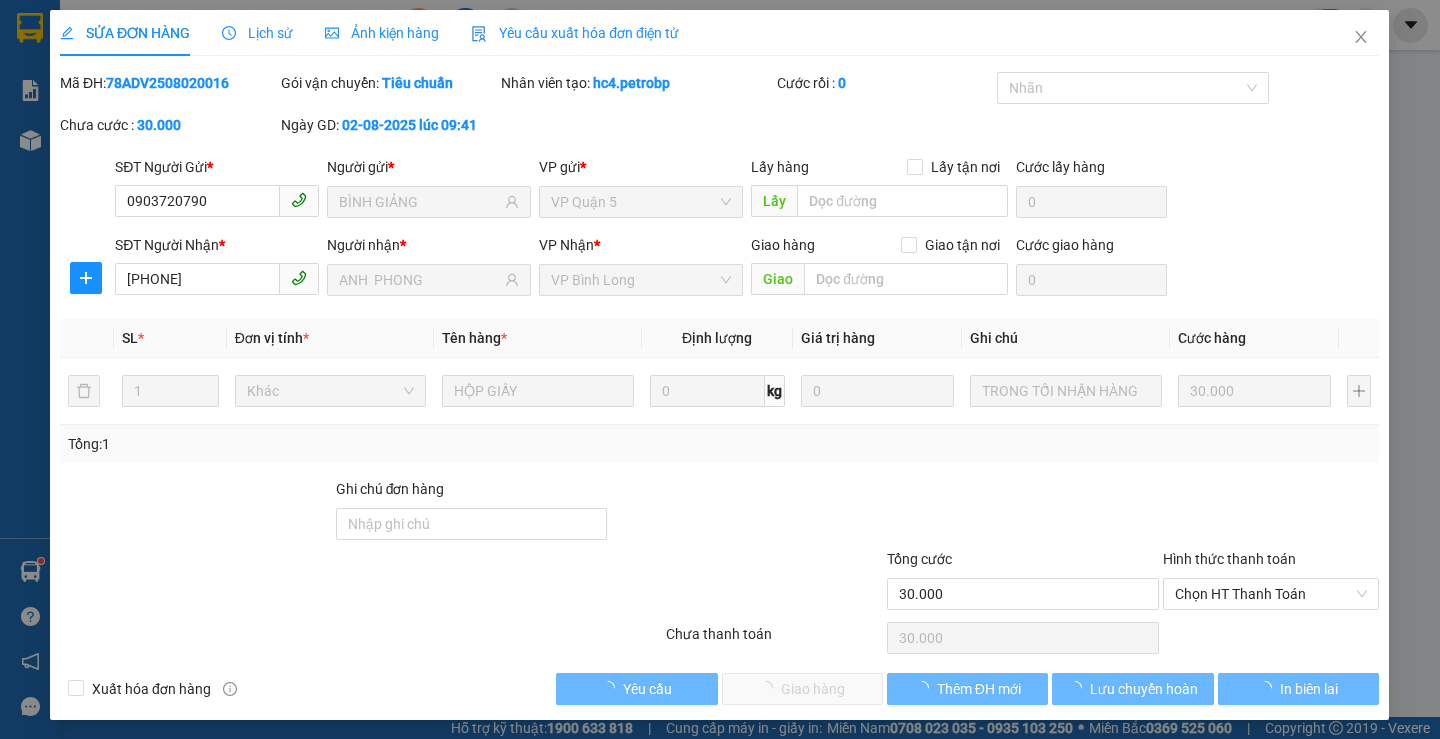 type on "0903720790" 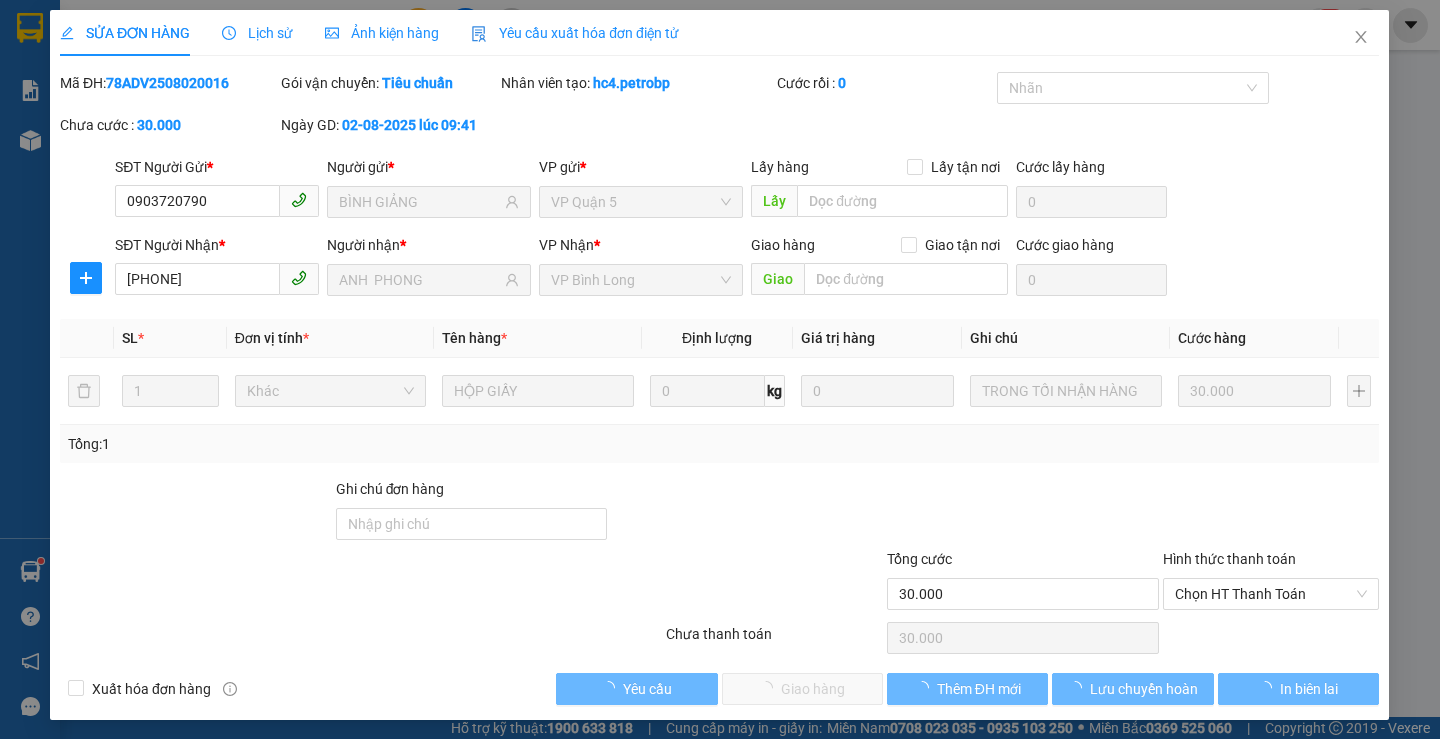 type on "BÌNH GIẢNG" 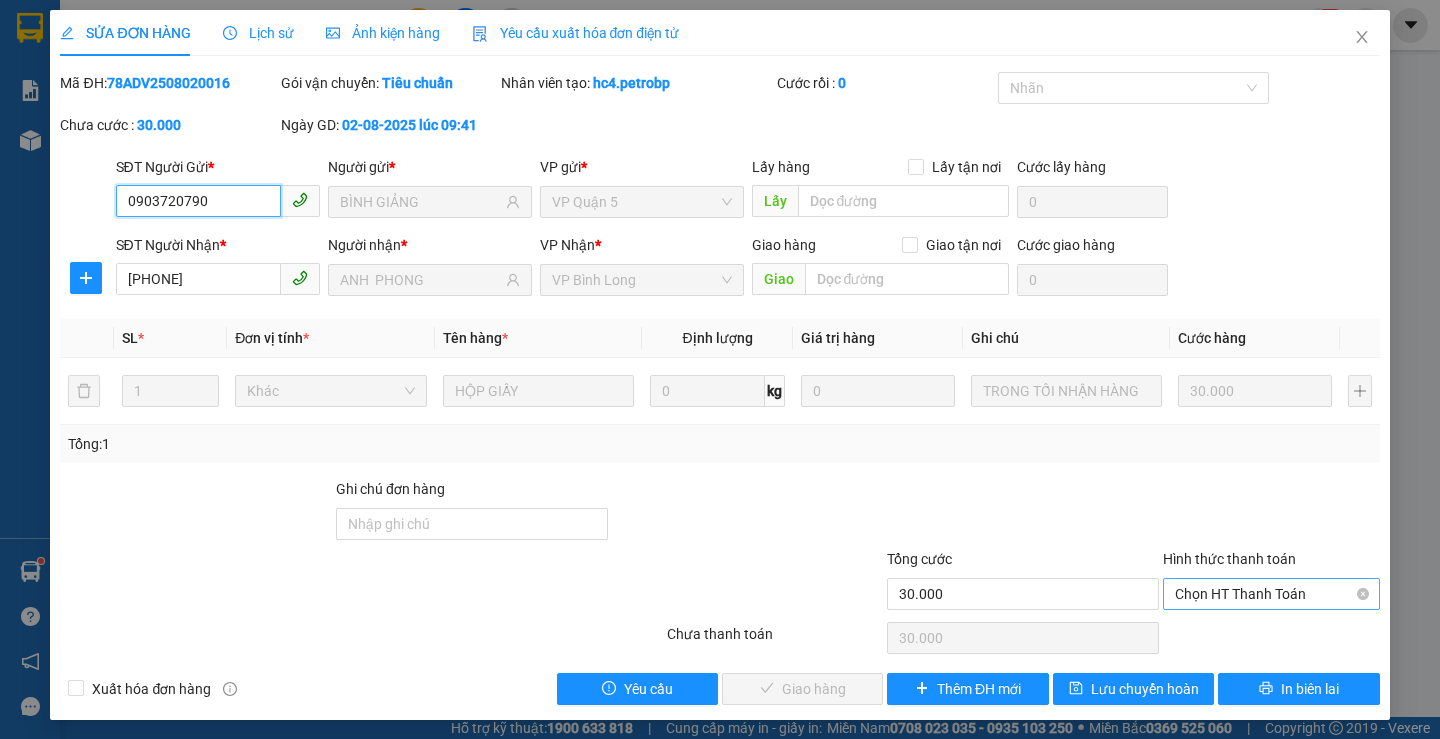 click on "Chọn HT Thanh Toán" at bounding box center (1271, 594) 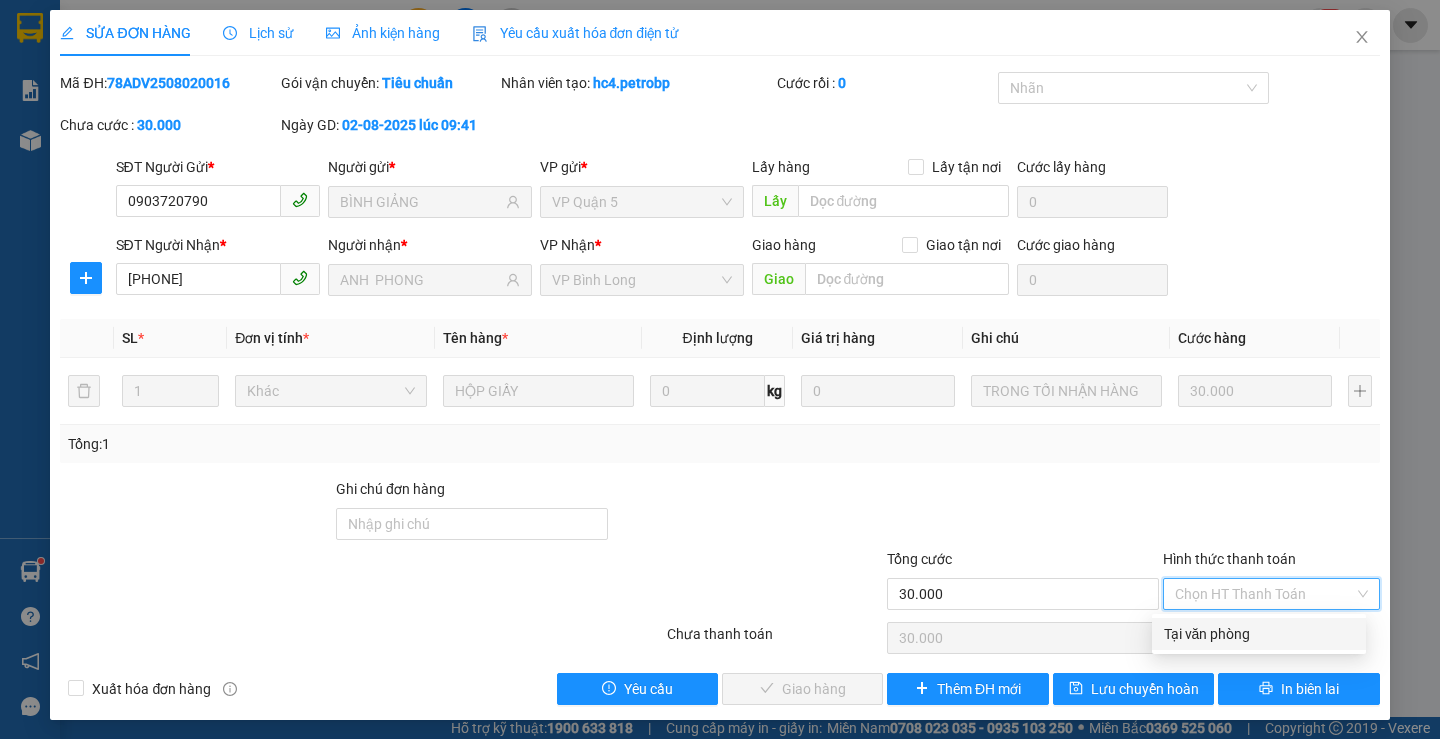 click on "Tại văn phòng" at bounding box center (1259, 634) 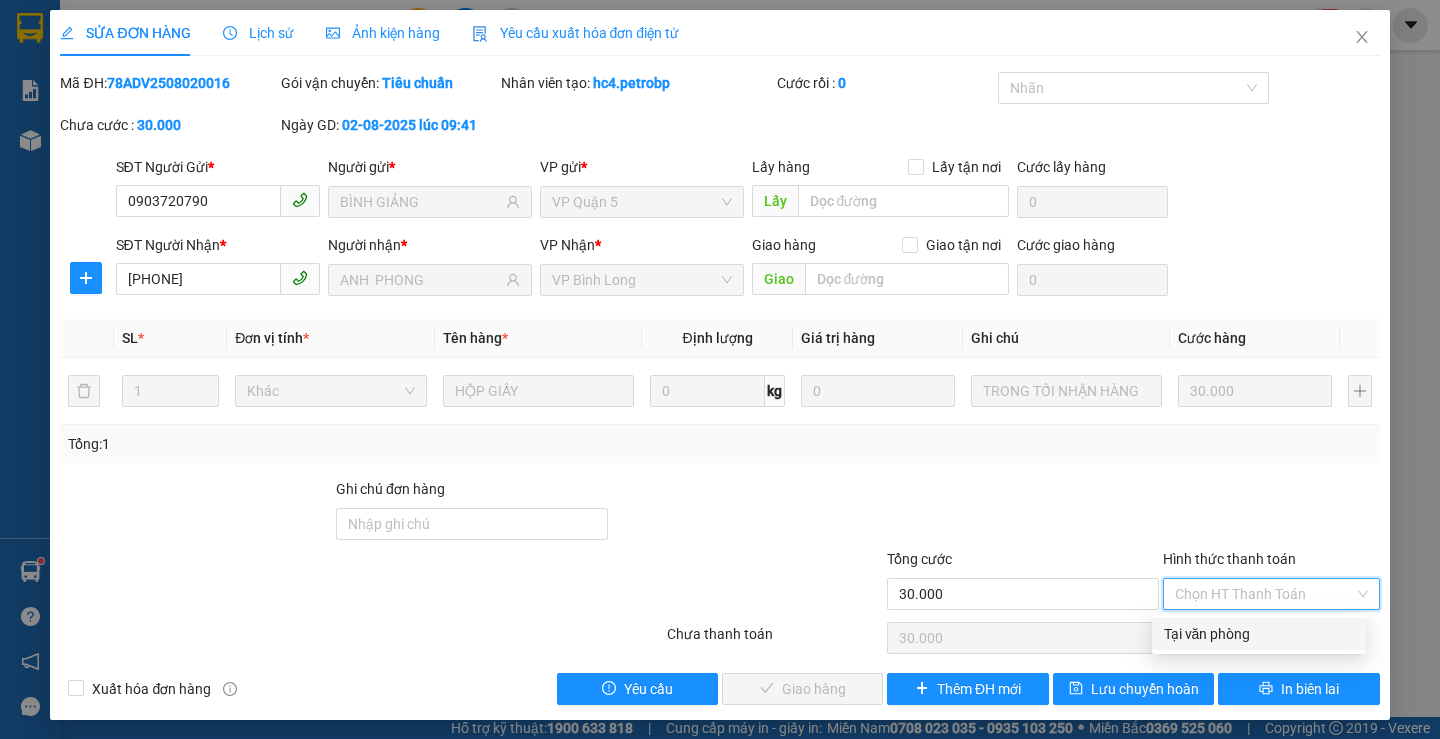 type on "0" 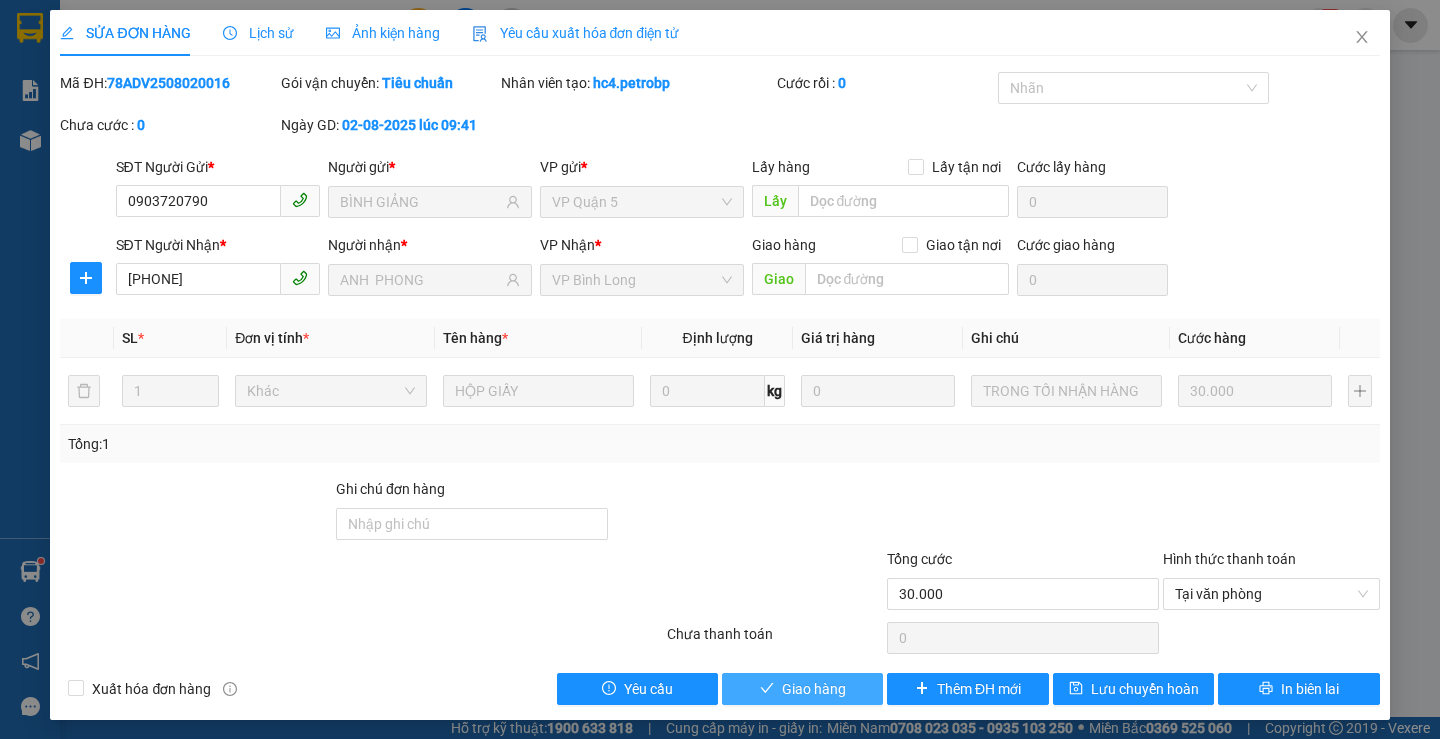 click on "Giao hàng" at bounding box center (814, 689) 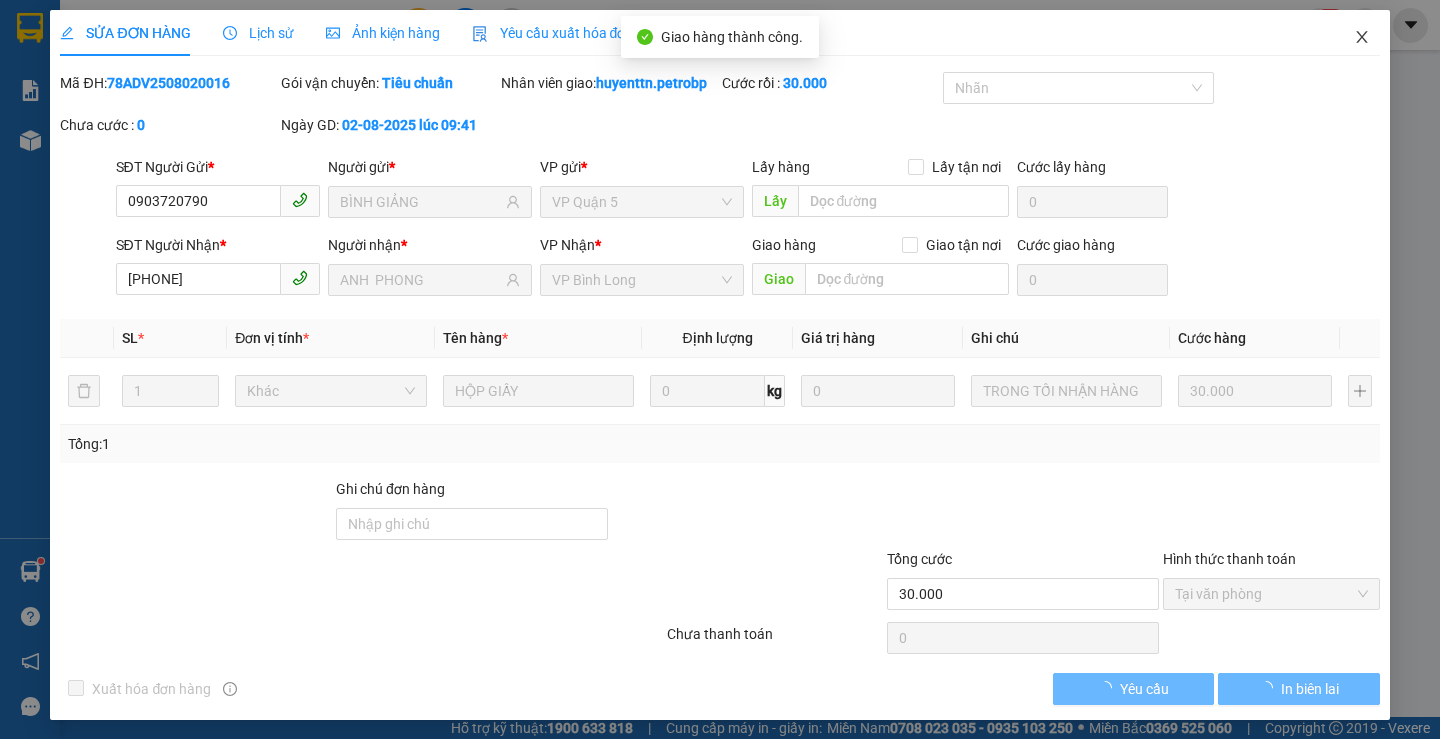 click 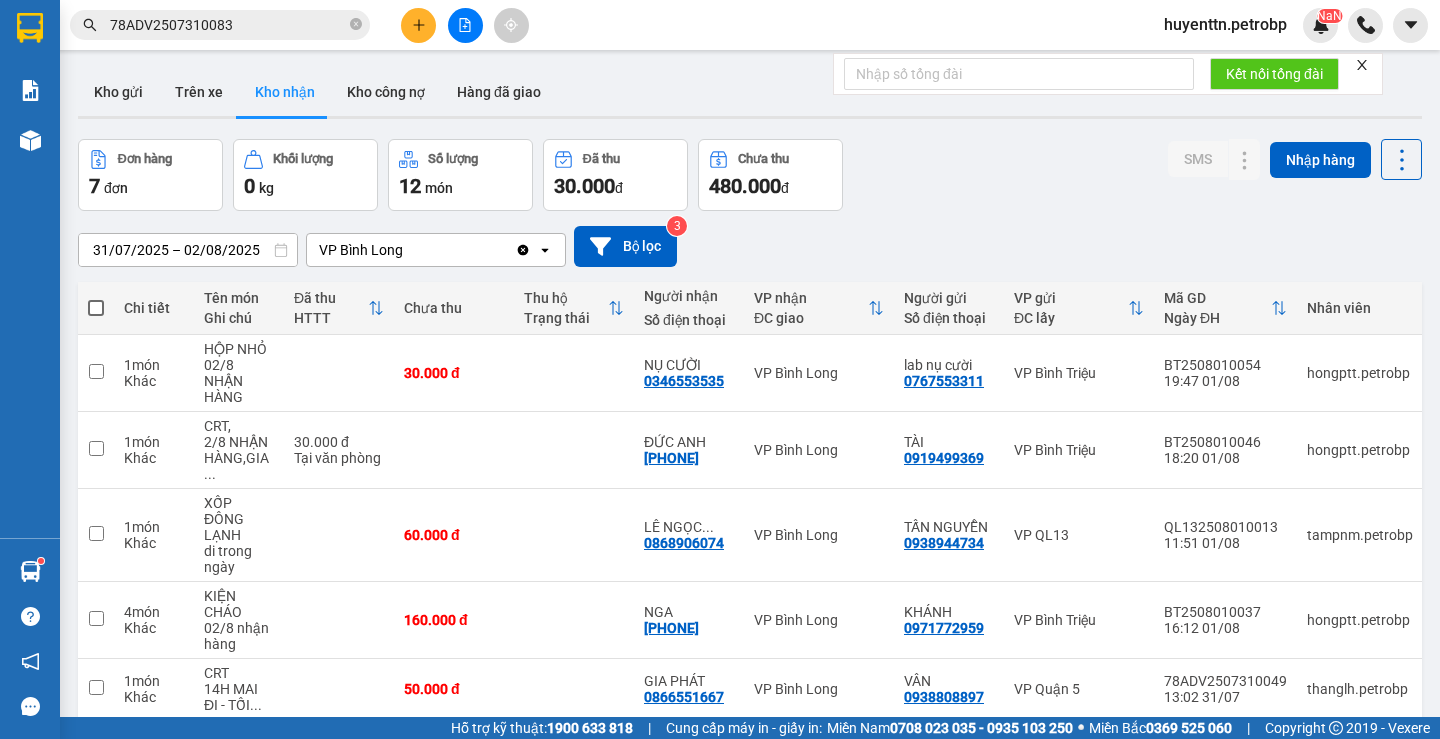 scroll, scrollTop: 247, scrollLeft: 0, axis: vertical 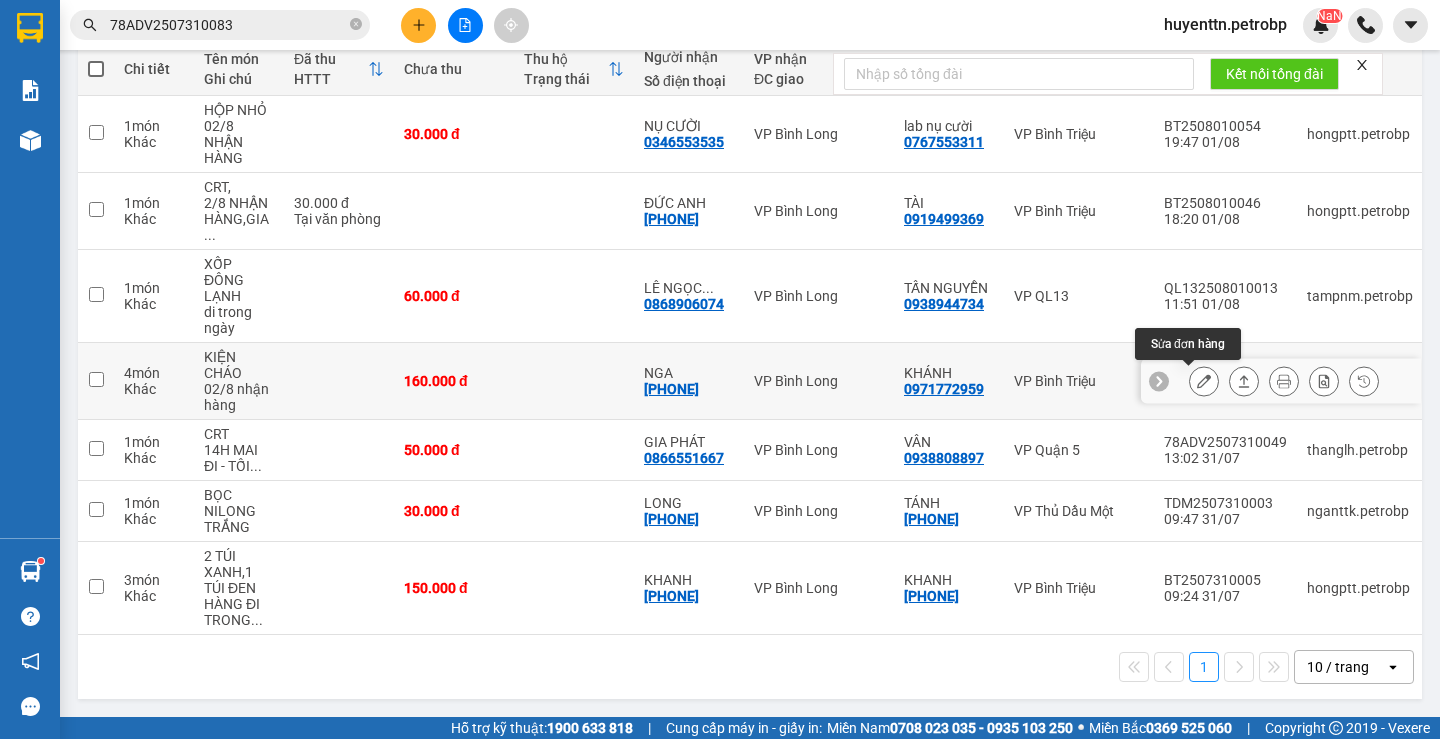 click 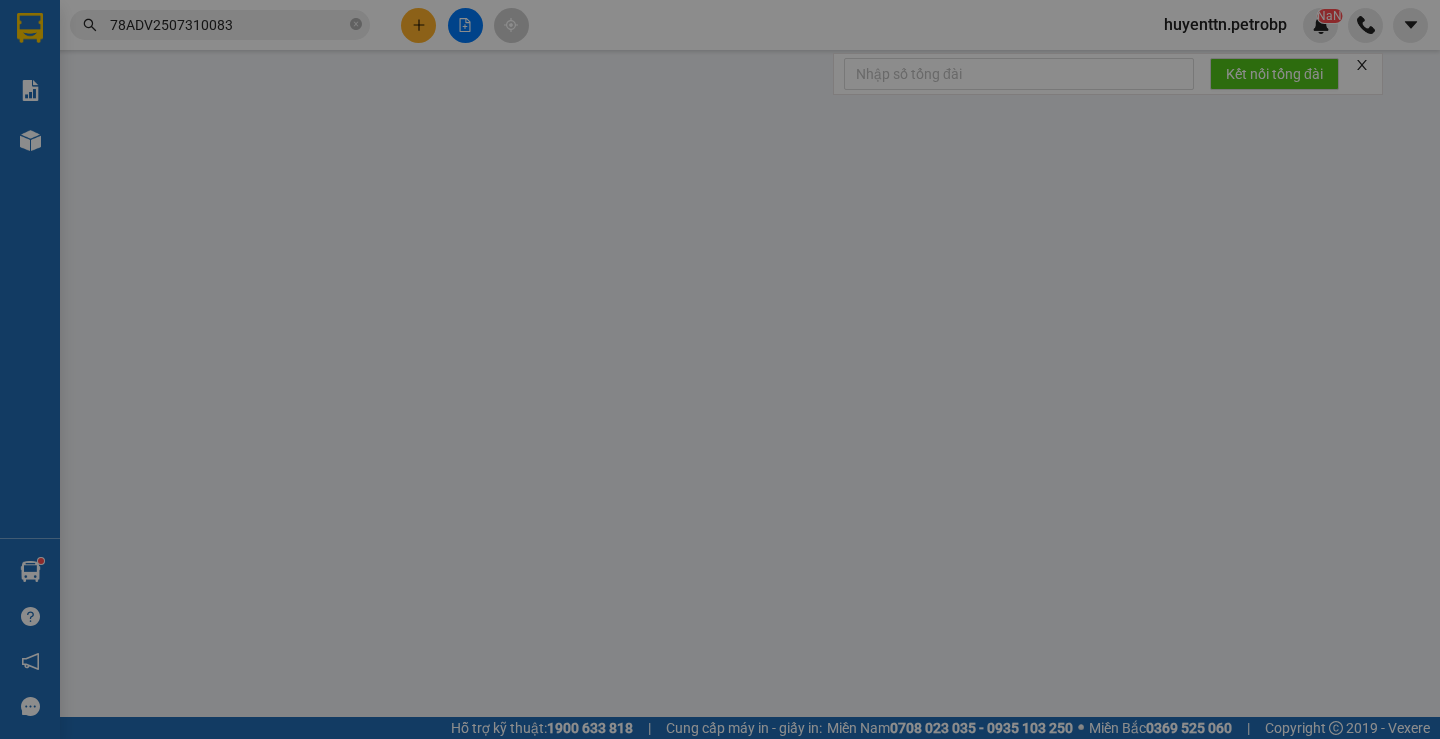 scroll, scrollTop: 0, scrollLeft: 0, axis: both 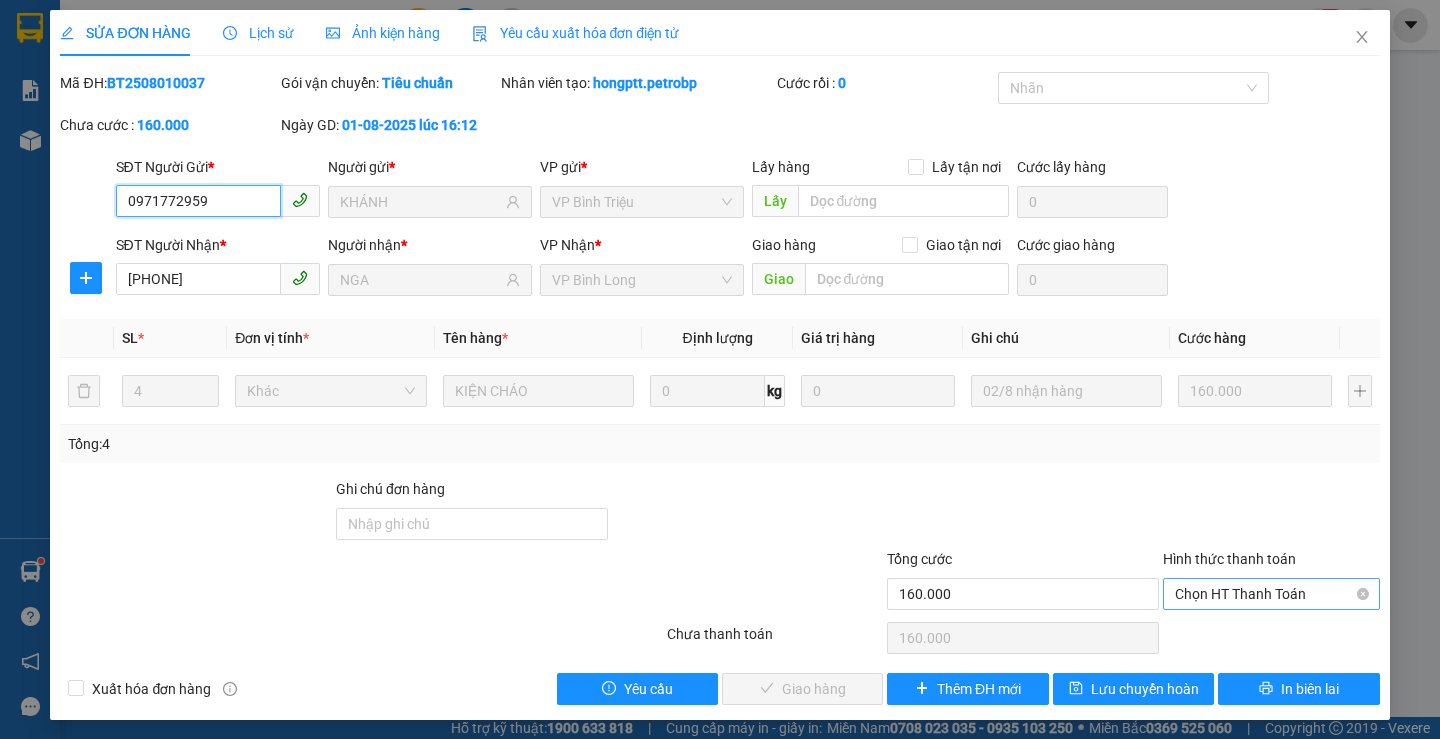 click on "Chọn HT Thanh Toán" at bounding box center [1271, 594] 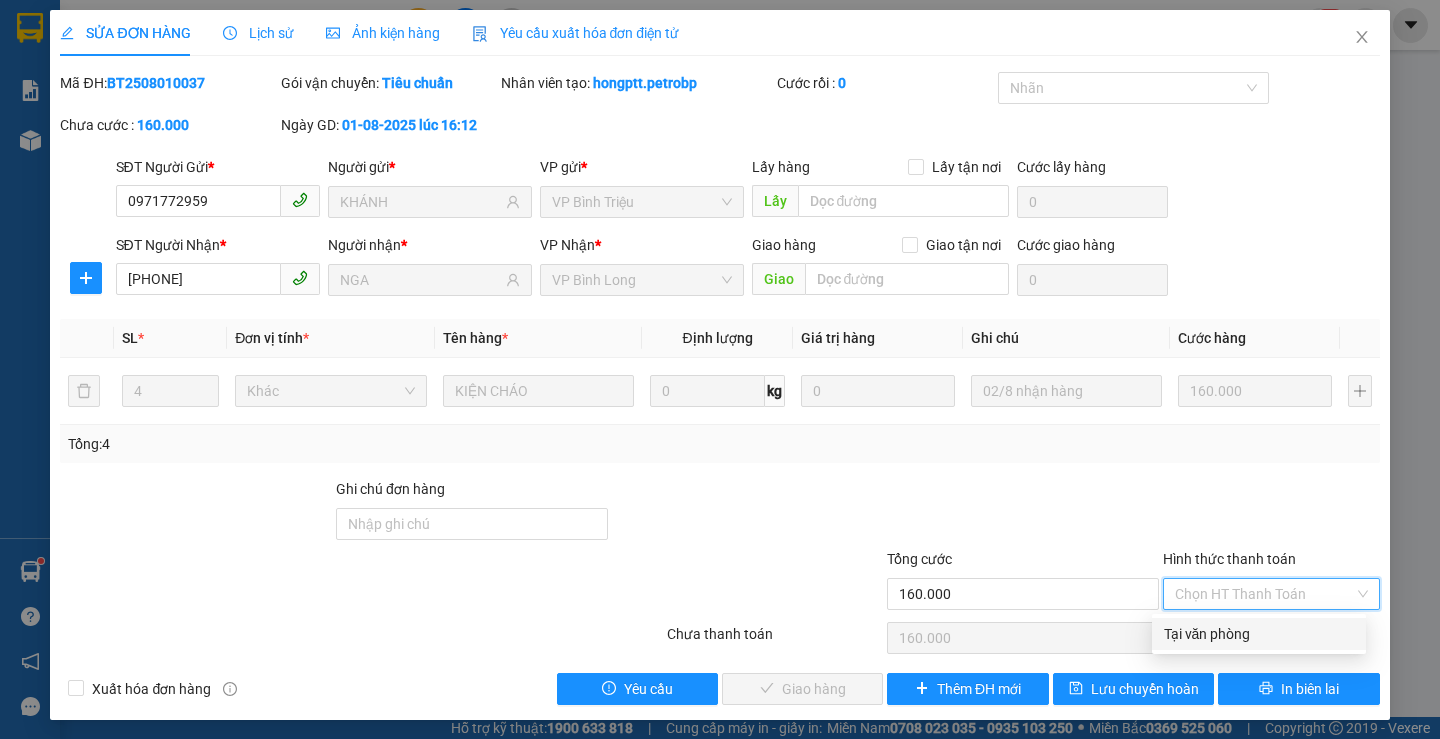 click on "Tại văn phòng" at bounding box center [1259, 634] 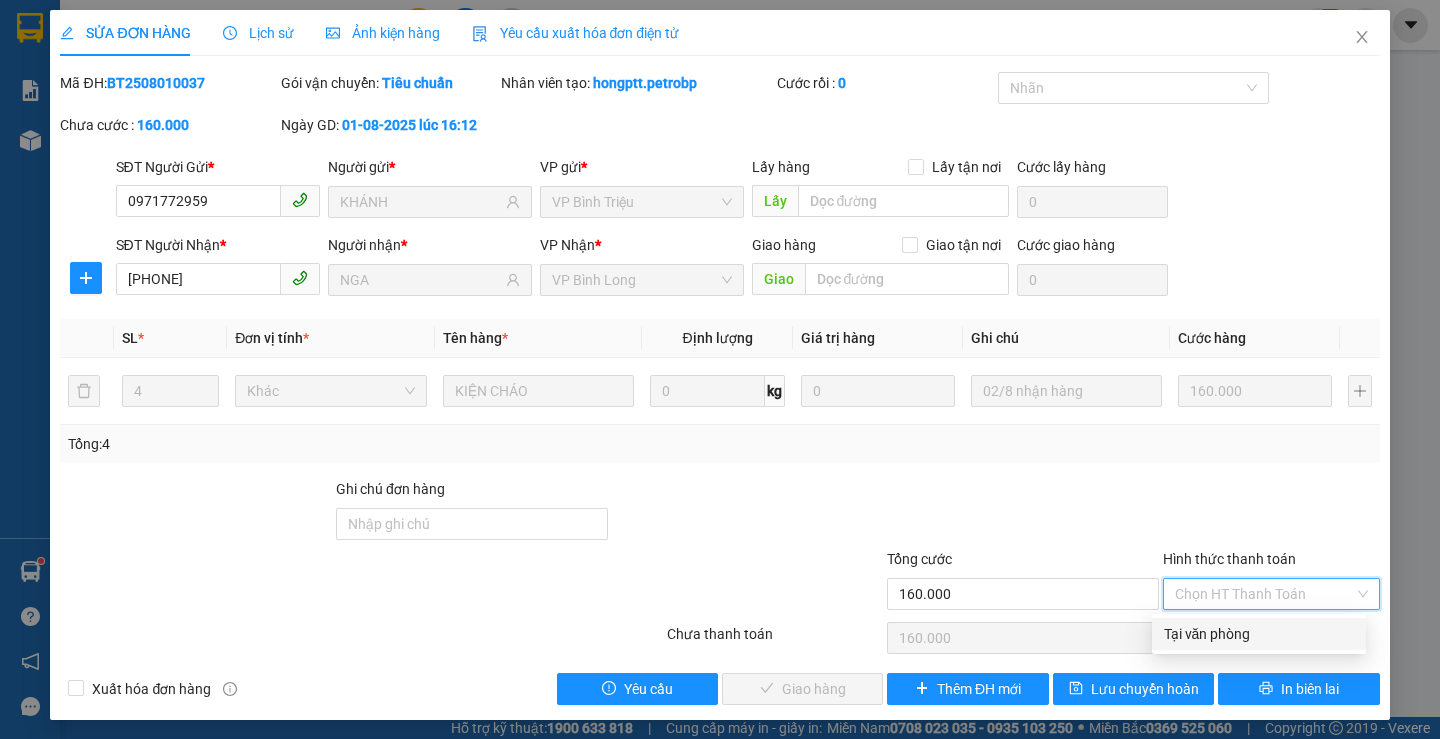 type on "0" 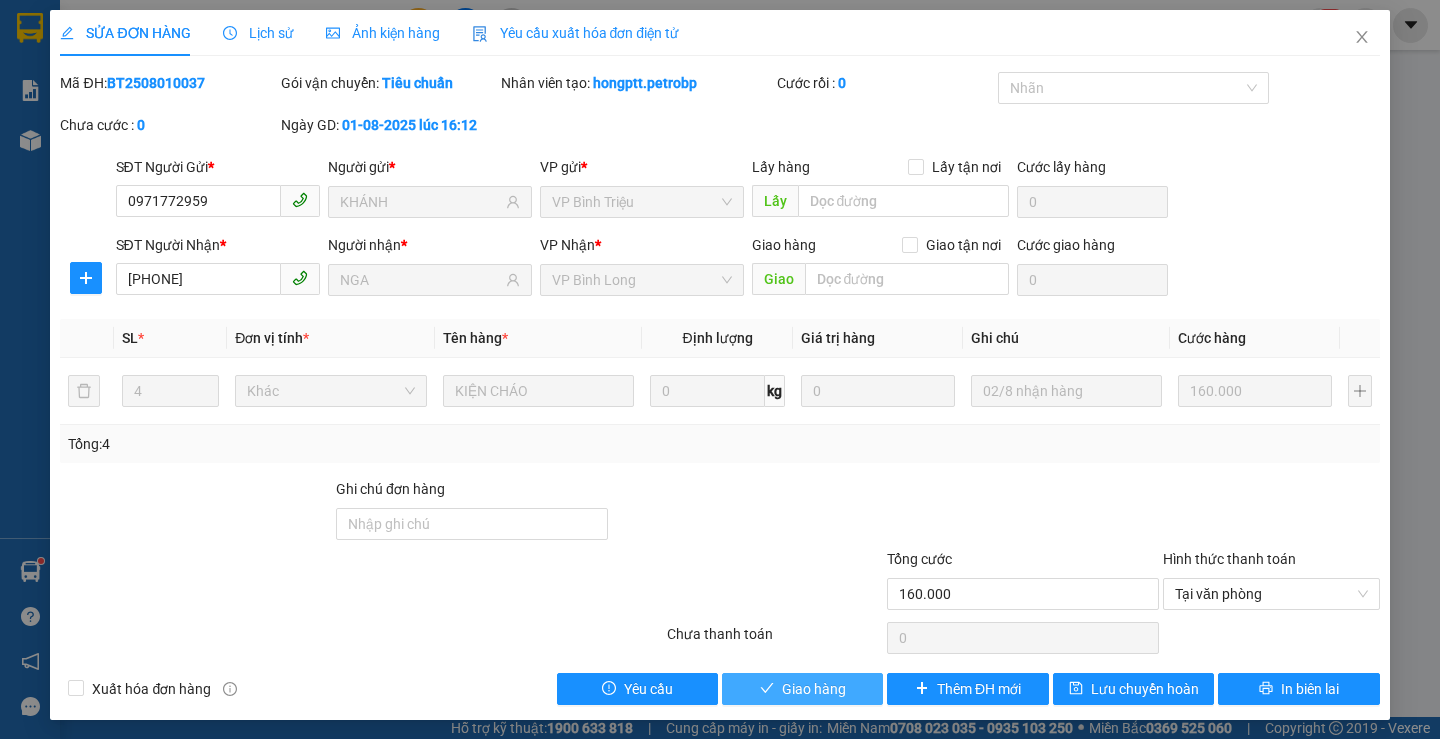 click on "Giao hàng" at bounding box center [802, 689] 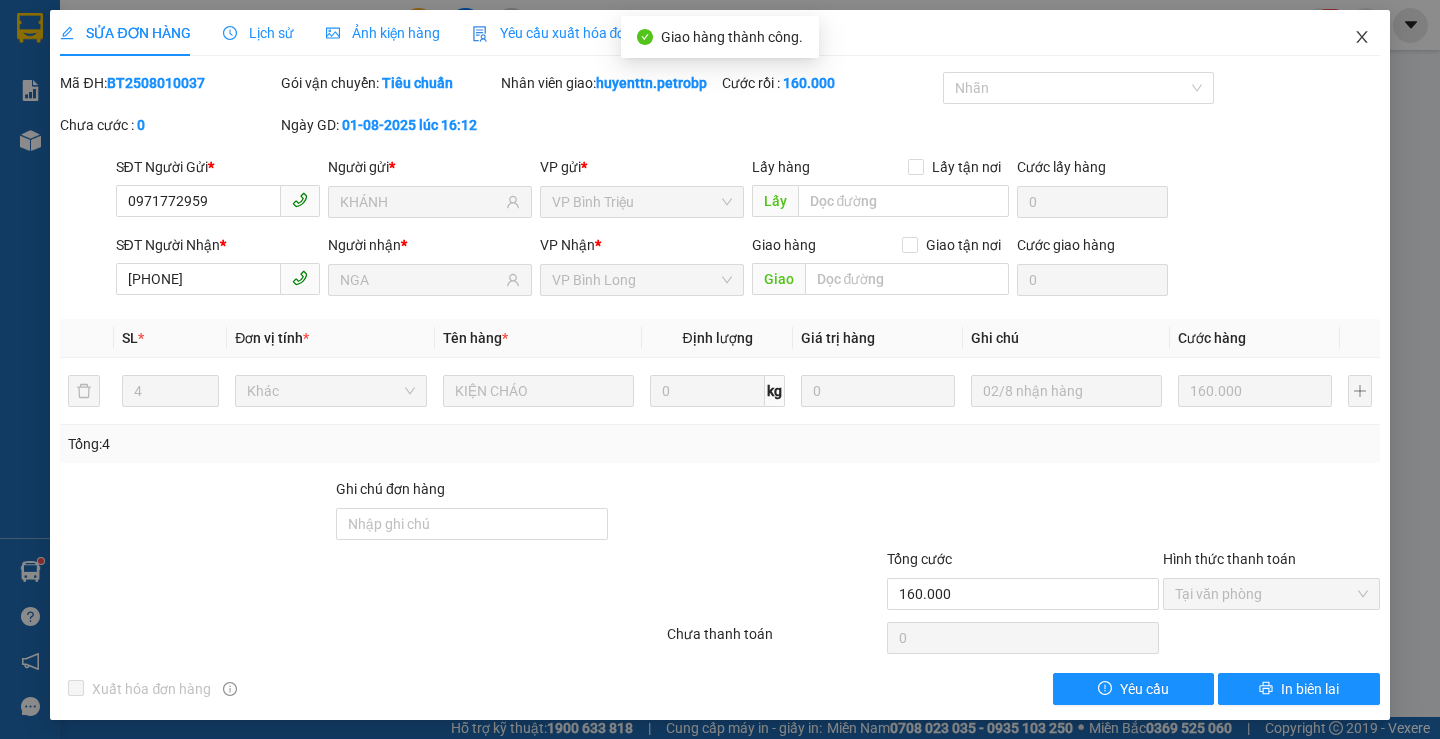 click at bounding box center (1362, 38) 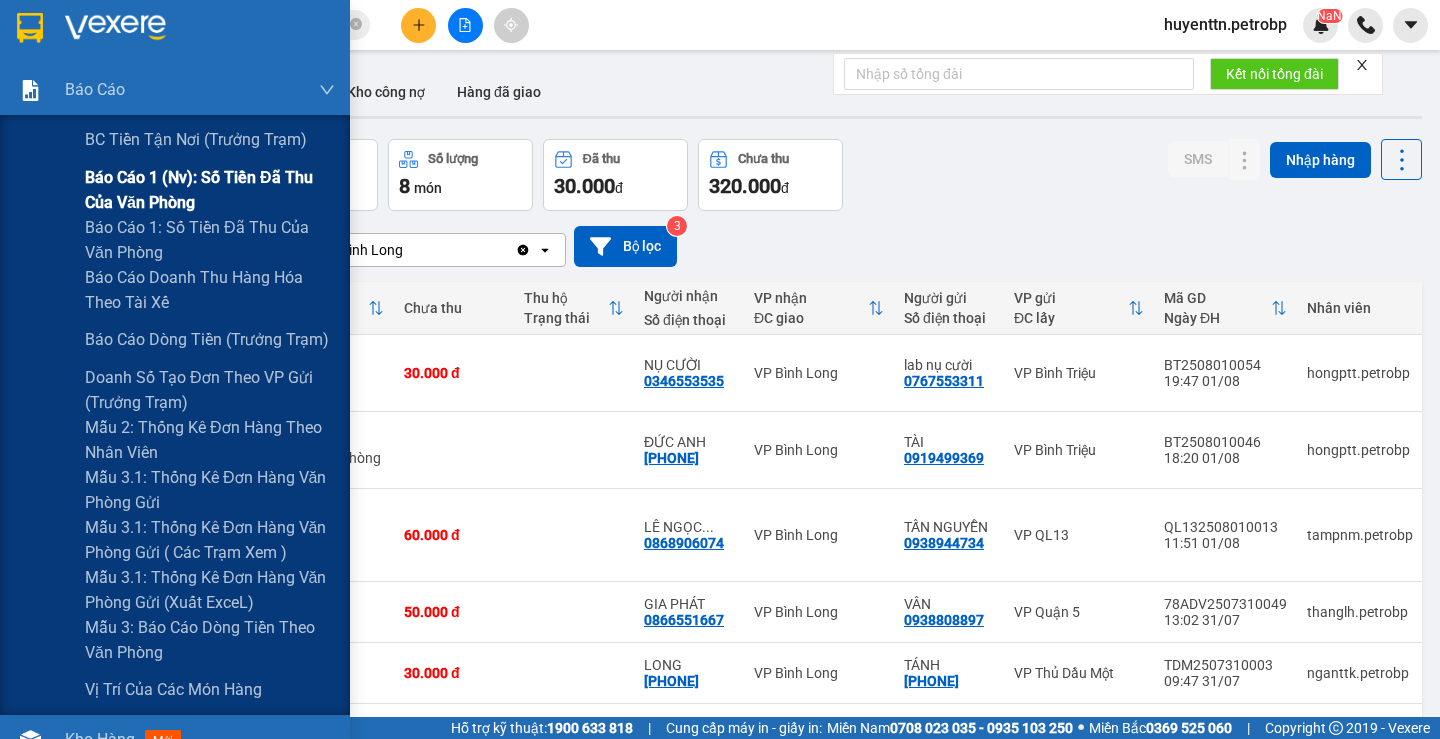 click on "Báo cáo 1 (nv): Số tiền đã thu của văn phòng" at bounding box center (210, 190) 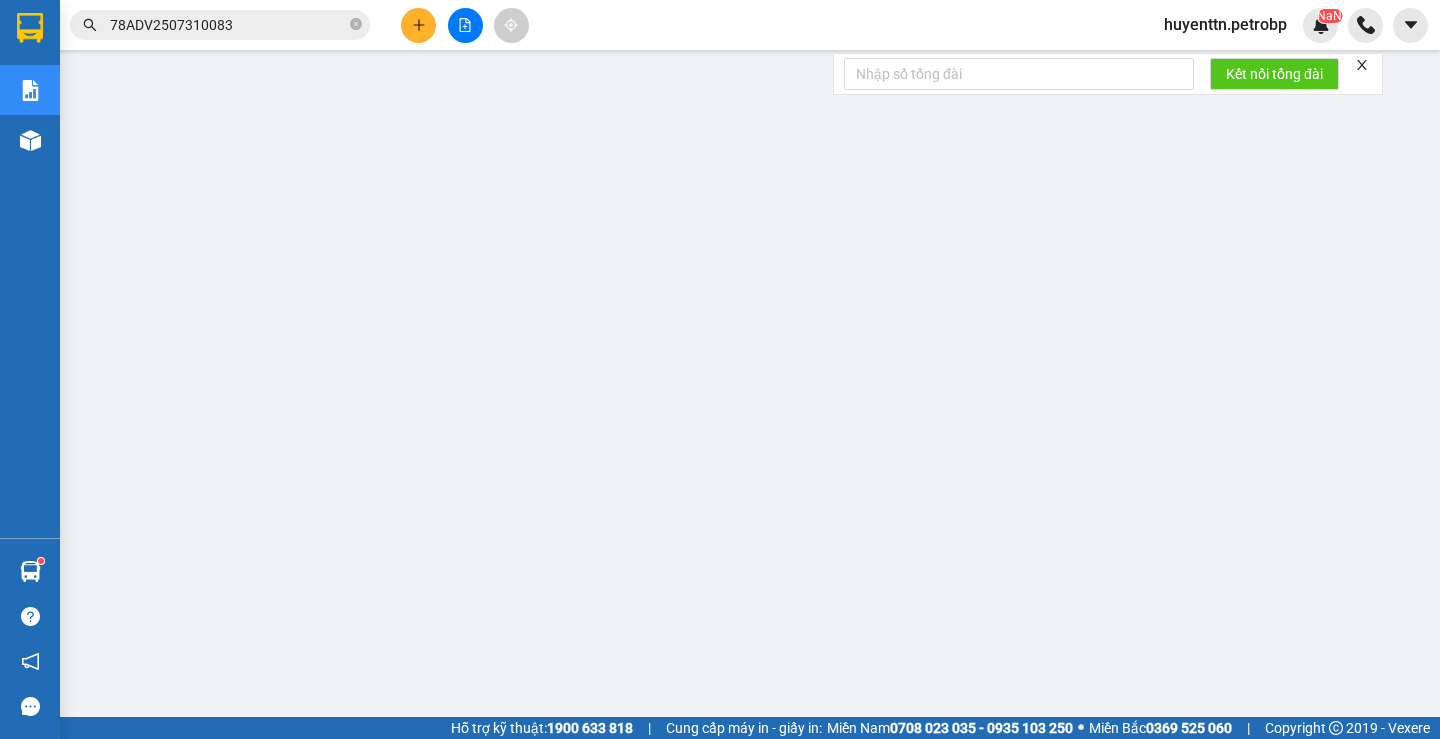 click on "78ADV2507310083" at bounding box center [220, 25] 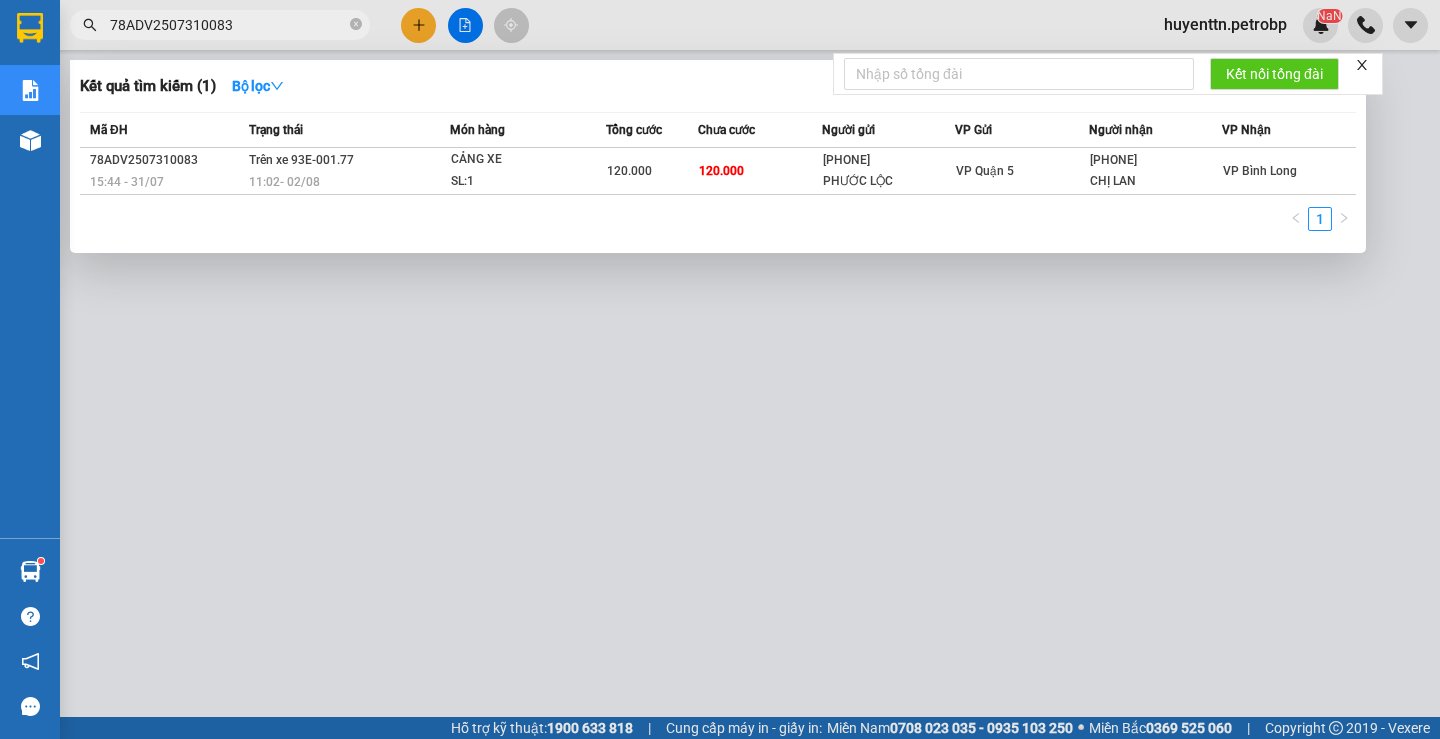 click on "78ADV2507310083" at bounding box center [228, 25] 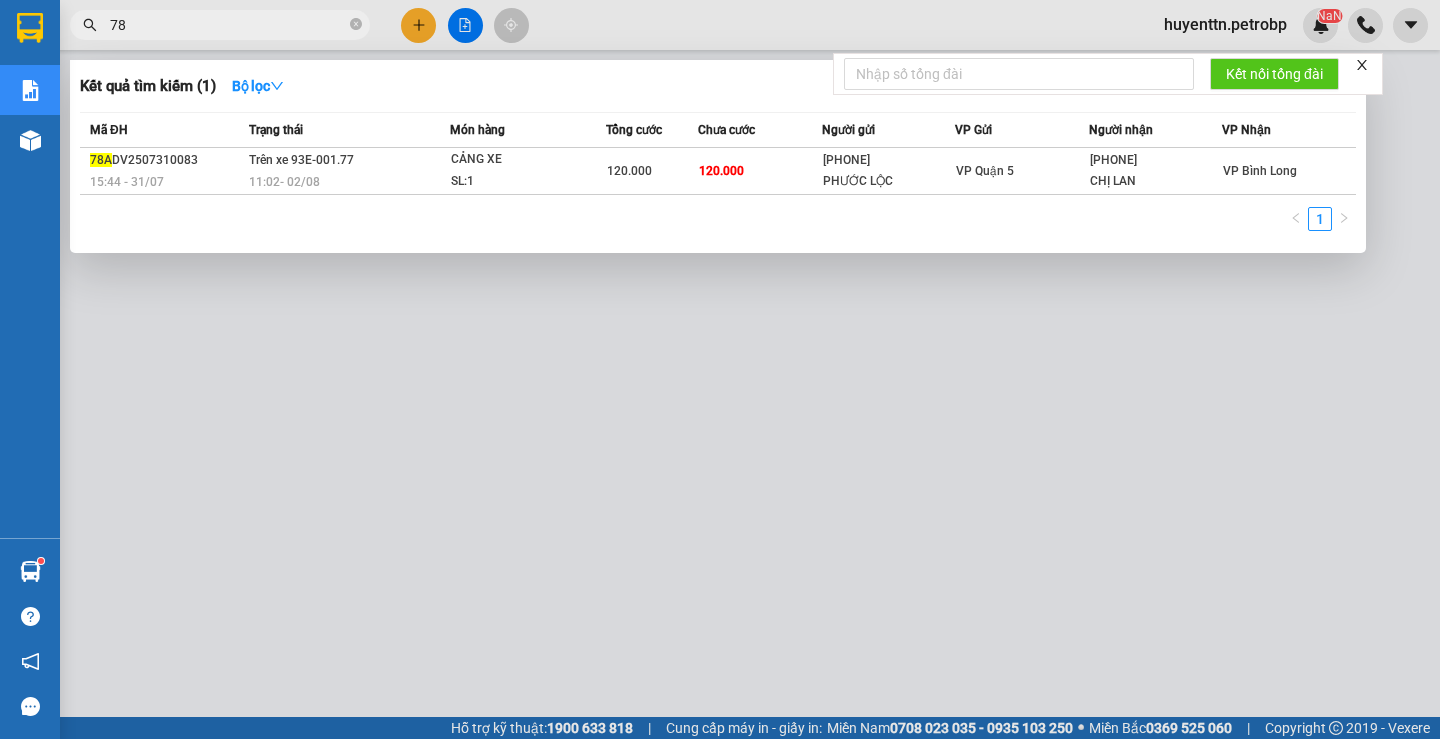 type on "7" 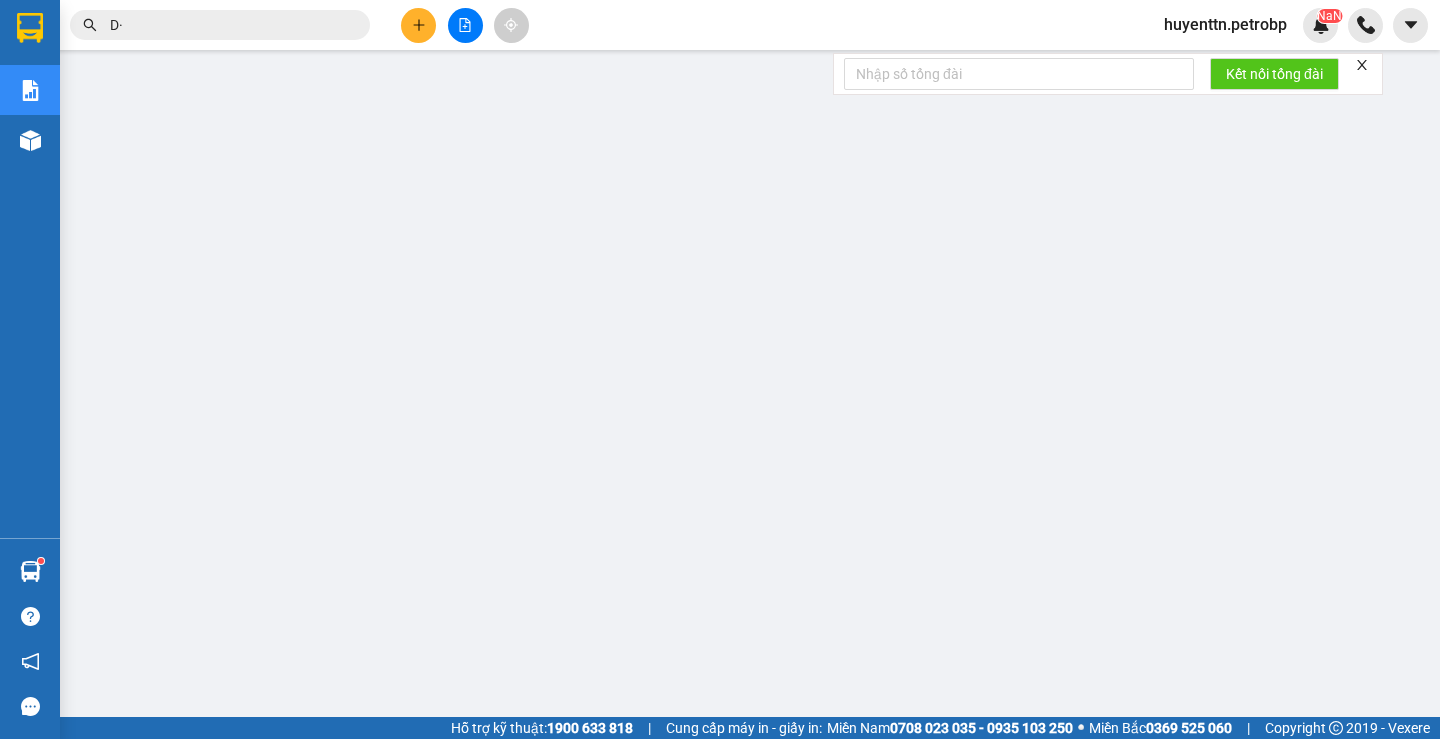 type on "D" 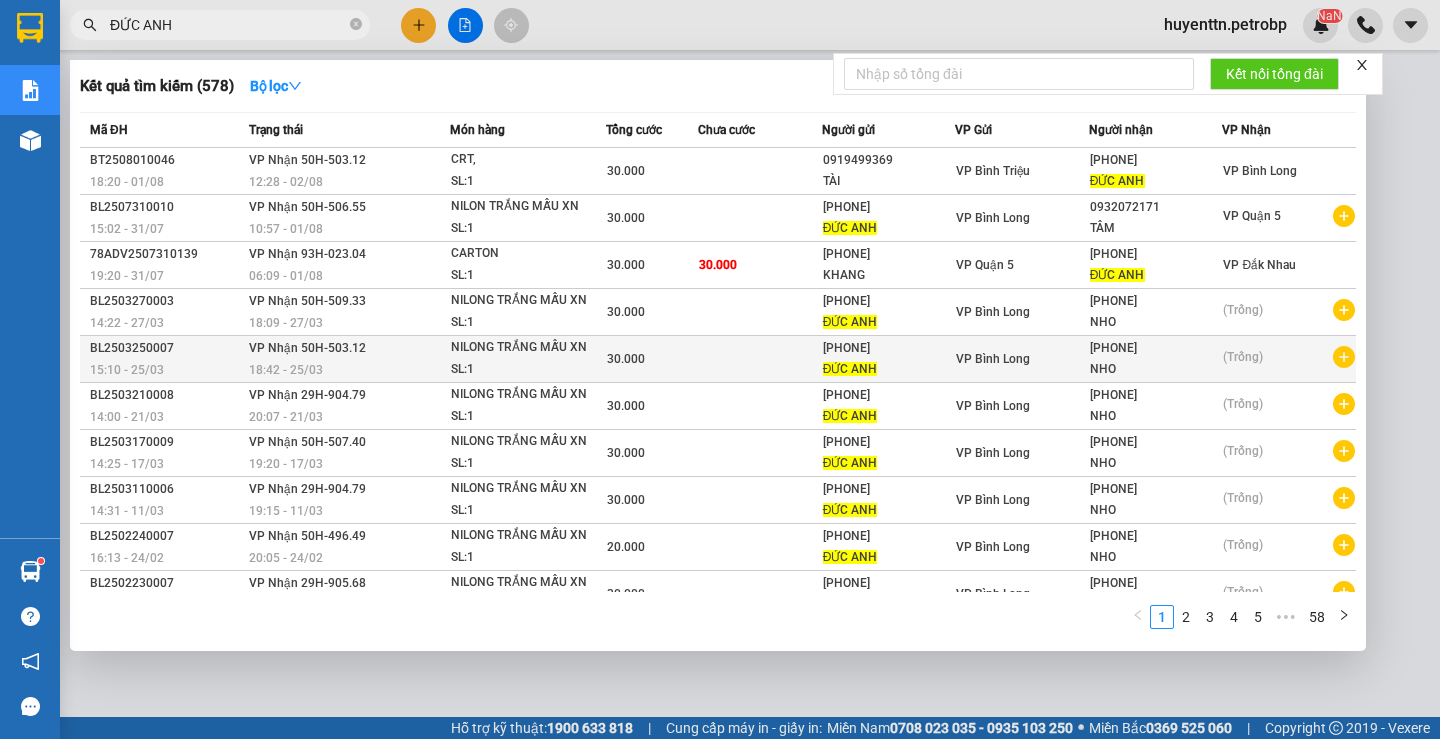 type on "ĐỨC ANH" 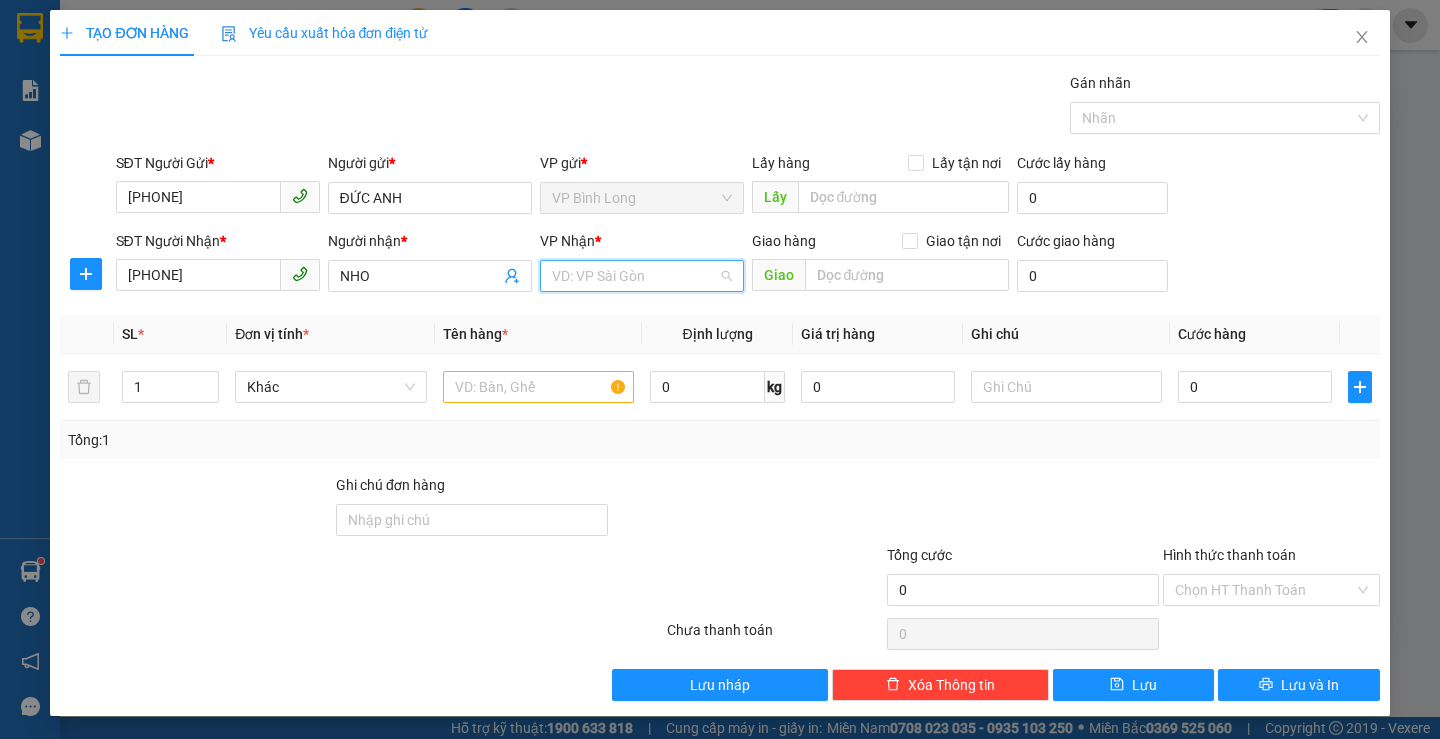 click at bounding box center (635, 276) 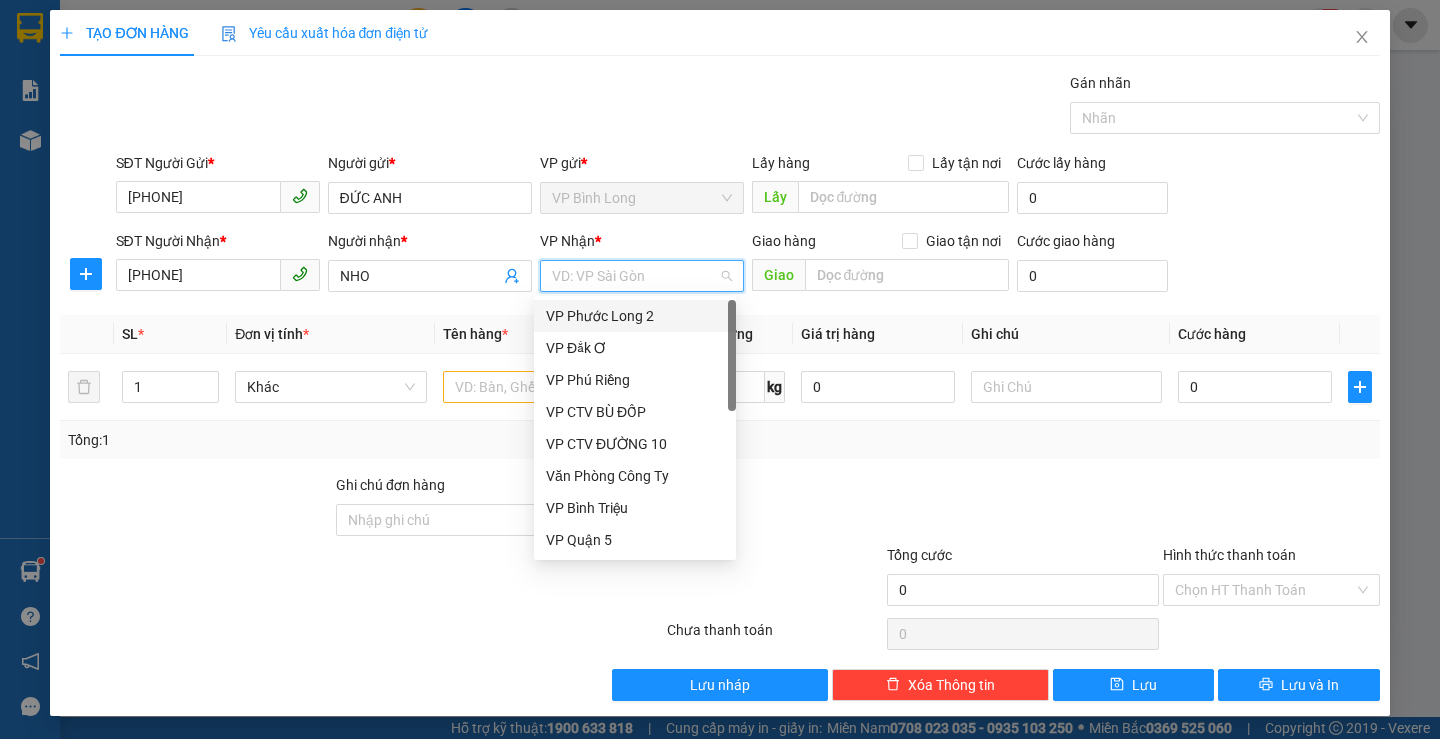 type on "Q" 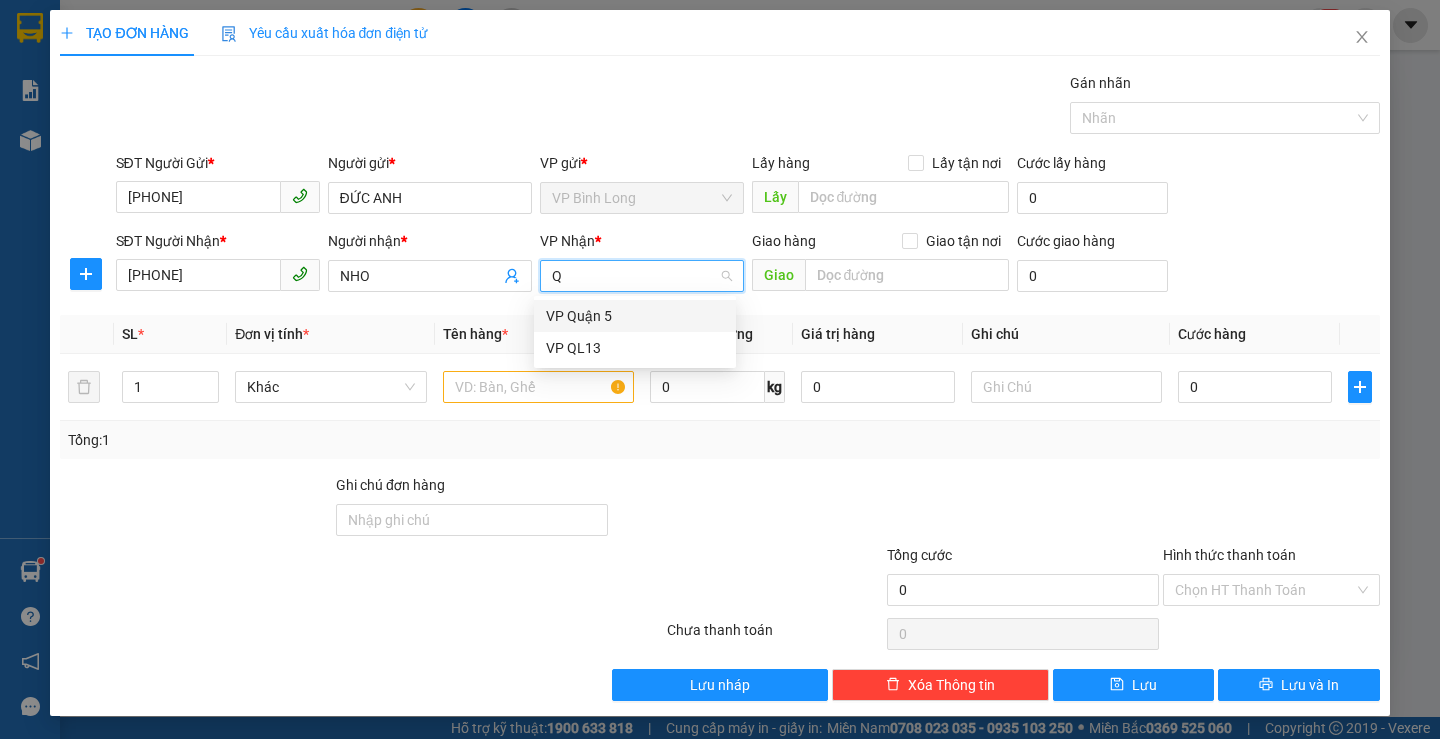 click on "VP Quận 5" at bounding box center [635, 316] 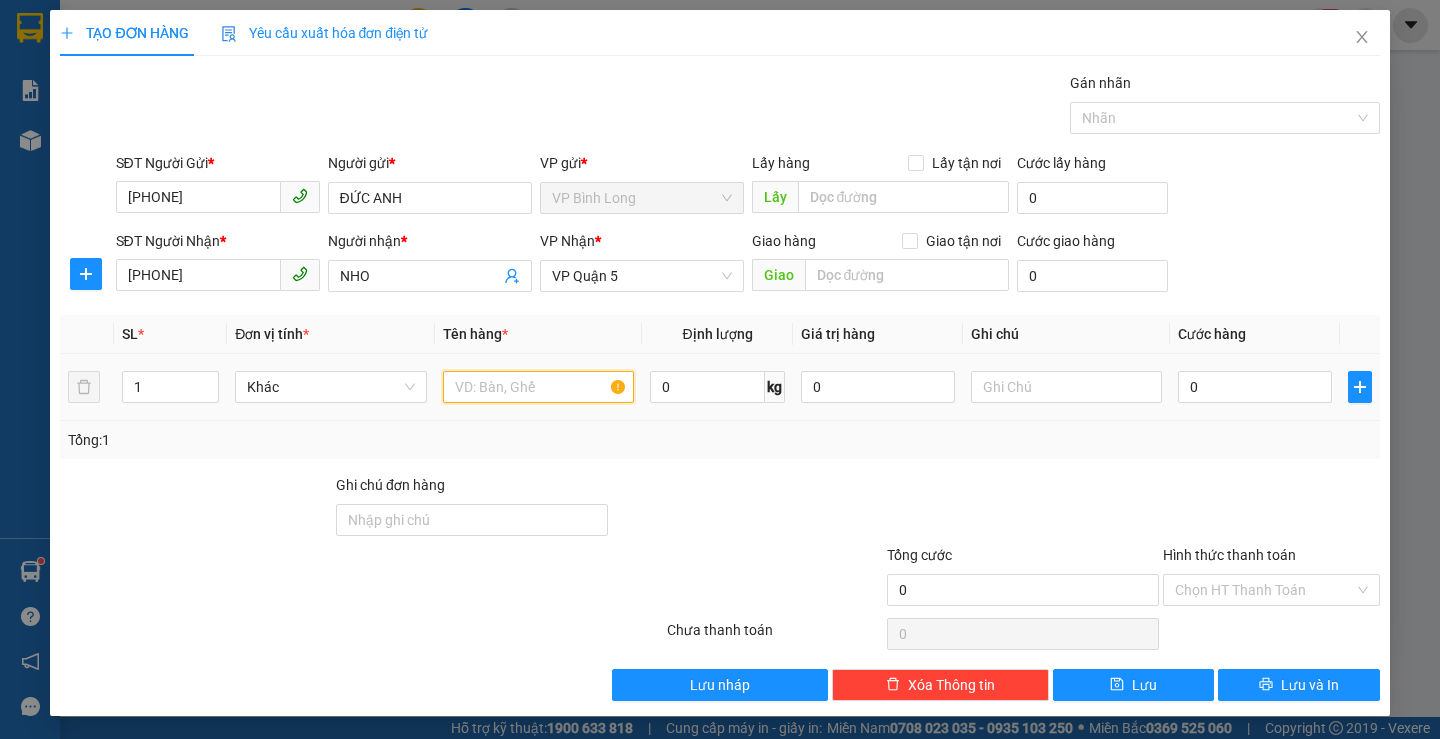 click at bounding box center (538, 387) 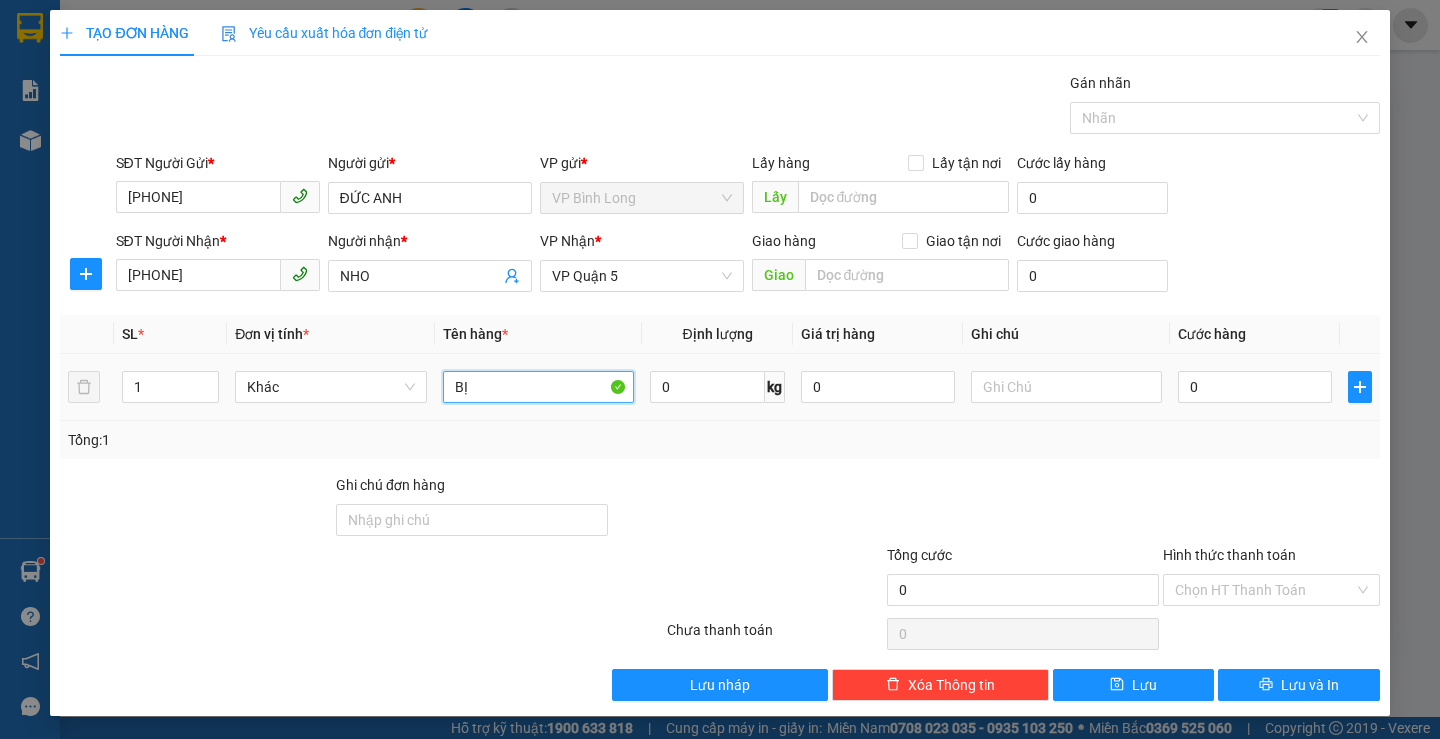 type on "B" 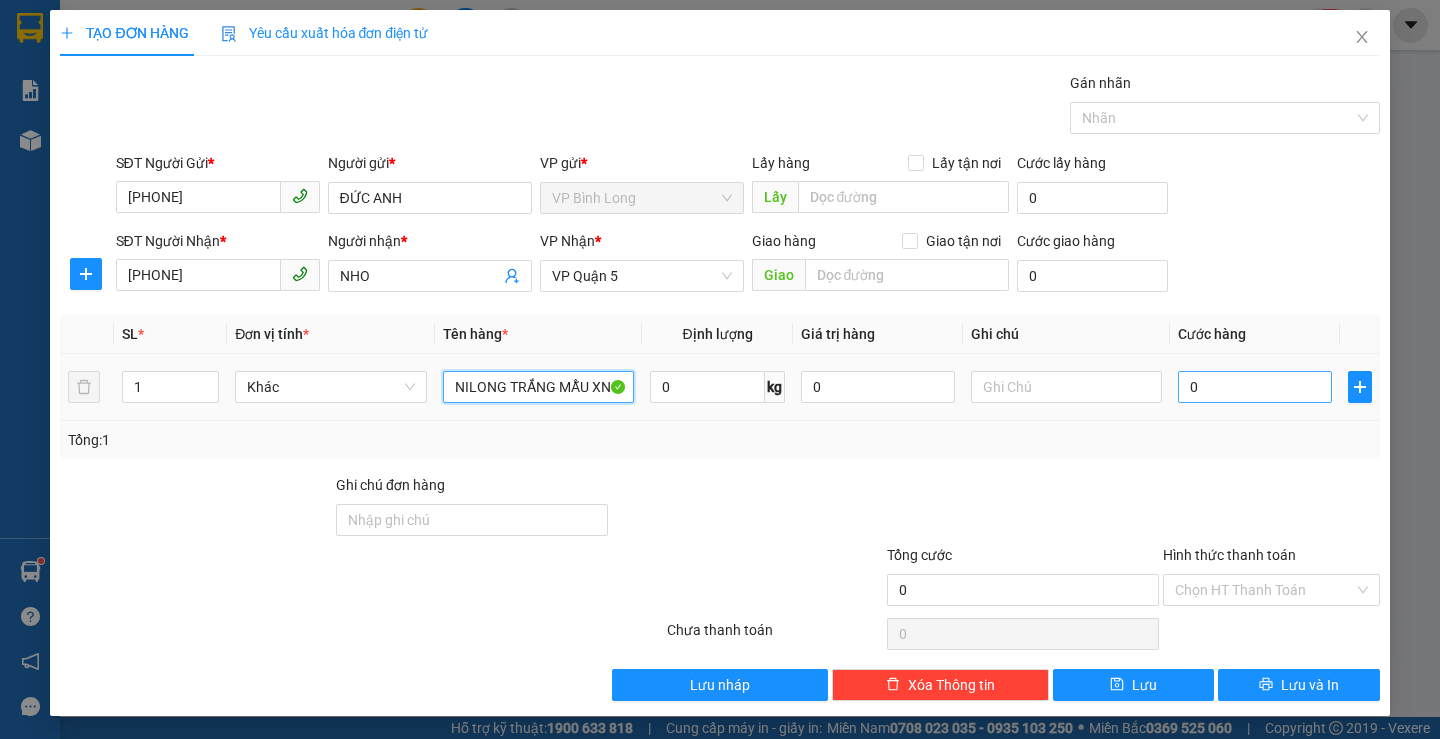 type on "NILONG TRẮNG MẪU XN" 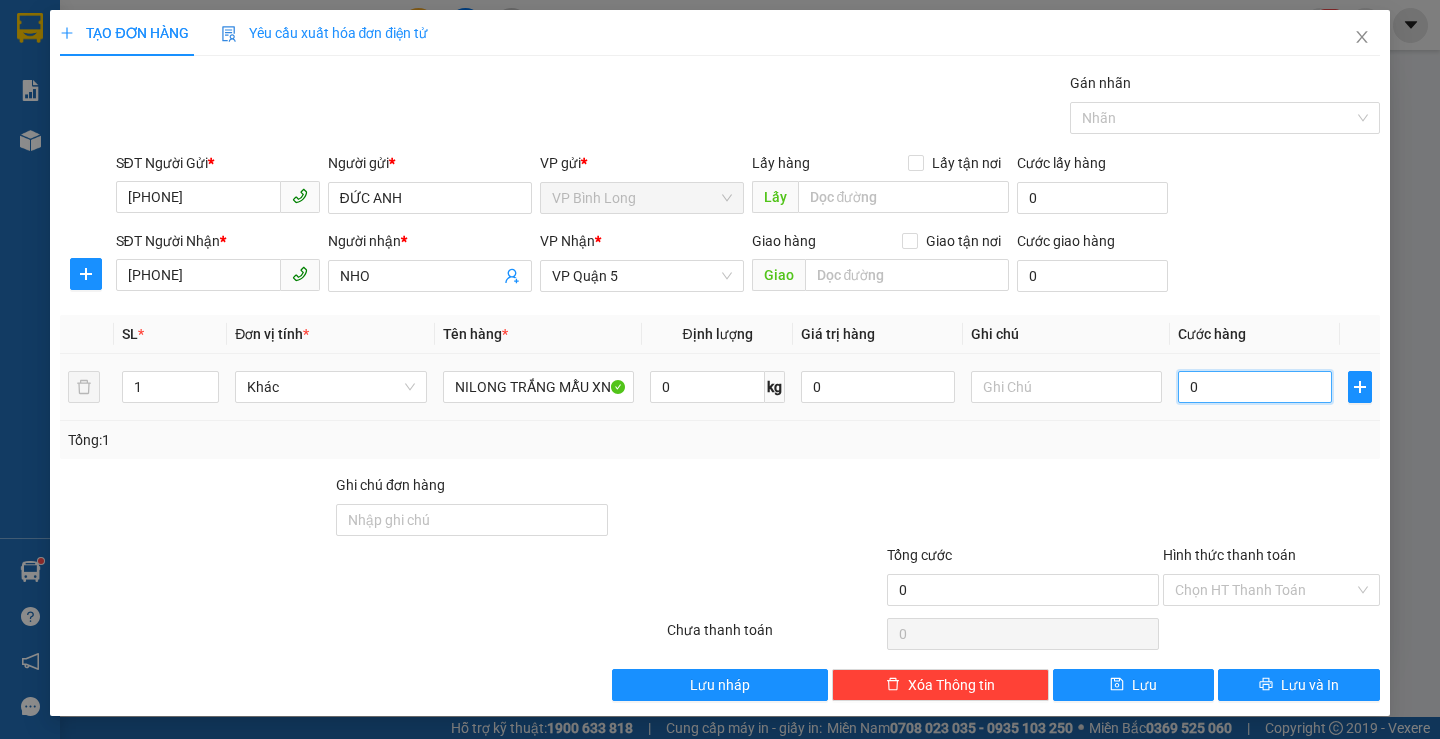 click on "0" at bounding box center (1255, 387) 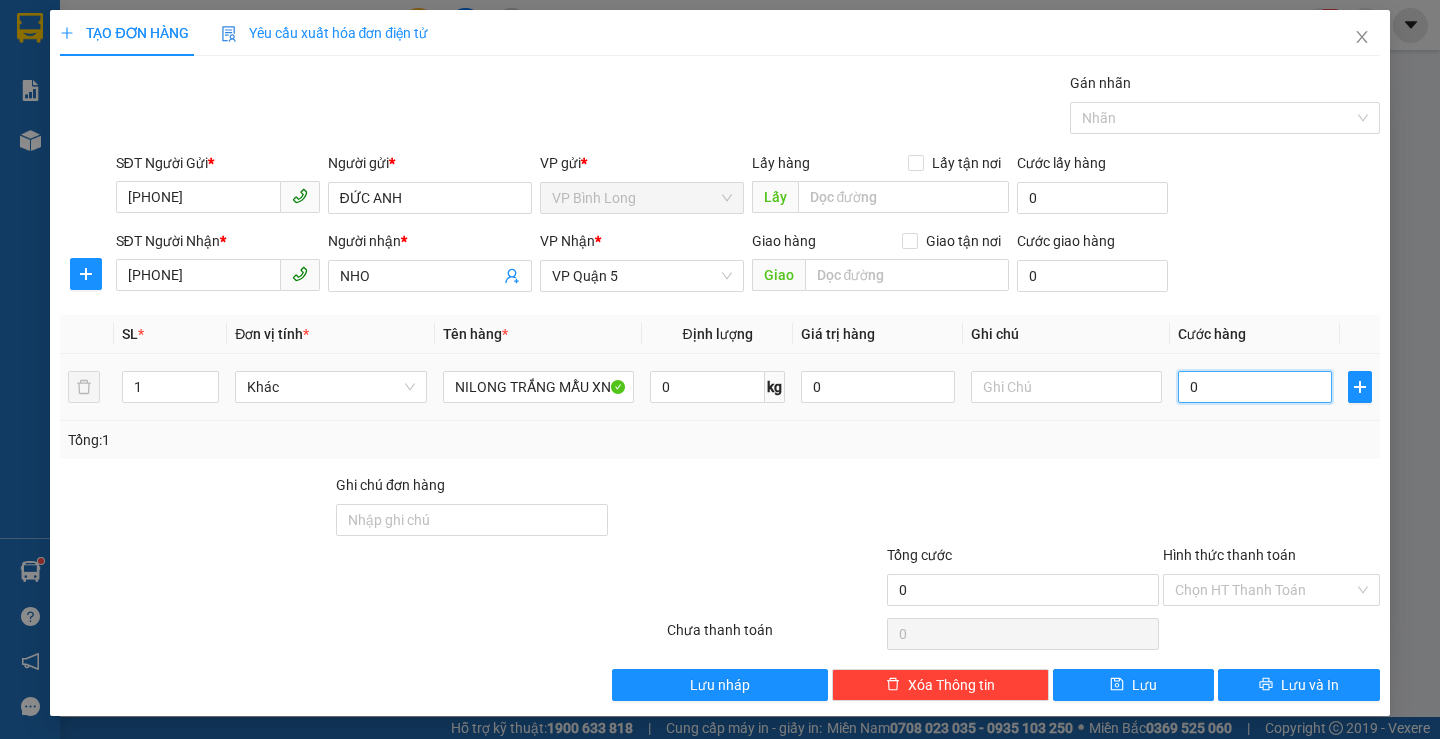 type on "3" 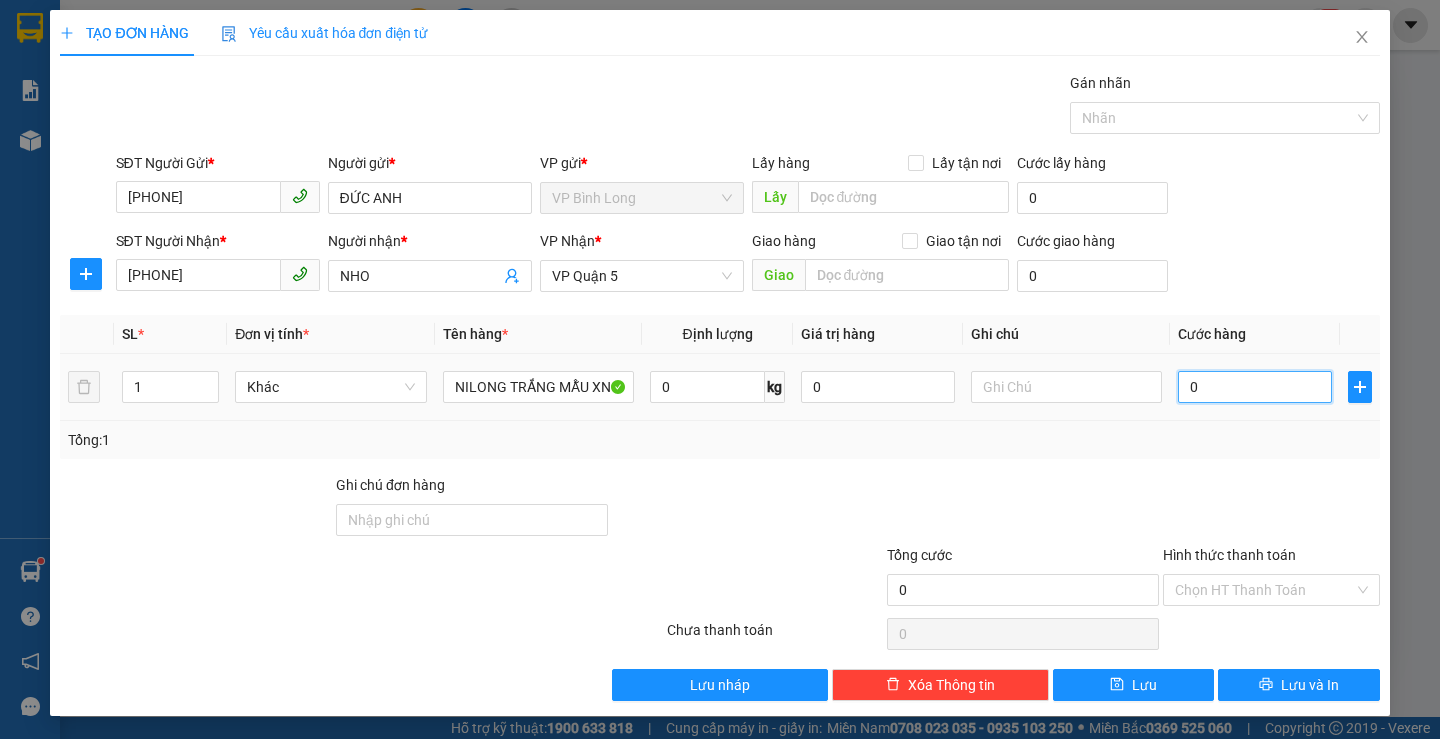 type on "3" 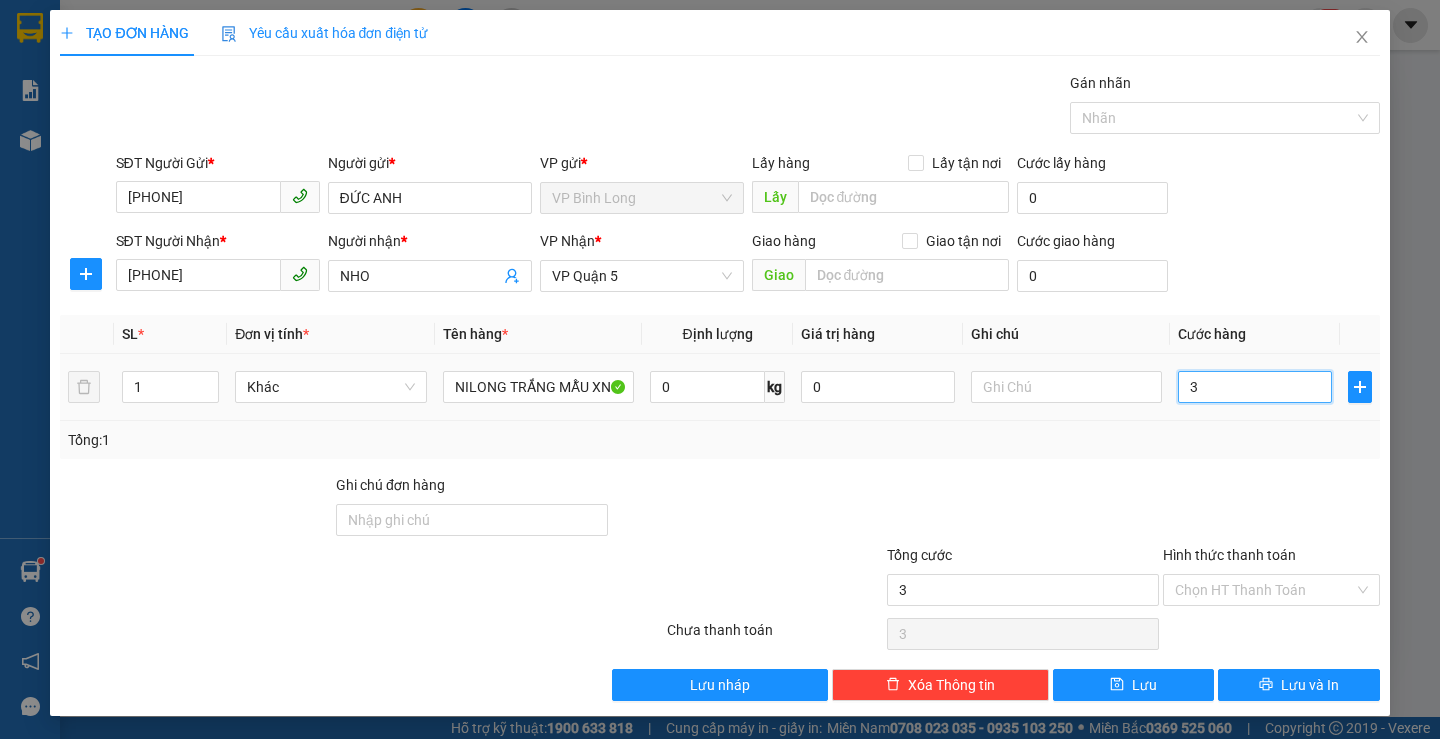 type on "30" 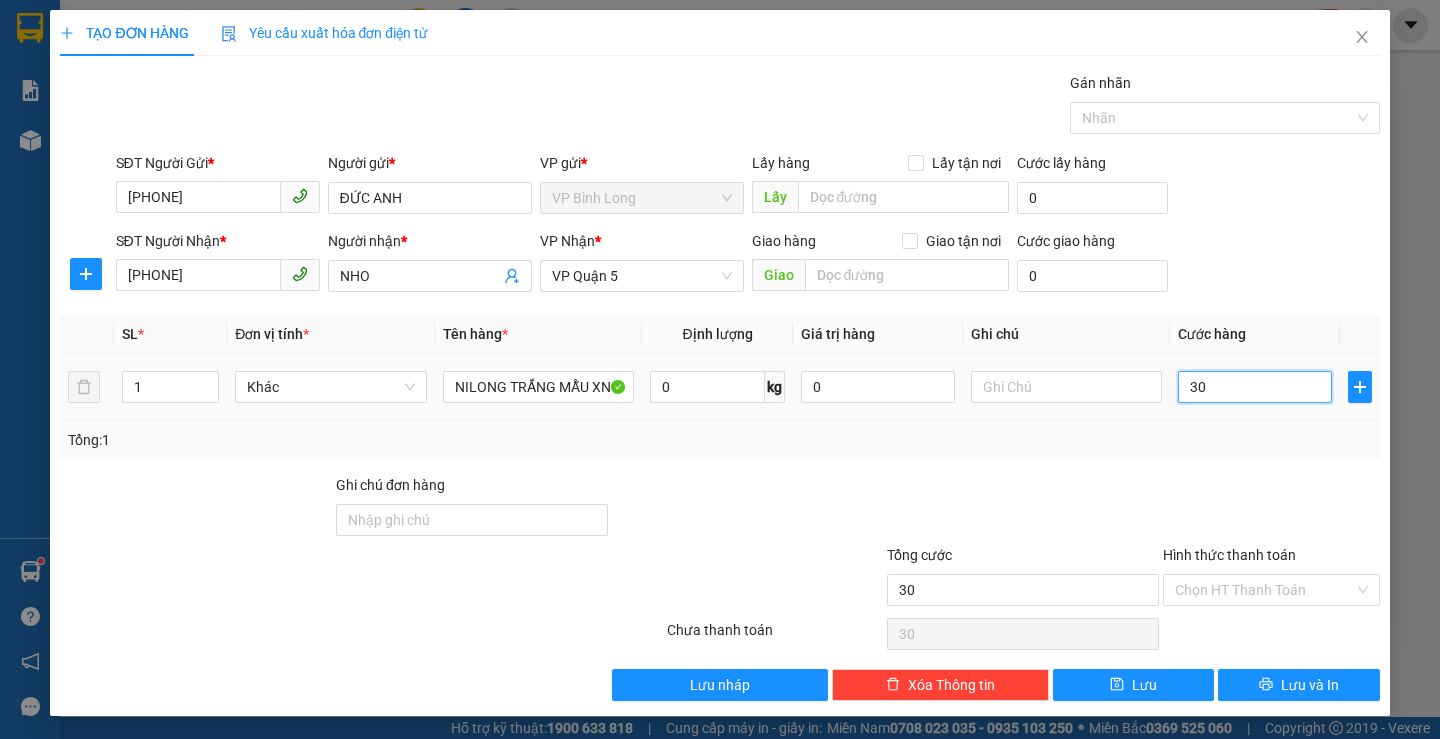 type on "300" 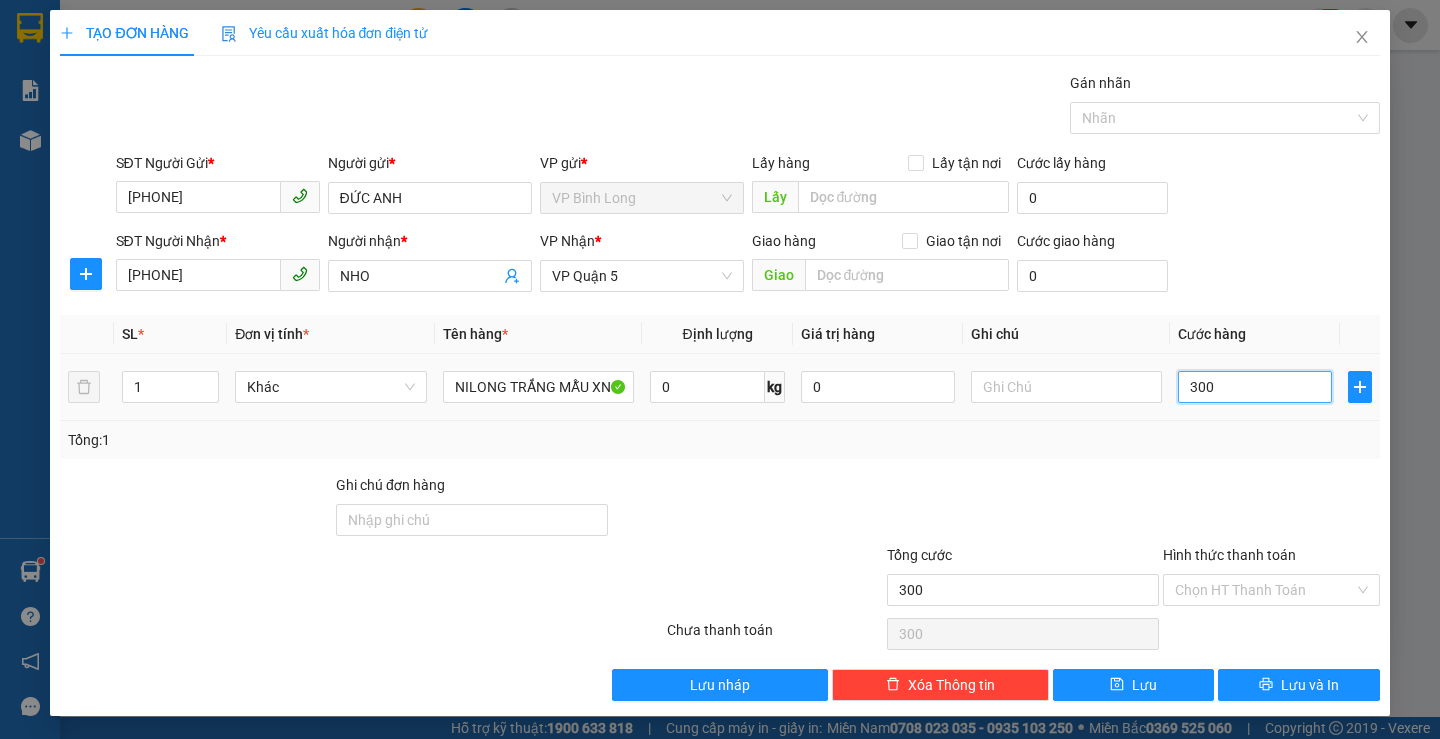 type on "3.000" 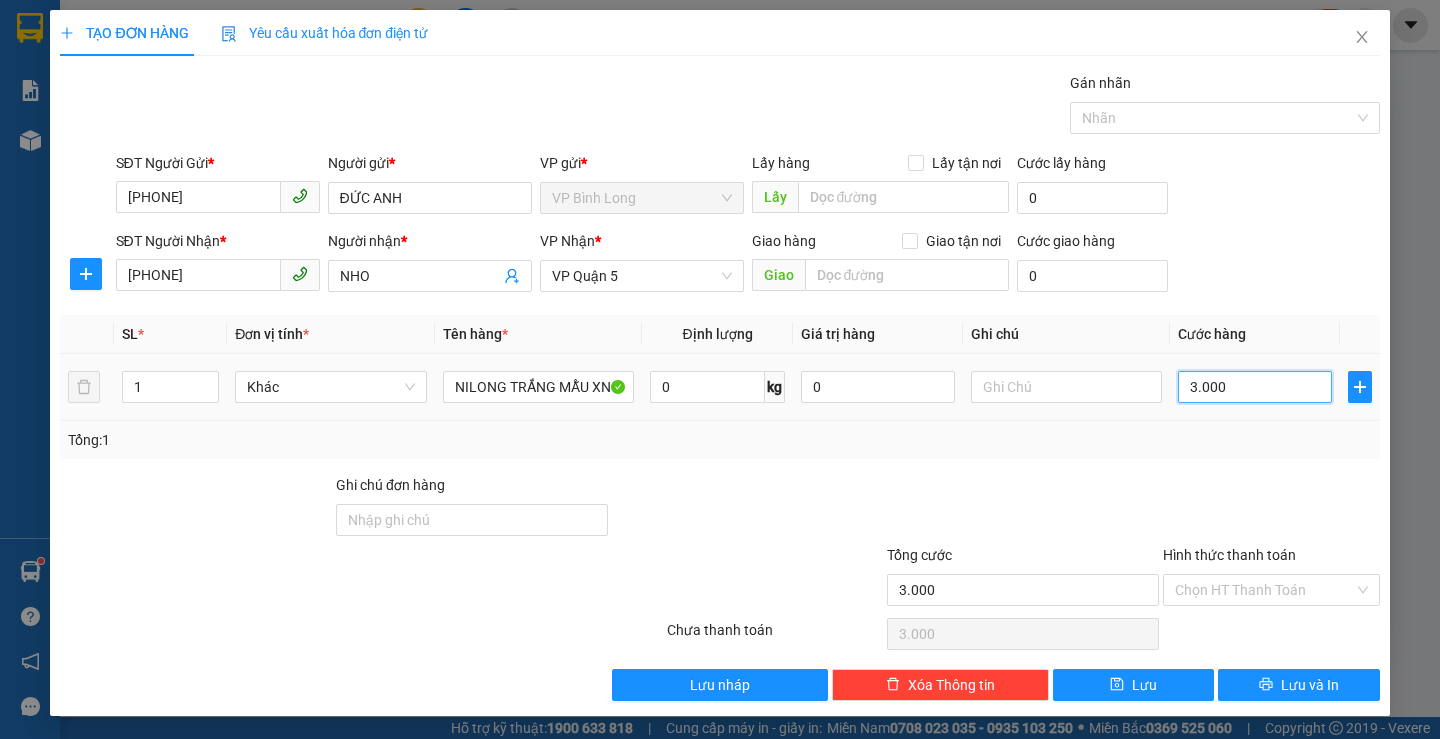 type on "30.000" 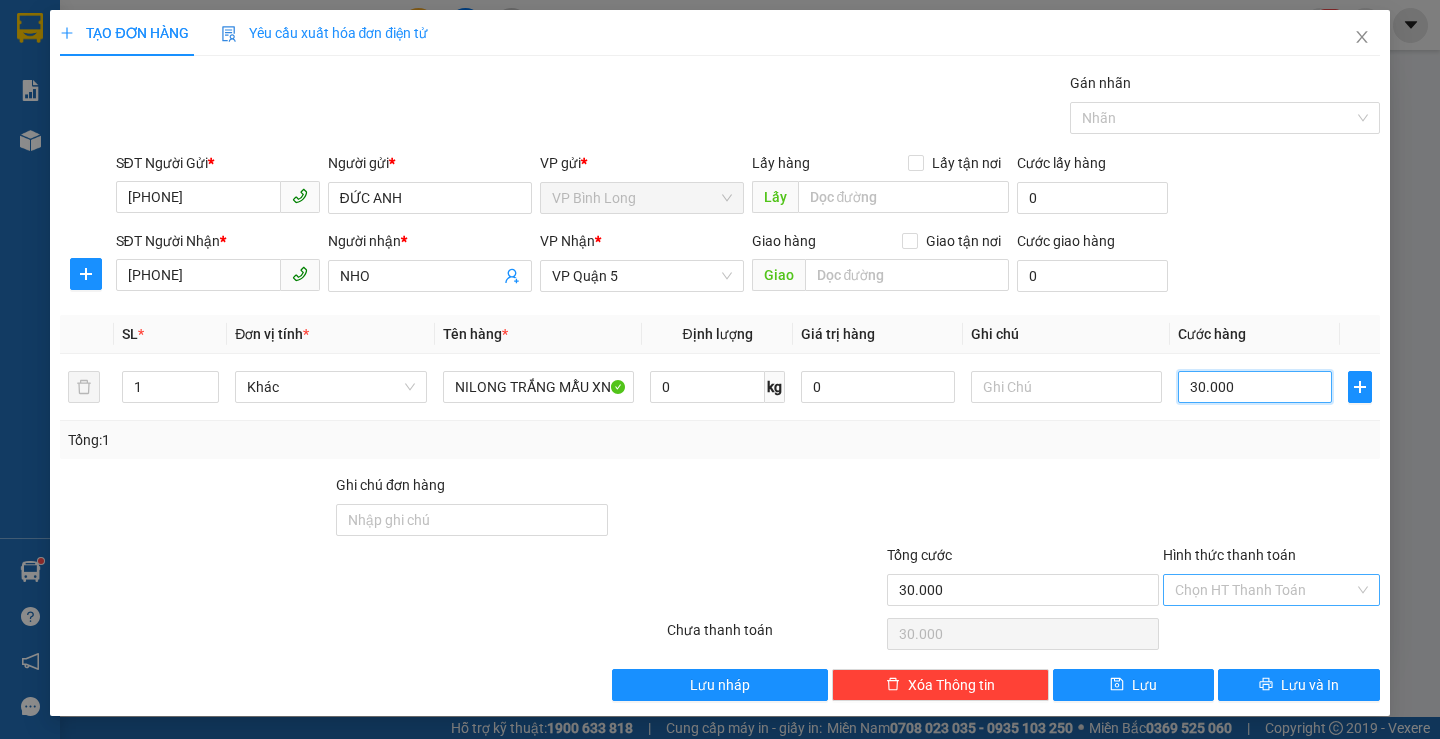 type on "30.000" 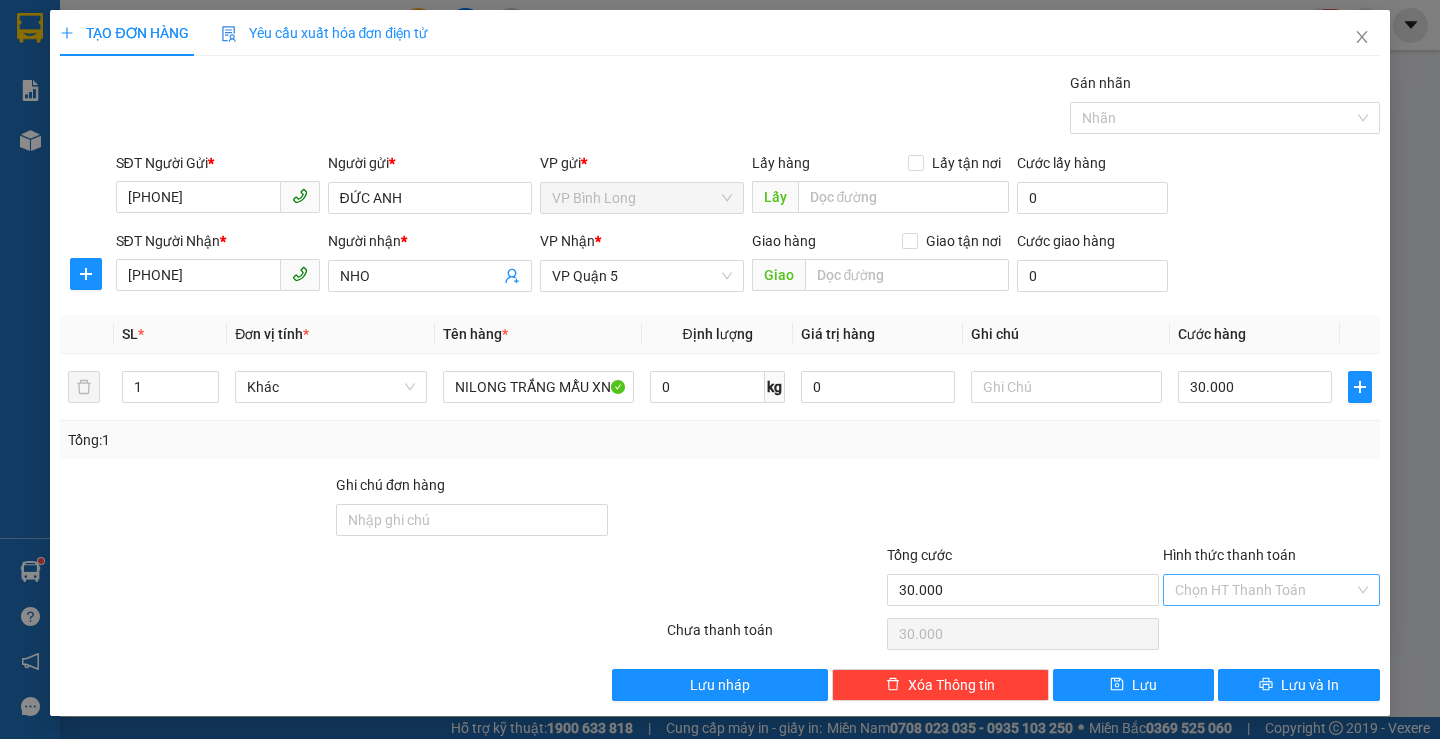 click on "Hình thức thanh toán" at bounding box center (1264, 590) 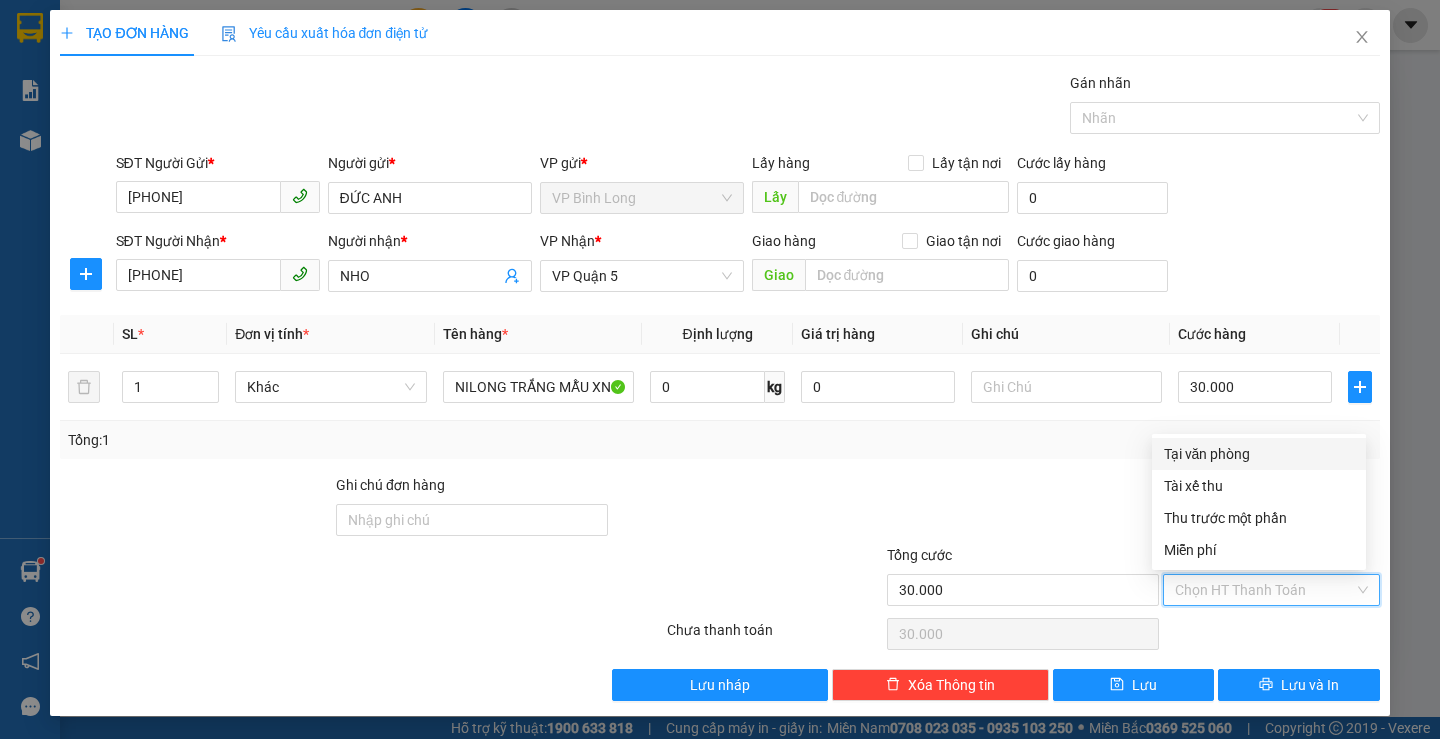 click on "Tại văn phòng" at bounding box center (1259, 454) 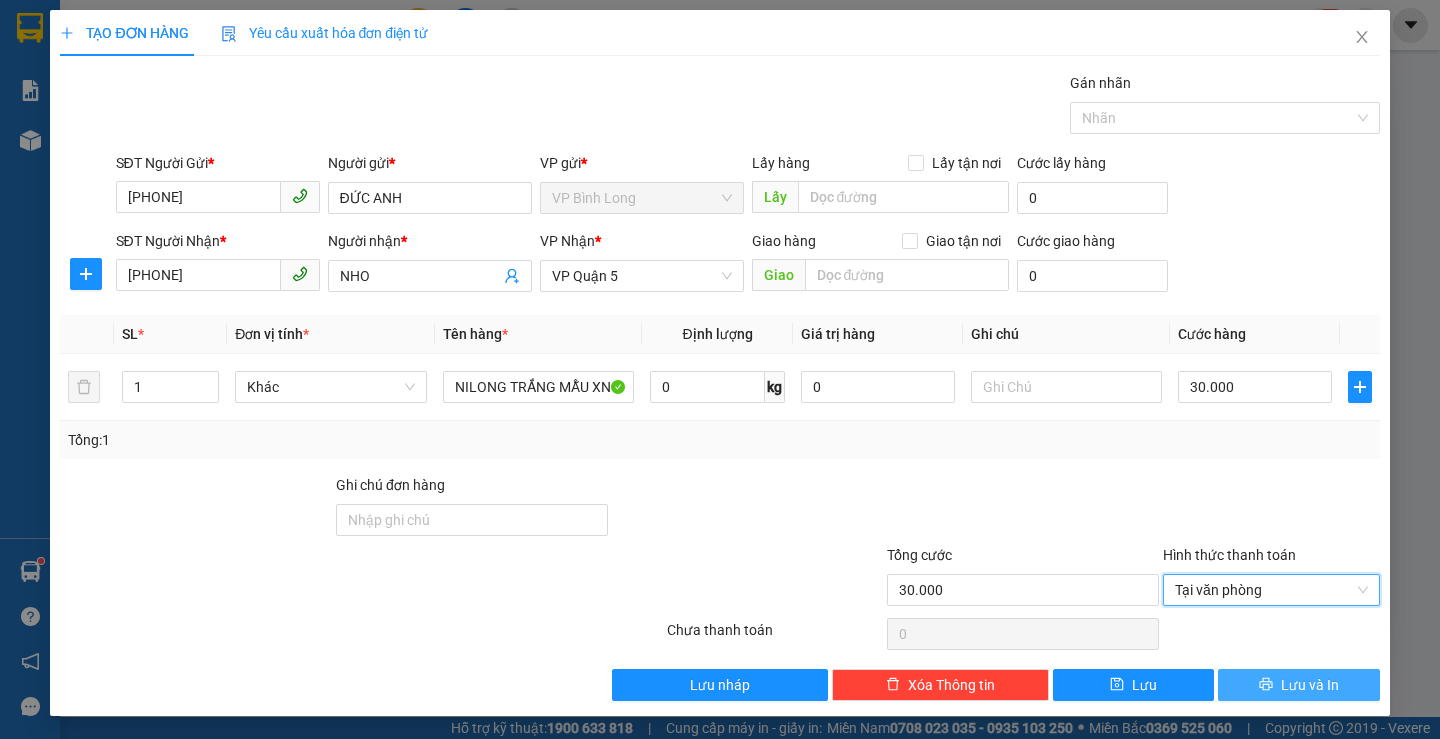 click on "Lưu và In" at bounding box center [1310, 685] 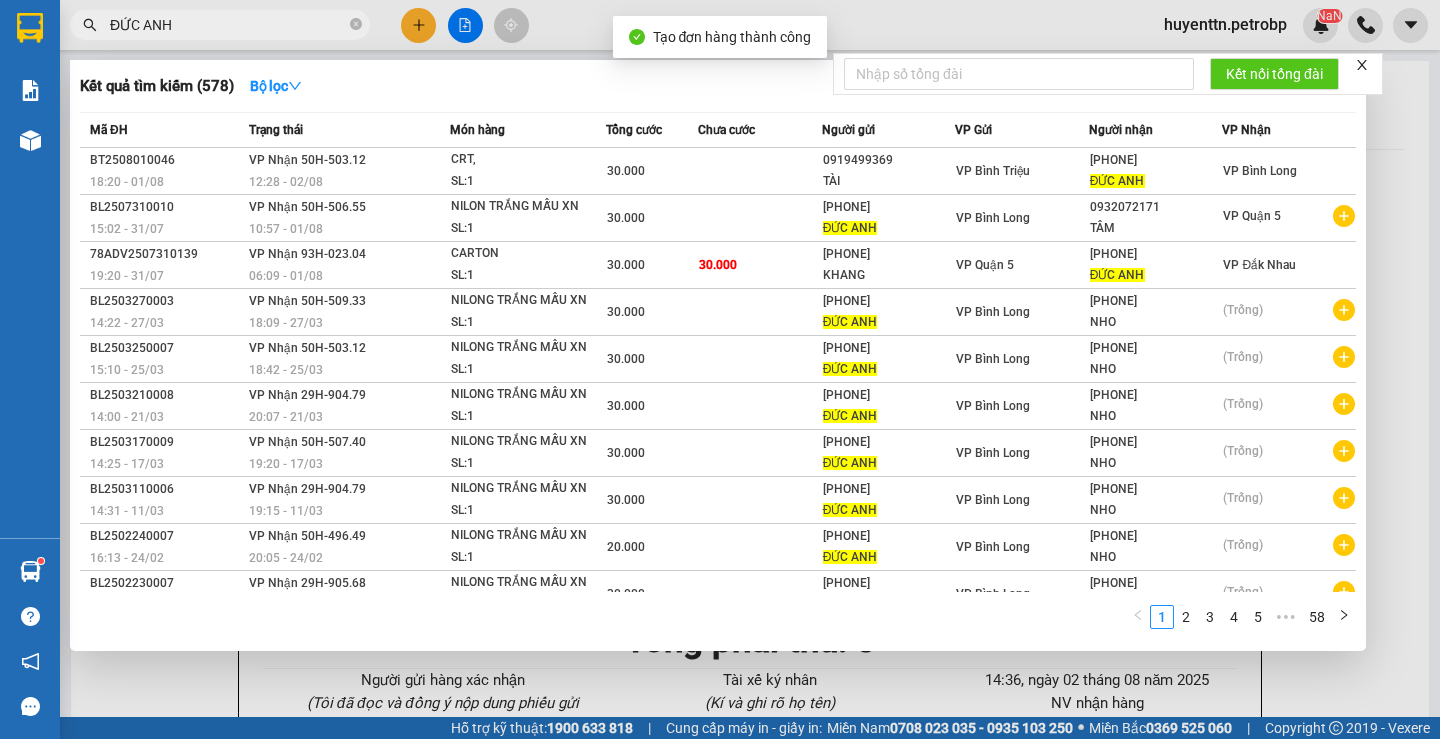 click at bounding box center [720, 369] 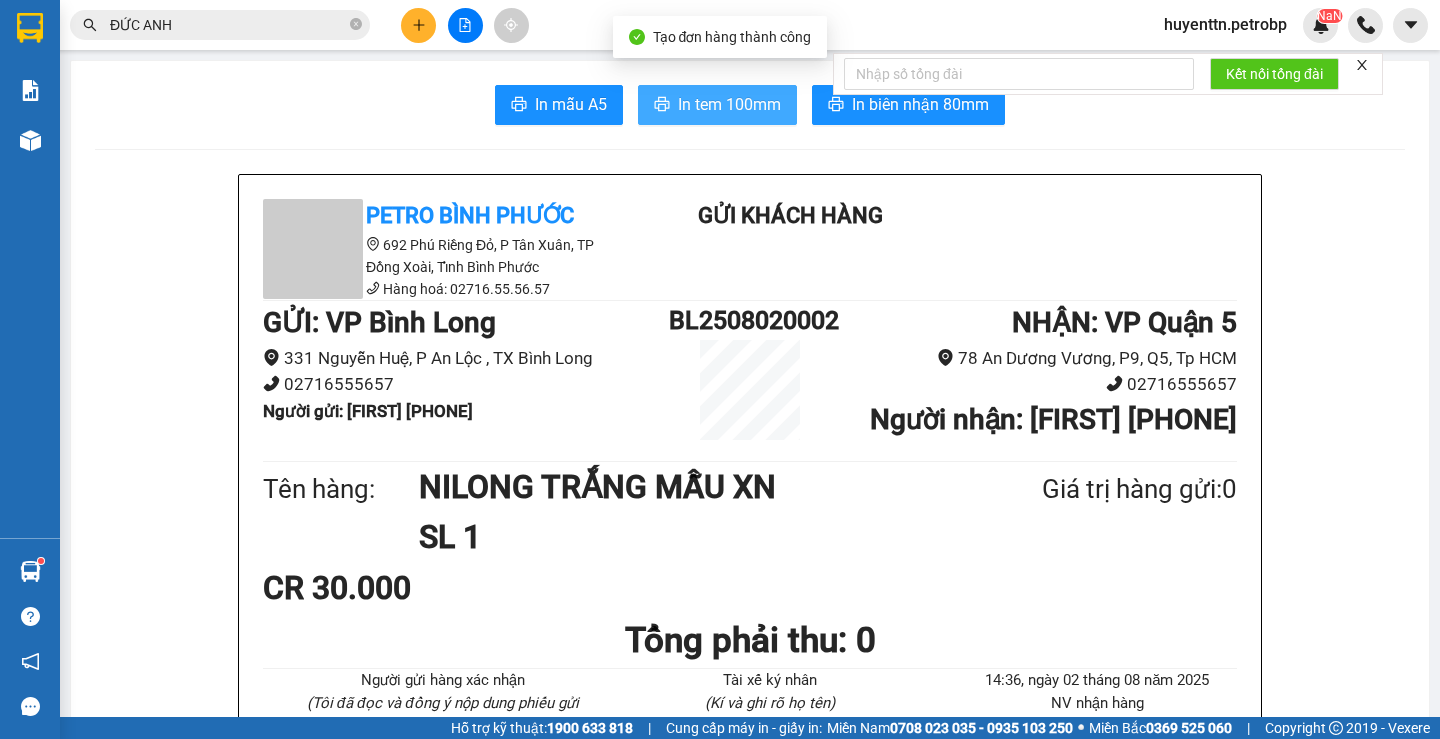 click on "In tem 100mm" at bounding box center (729, 104) 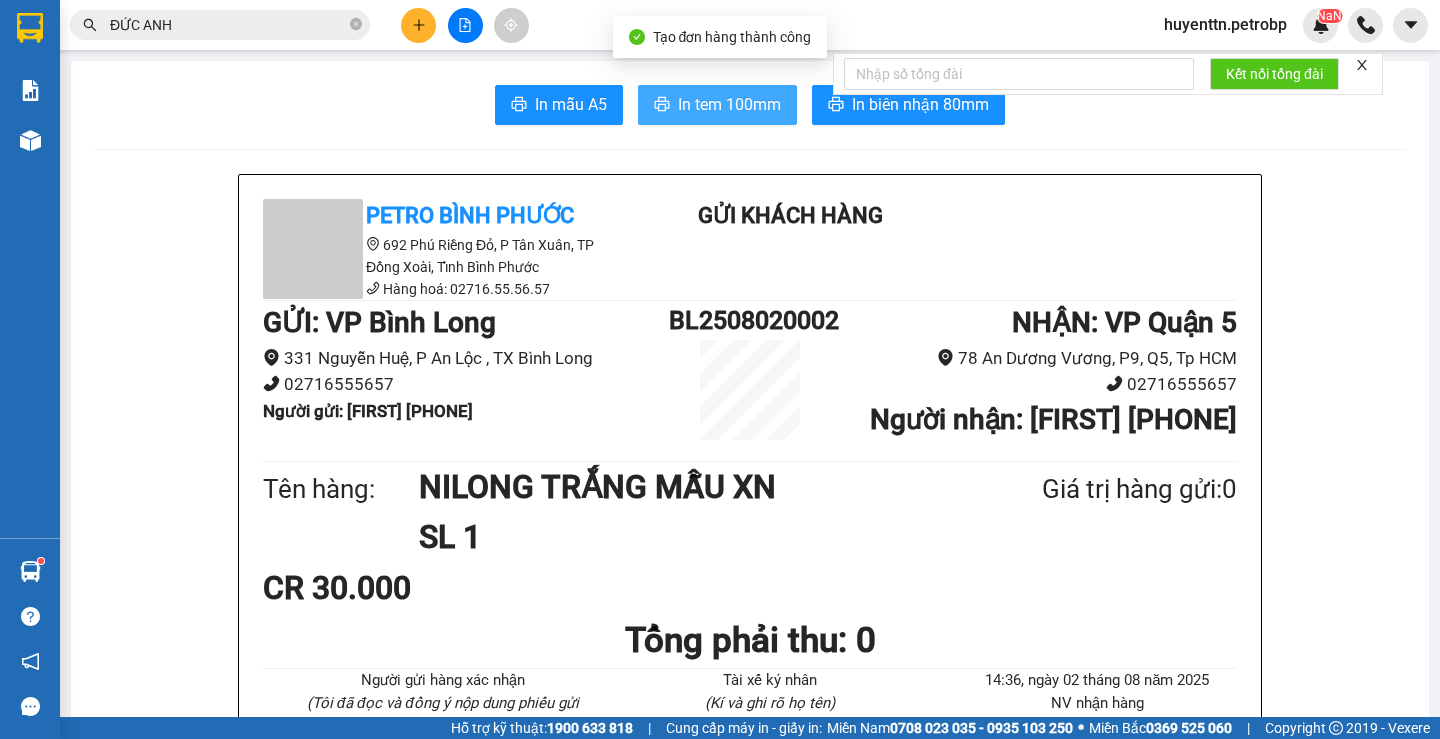 scroll, scrollTop: 0, scrollLeft: 0, axis: both 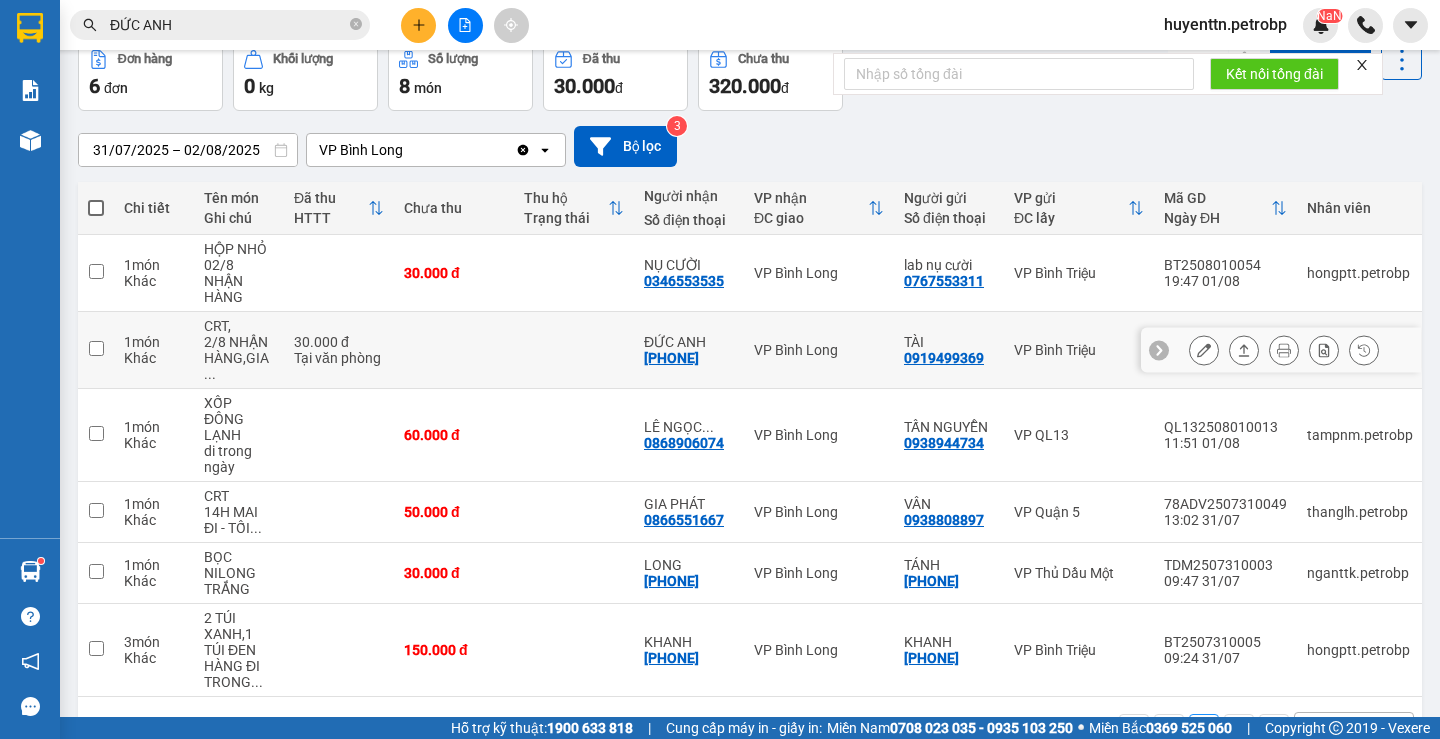 click 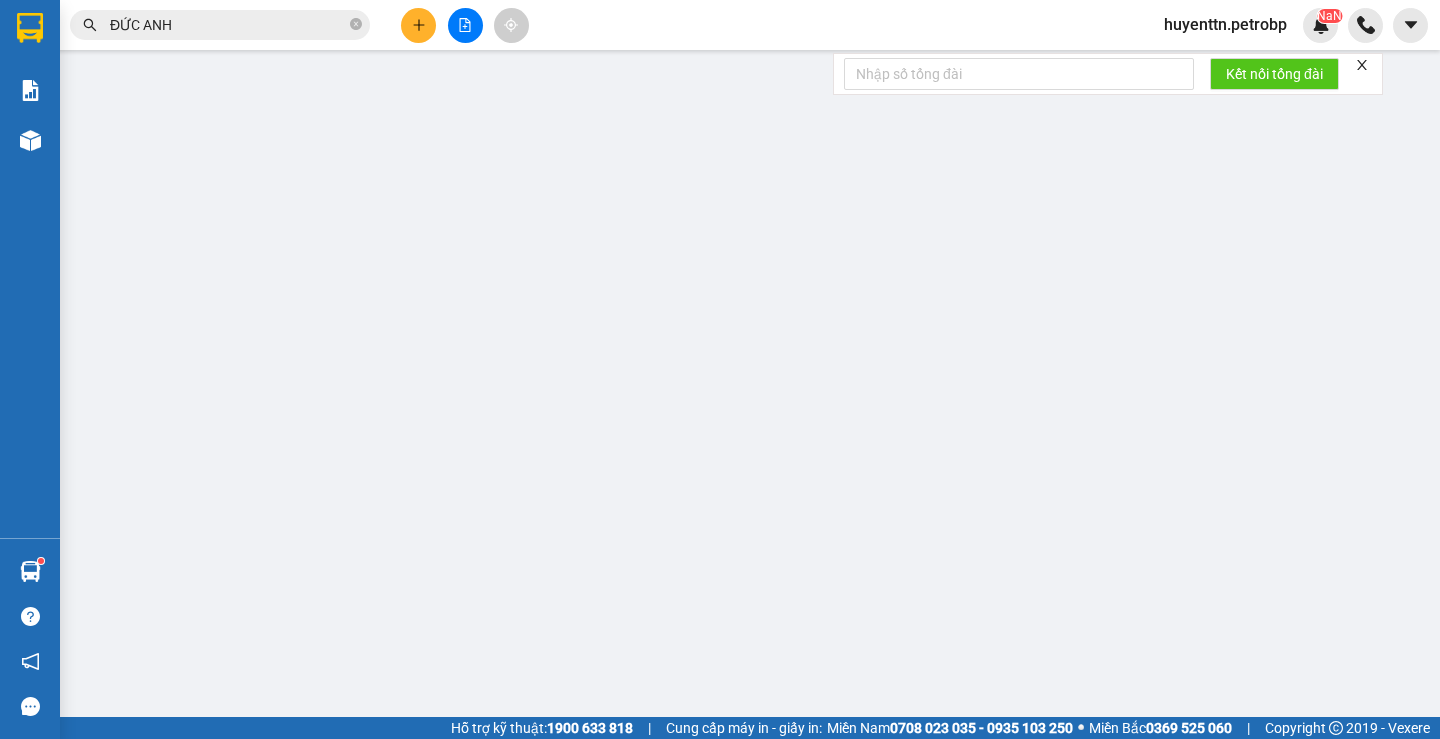type on "0919499369" 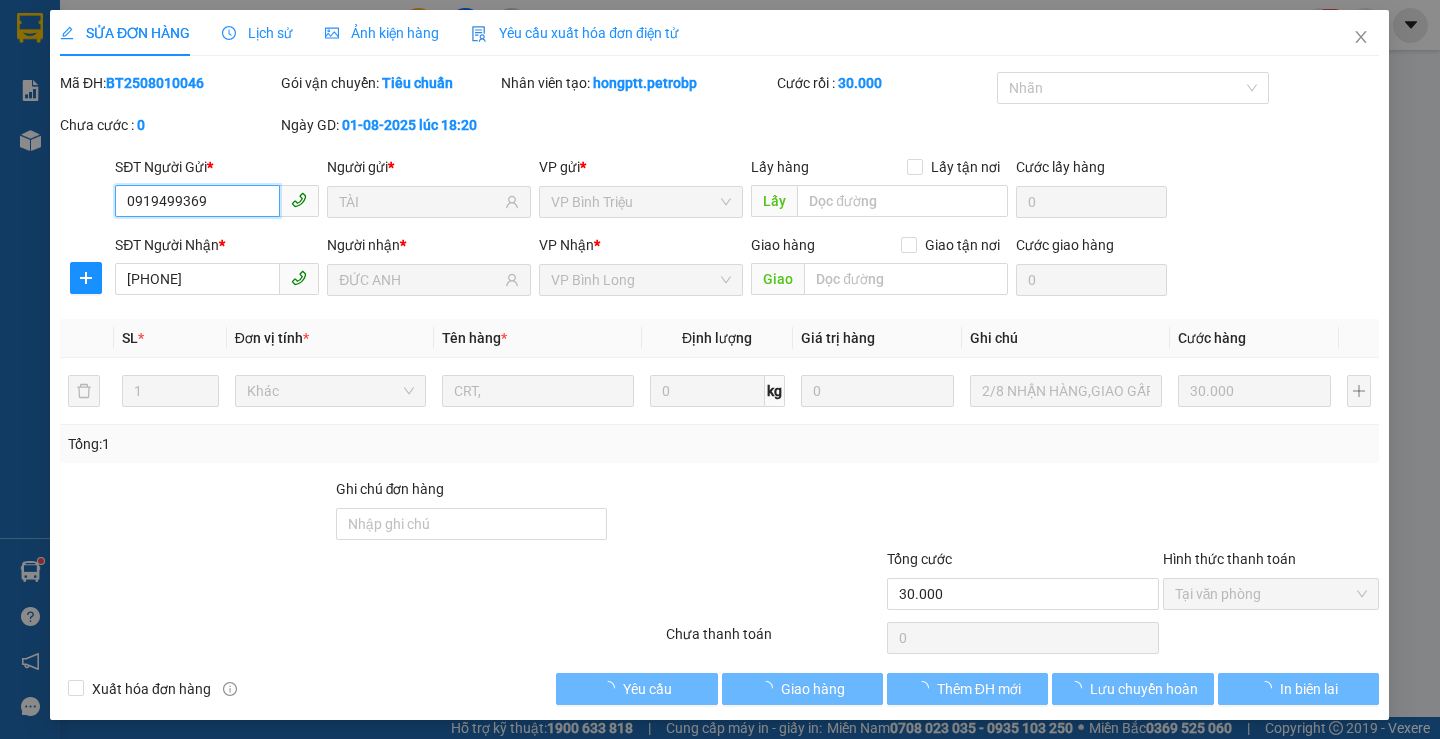 scroll, scrollTop: 0, scrollLeft: 0, axis: both 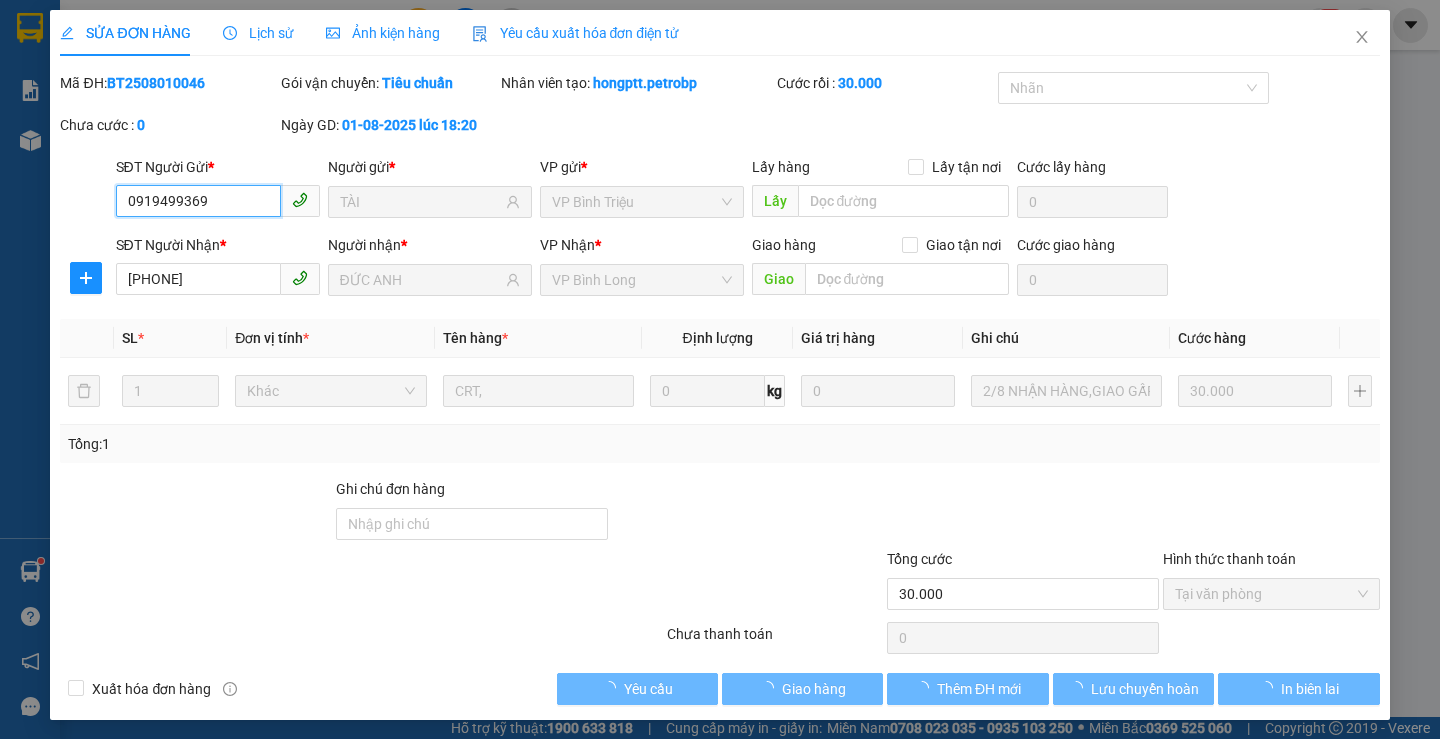 click on "Tại văn phòng" at bounding box center [1271, 594] 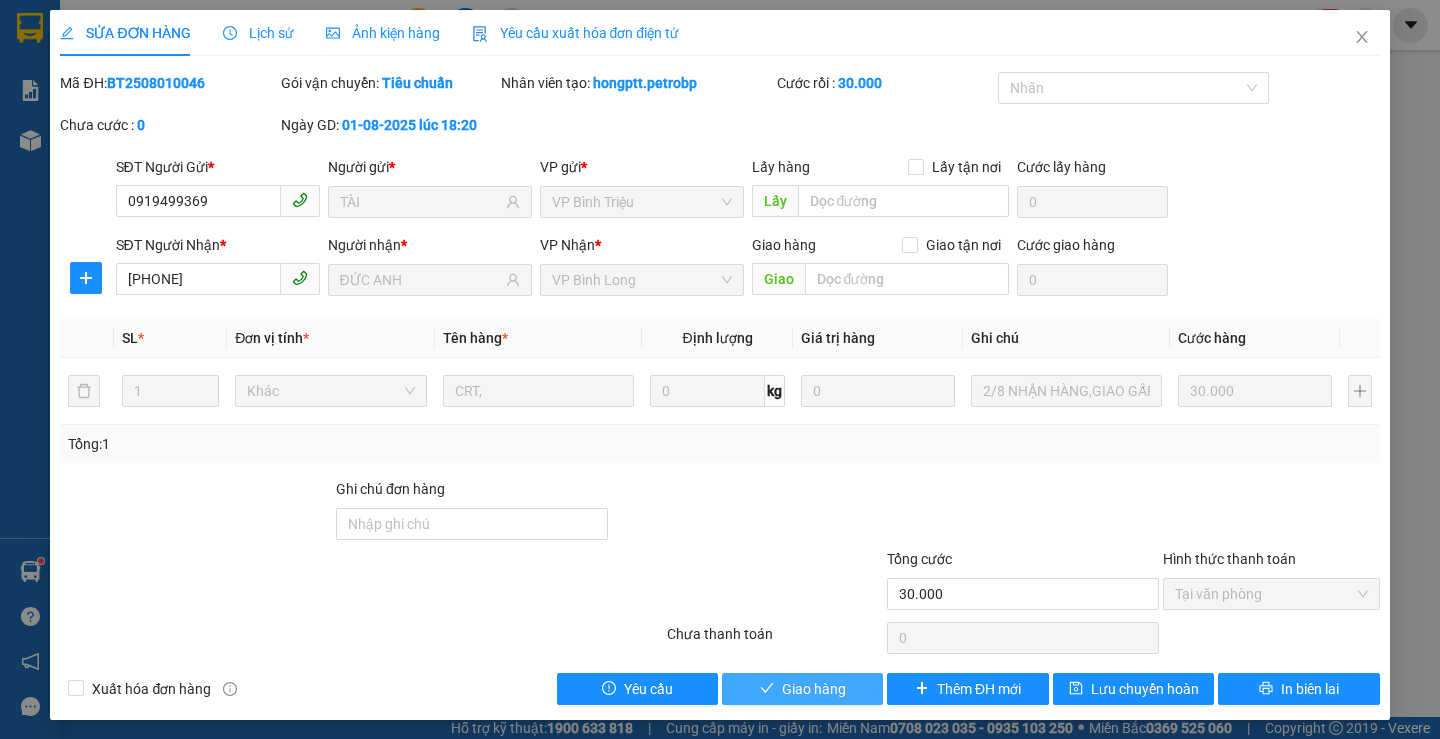 click on "Giao hàng" at bounding box center (802, 689) 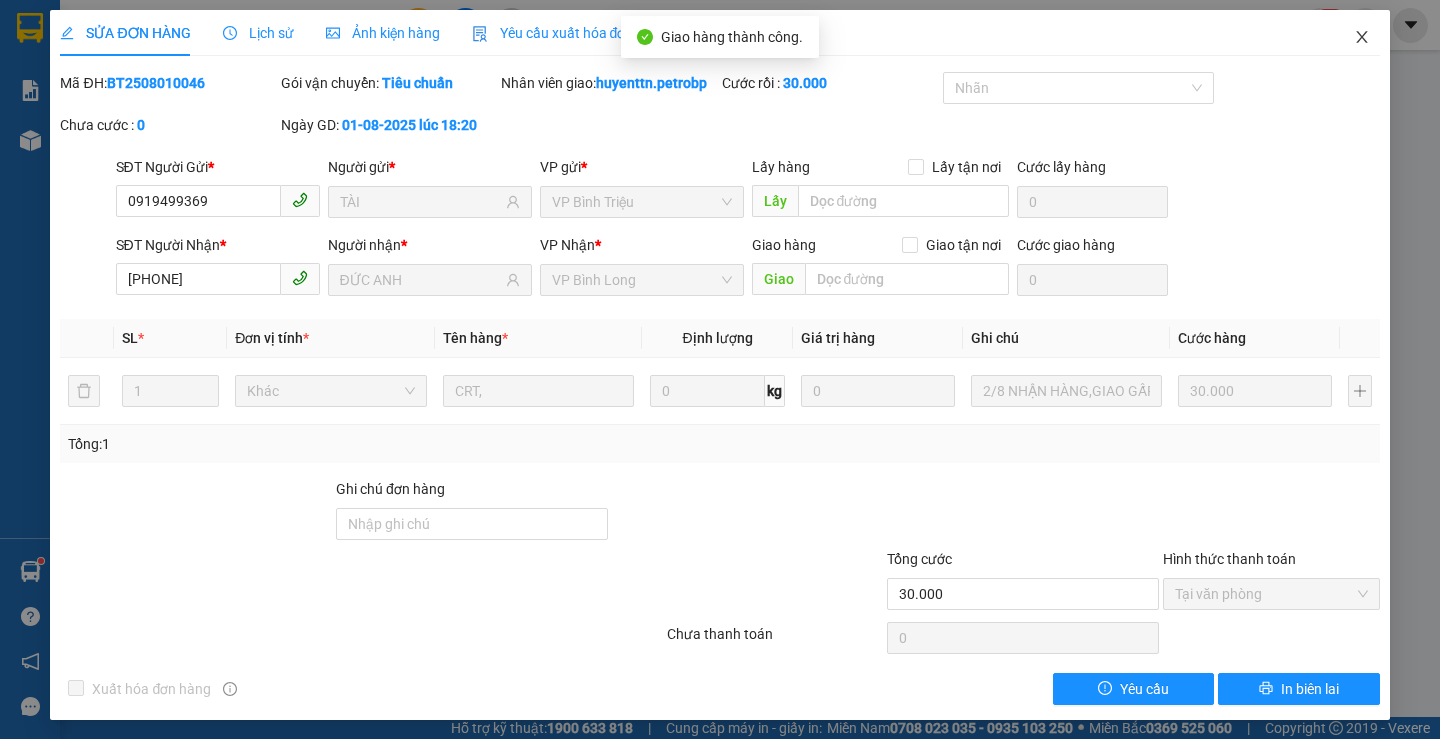 click 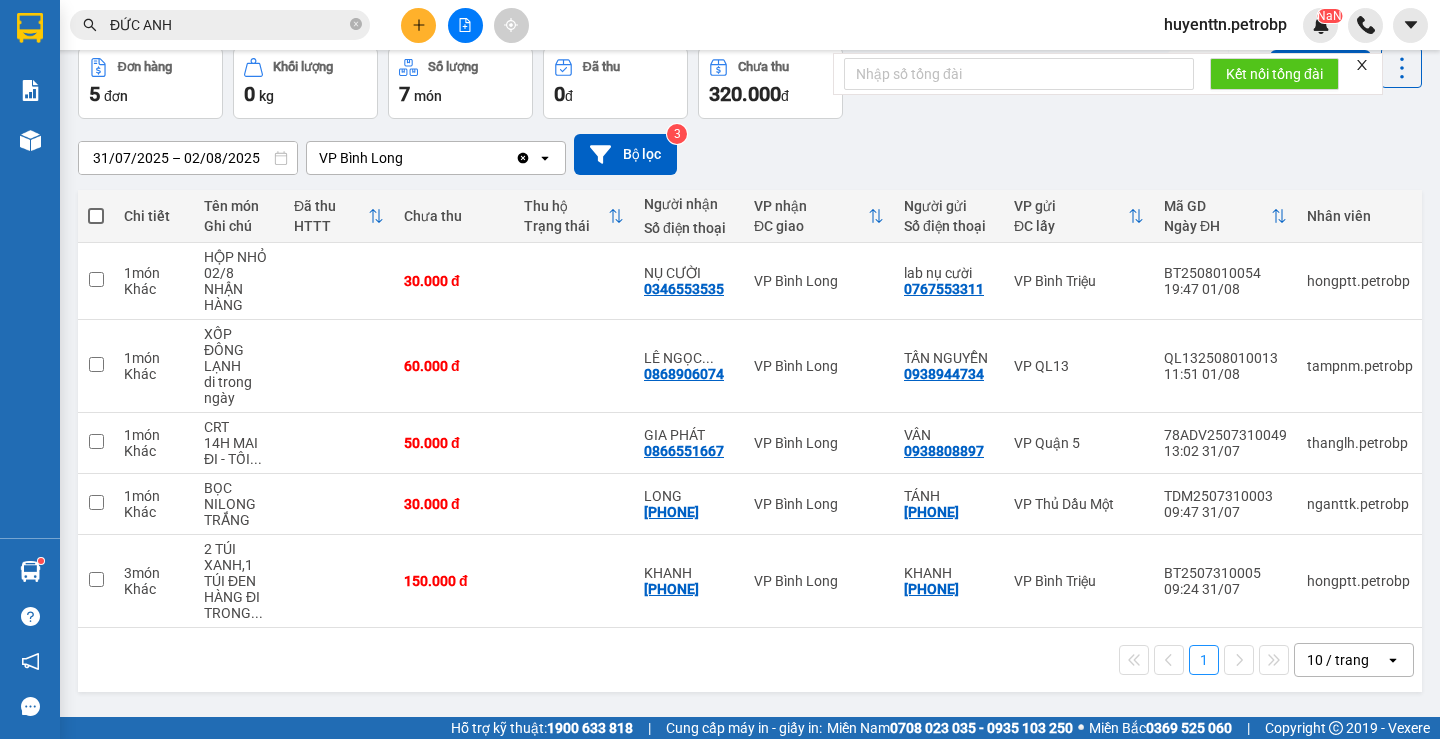 scroll, scrollTop: 0, scrollLeft: 0, axis: both 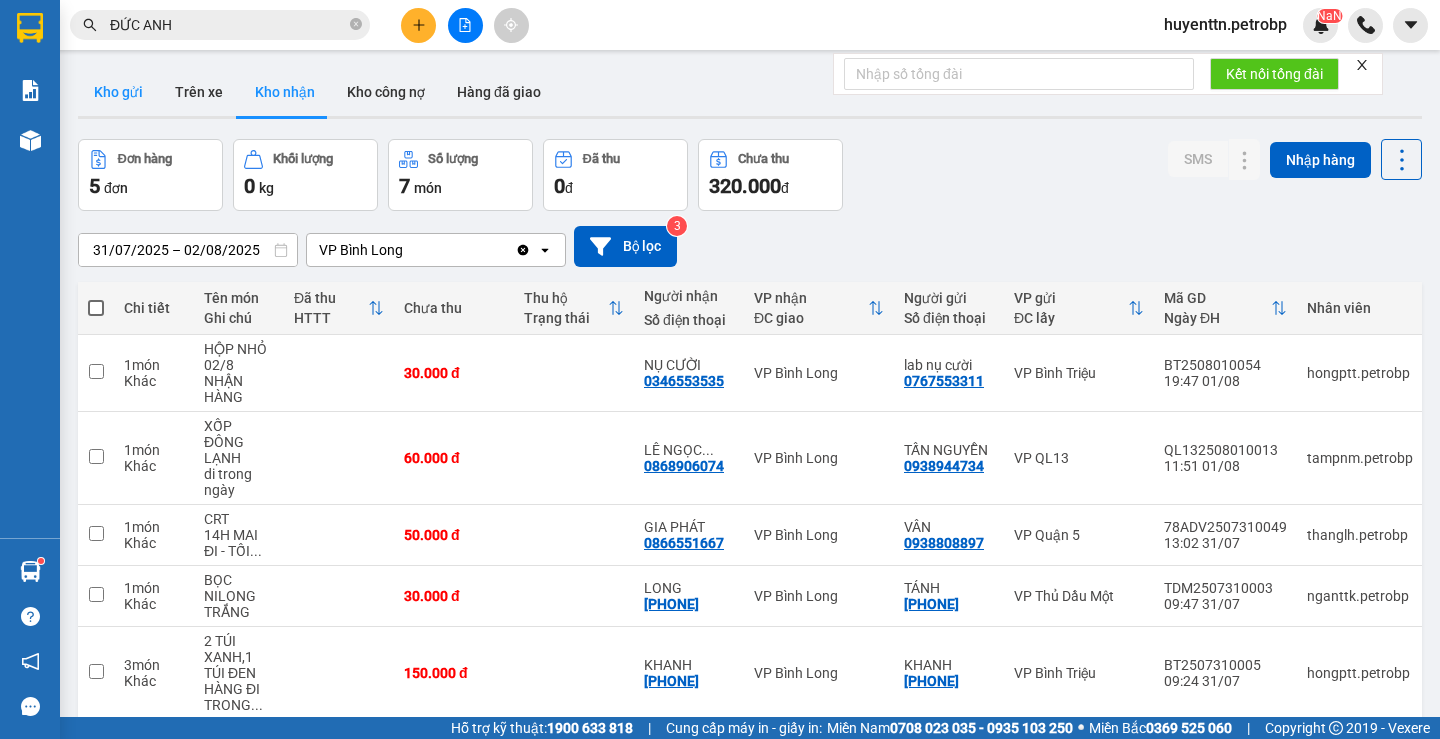 click on "Kho gửi" at bounding box center (118, 92) 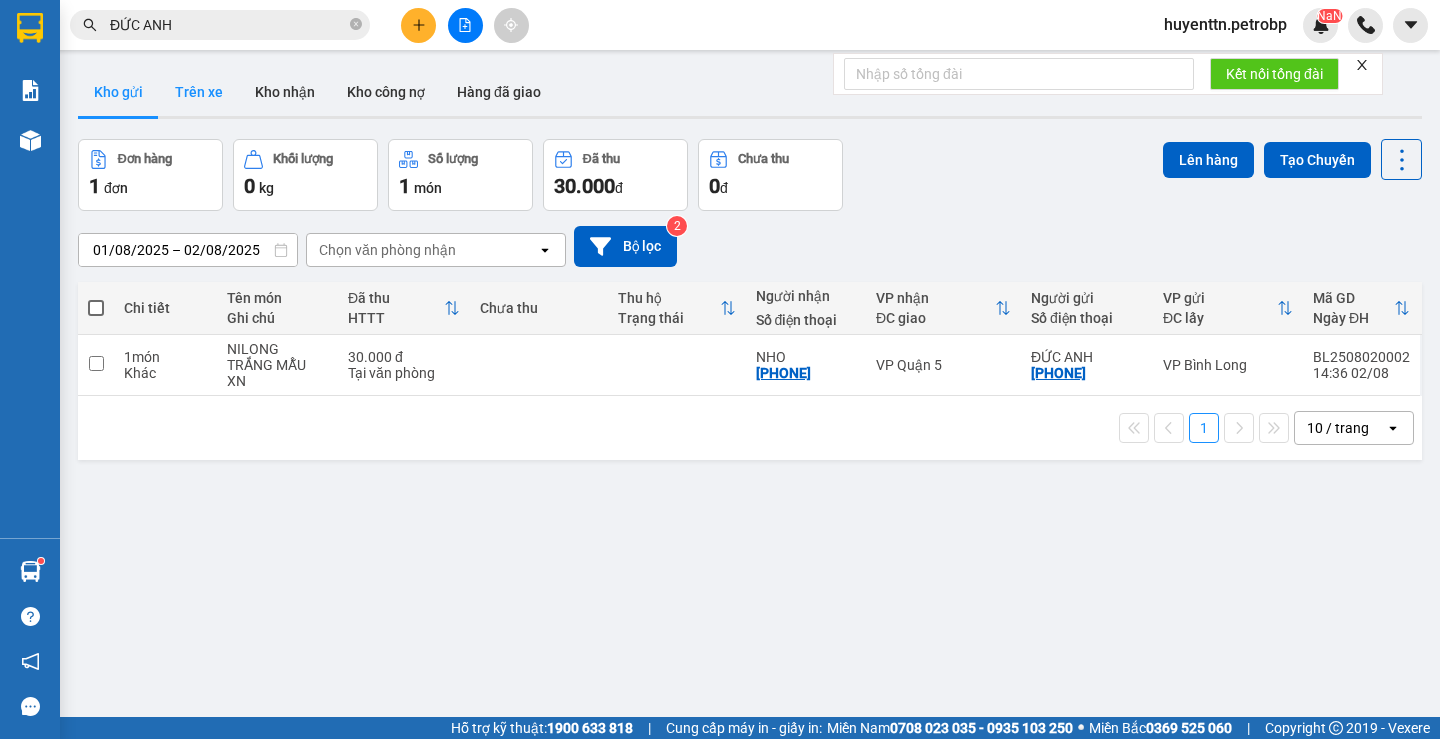 click on "Trên xe" at bounding box center [199, 92] 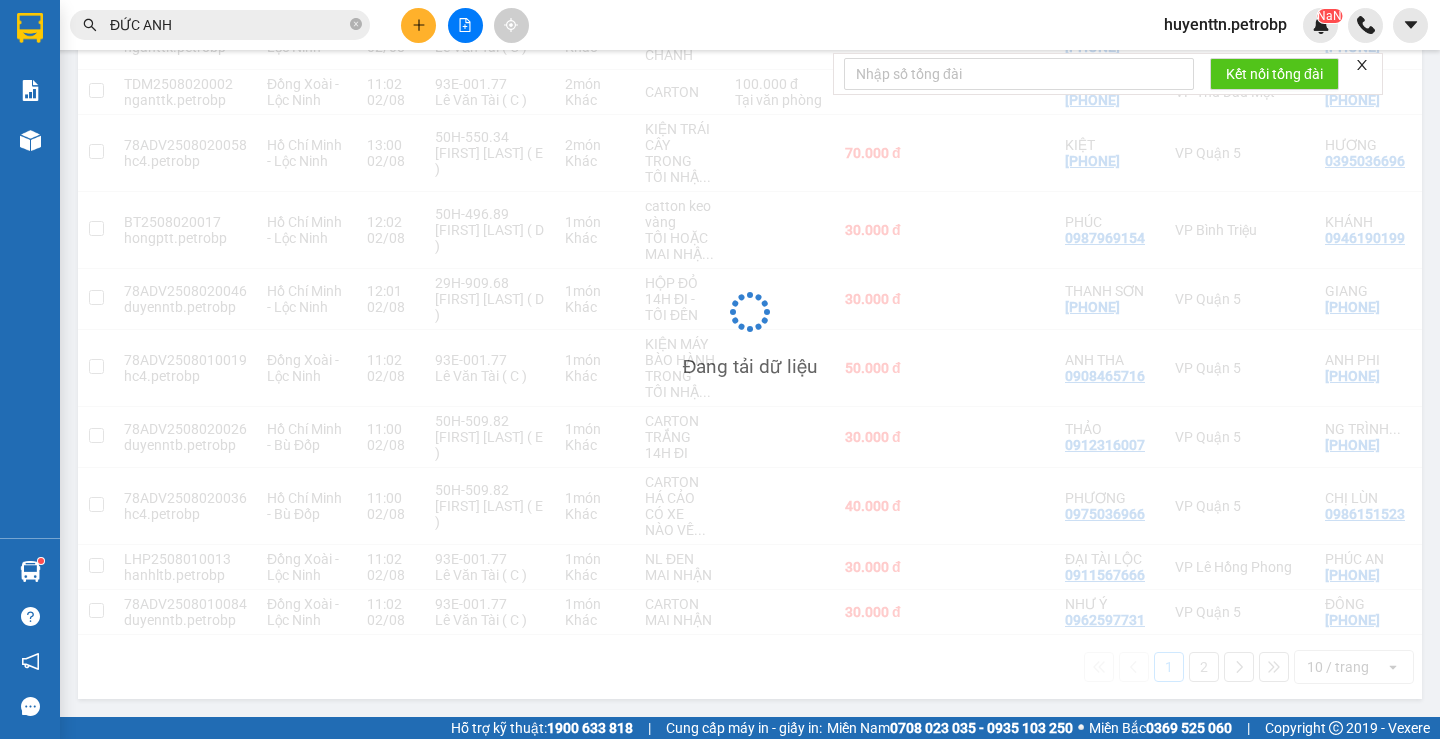 scroll, scrollTop: 350, scrollLeft: 0, axis: vertical 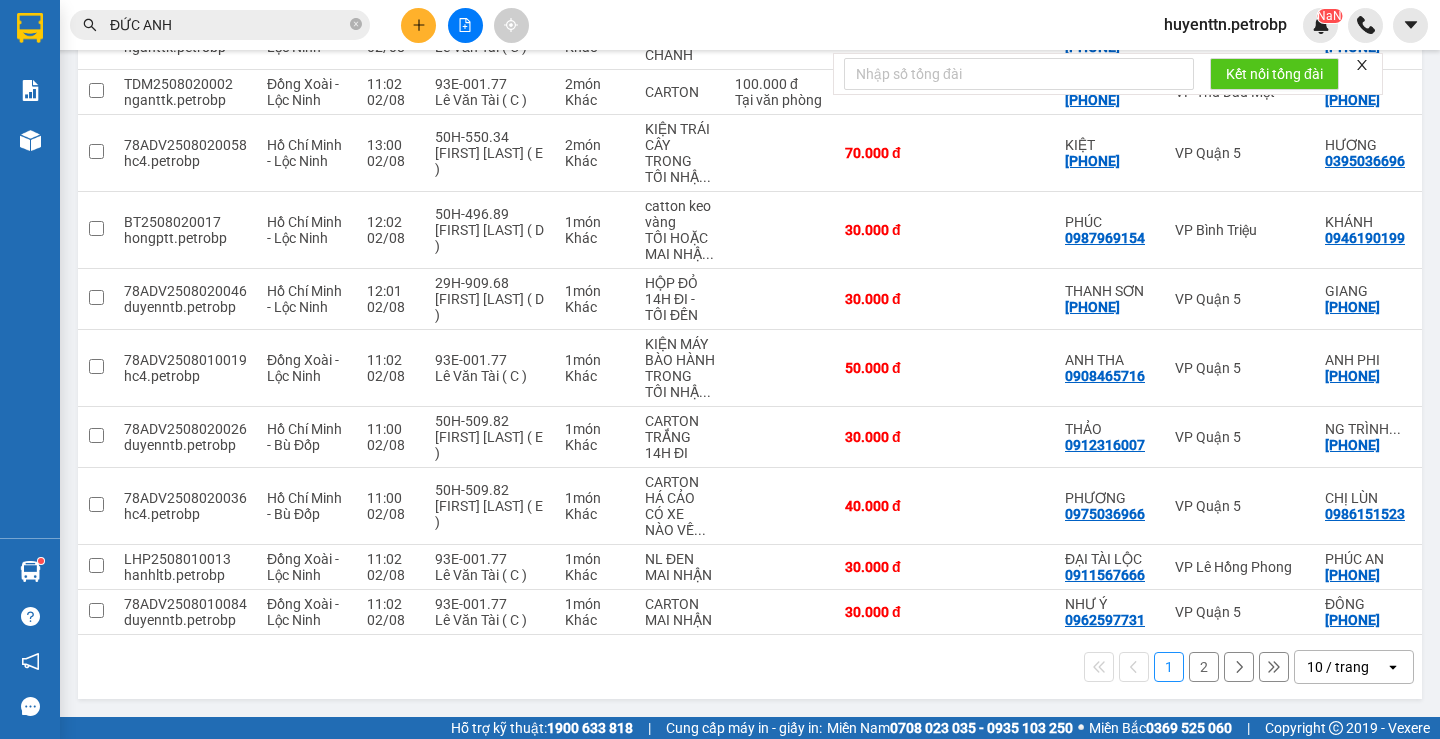 click on "2" at bounding box center (1204, 667) 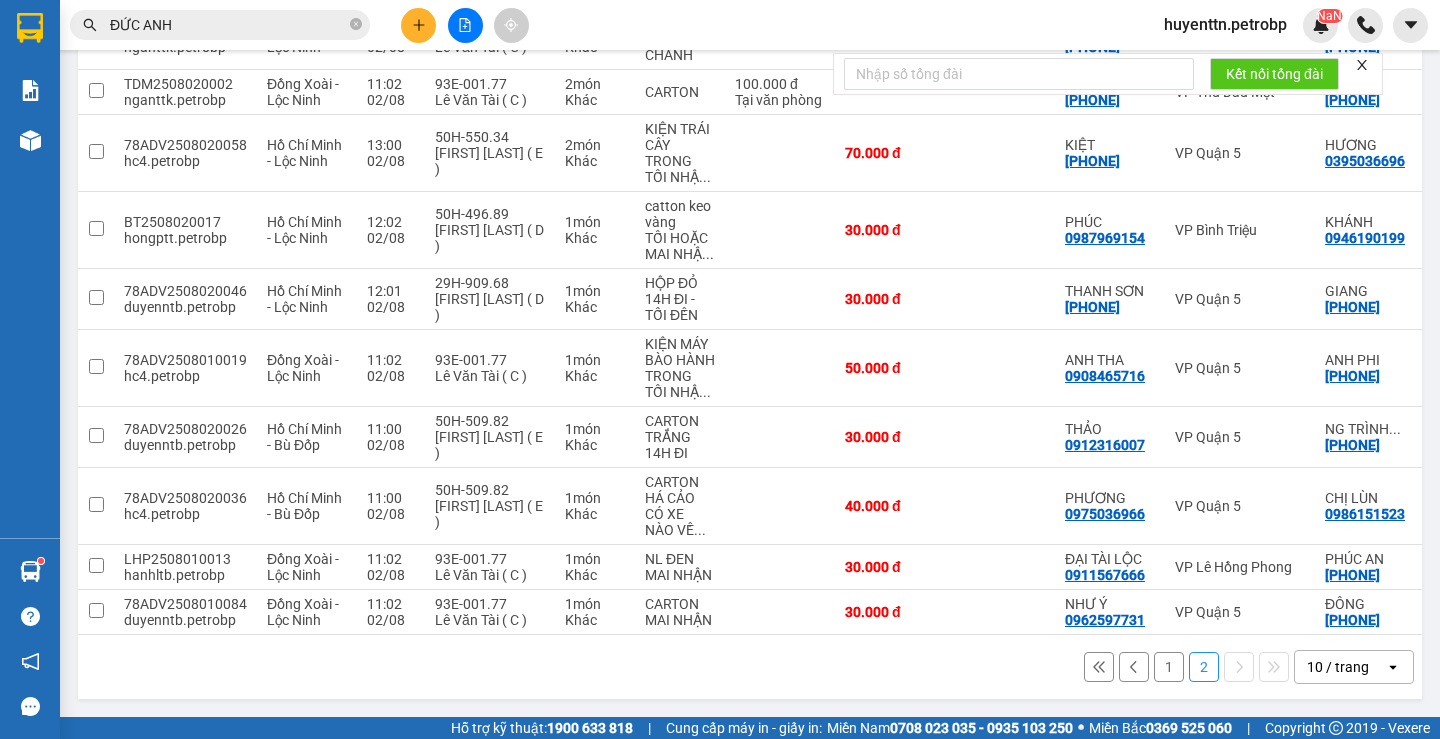 scroll, scrollTop: 92, scrollLeft: 0, axis: vertical 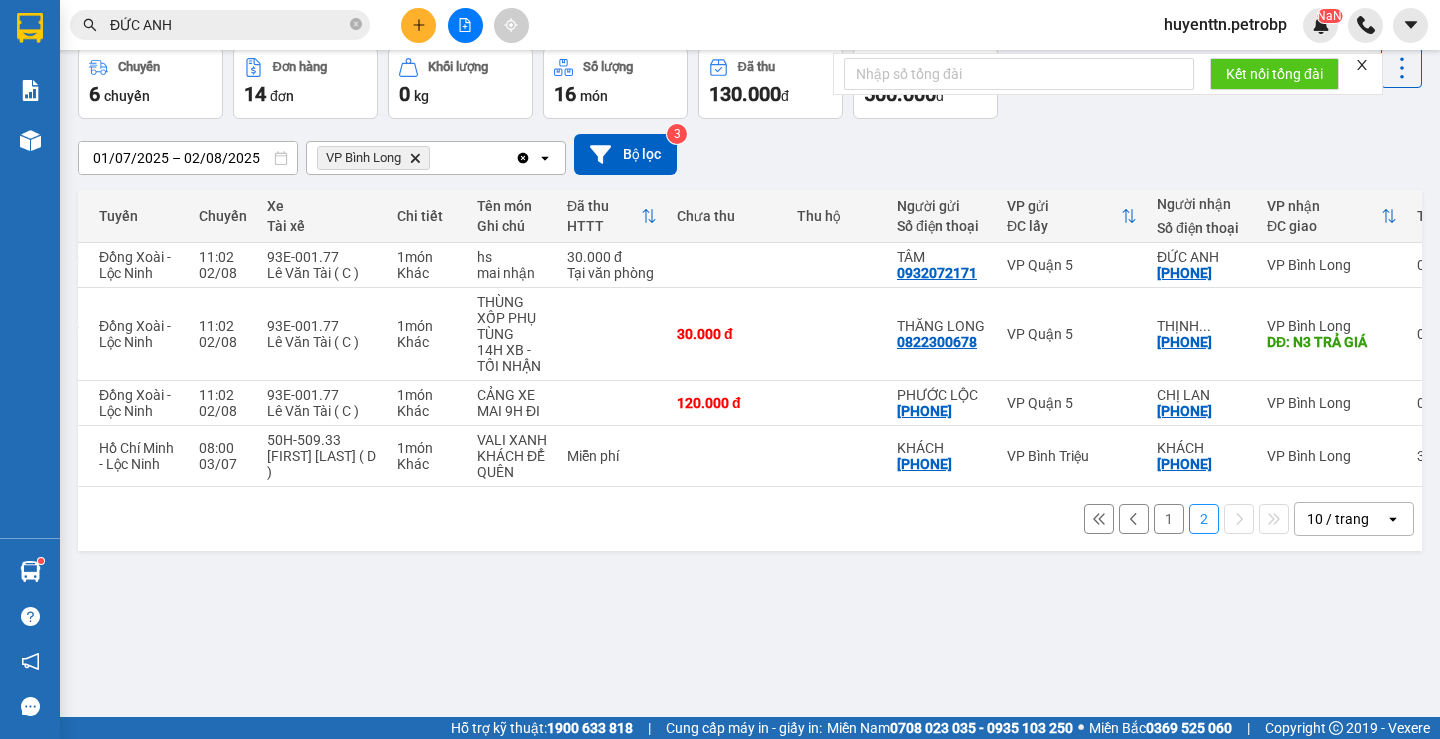 type 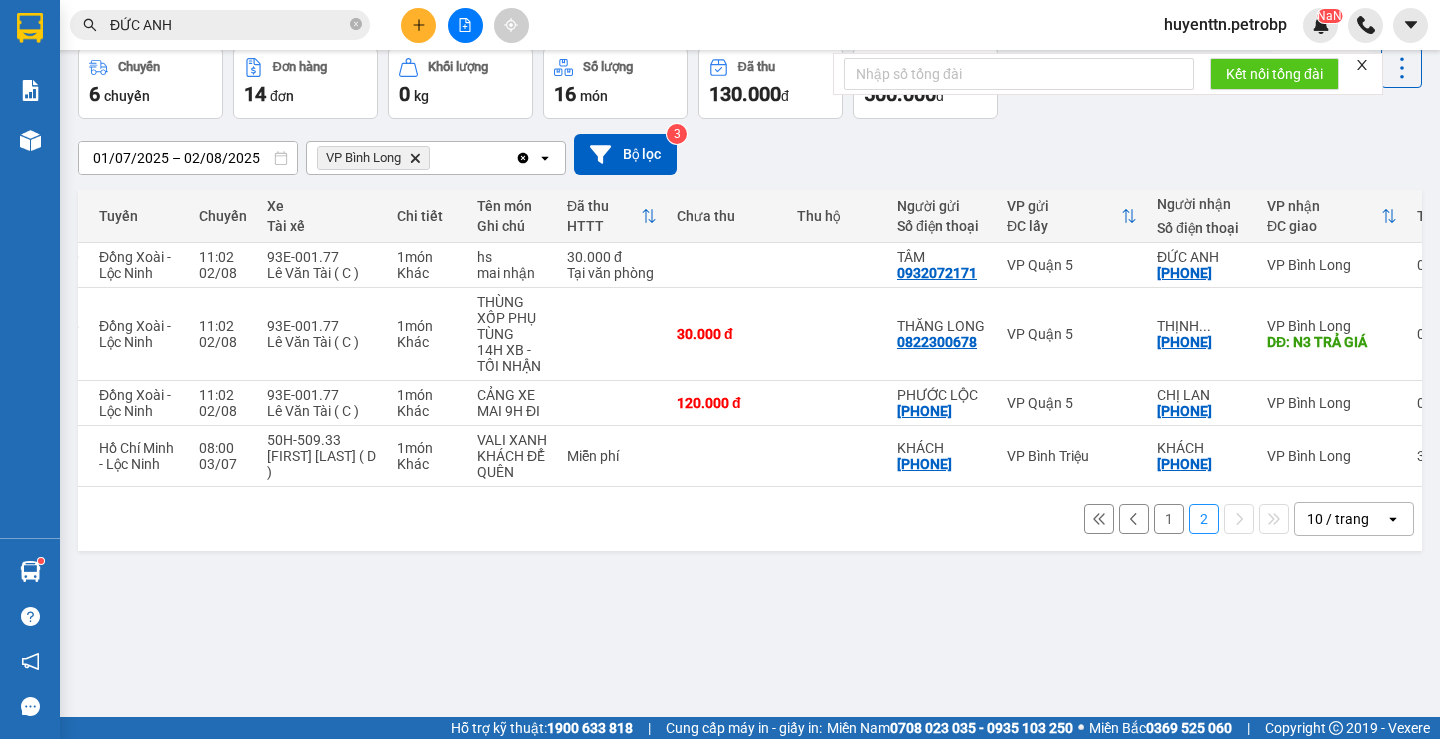 click on "1" at bounding box center (1169, 519) 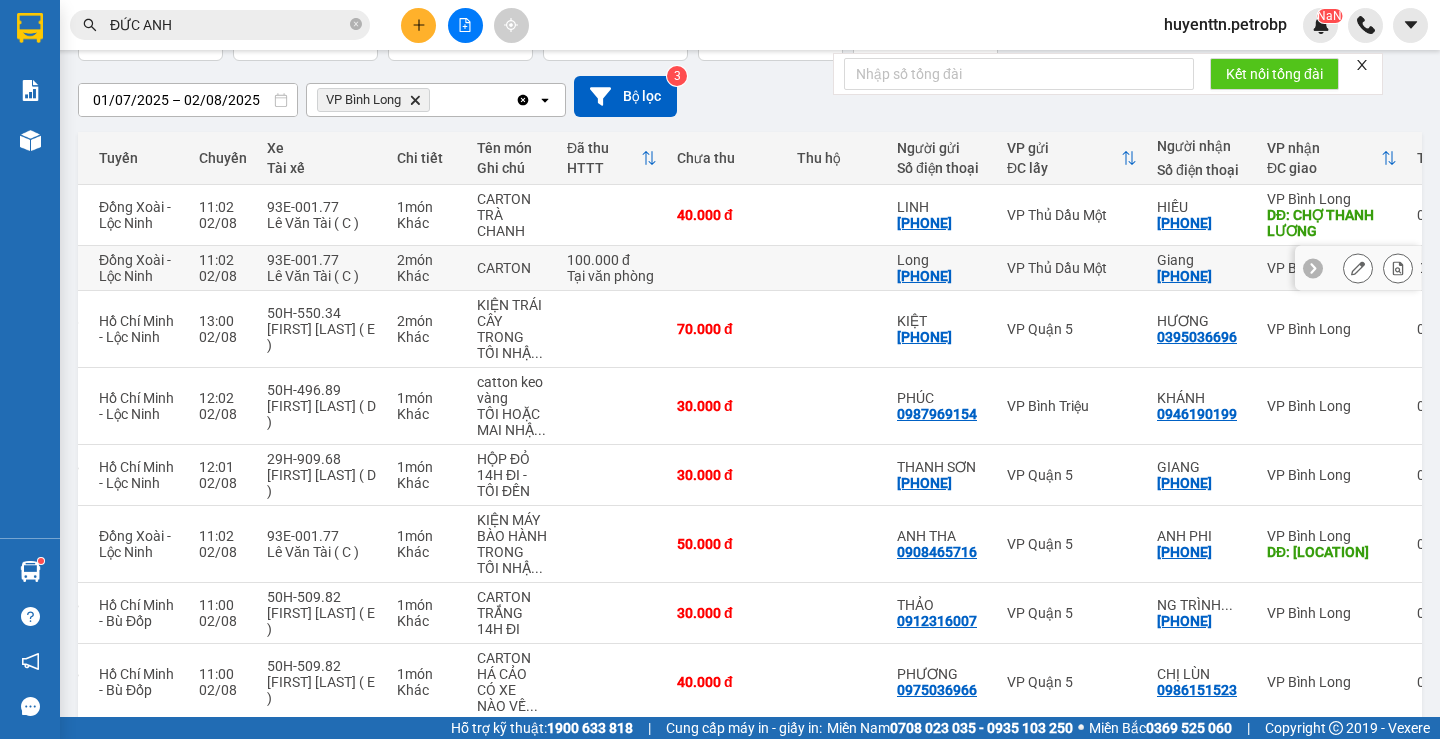 scroll, scrollTop: 350, scrollLeft: 0, axis: vertical 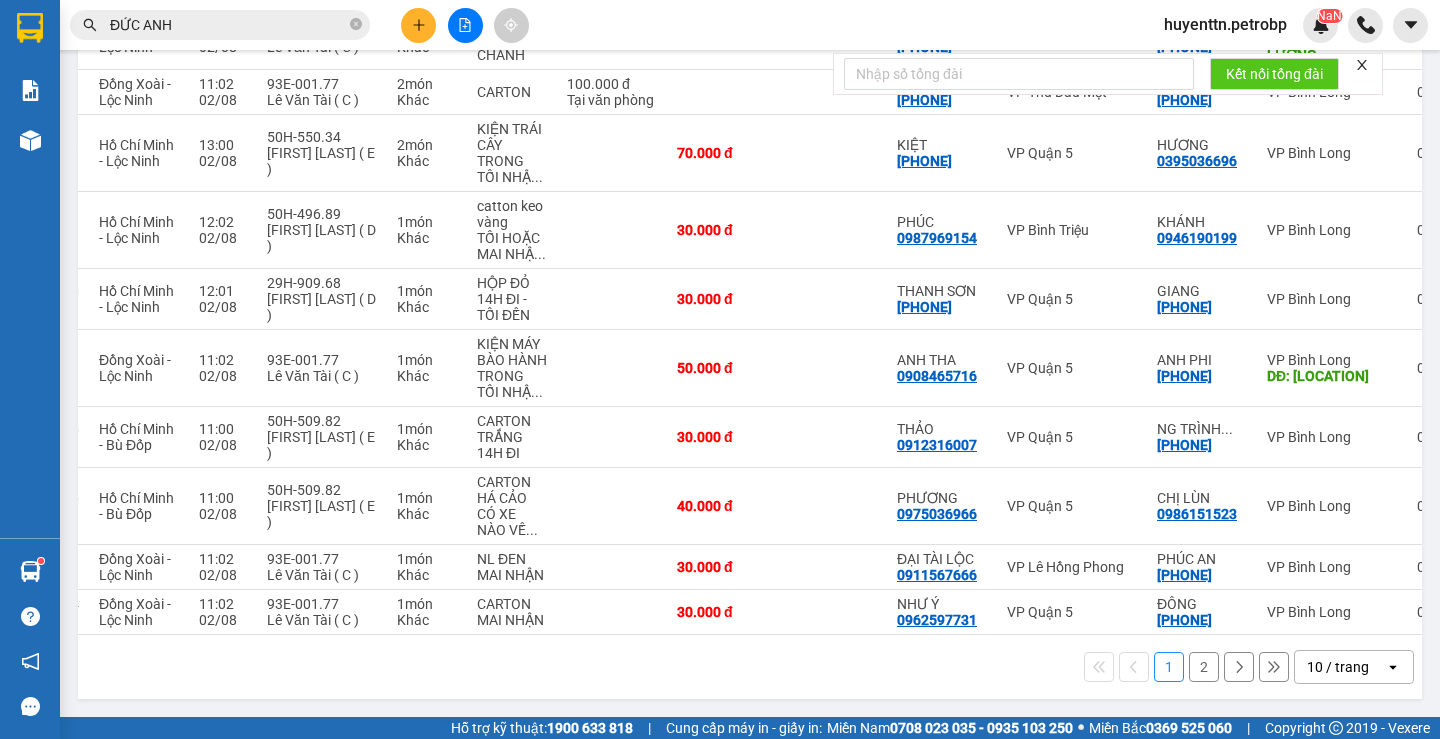 click on "1 2 10 / trang open" at bounding box center (750, 667) 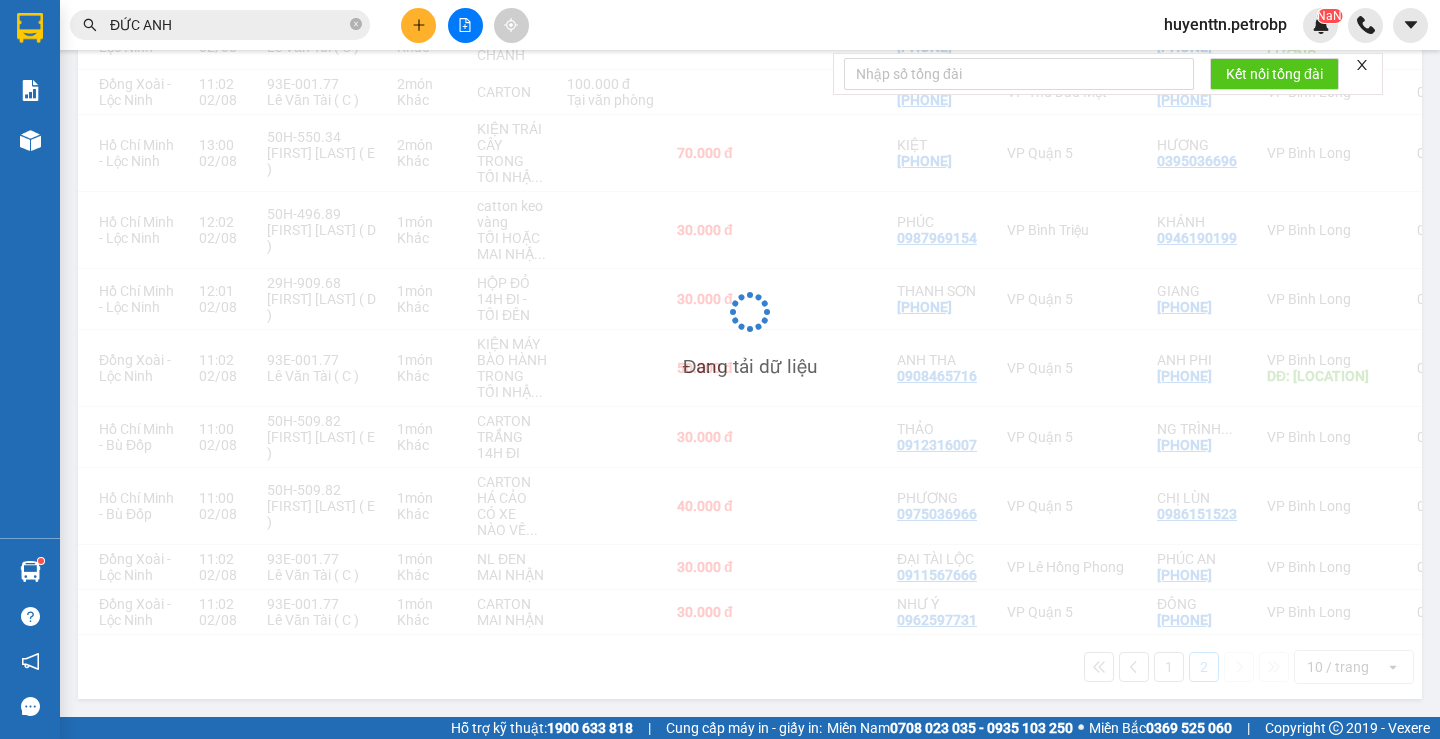 scroll, scrollTop: 92, scrollLeft: 0, axis: vertical 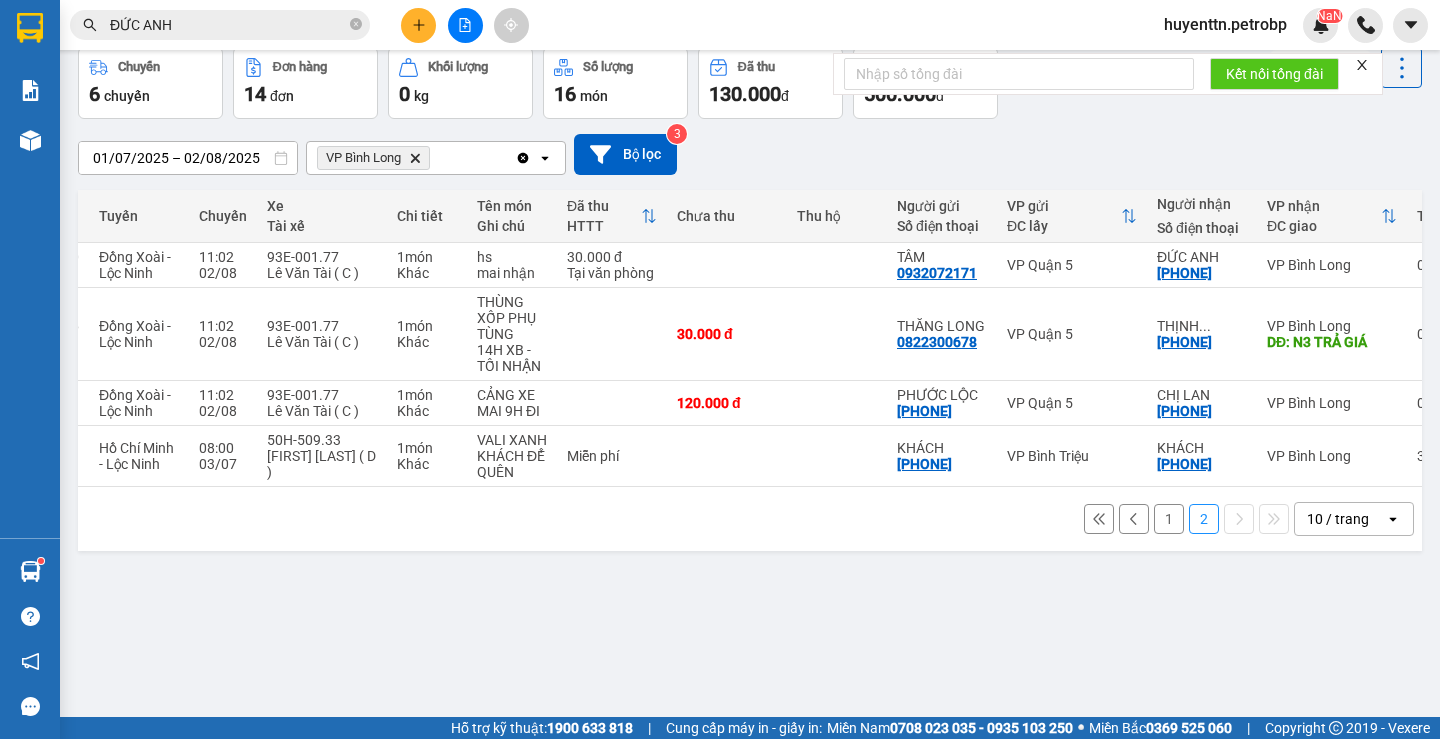 click on "1" at bounding box center (1169, 519) 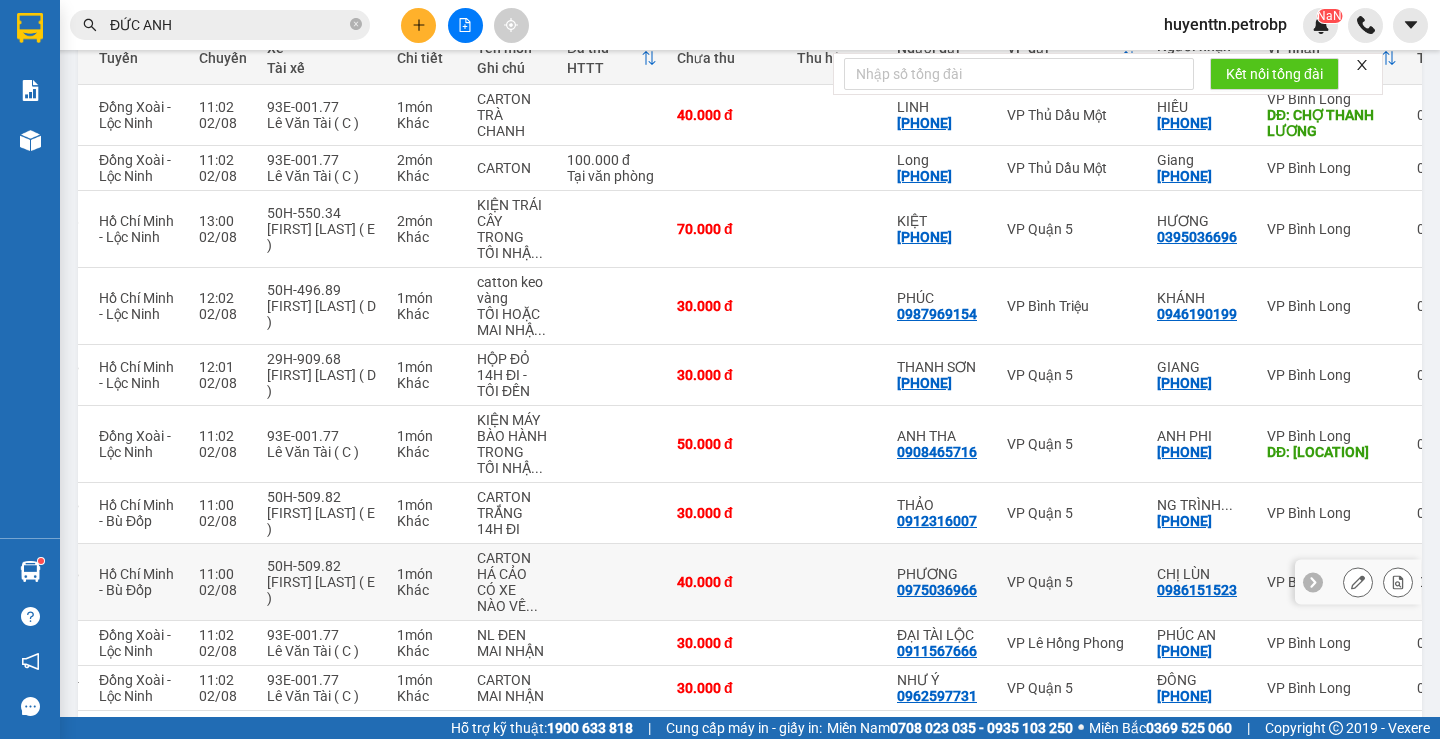 scroll, scrollTop: 350, scrollLeft: 0, axis: vertical 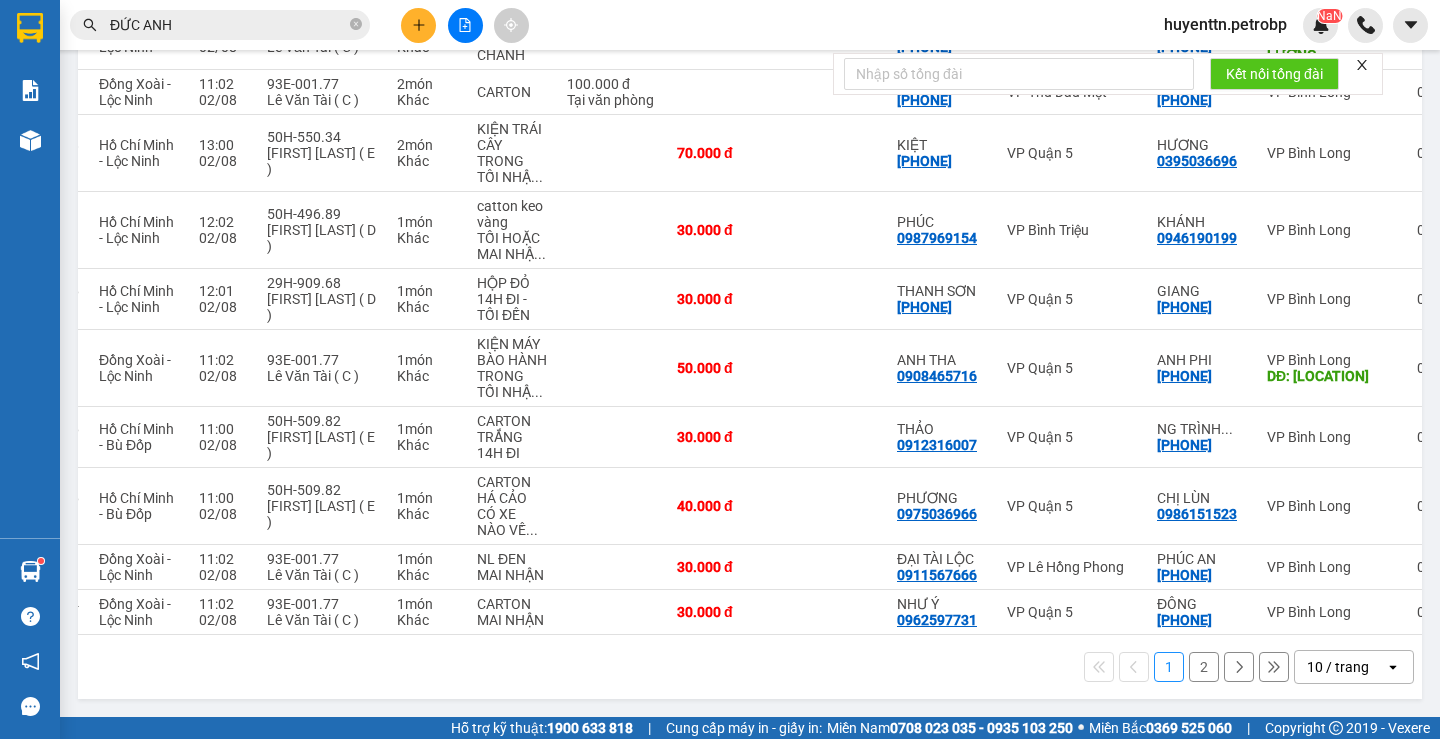 click on "2" at bounding box center [1204, 667] 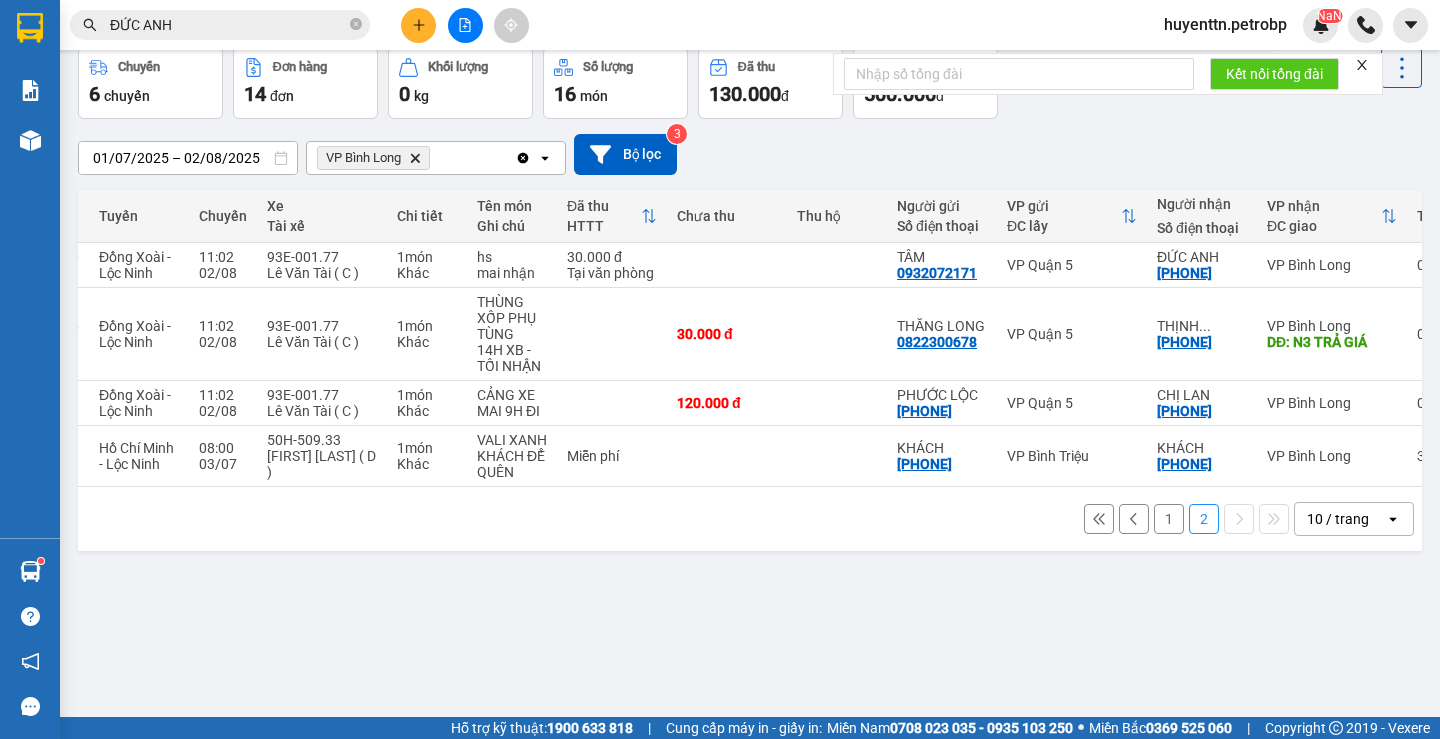 scroll, scrollTop: 0, scrollLeft: 0, axis: both 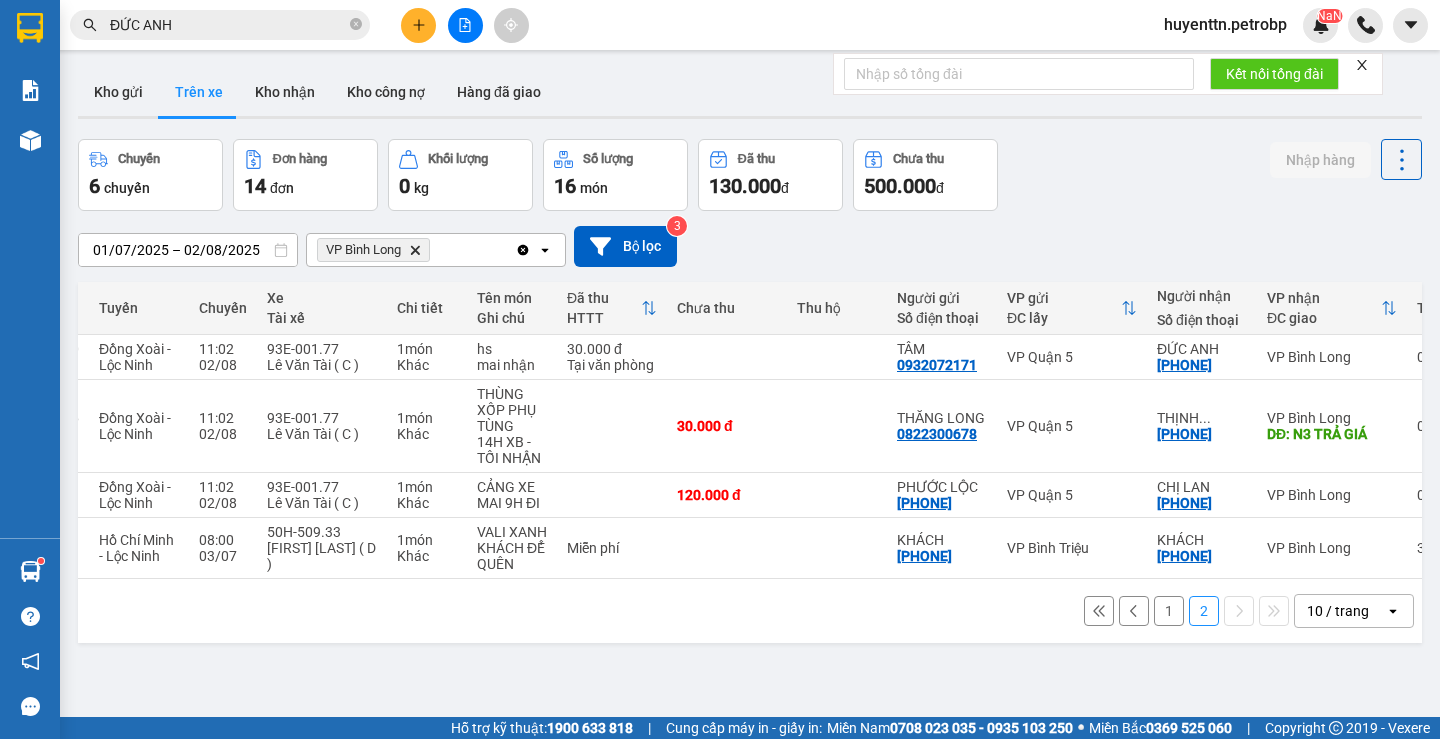 click on "1" at bounding box center [1169, 611] 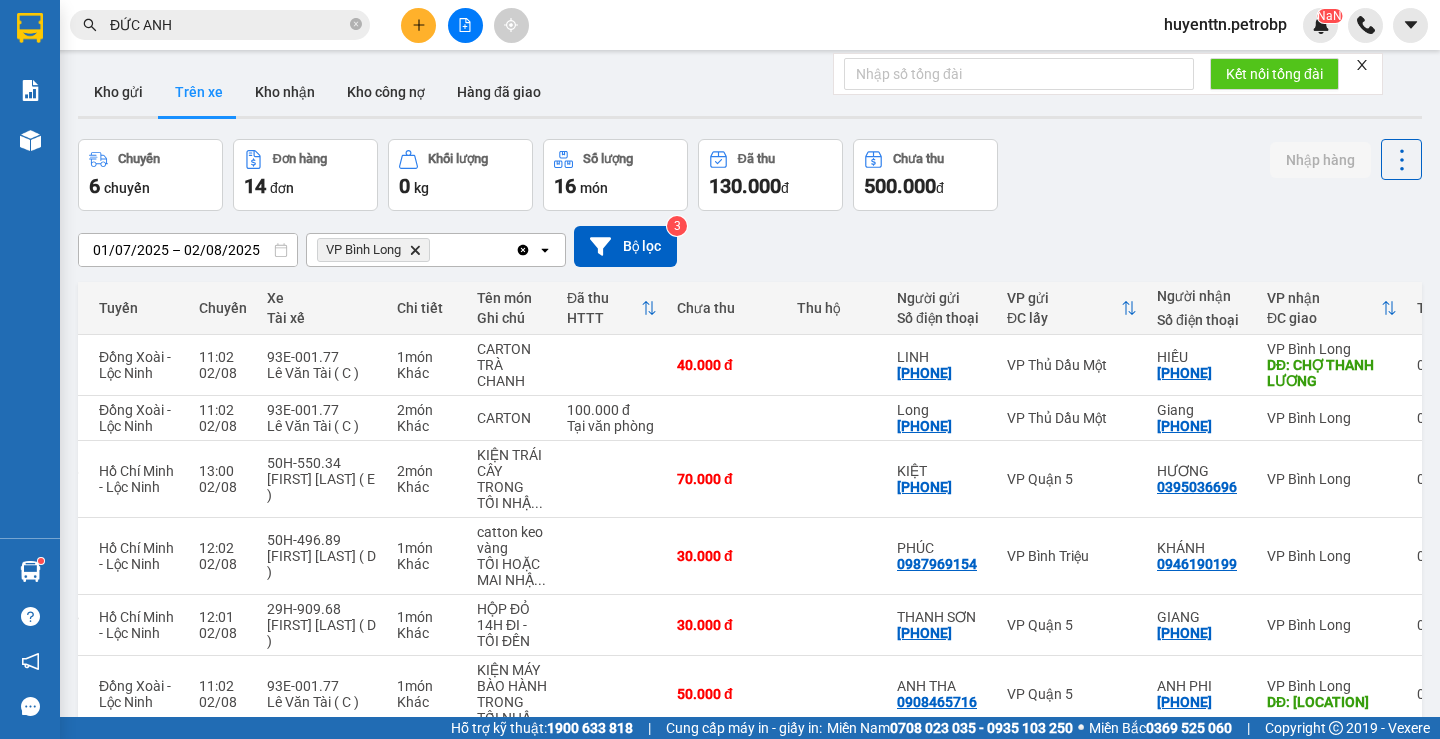 scroll, scrollTop: 350, scrollLeft: 0, axis: vertical 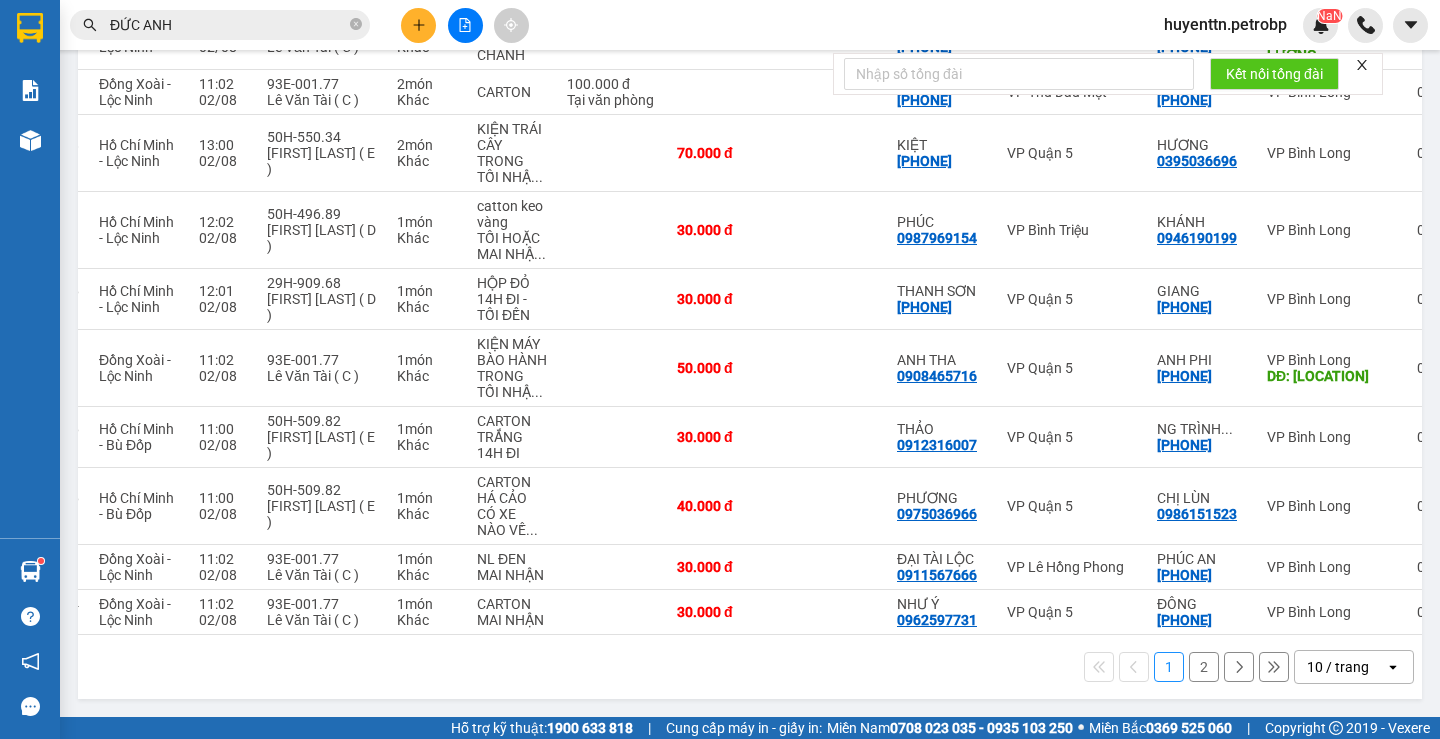 click on "1 2 10 / trang open" at bounding box center [750, 667] 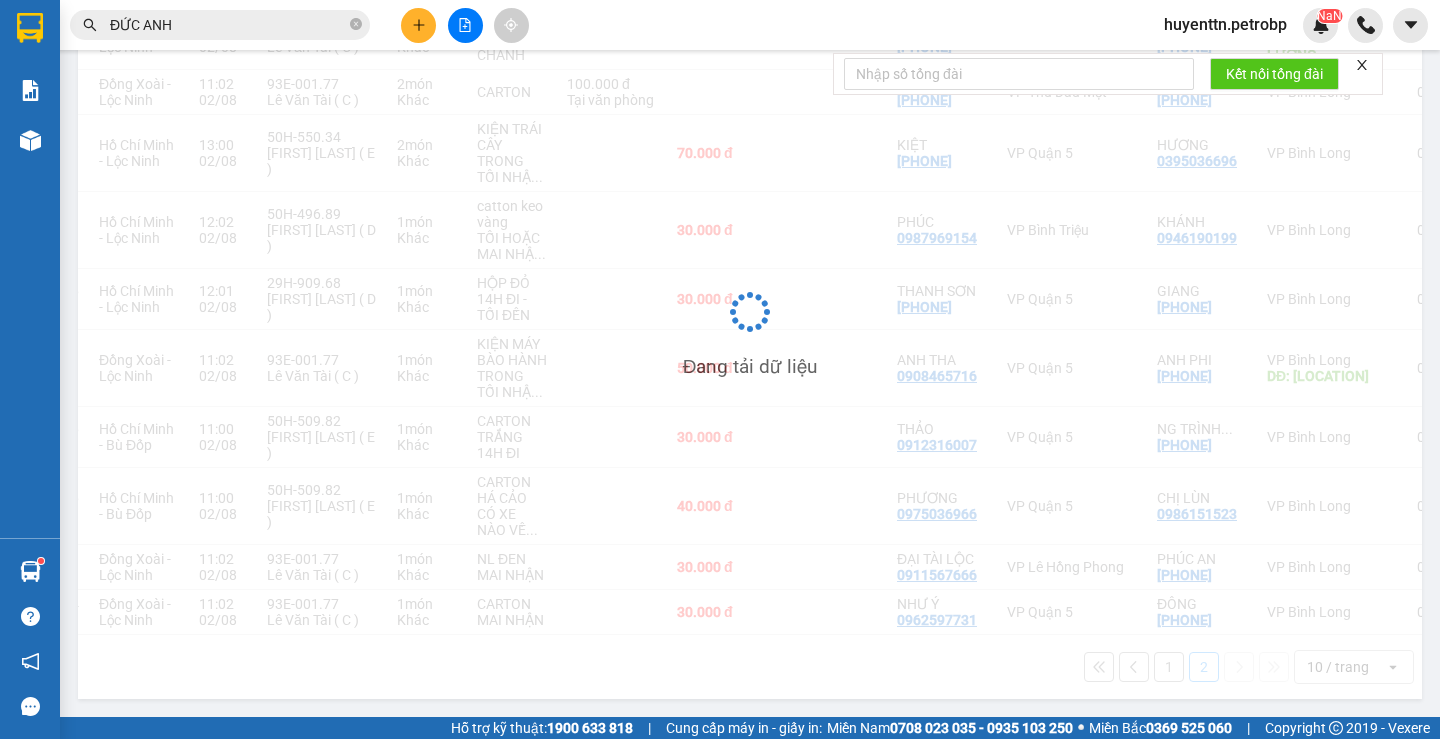 scroll, scrollTop: 92, scrollLeft: 0, axis: vertical 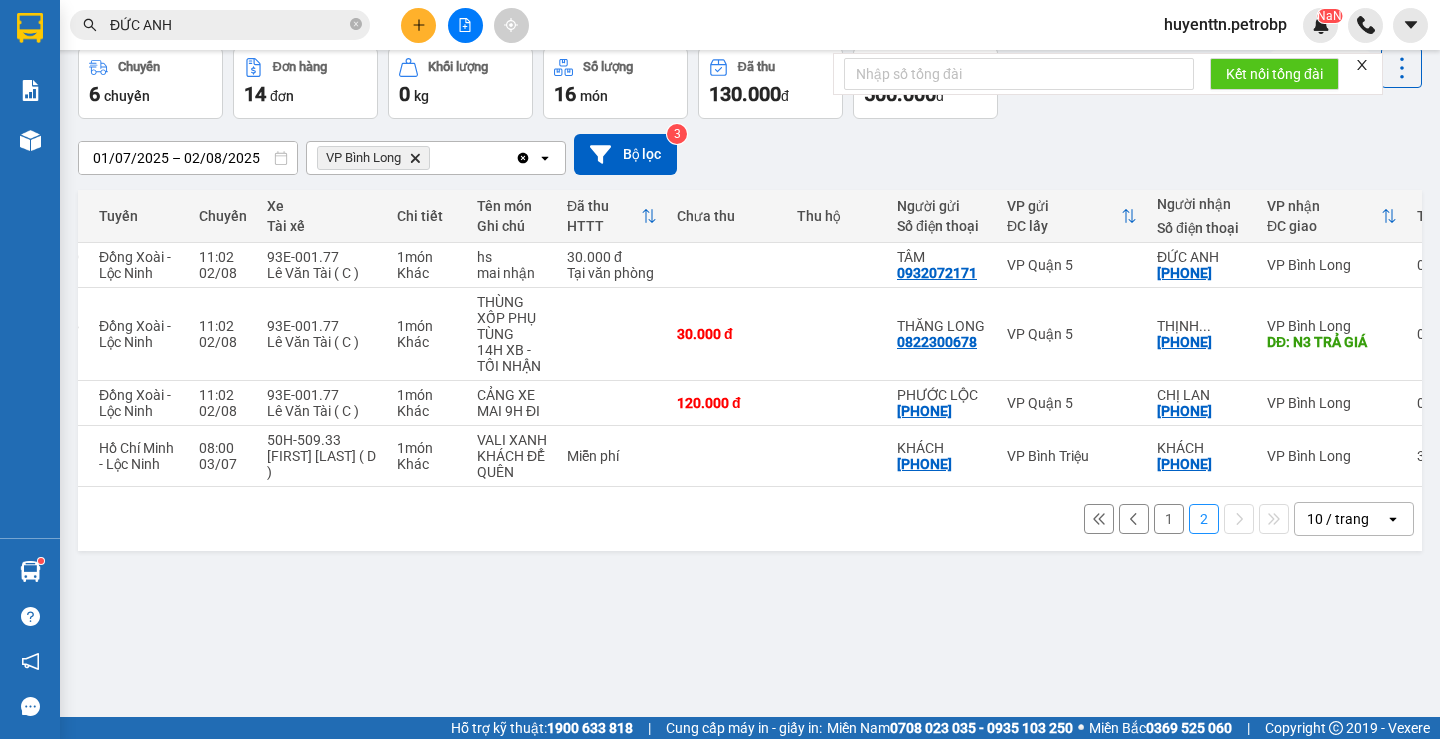 click on "1" at bounding box center (1169, 519) 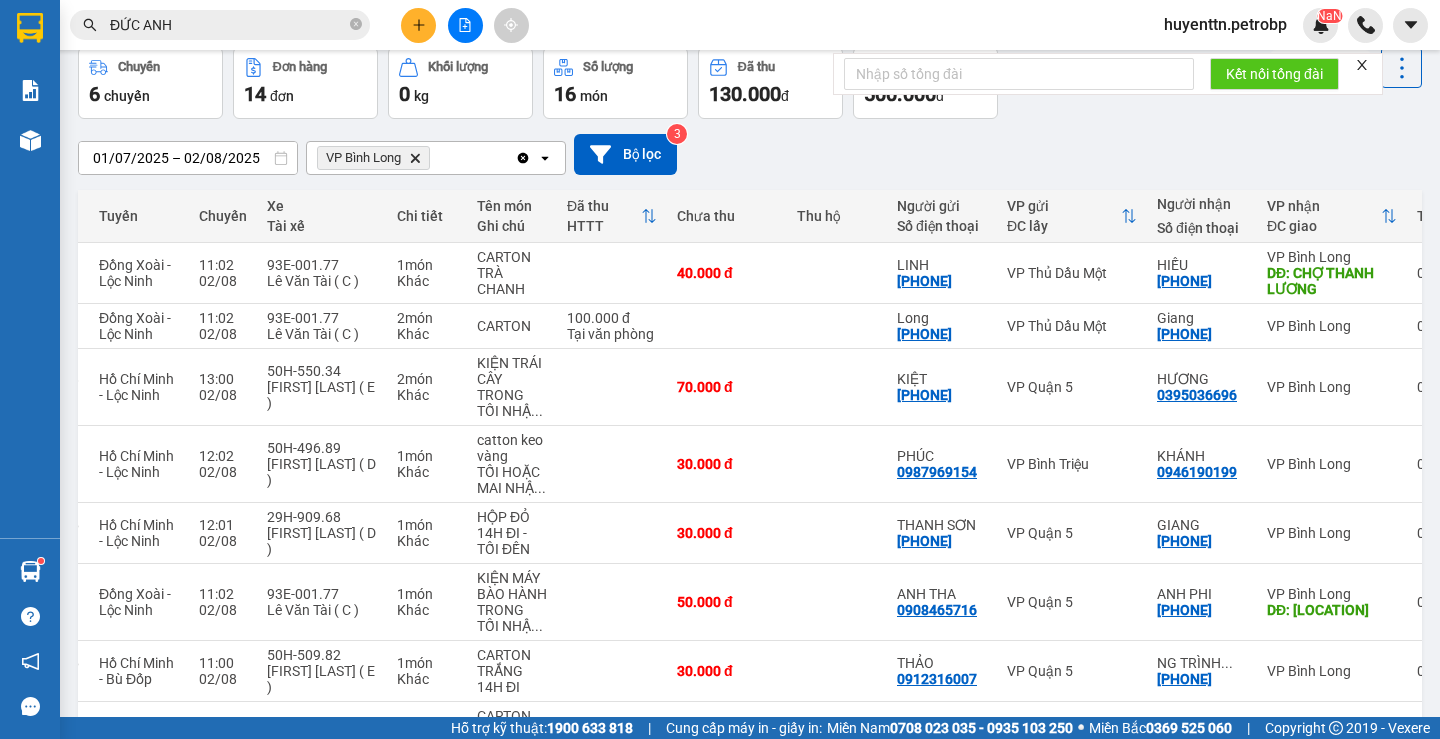 scroll, scrollTop: 350, scrollLeft: 0, axis: vertical 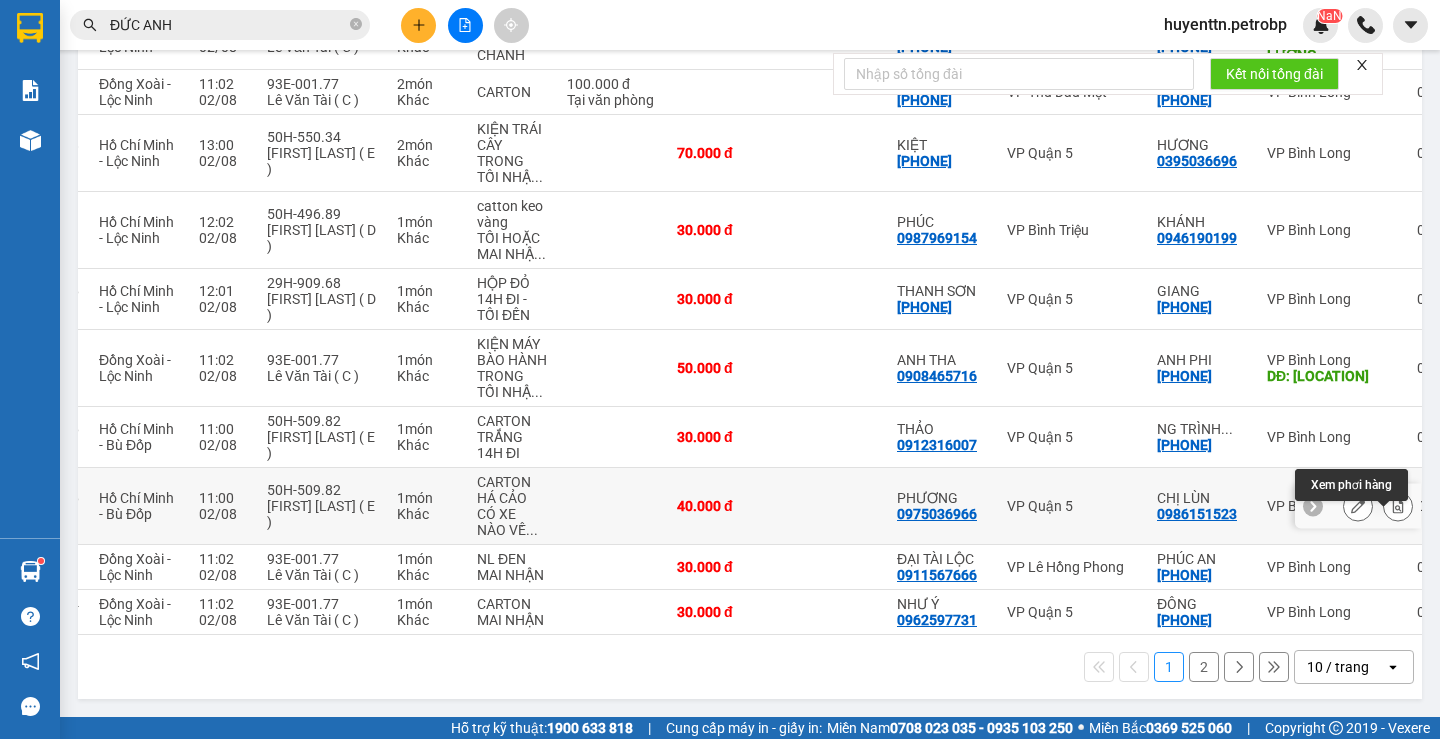 click 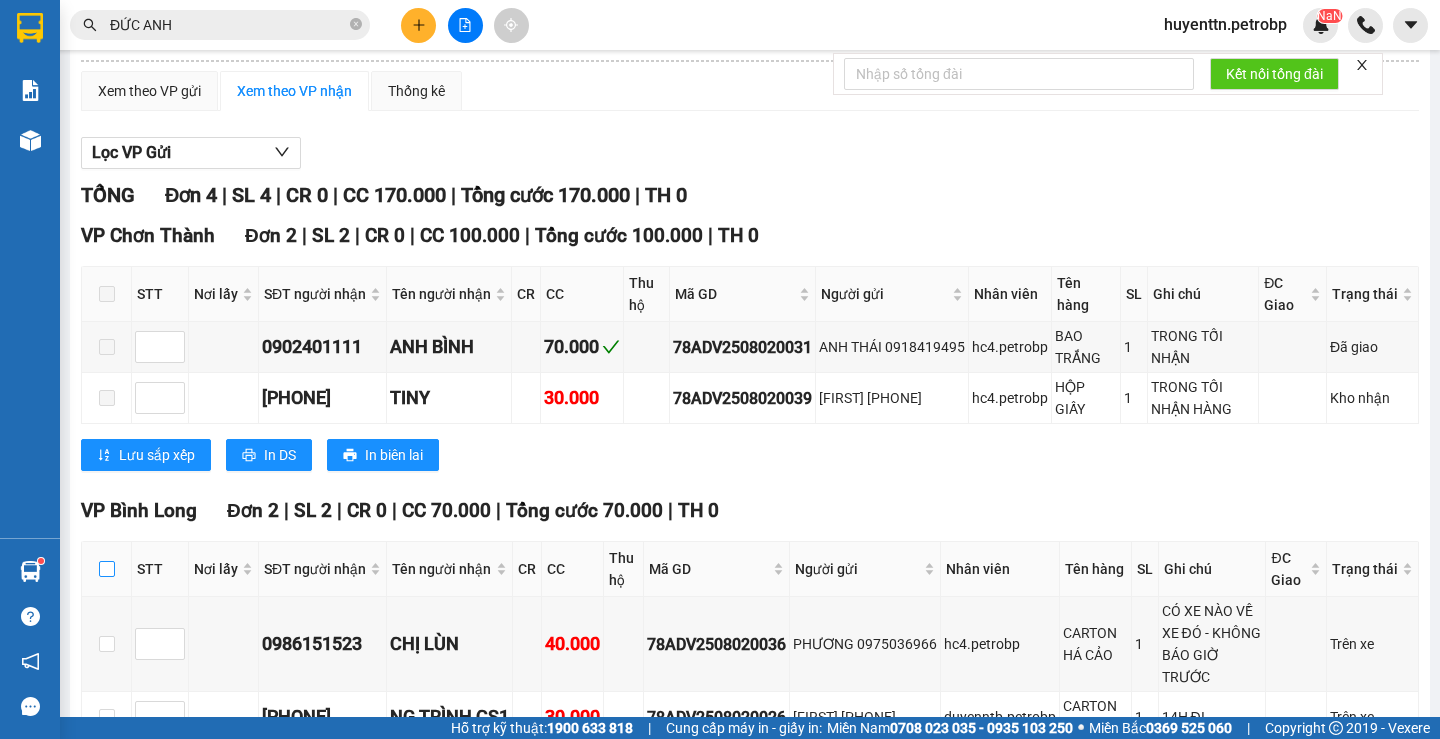 scroll, scrollTop: 281, scrollLeft: 0, axis: vertical 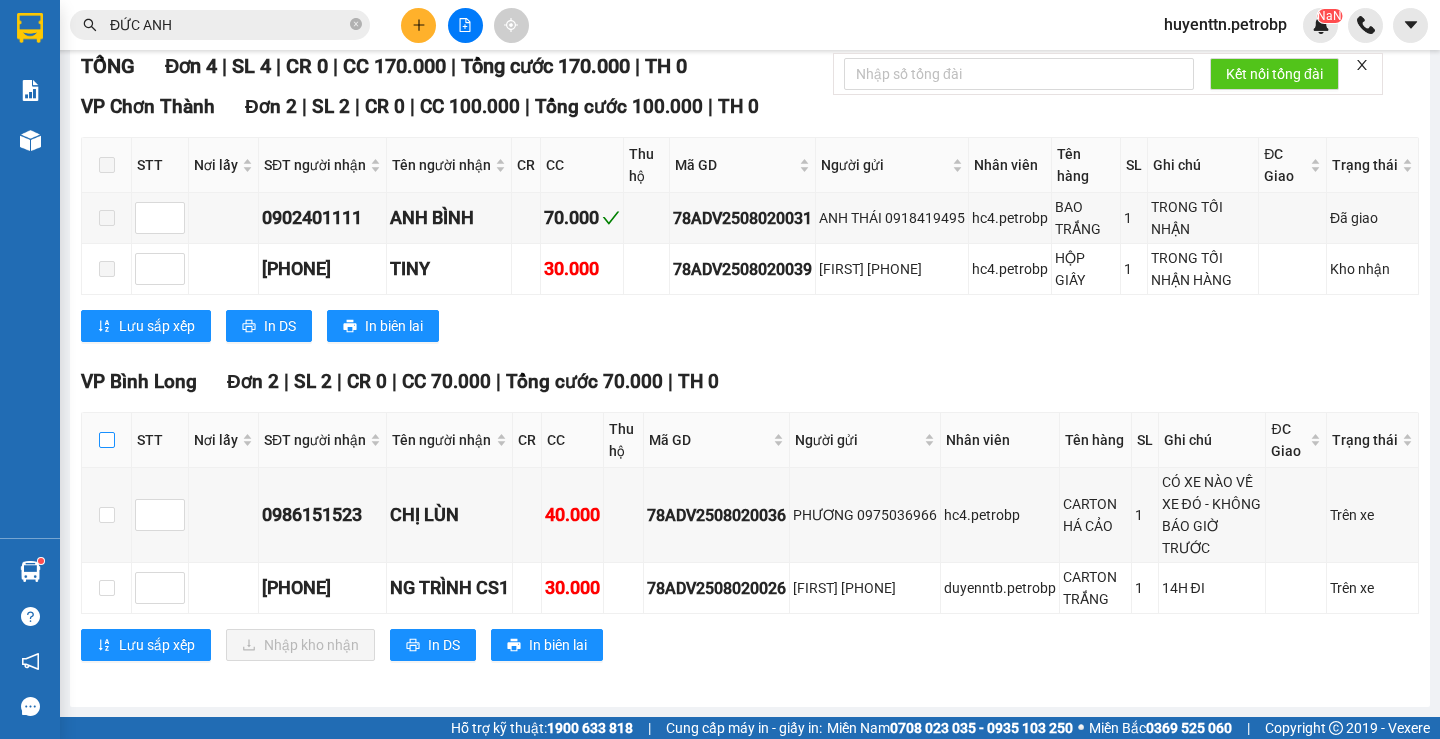 click at bounding box center [107, 440] 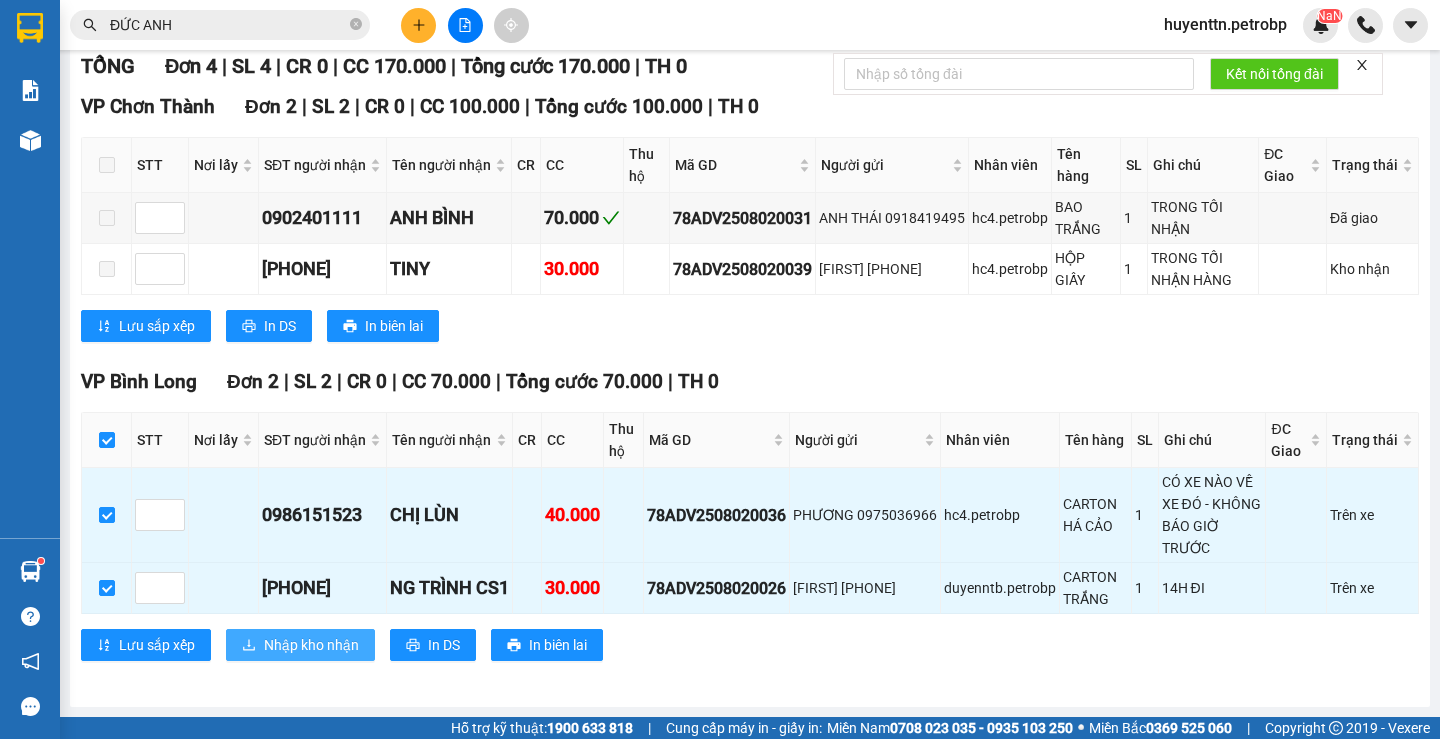 click on "Nhập kho nhận" at bounding box center (311, 645) 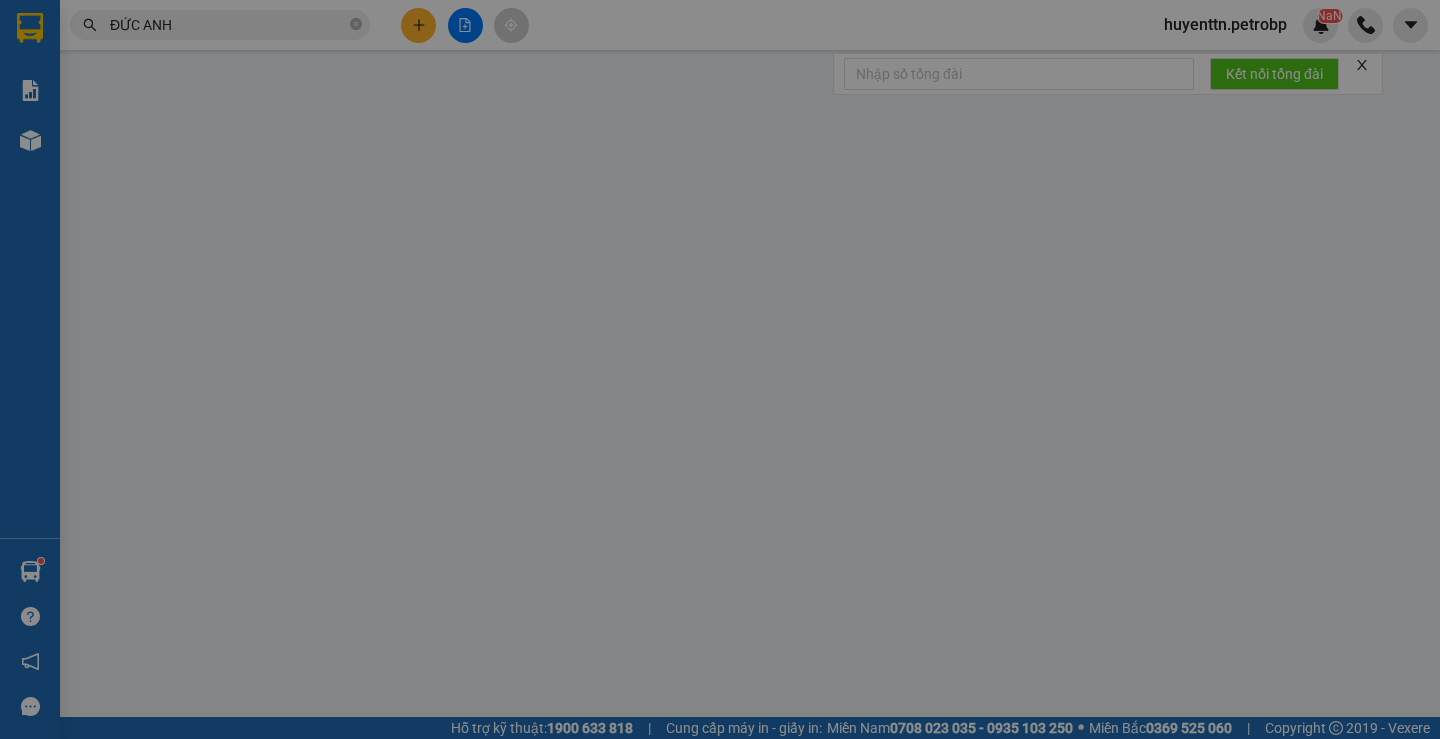 scroll, scrollTop: 0, scrollLeft: 0, axis: both 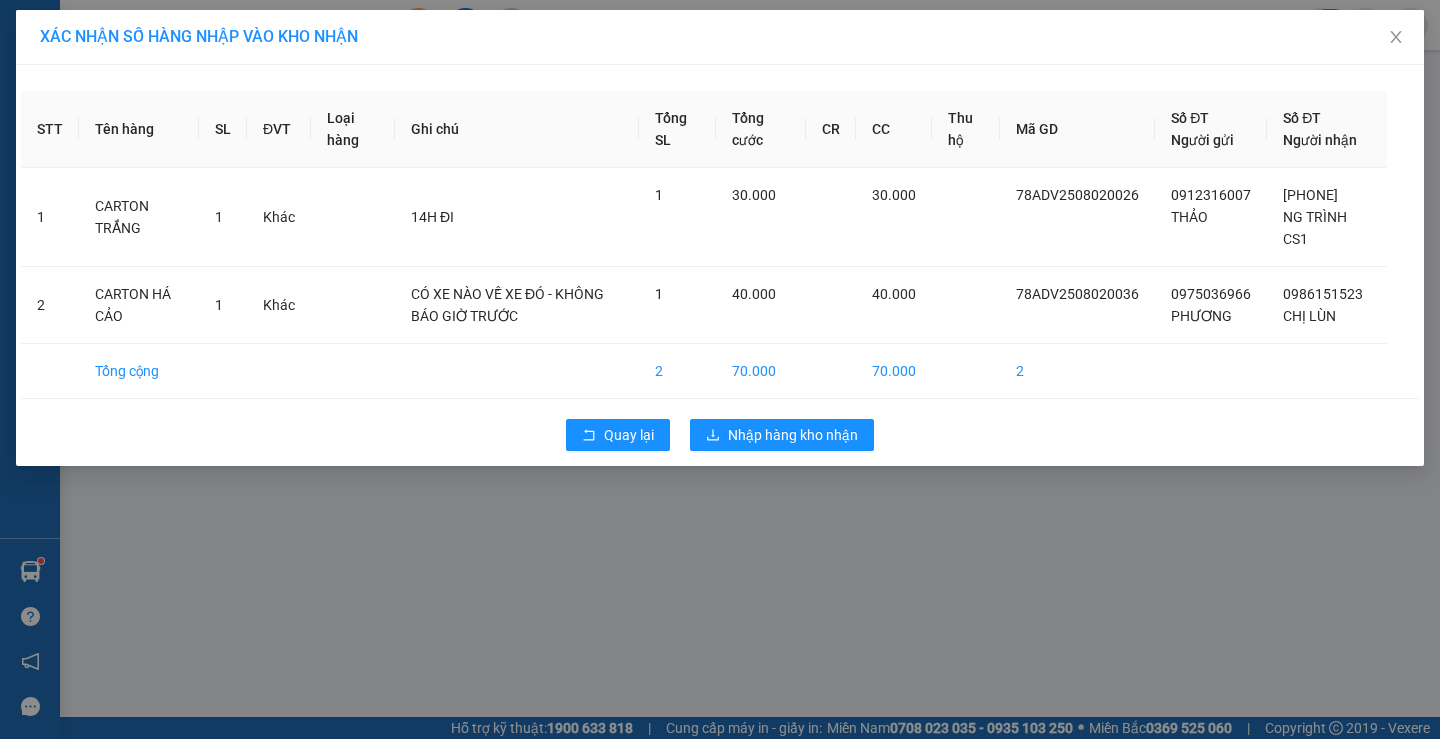 drag, startPoint x: 804, startPoint y: 415, endPoint x: 791, endPoint y: 436, distance: 24.698177 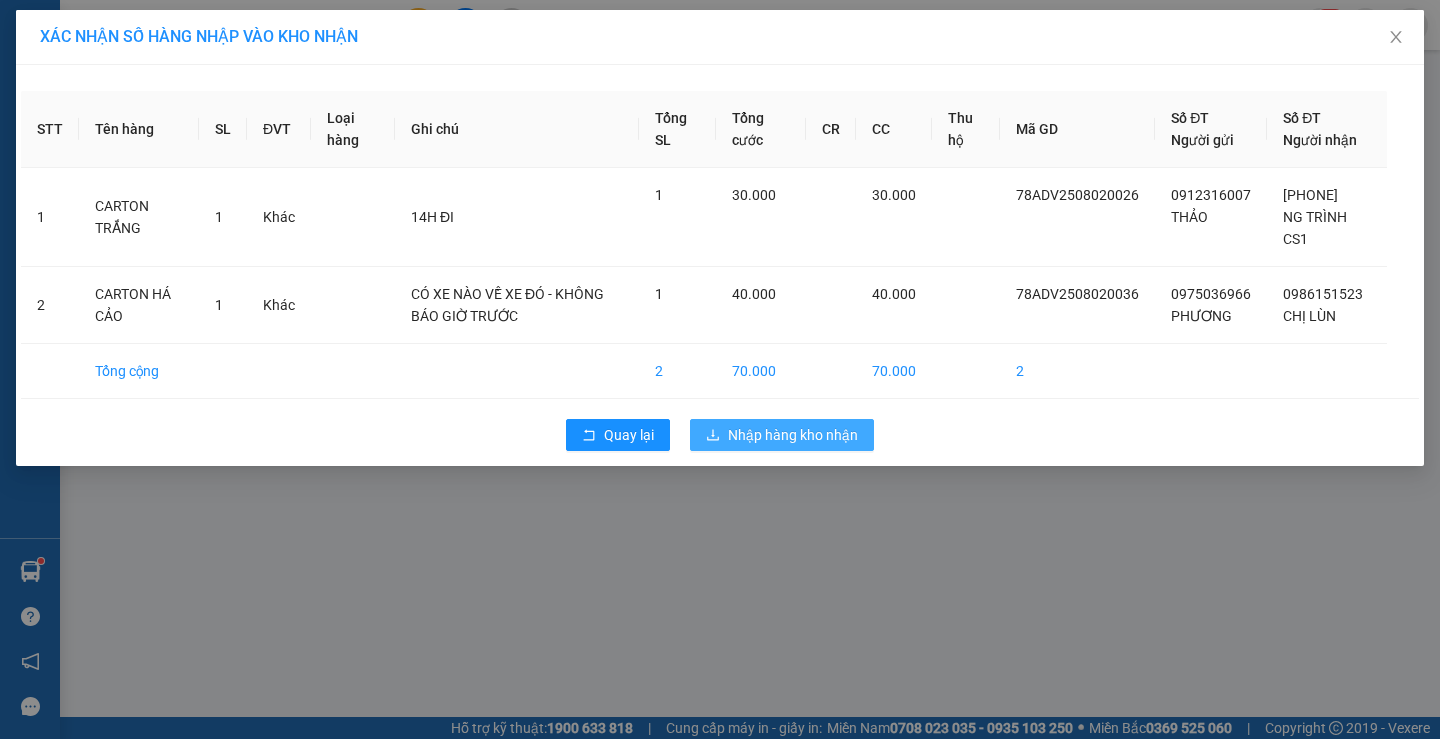 click on "Nhập hàng kho nhận" at bounding box center (793, 435) 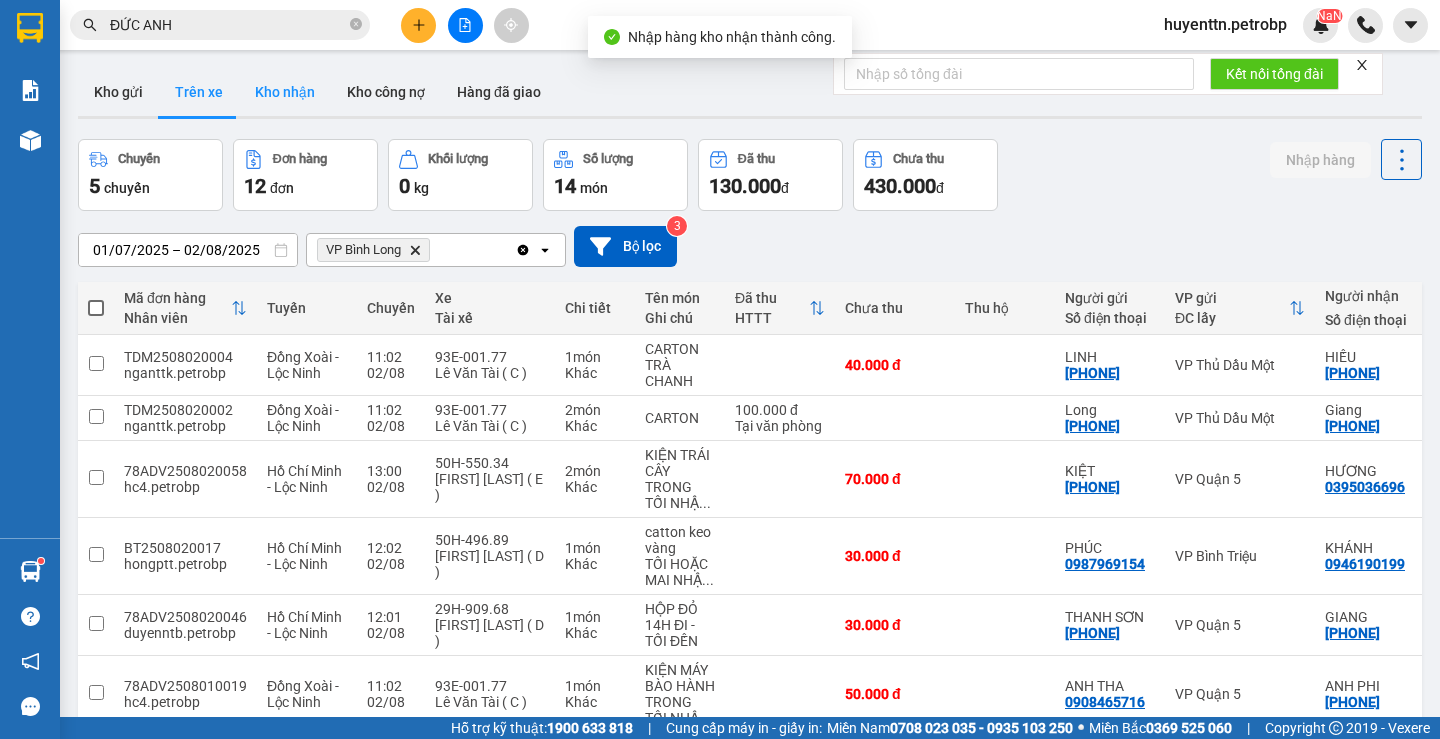 click on "Kho nhận" at bounding box center [285, 92] 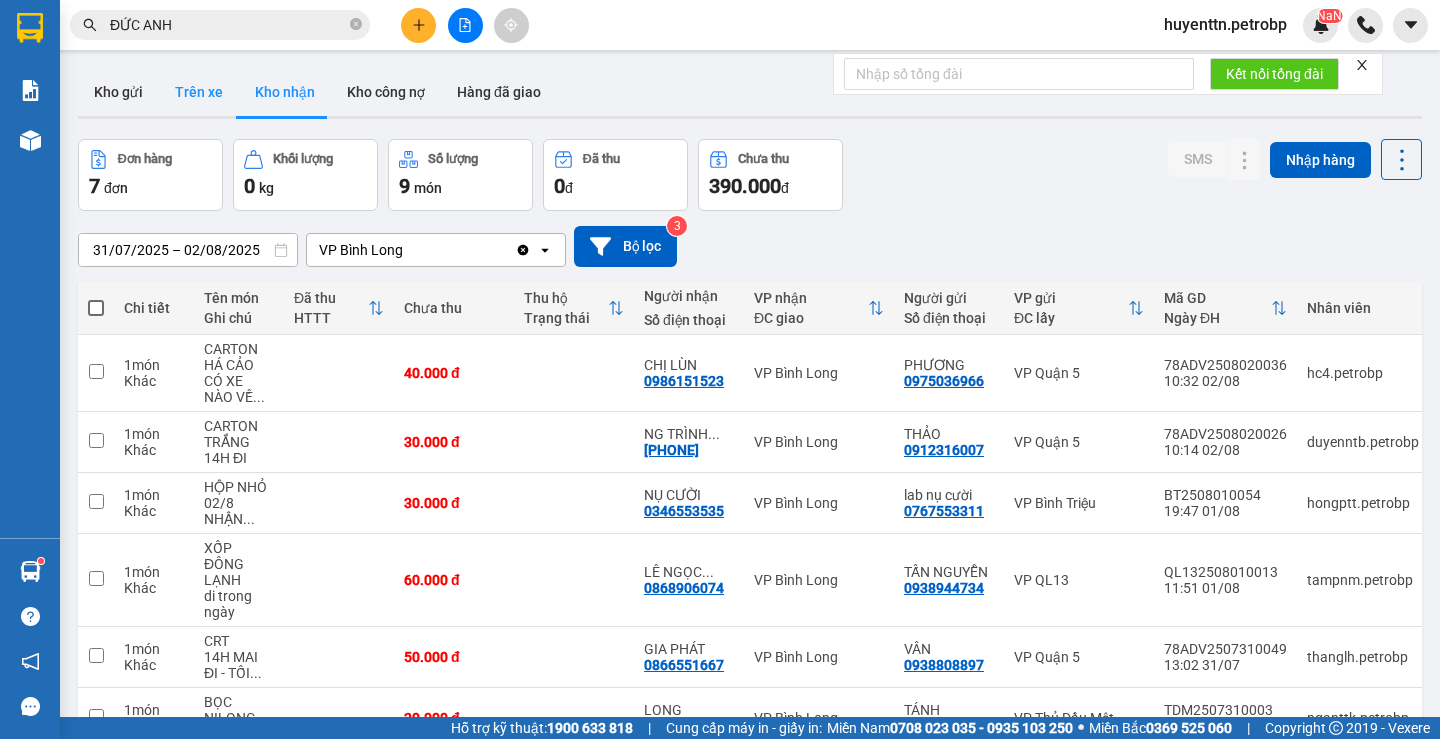 click on "Trên xe" at bounding box center [199, 92] 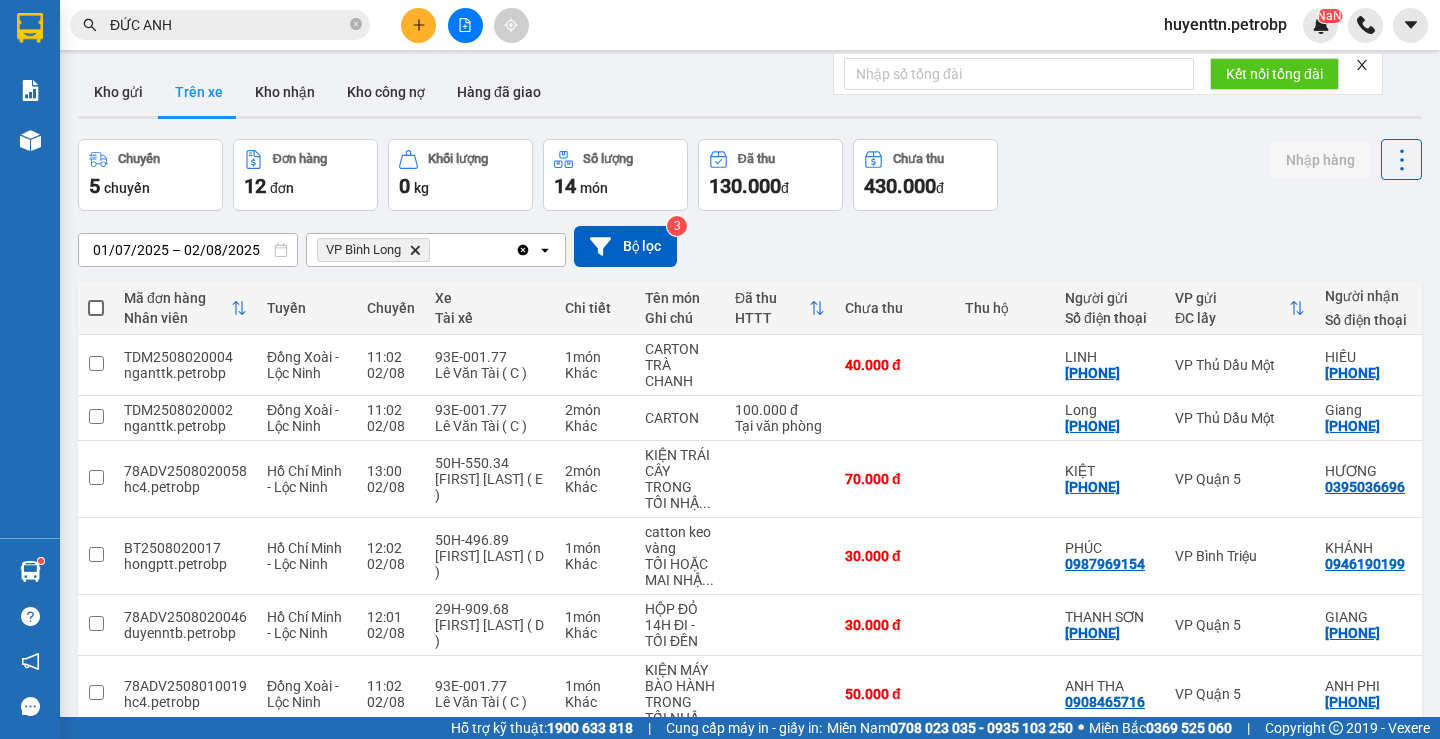 scroll, scrollTop: 350, scrollLeft: 0, axis: vertical 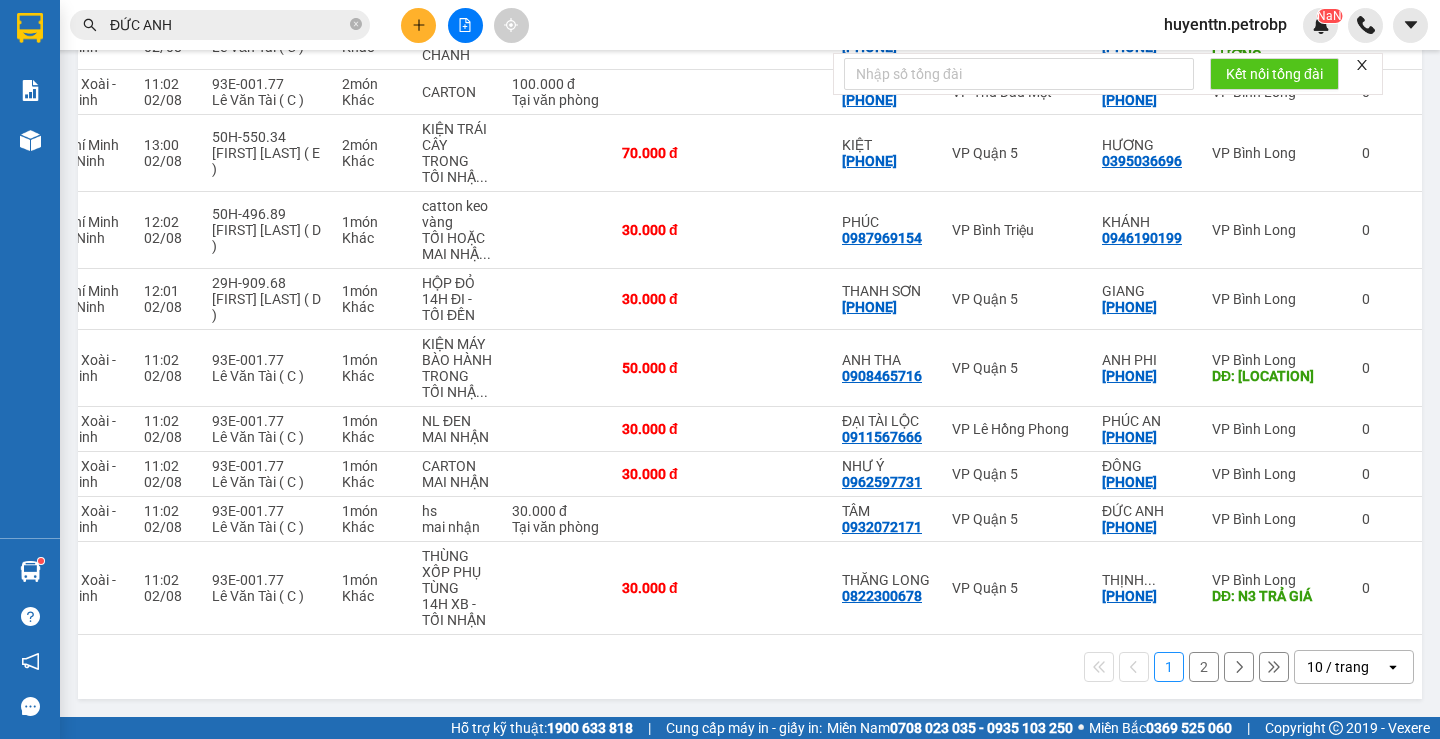 click on "2" at bounding box center [1204, 667] 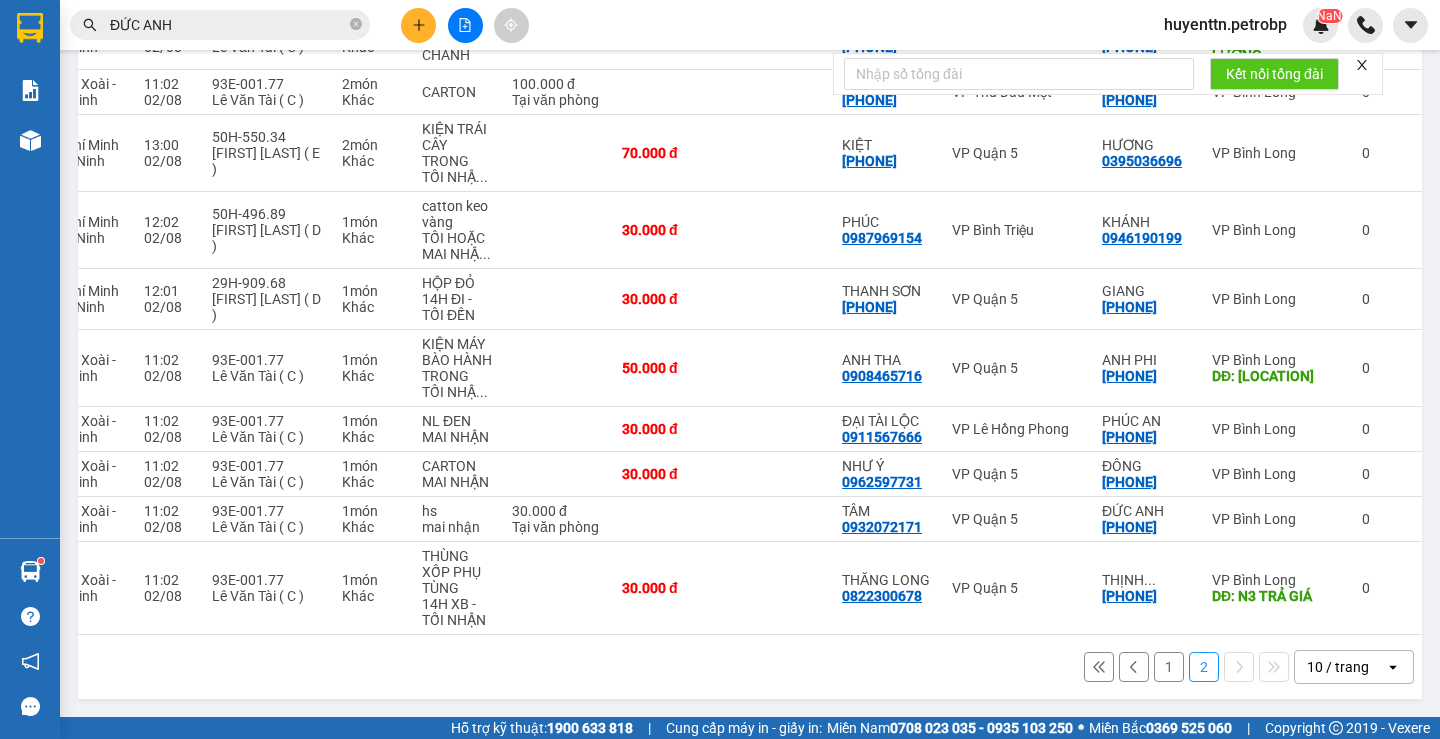 scroll, scrollTop: 92, scrollLeft: 0, axis: vertical 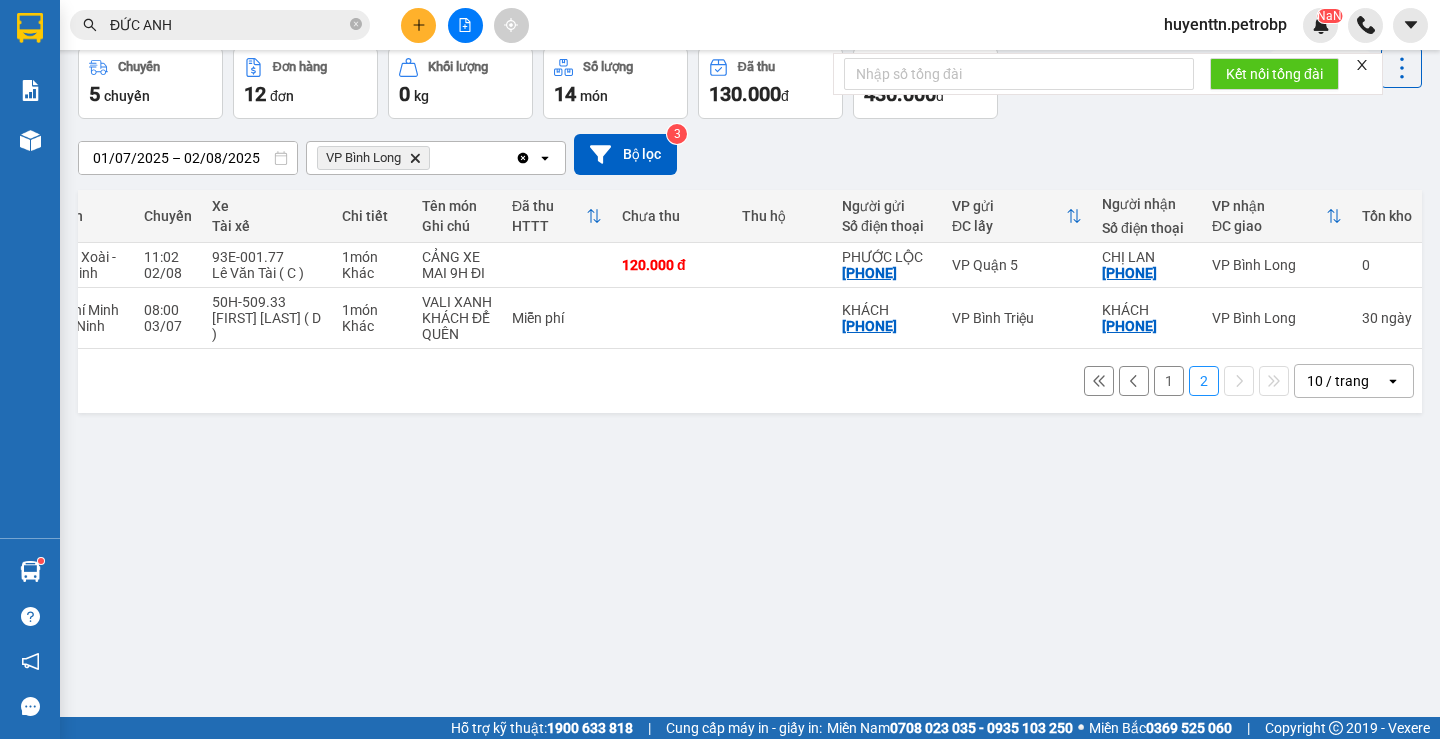 click on "1" at bounding box center (1169, 381) 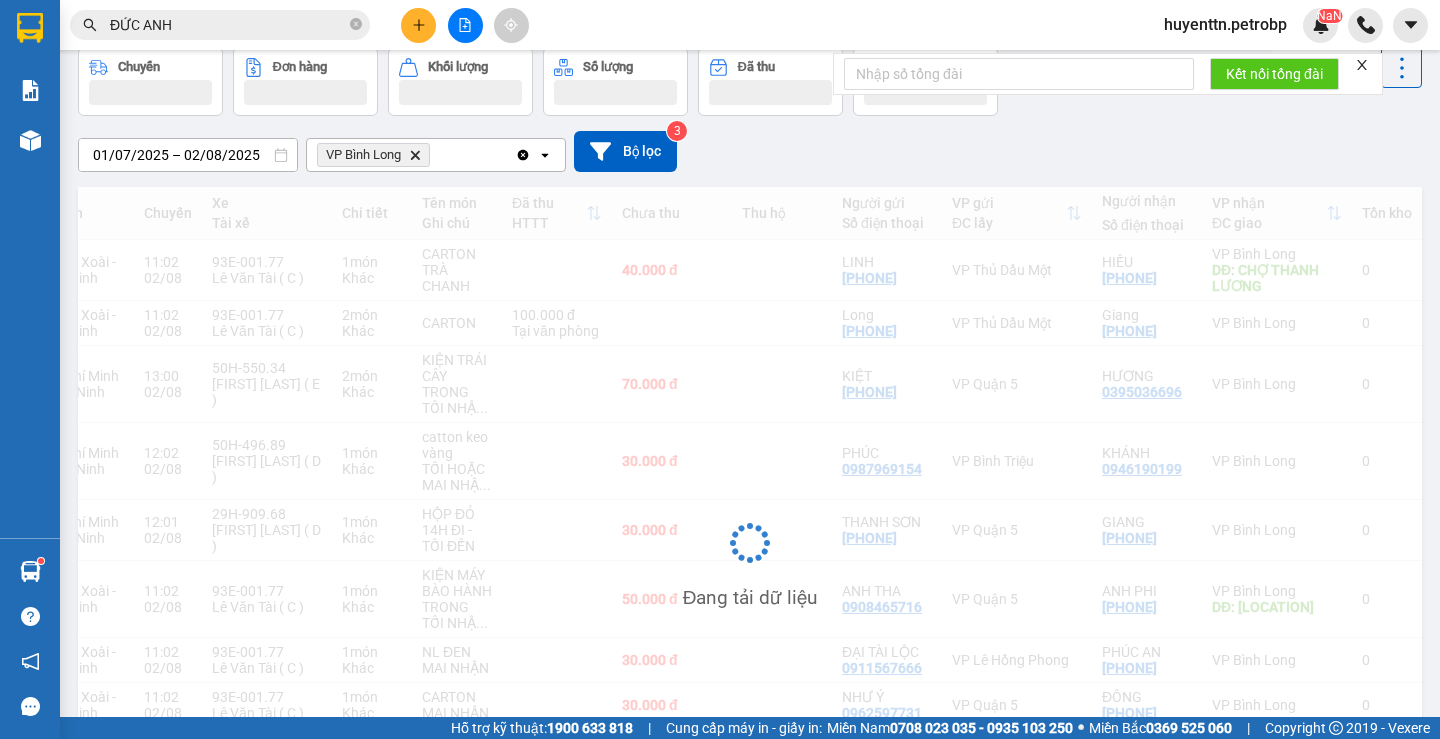 scroll, scrollTop: 350, scrollLeft: 0, axis: vertical 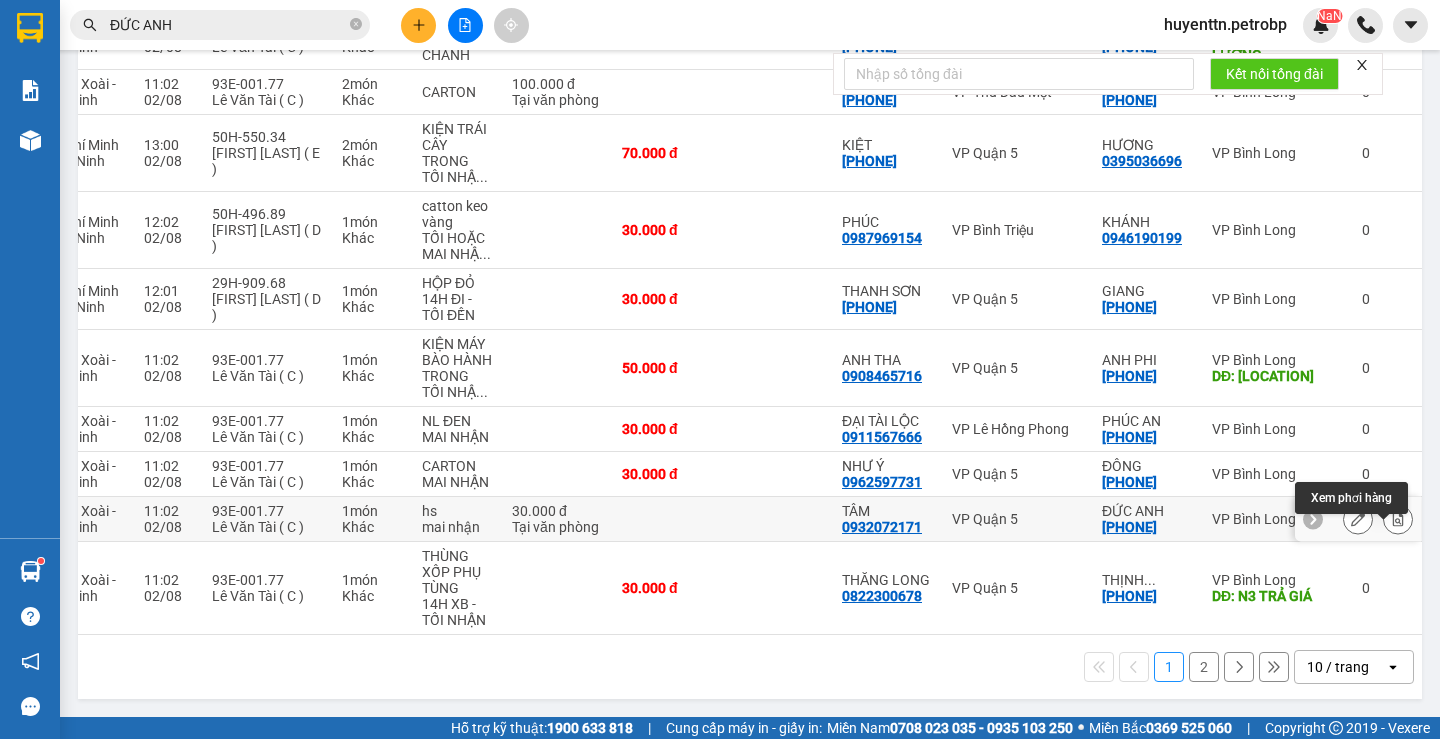 click at bounding box center (1398, 519) 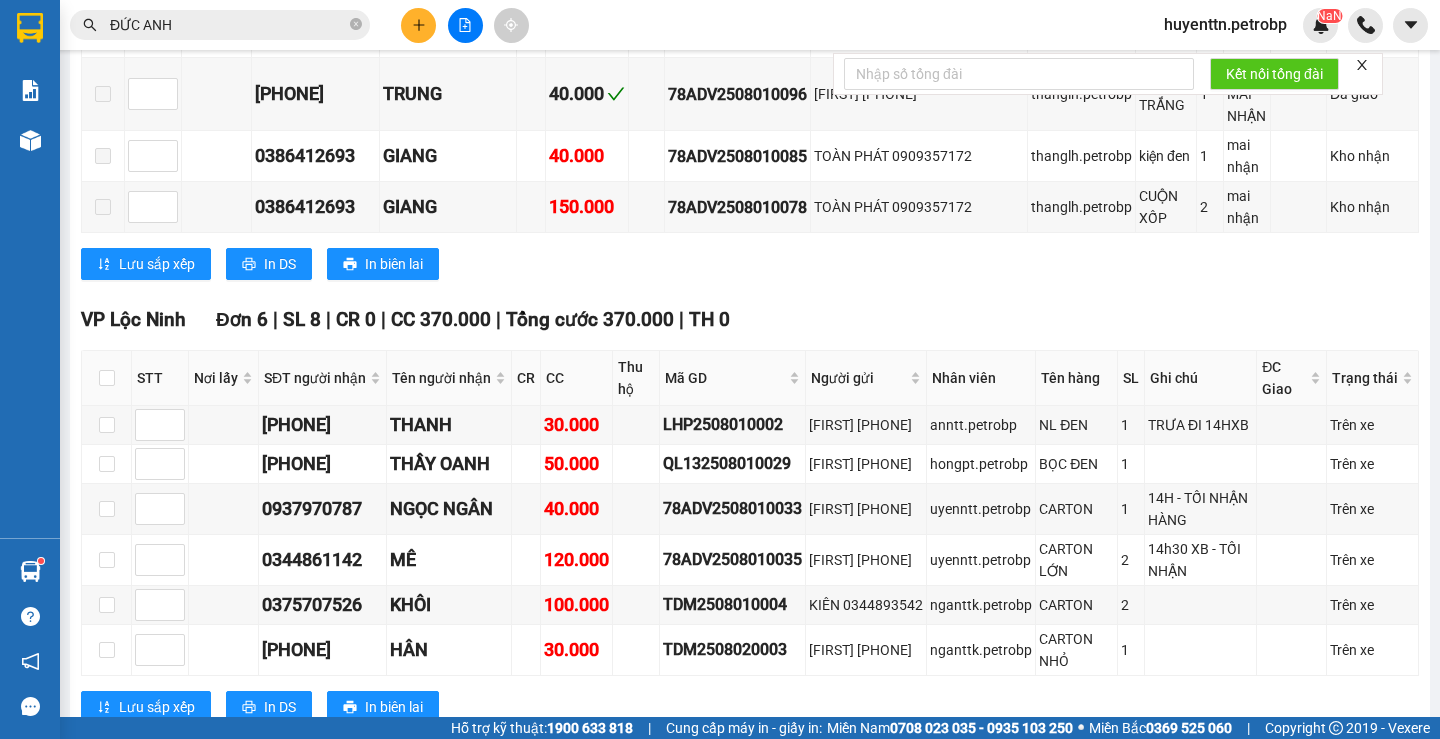 scroll, scrollTop: 2088, scrollLeft: 0, axis: vertical 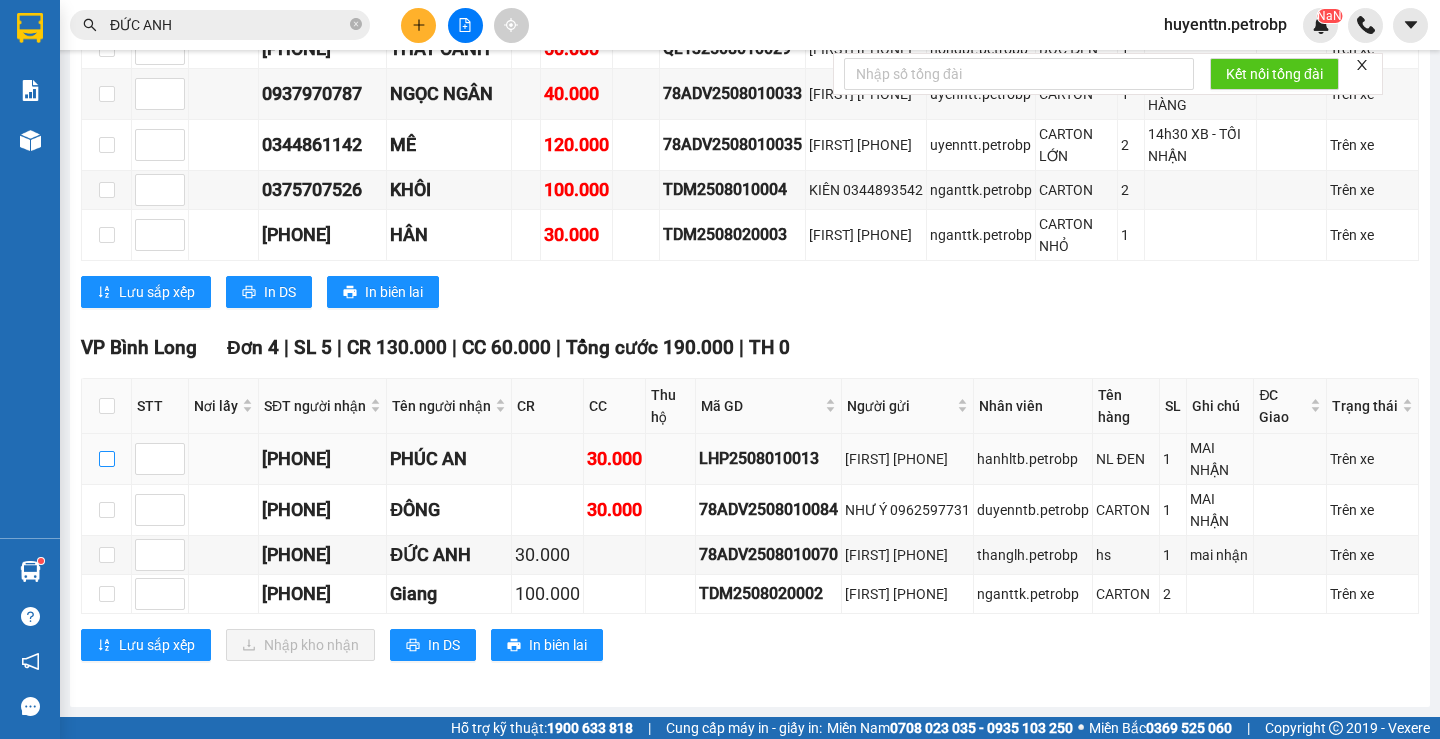 click at bounding box center (107, 459) 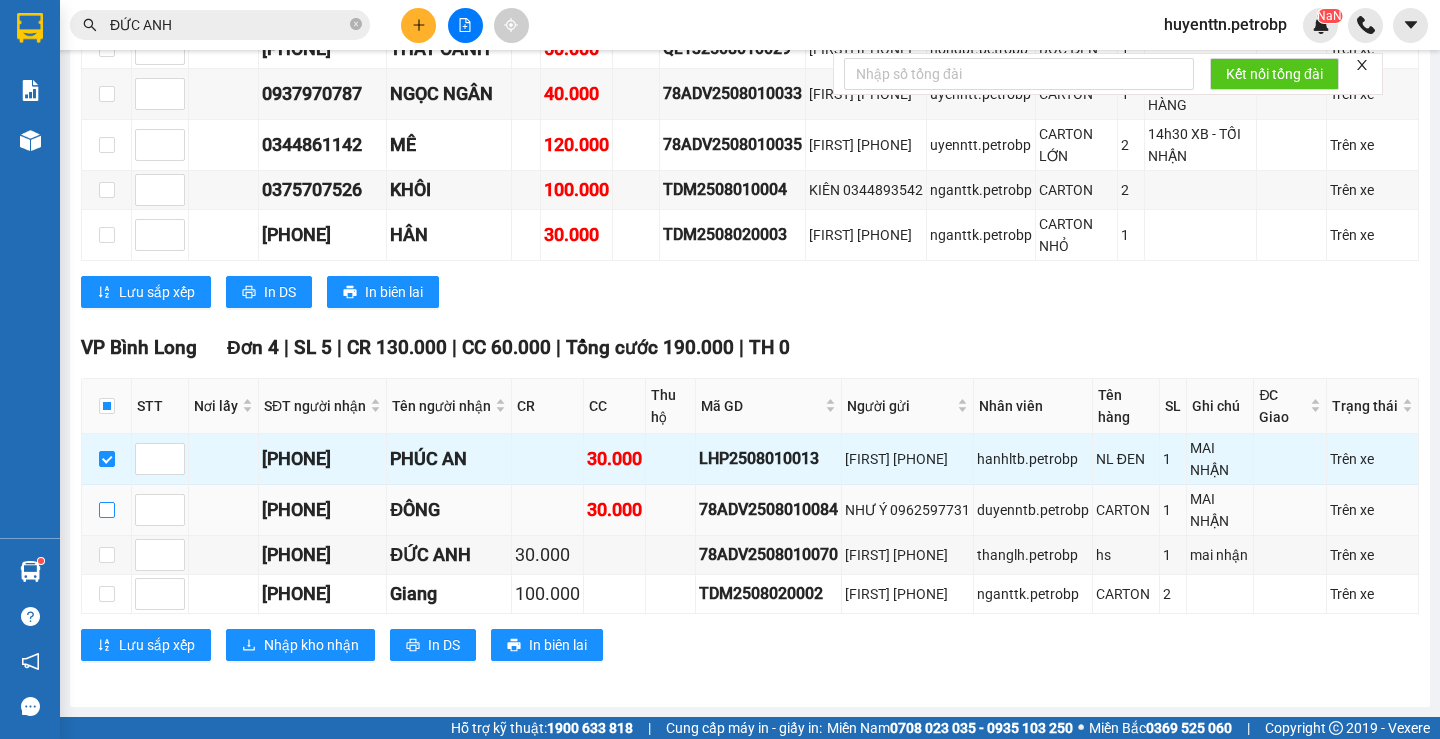 click at bounding box center [107, 510] 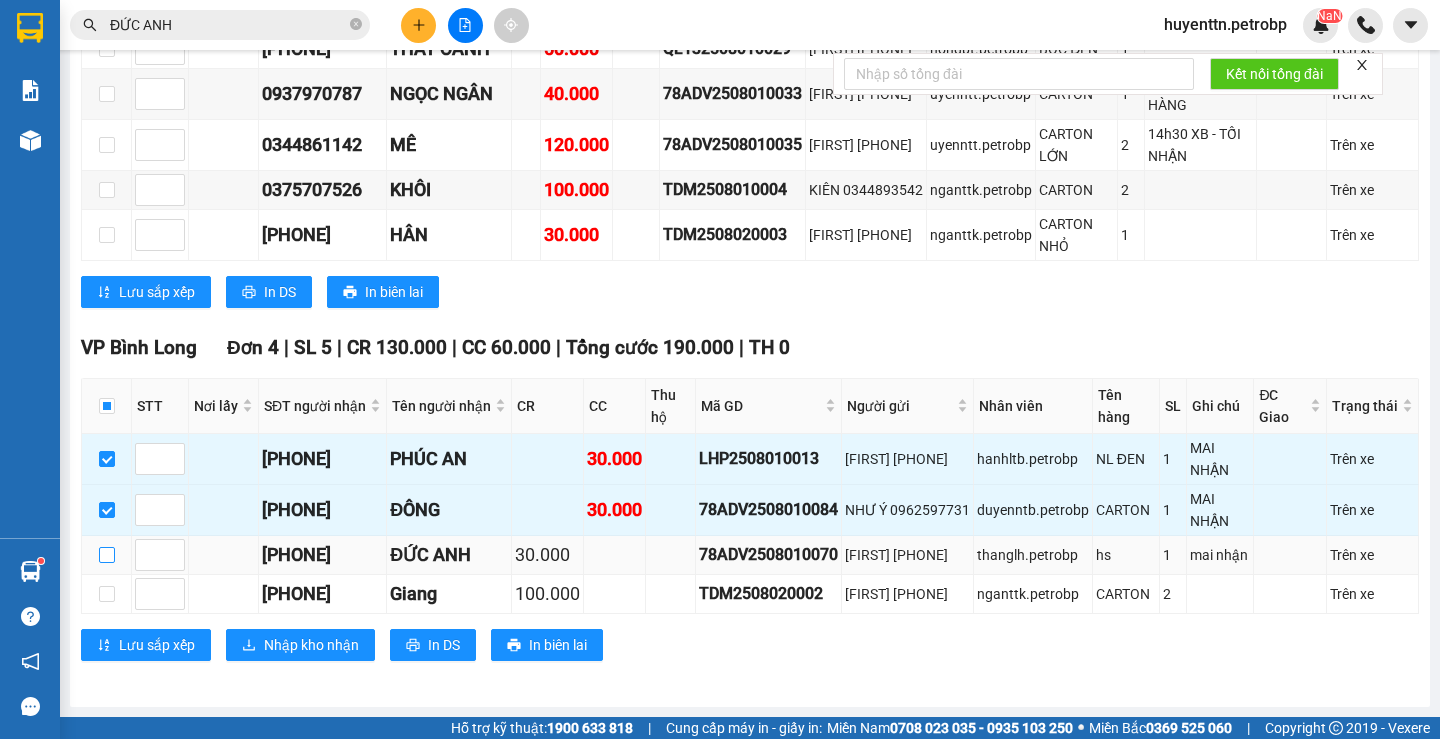 click at bounding box center (107, 555) 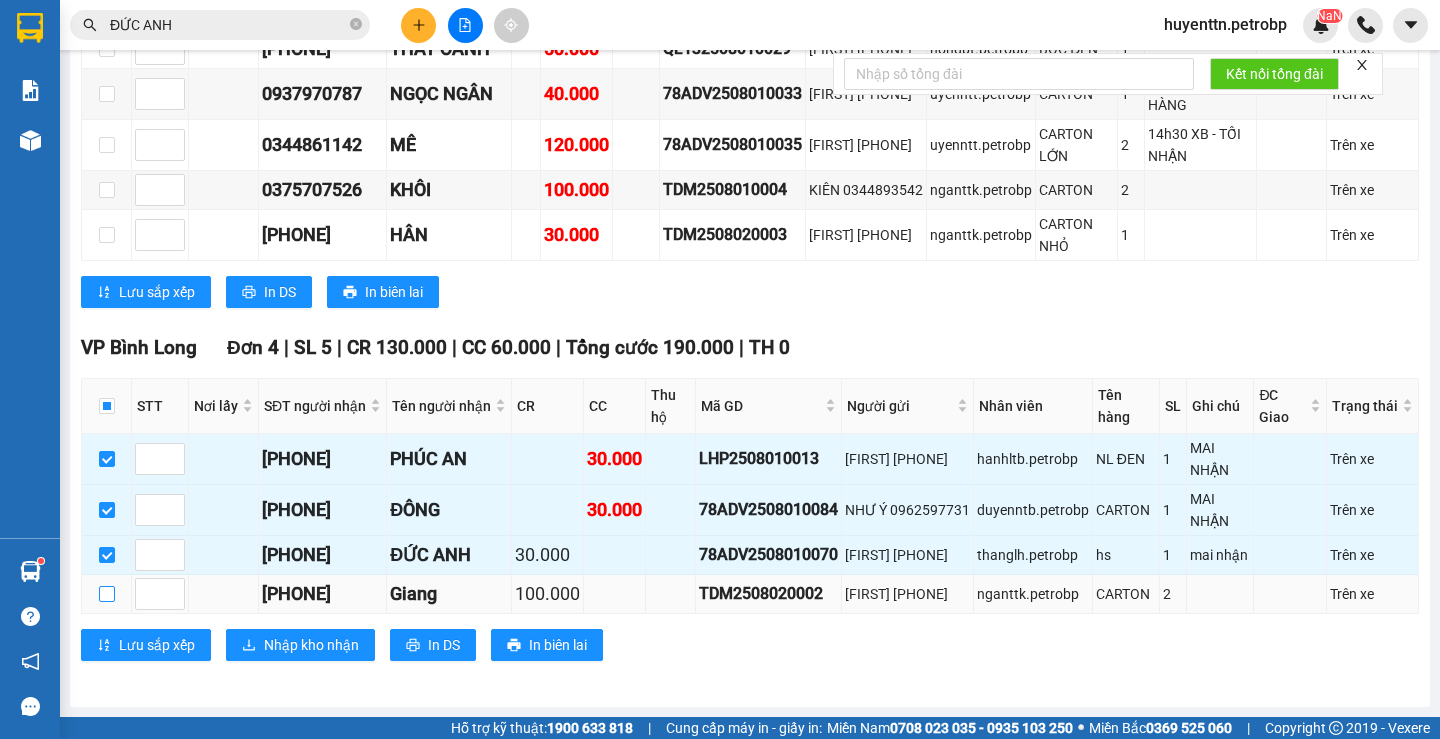 click at bounding box center (107, 594) 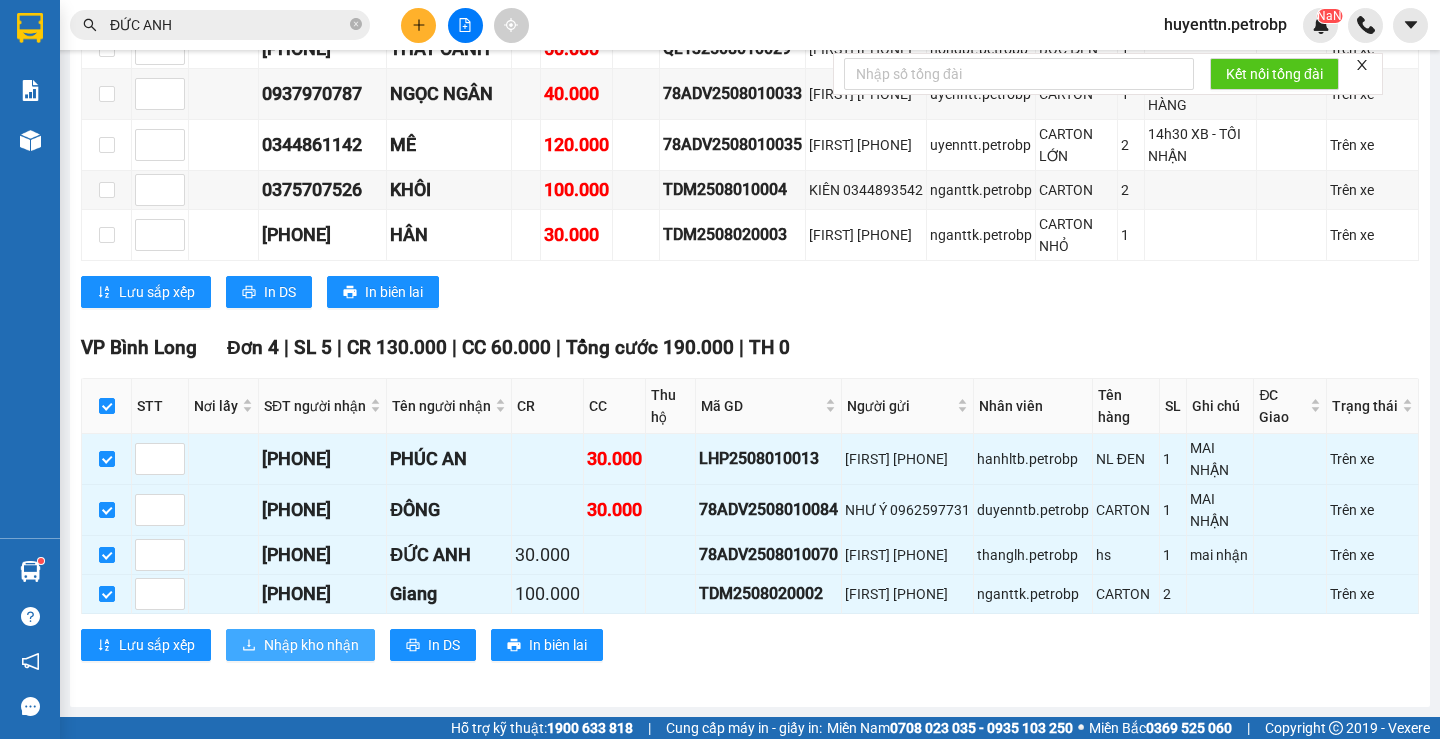 click on "Nhập kho nhận" at bounding box center (311, 645) 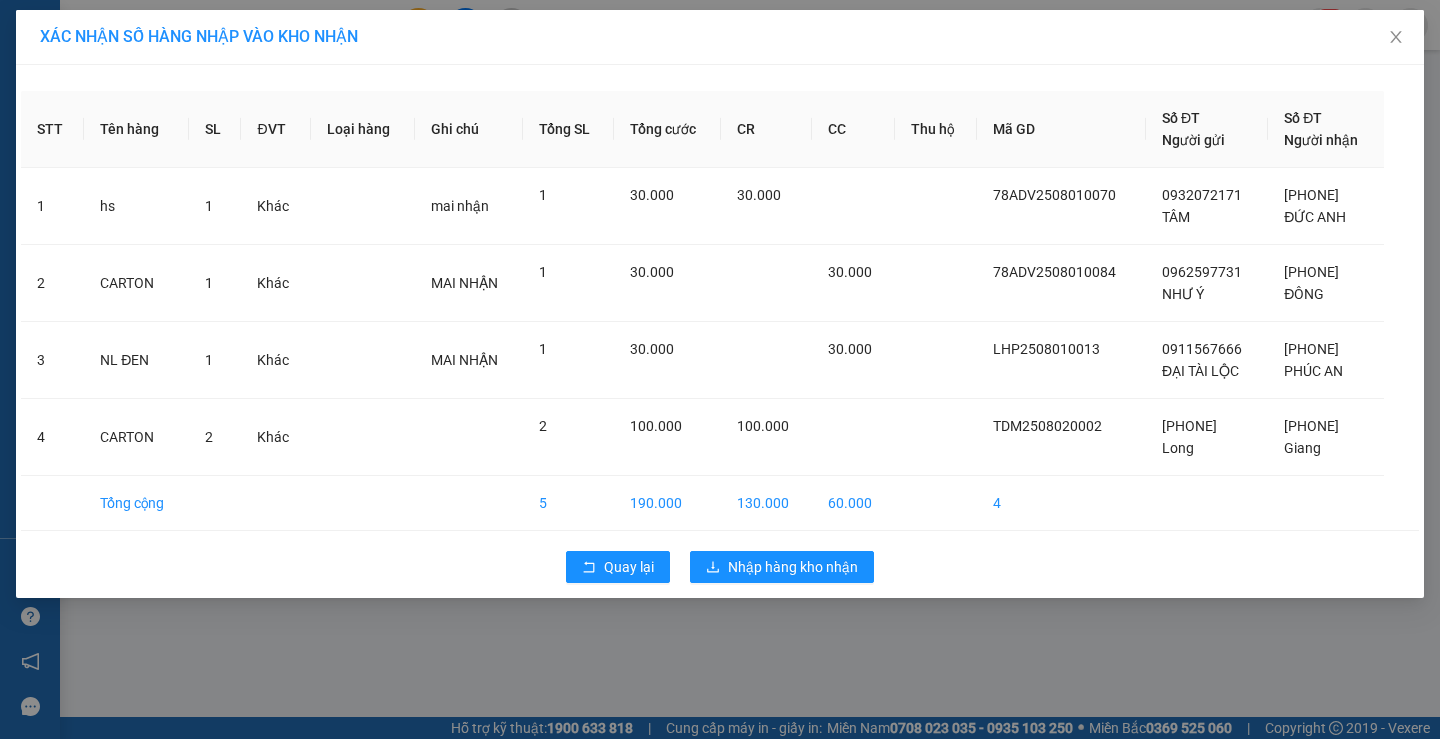 scroll, scrollTop: 0, scrollLeft: 0, axis: both 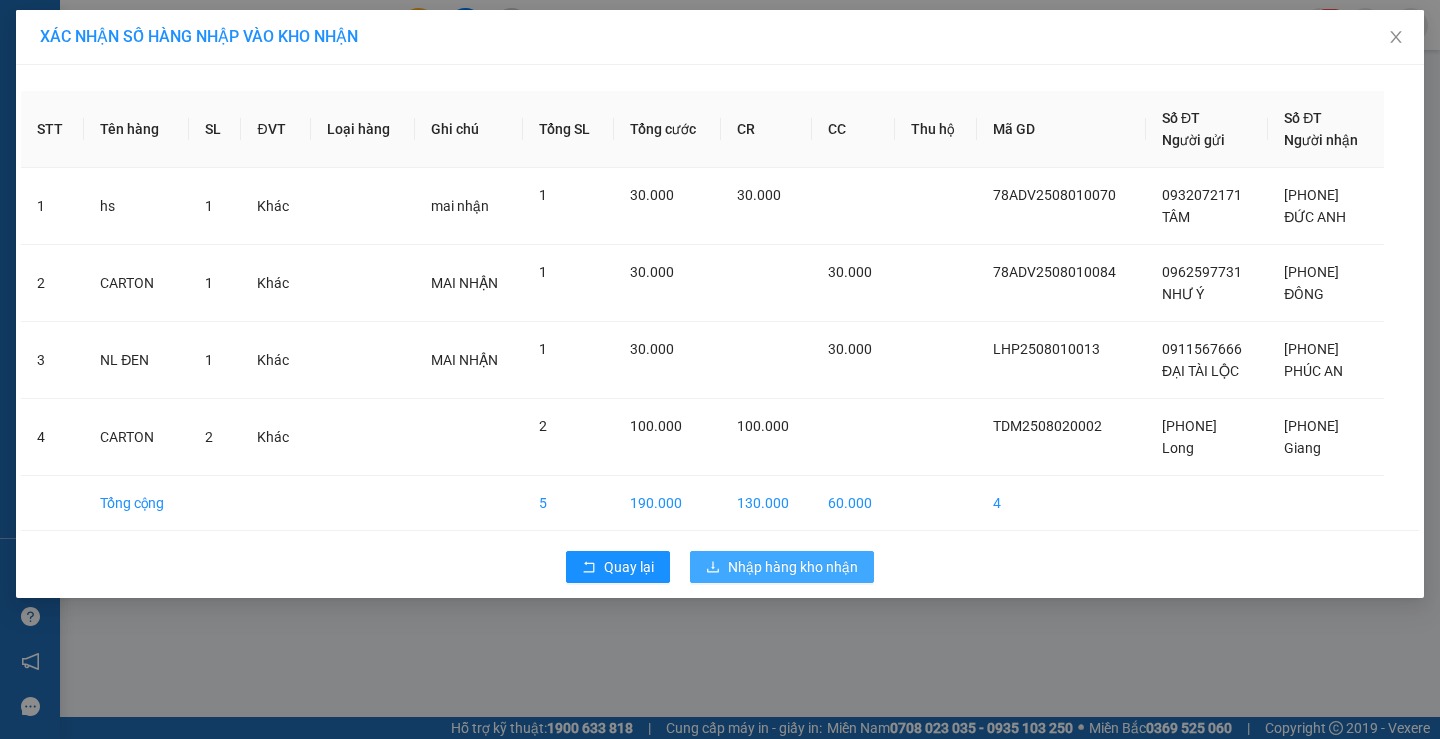 click on "Nhập hàng kho nhận" at bounding box center (793, 567) 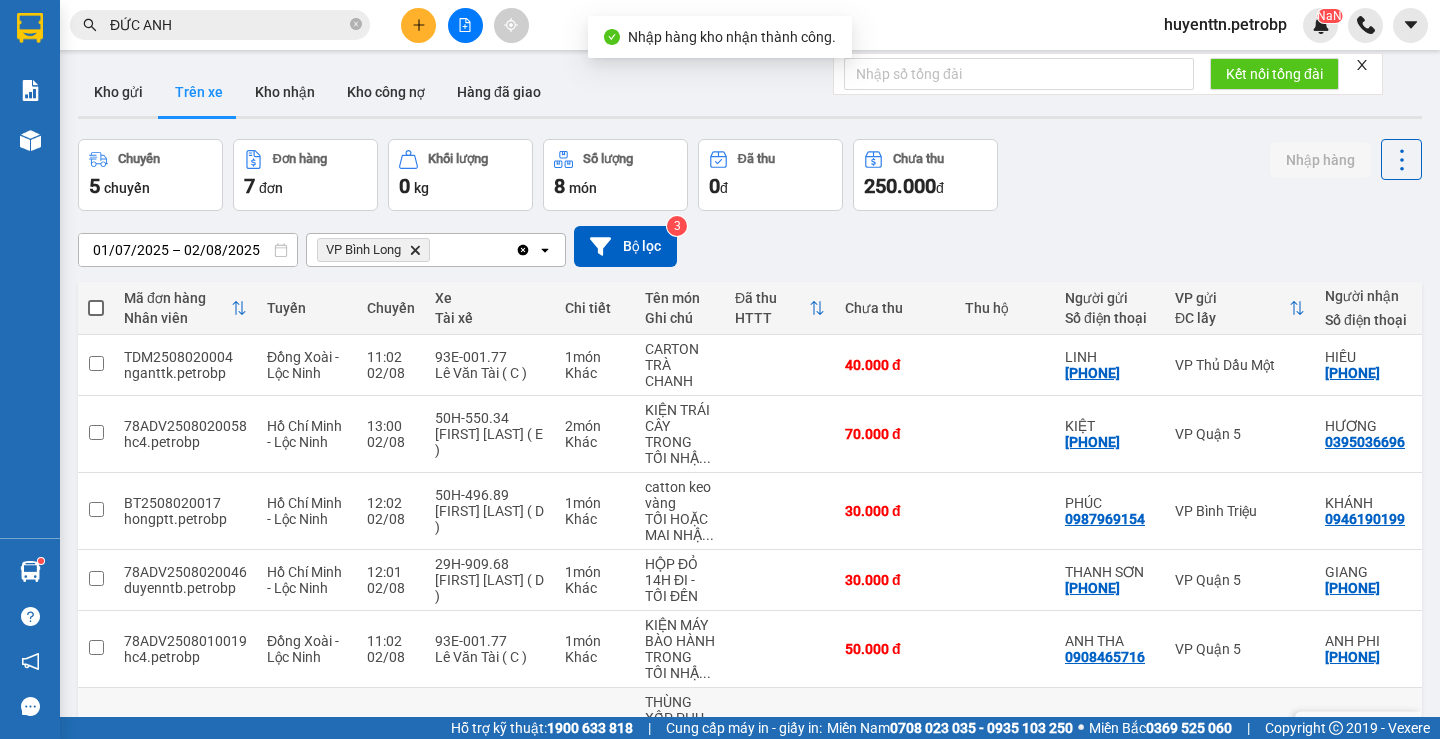 scroll, scrollTop: 231, scrollLeft: 0, axis: vertical 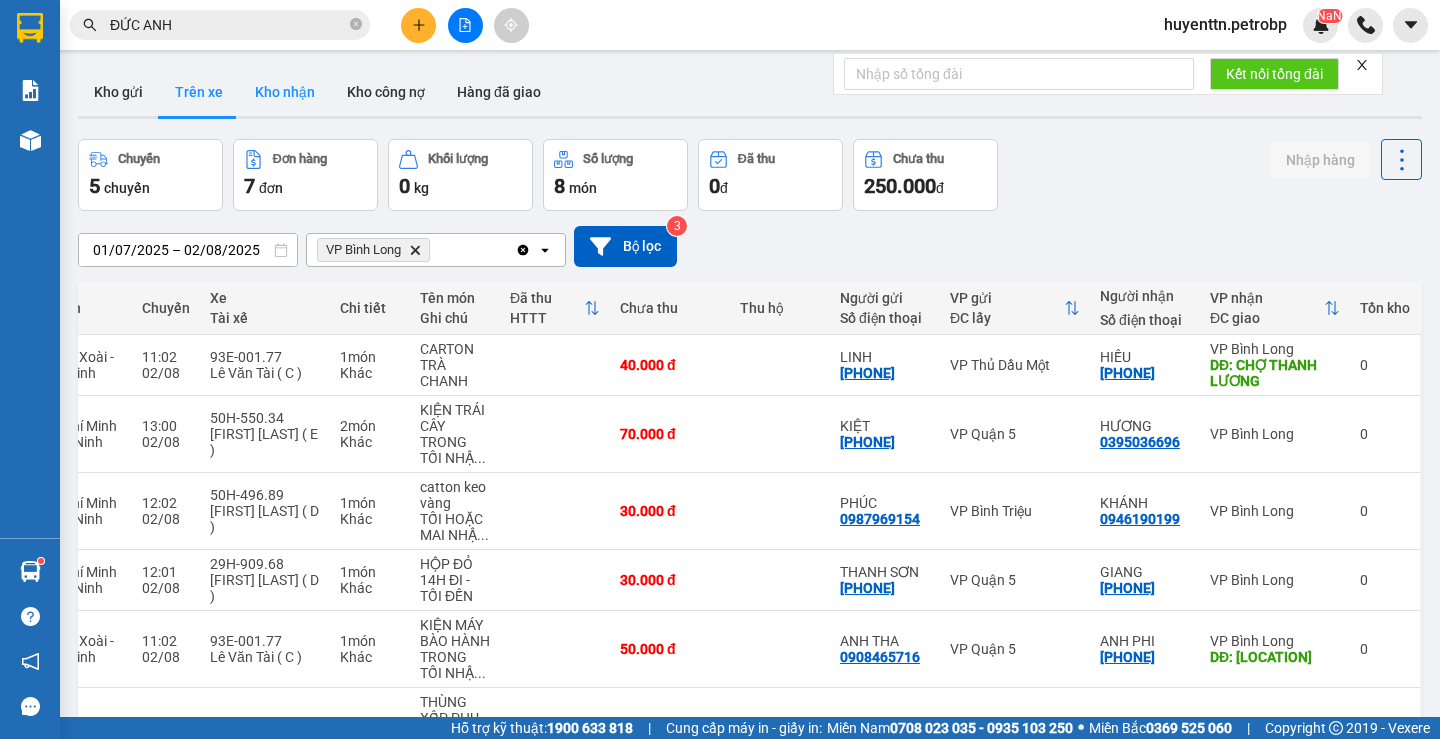 click on "Kho nhận" at bounding box center [285, 92] 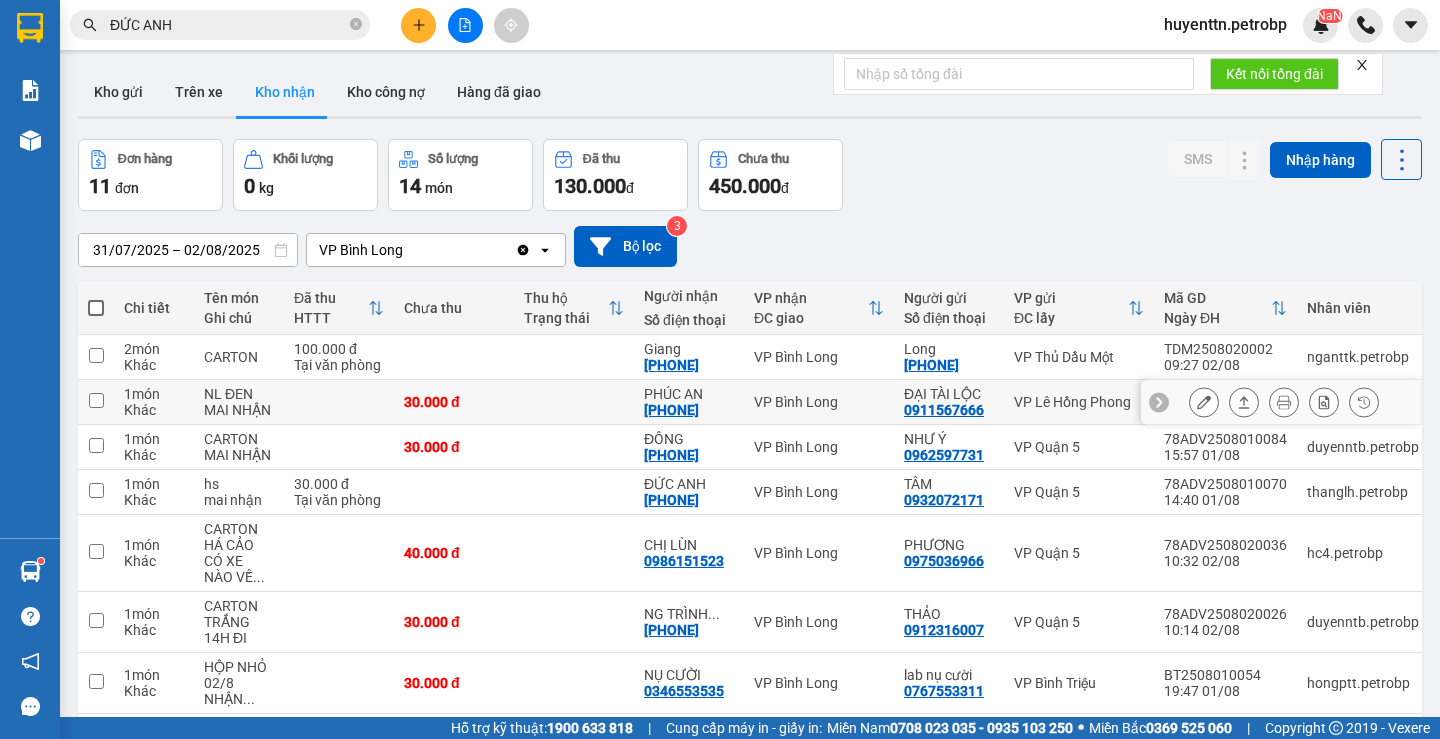 click on "[PHONE]" at bounding box center [671, 410] 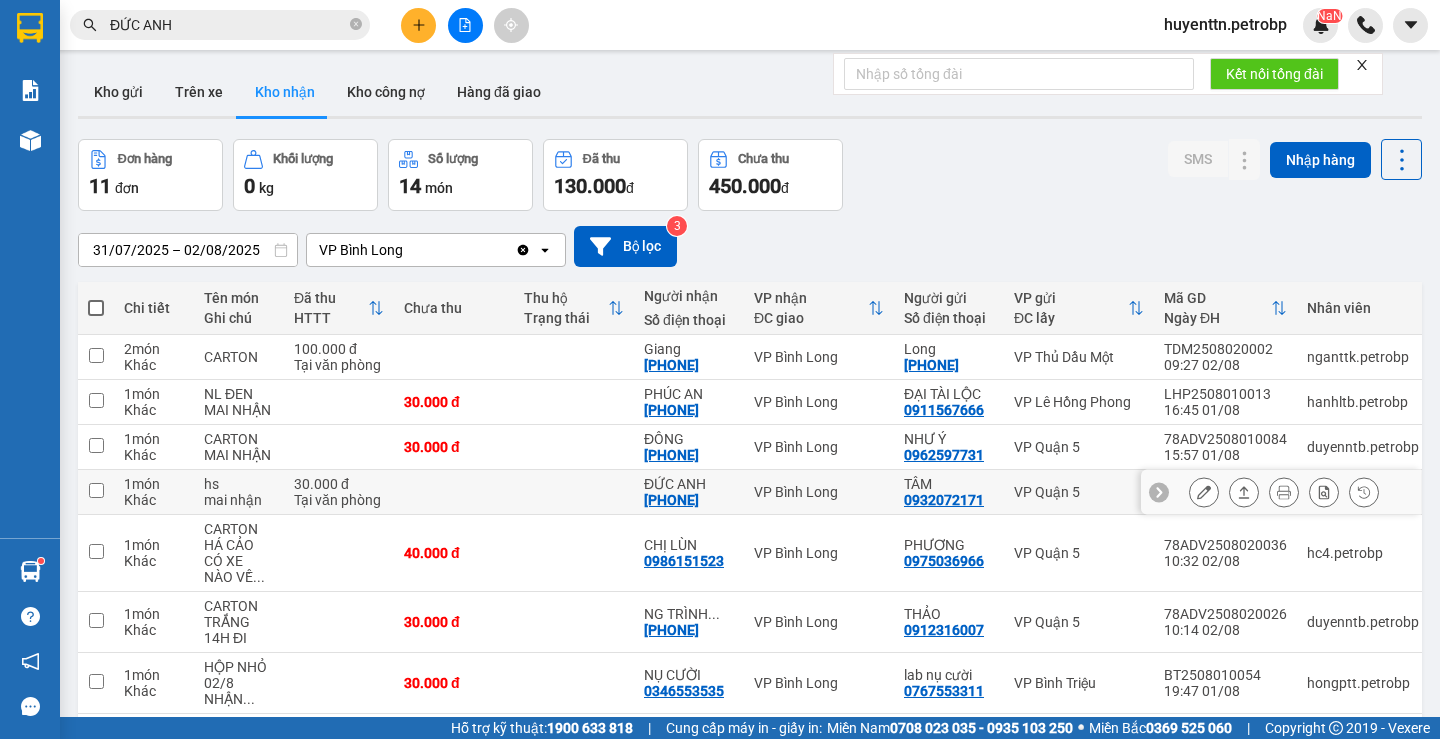 click on "[PHONE]" at bounding box center [671, 500] 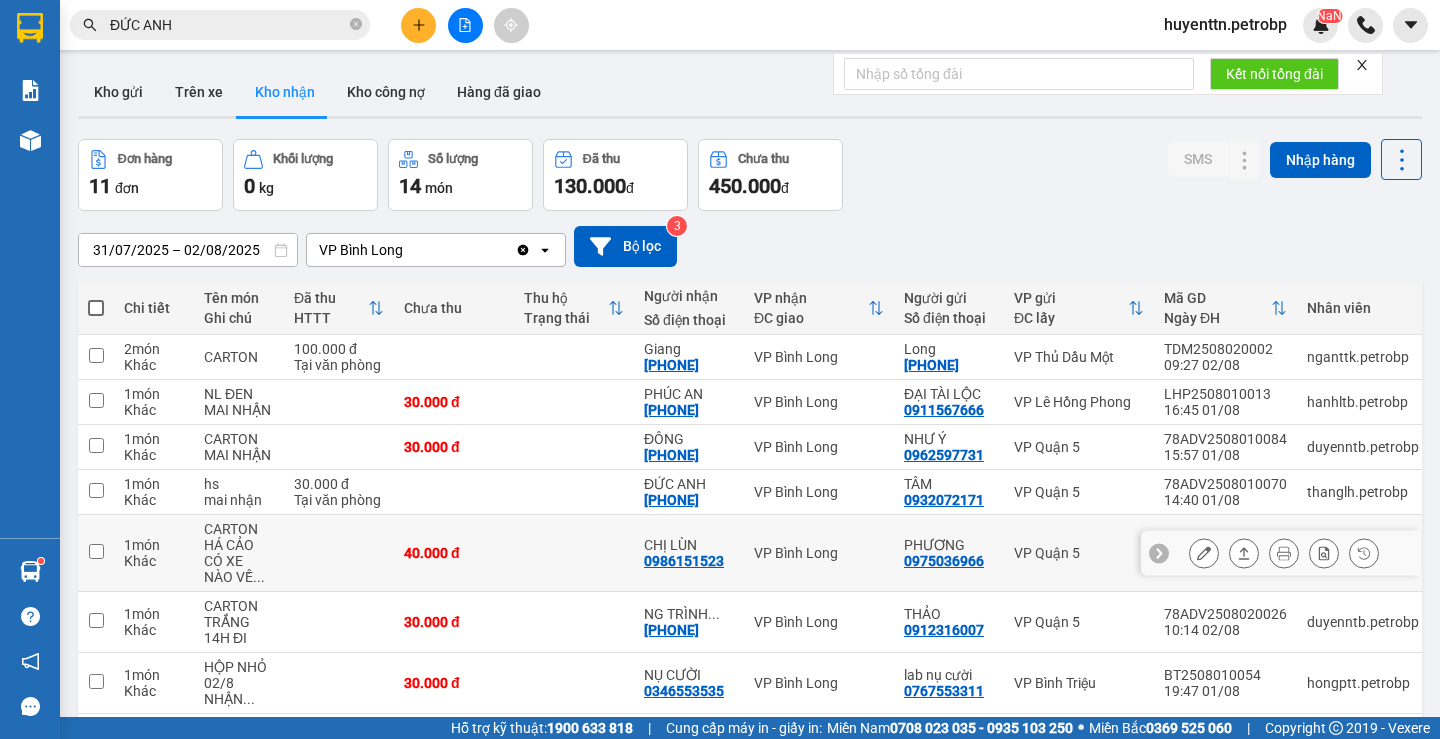 copy on "[PHONE]" 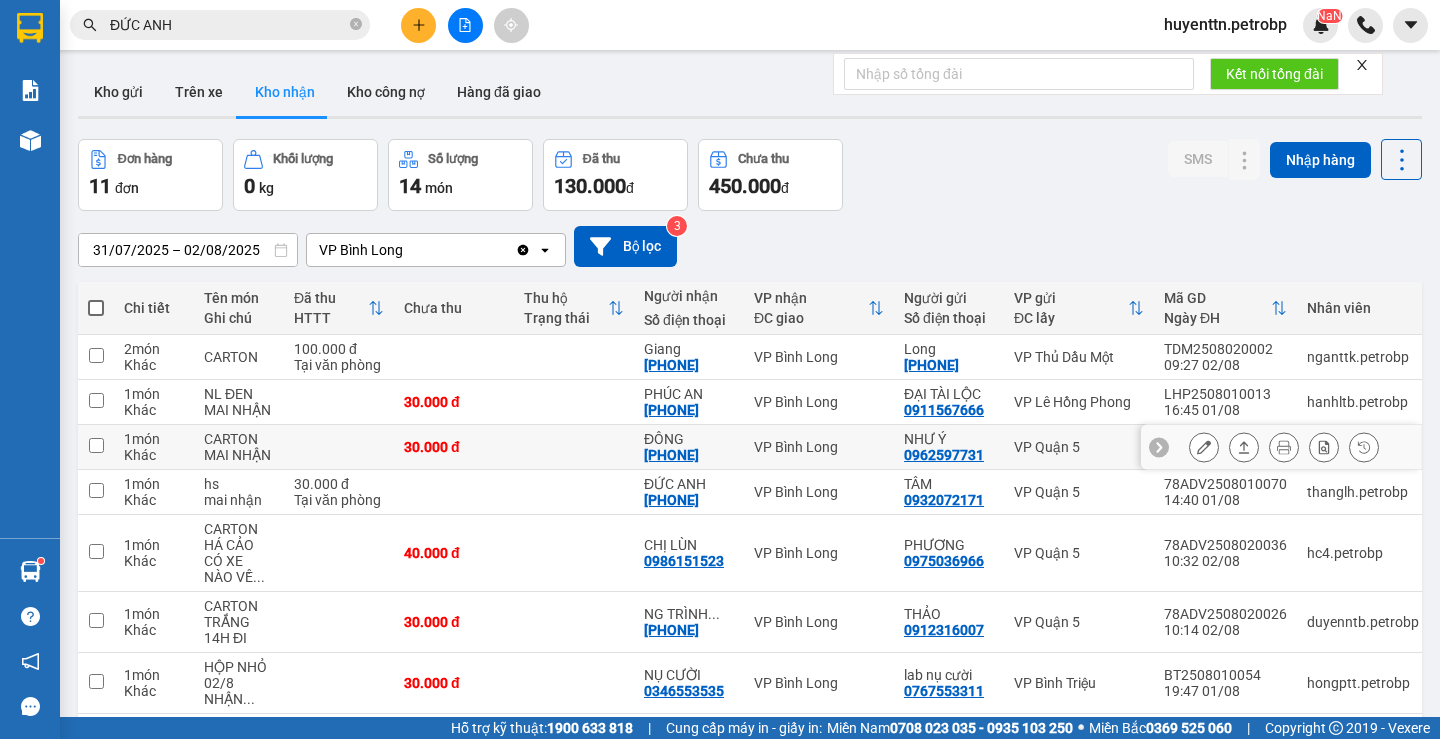 click on "[PHONE]" at bounding box center (671, 455) 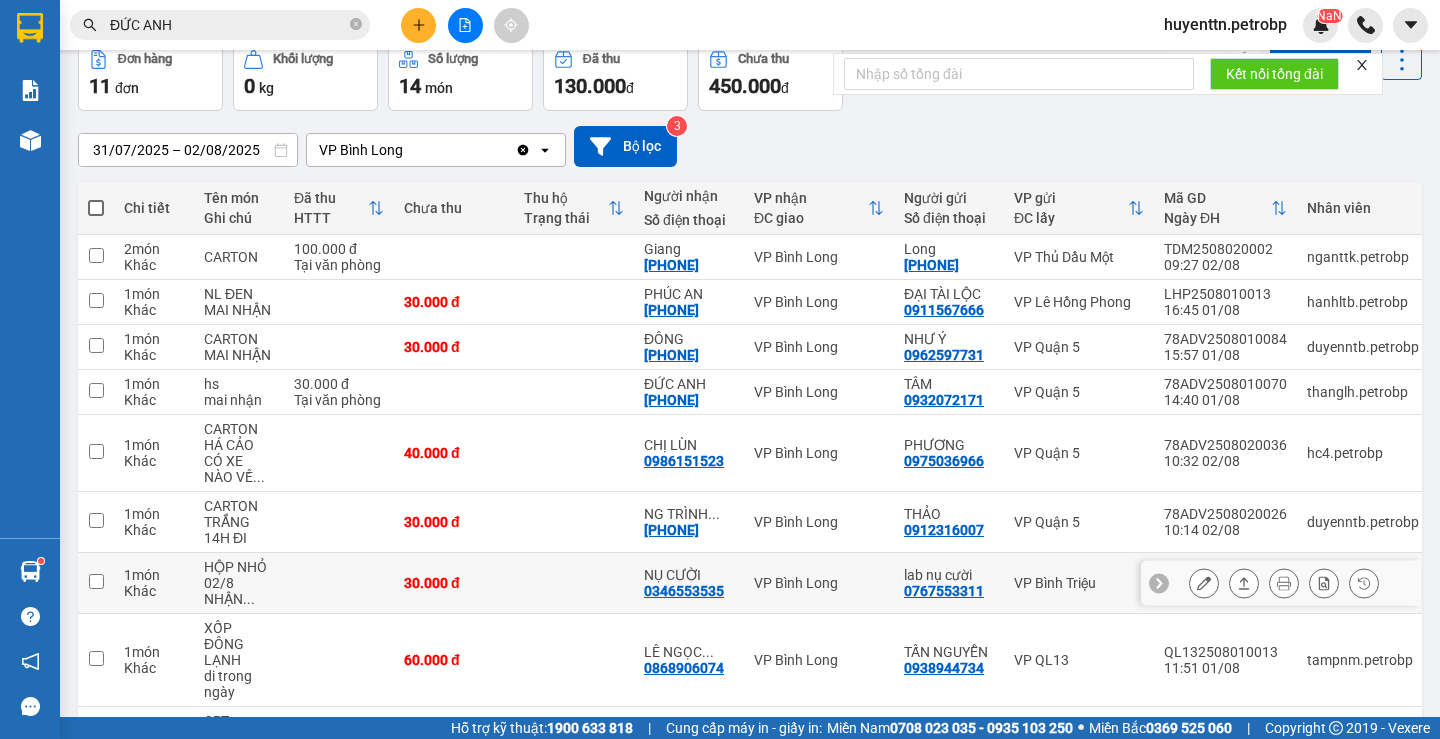 scroll, scrollTop: 300, scrollLeft: 0, axis: vertical 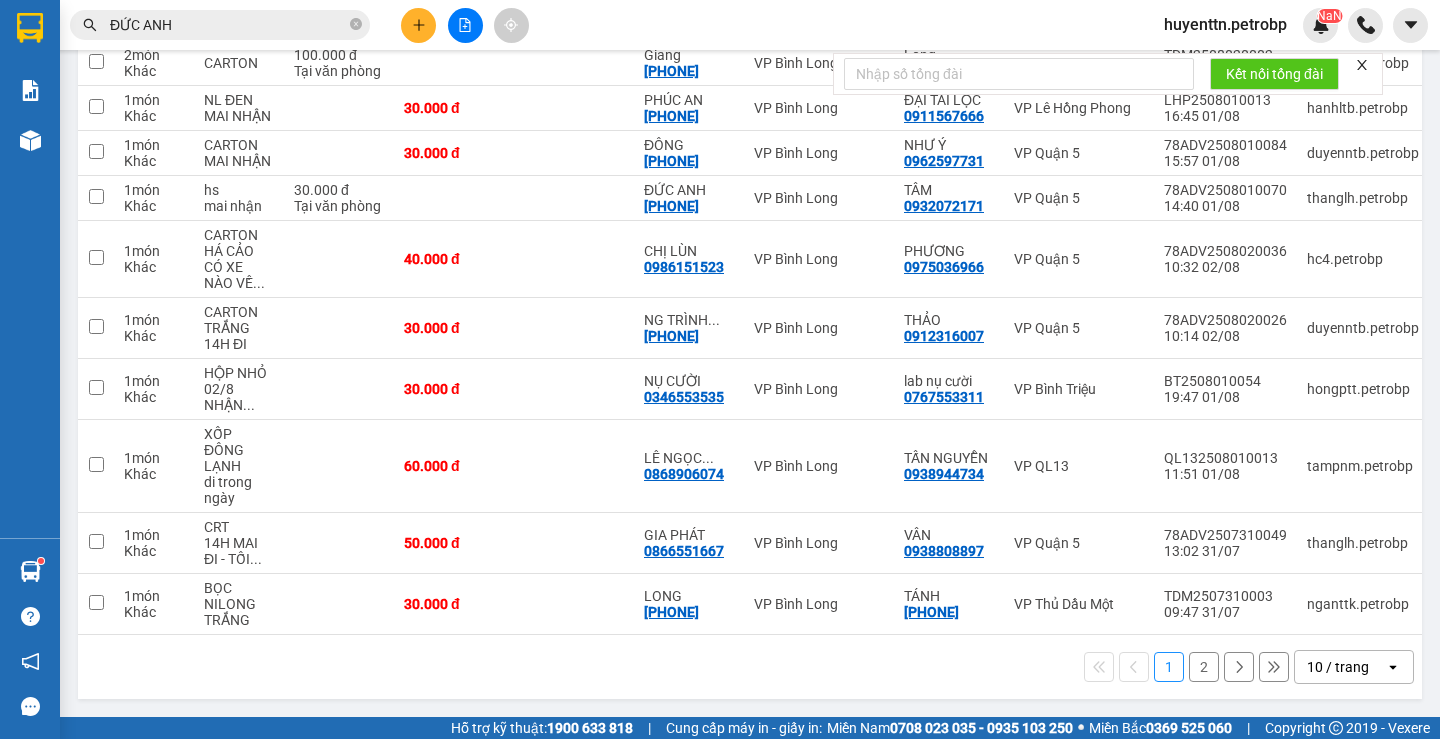 click on "2" at bounding box center (1204, 667) 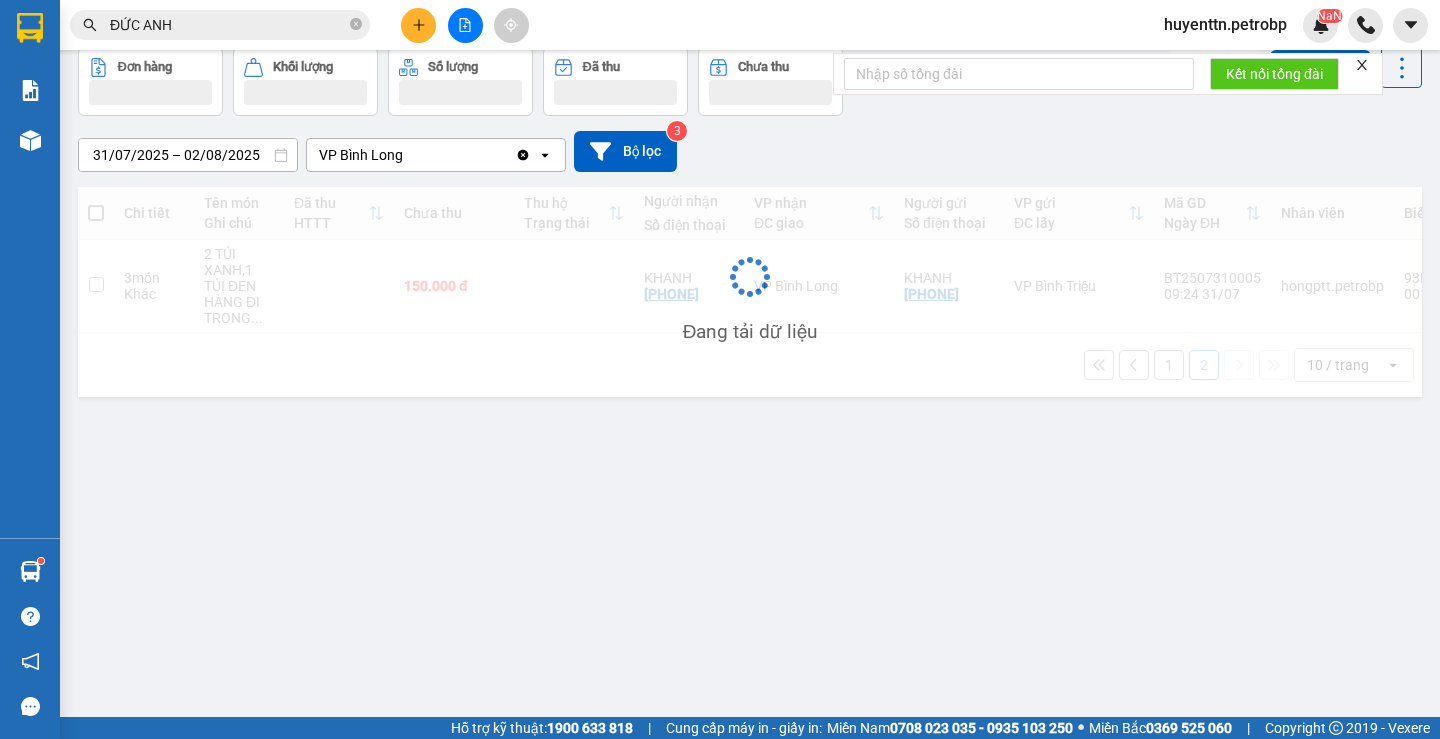 scroll, scrollTop: 92, scrollLeft: 0, axis: vertical 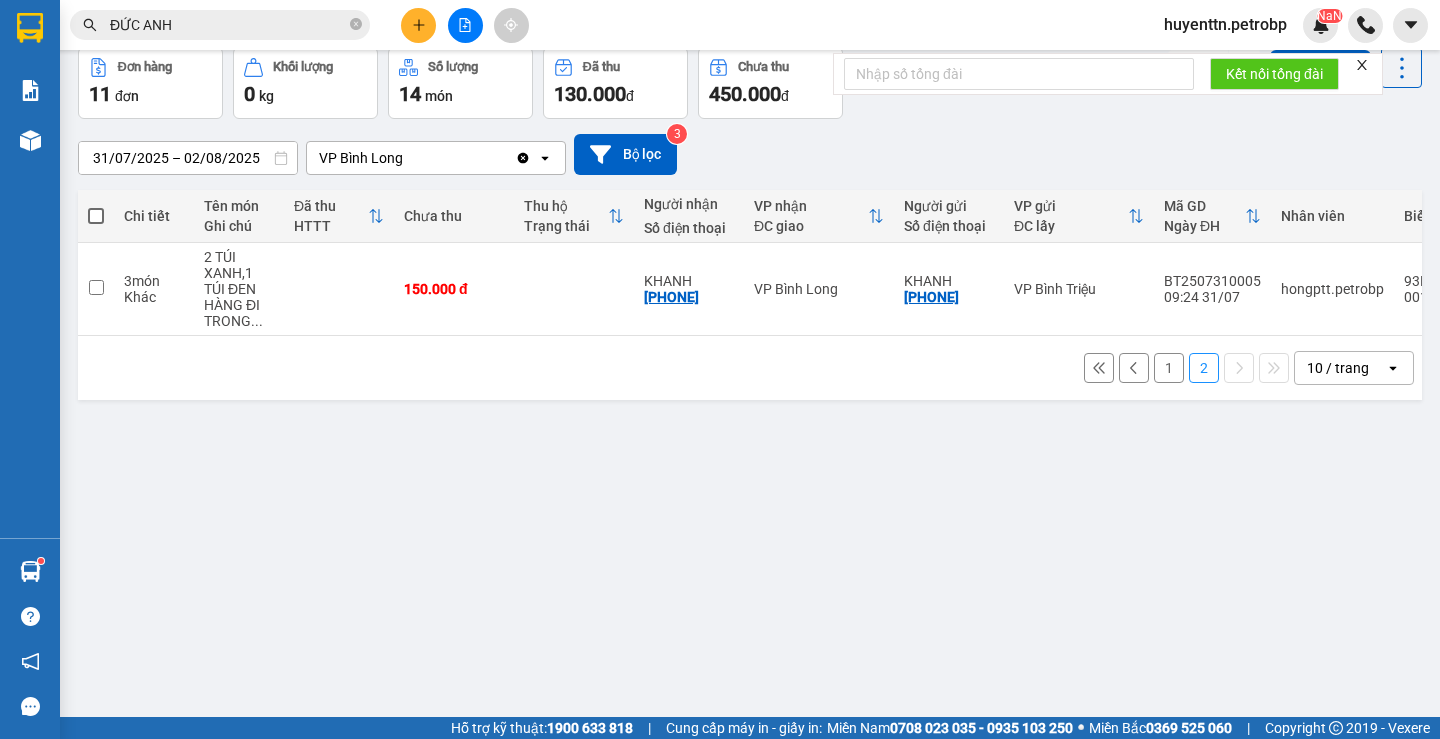 click on "1" at bounding box center (1169, 368) 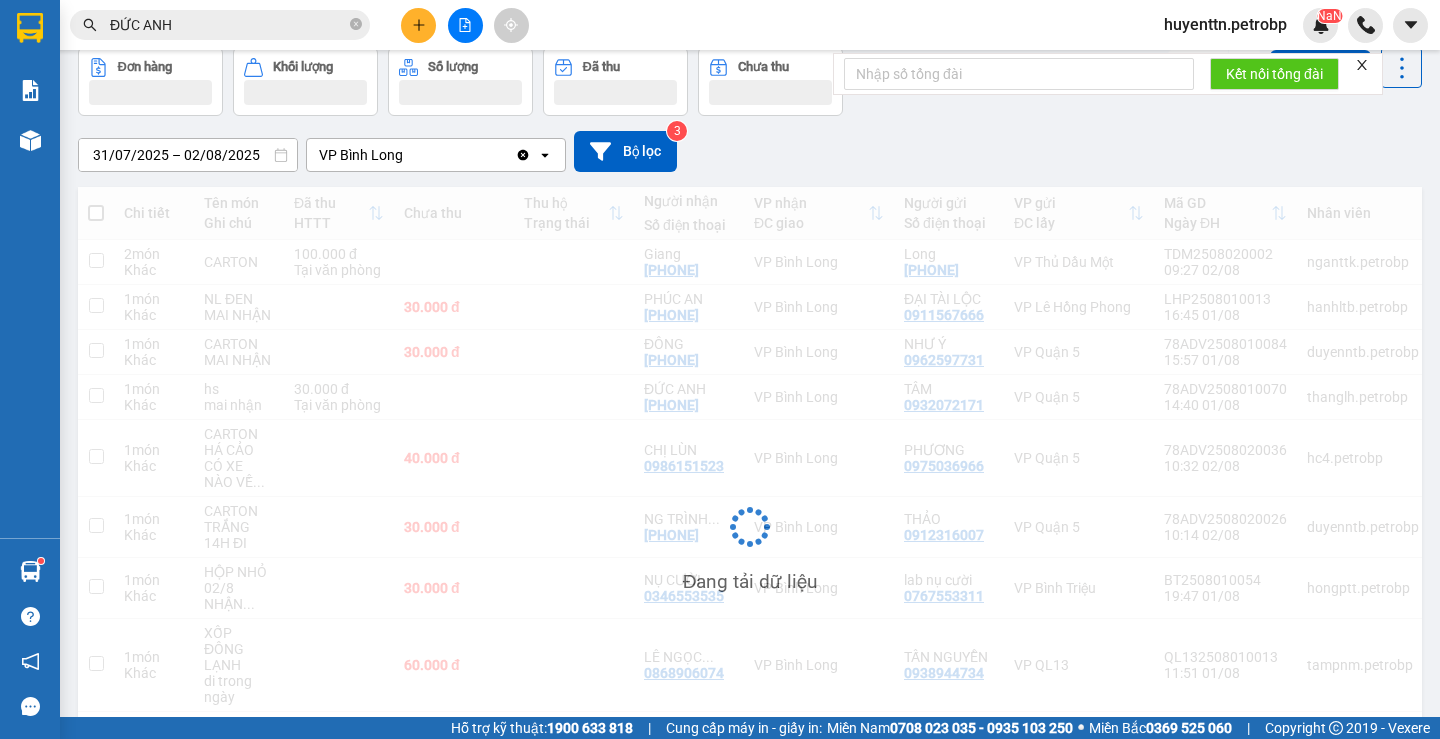scroll, scrollTop: 0, scrollLeft: 0, axis: both 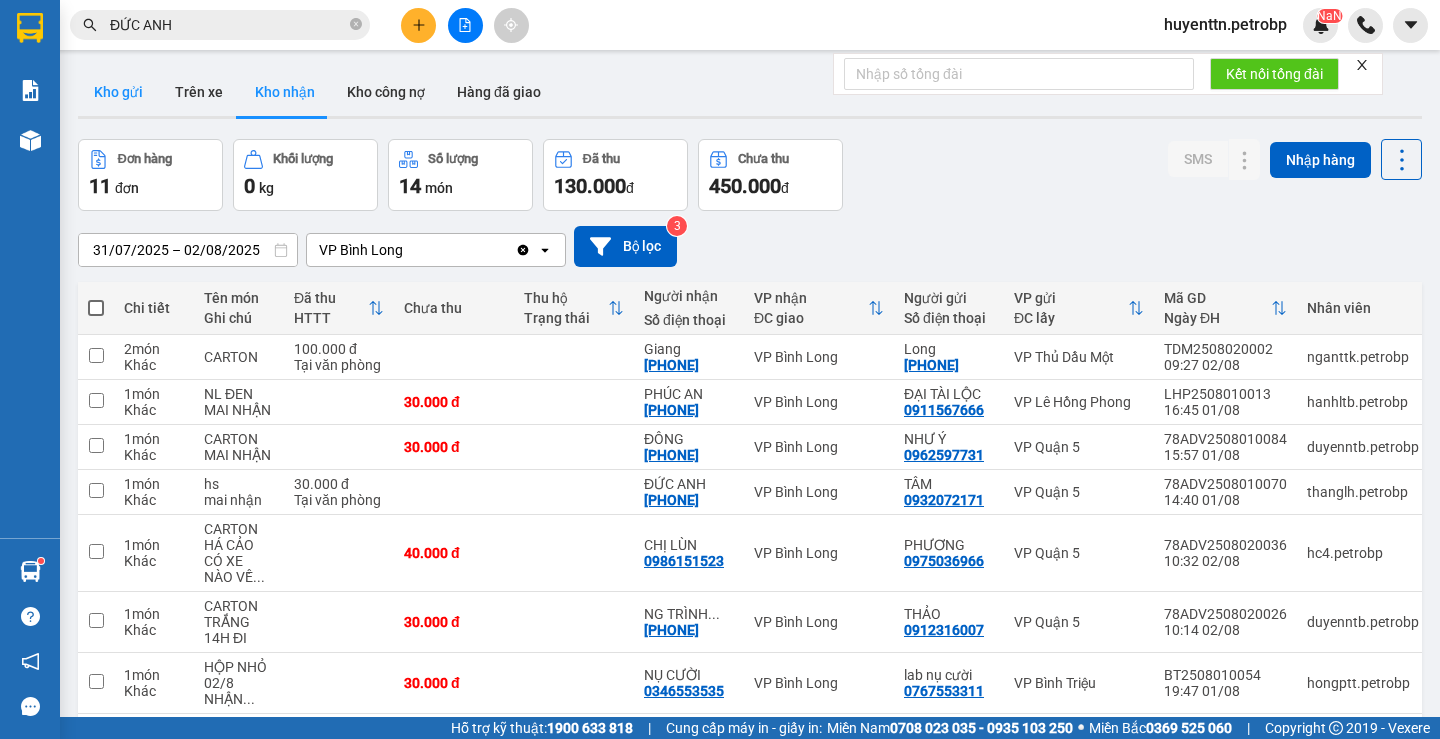 click on "Kho gửi" at bounding box center [118, 92] 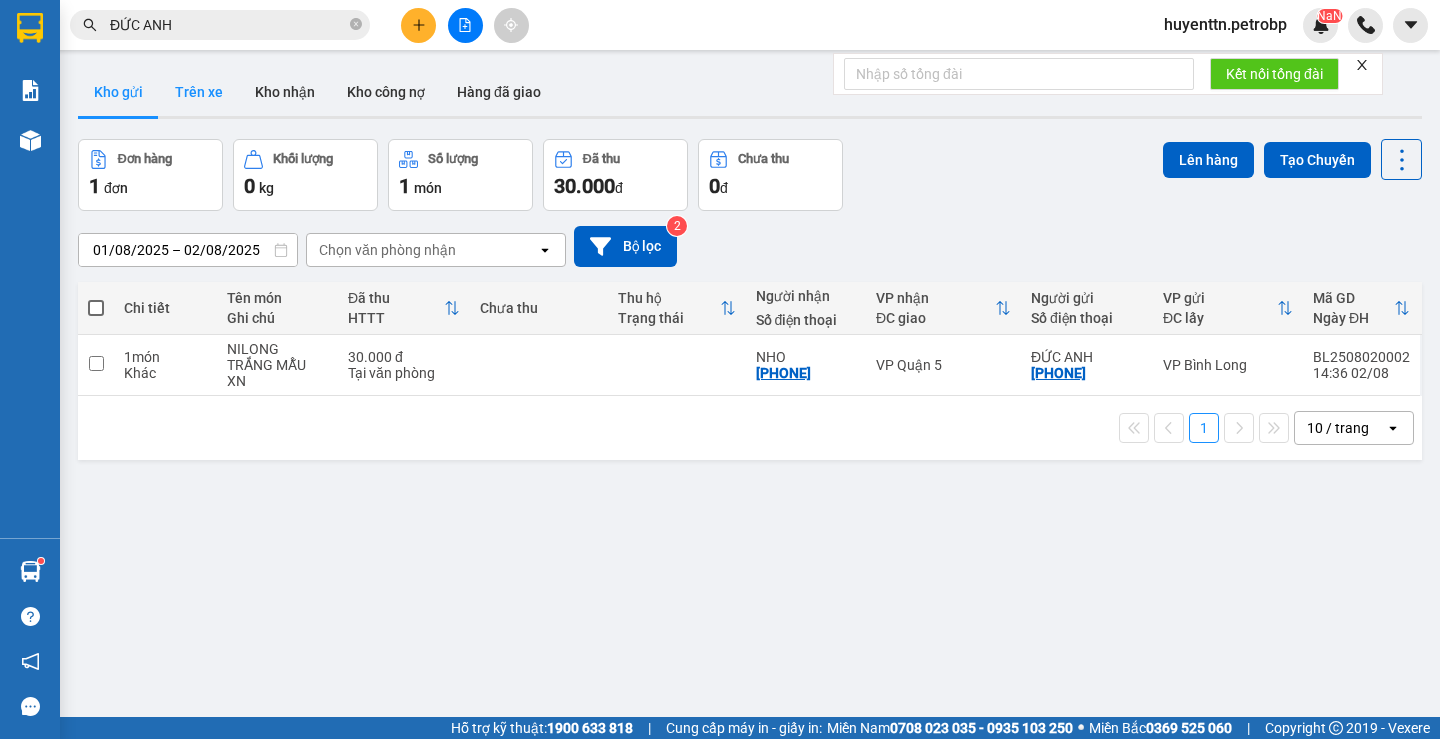 click on "Trên xe" at bounding box center [199, 92] 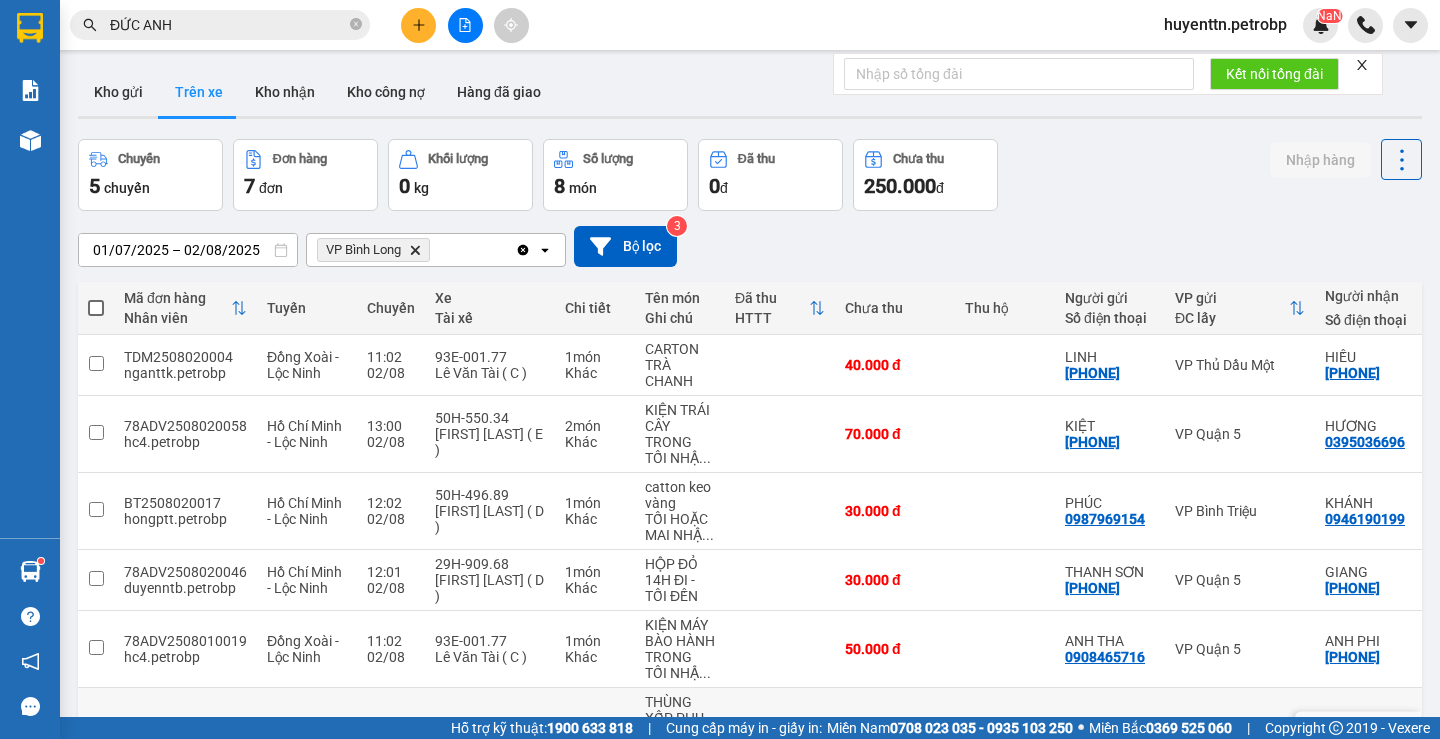 scroll, scrollTop: 231, scrollLeft: 0, axis: vertical 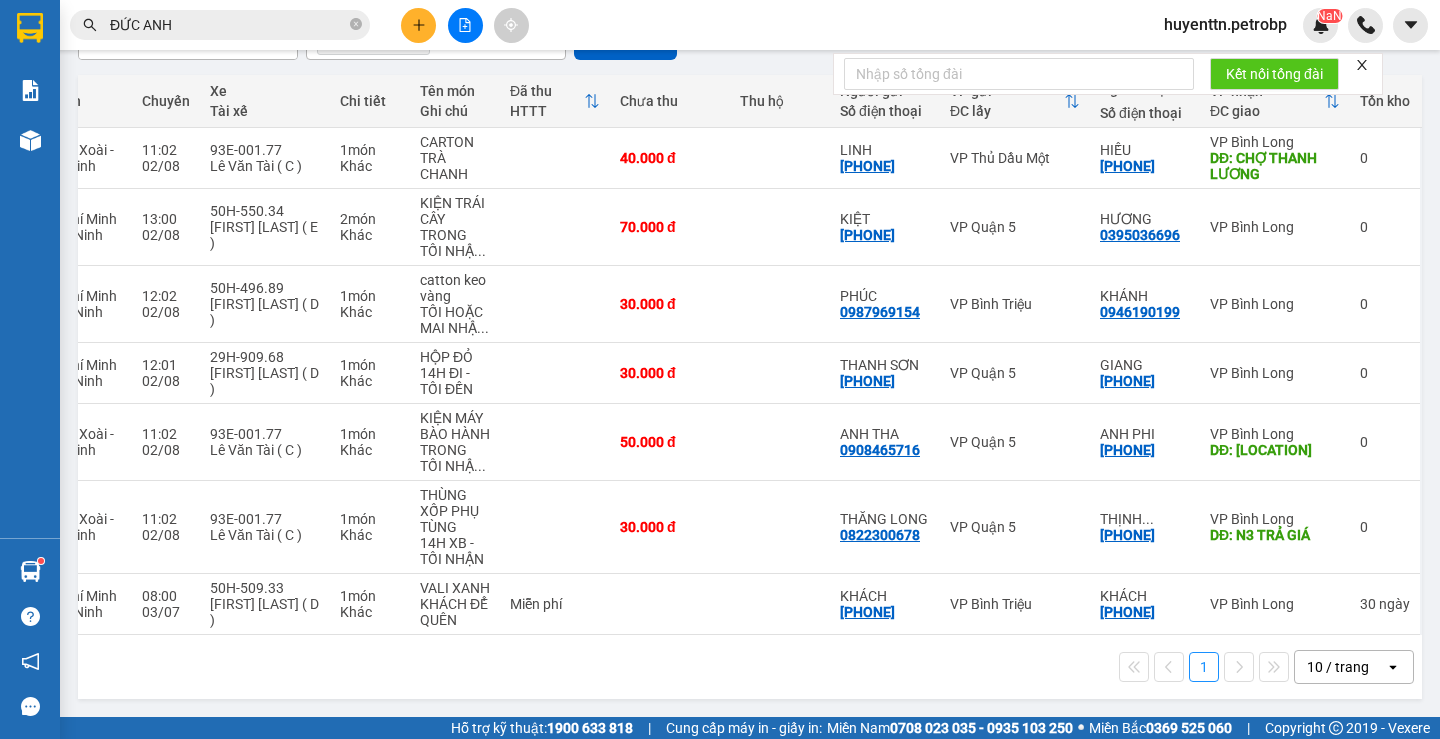 click on "huyenttn.petrobp" at bounding box center [1225, 24] 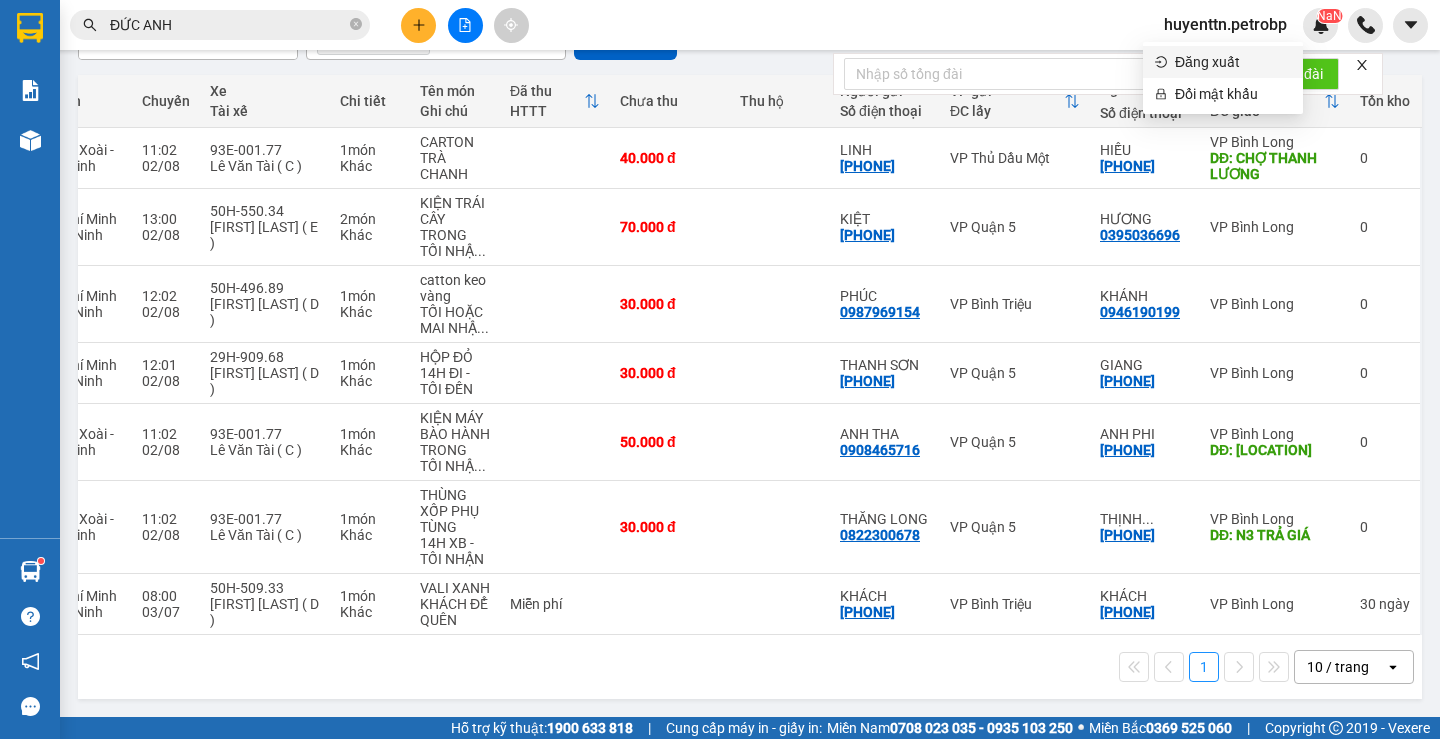 click on "Đăng xuất" at bounding box center (1223, 62) 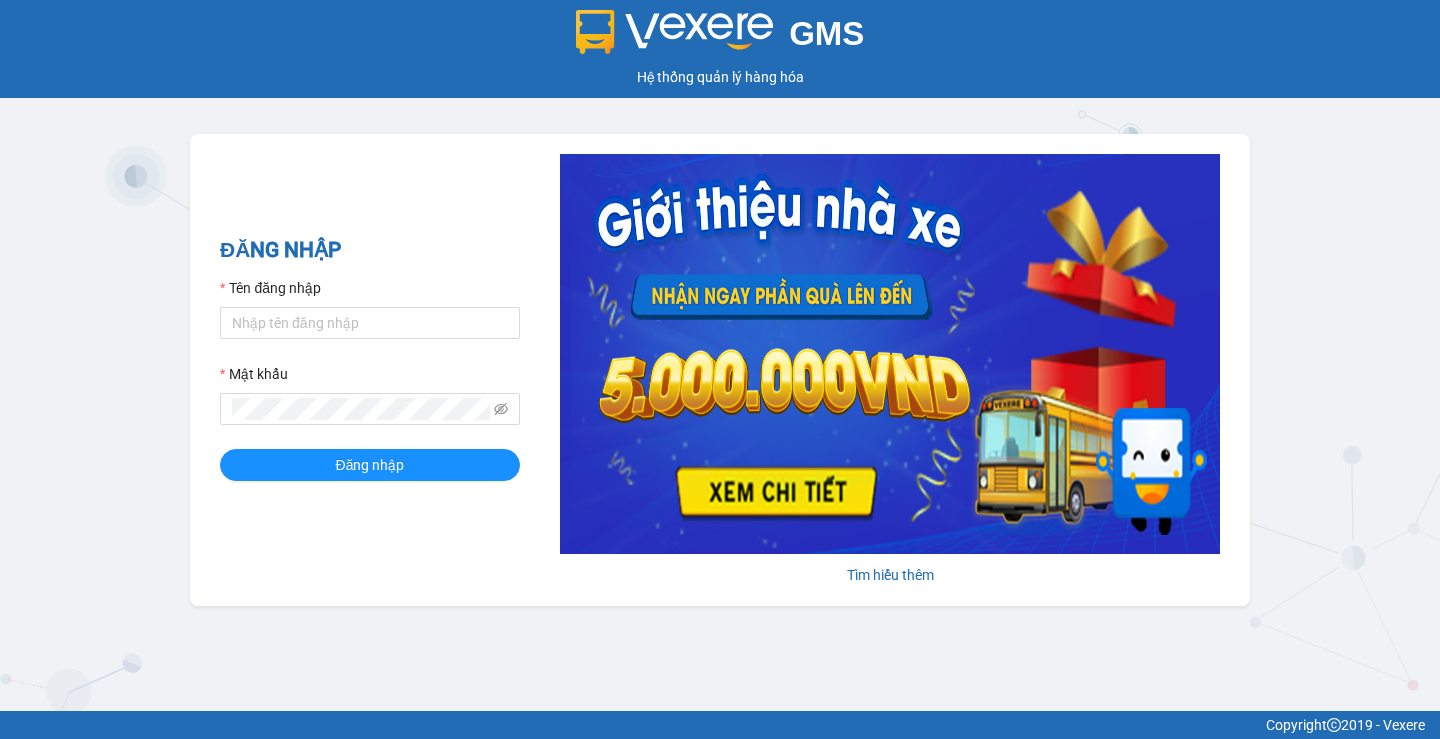 scroll, scrollTop: 0, scrollLeft: 0, axis: both 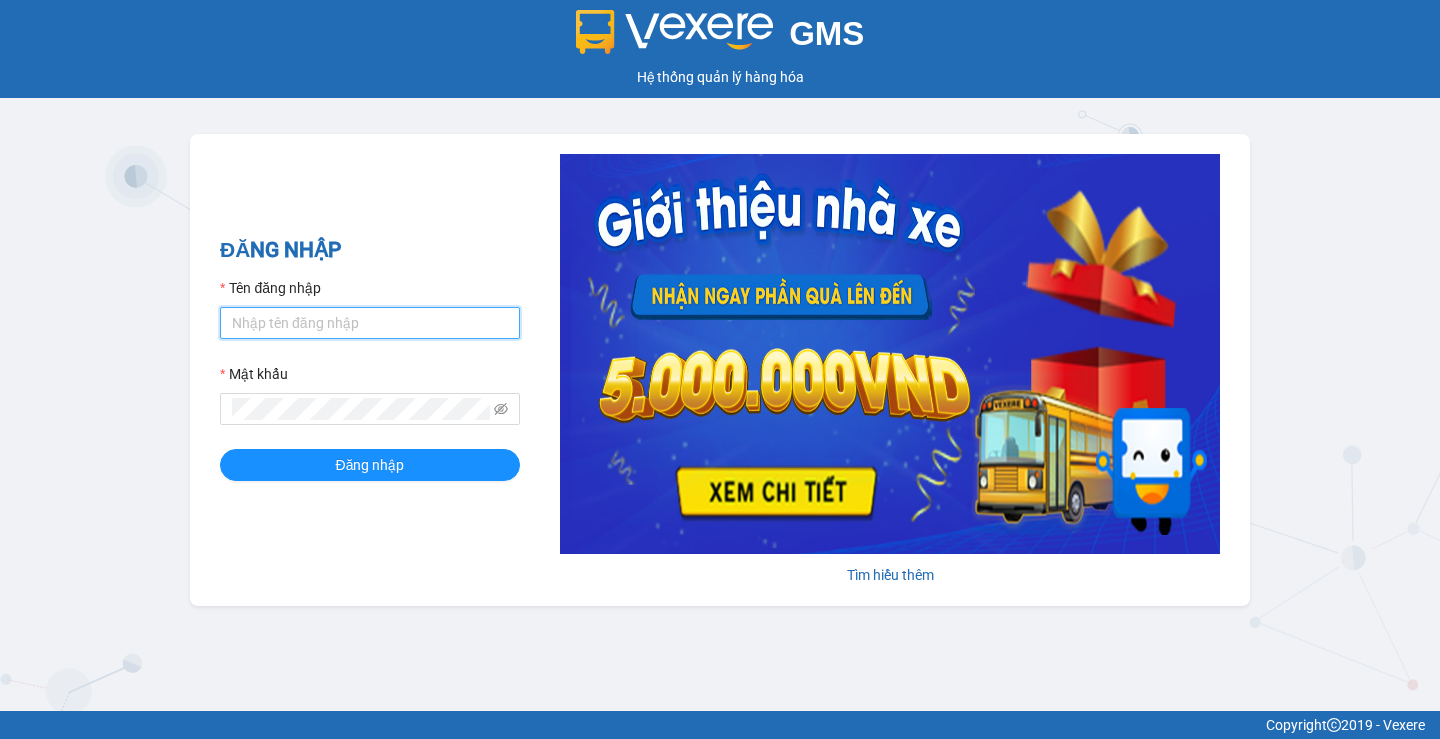 click on "Tên đăng nhập" at bounding box center [370, 323] 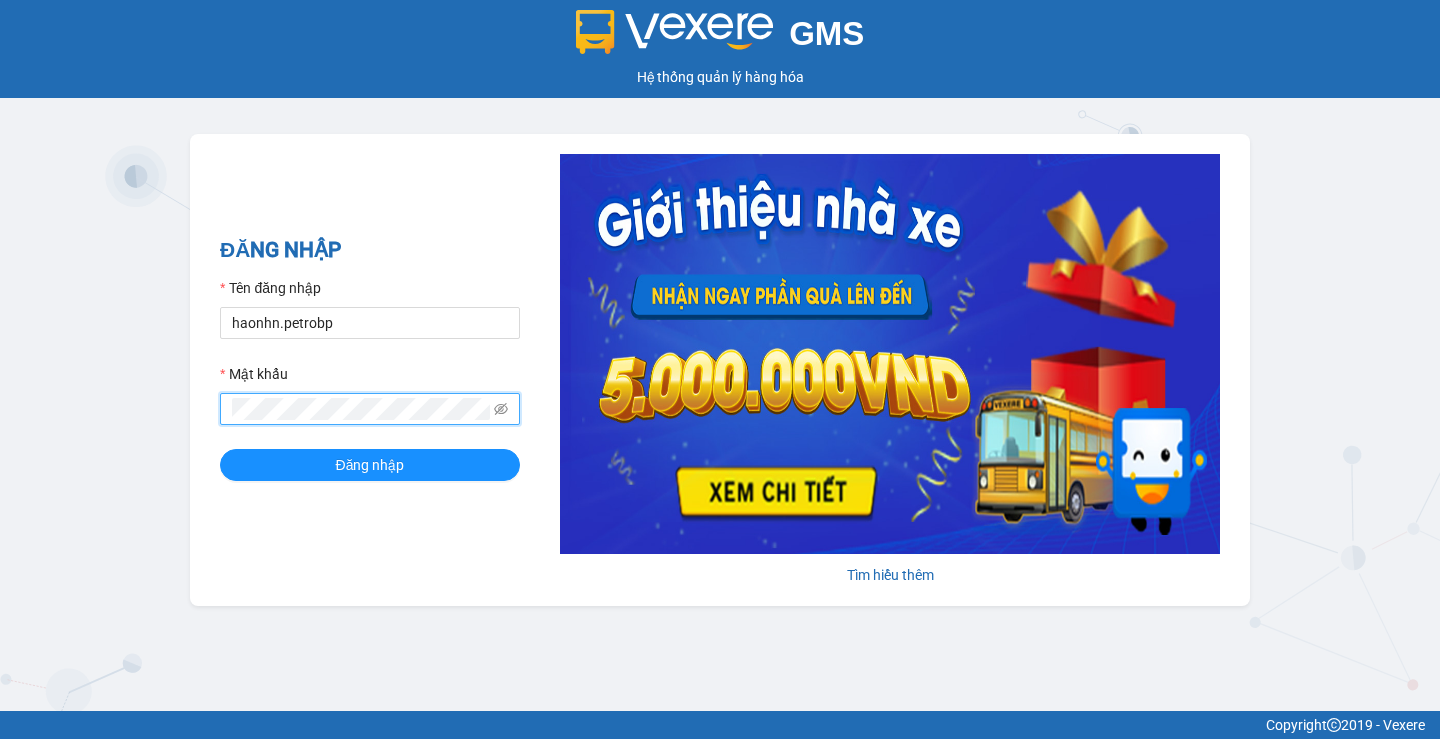 click on "Đăng nhập" at bounding box center (370, 465) 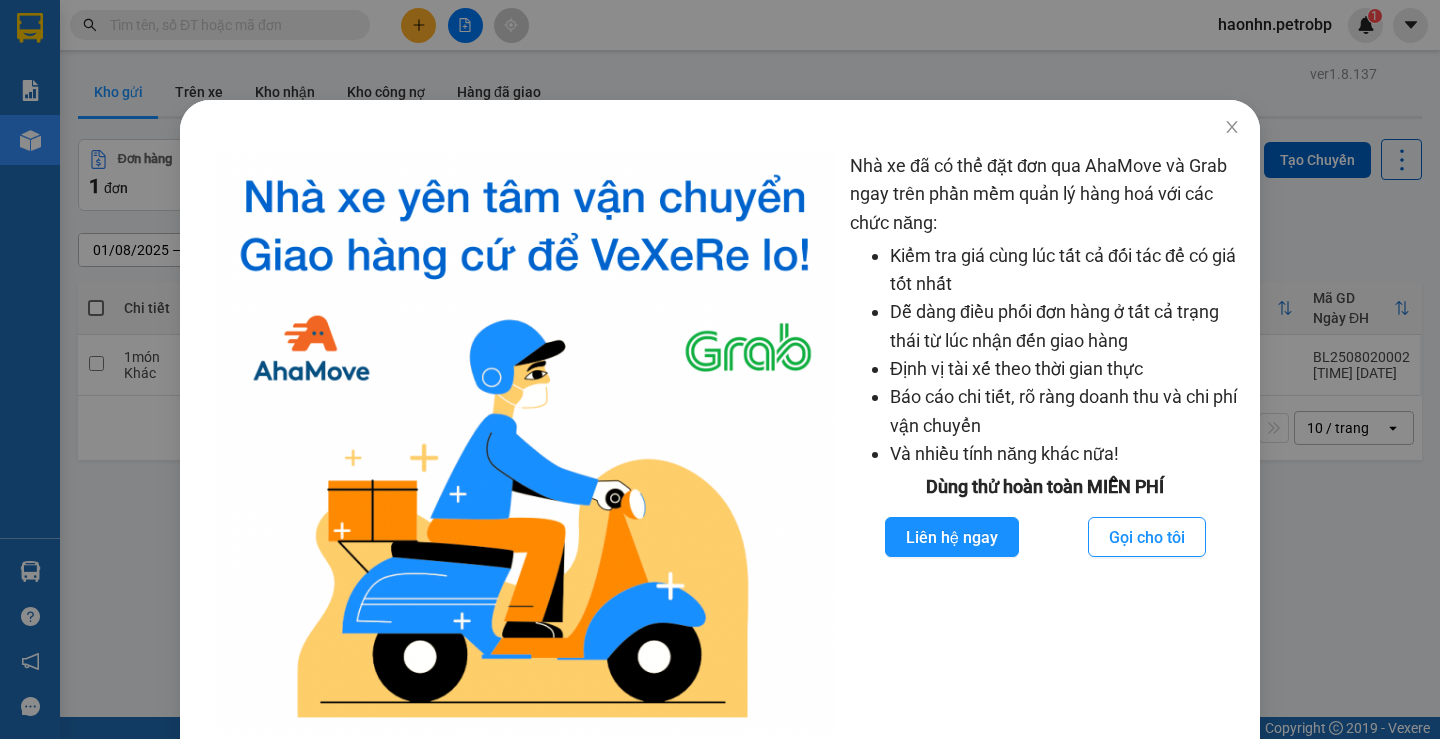 click on "Nhà xe đã có thể đặt đơn qua AhaMove và Grab ngay trên phần mềm quản lý hàng hoá với các chức năng: Kiểm tra giá cùng lúc tất cả đối tác để có giá tốt nhất Dễ dàng điều phối đơn hàng ở tất cả trạng thái từ lúc nhận đến giao hàng Định vị tài xế theo thời gian thực Báo cáo chi tiết, rõ ràng doanh thu và chi phí vận chuyển Và nhiều tính năng khác nữa! Dùng thử hoàn toàn MIỄN PHÍ Liên hệ ngay Gọi cho tôi" at bounding box center (720, 369) 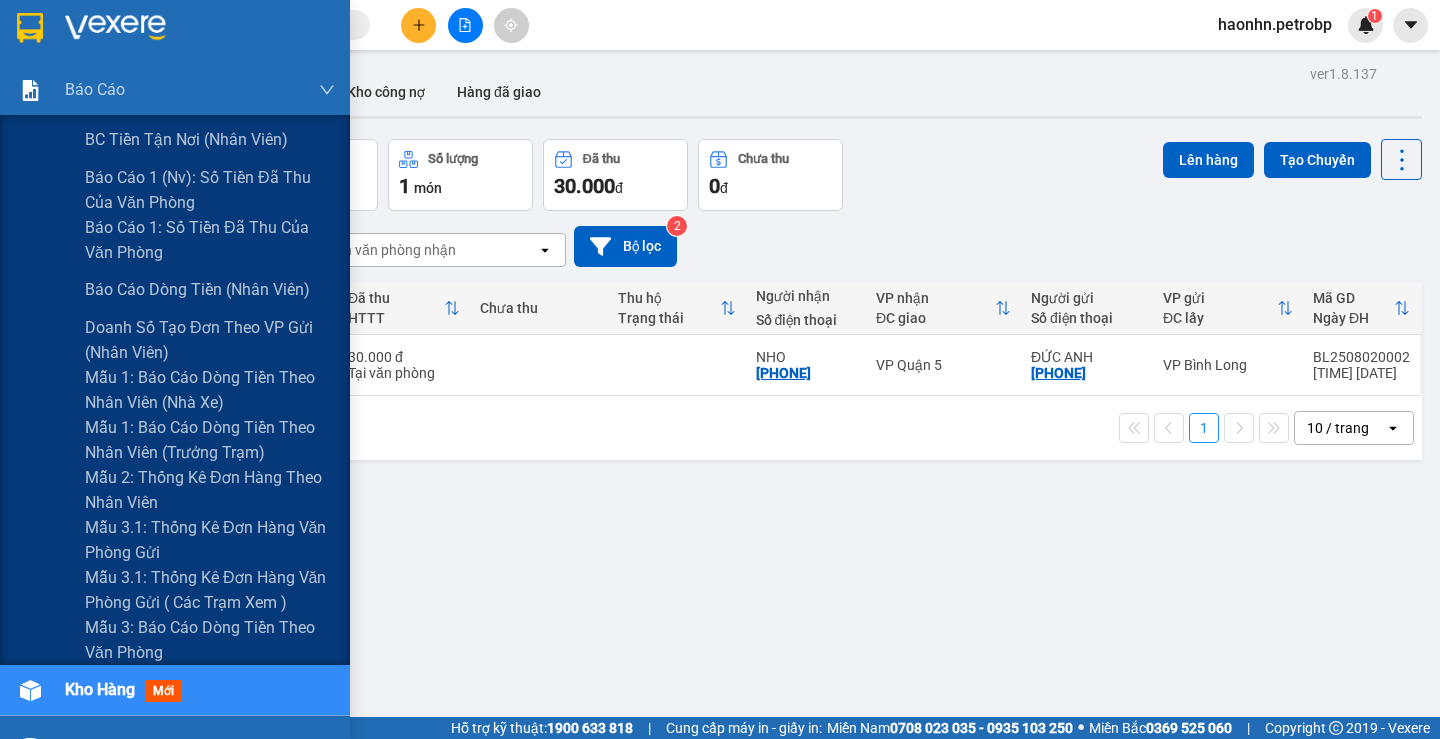 click on "Báo cáo" at bounding box center [175, 90] 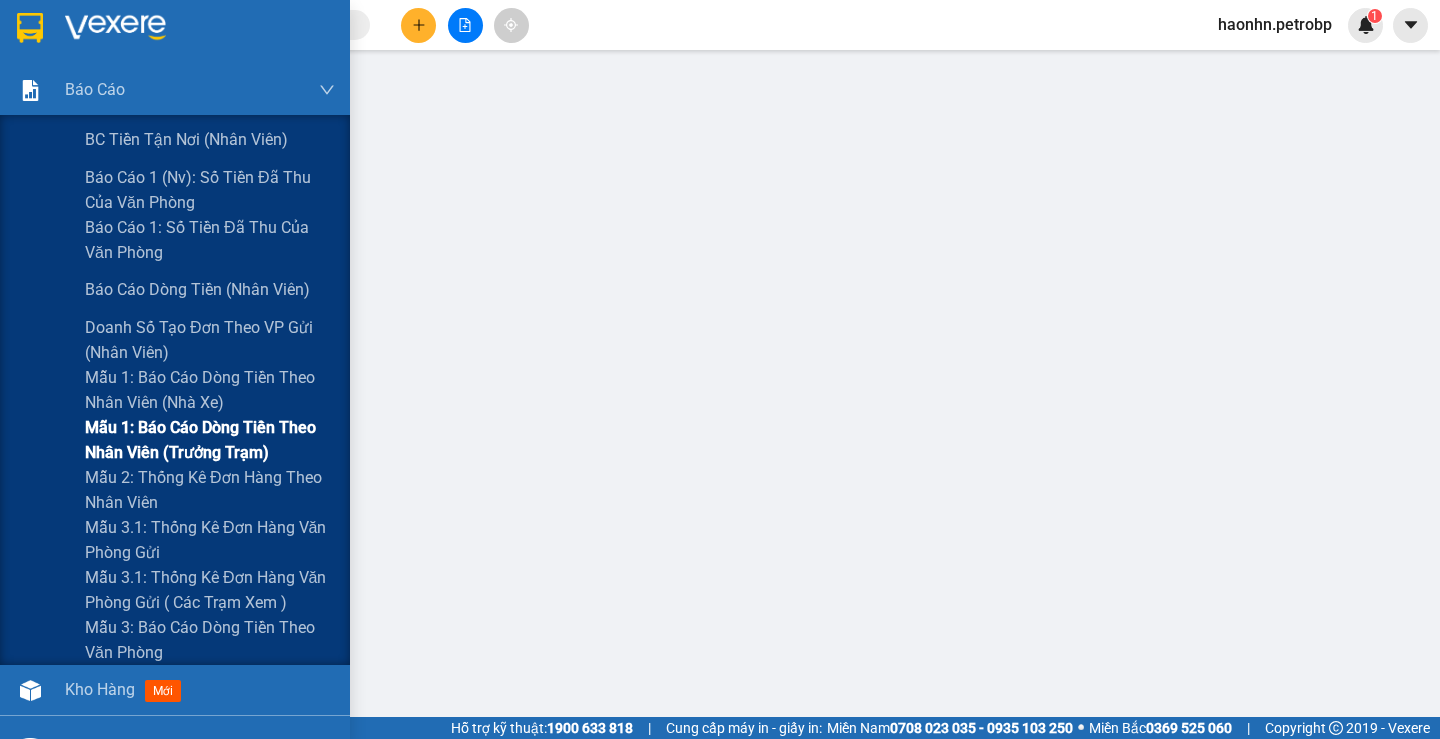 click on "Mẫu 1: Báo cáo dòng tiền theo nhân viên (trưởng trạm)" at bounding box center [210, 440] 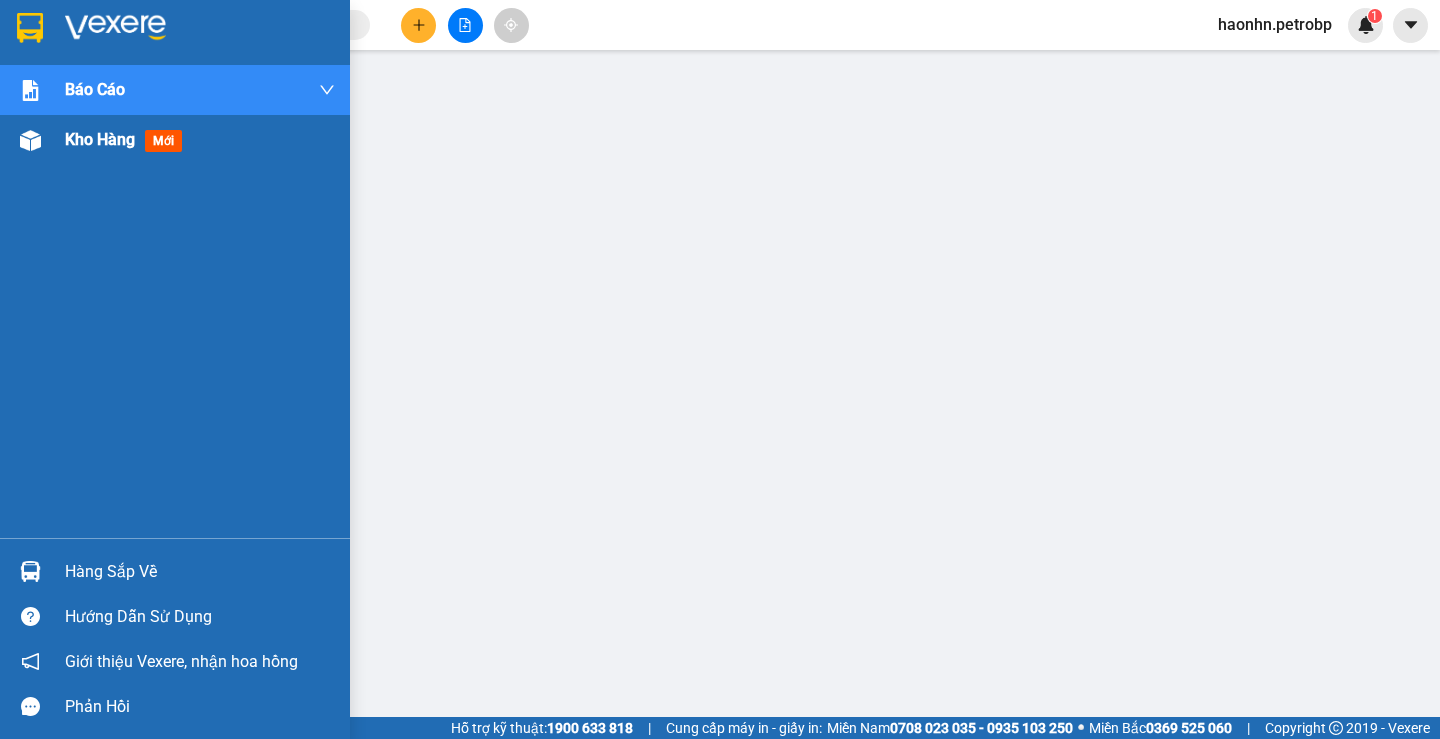 click at bounding box center (30, 140) 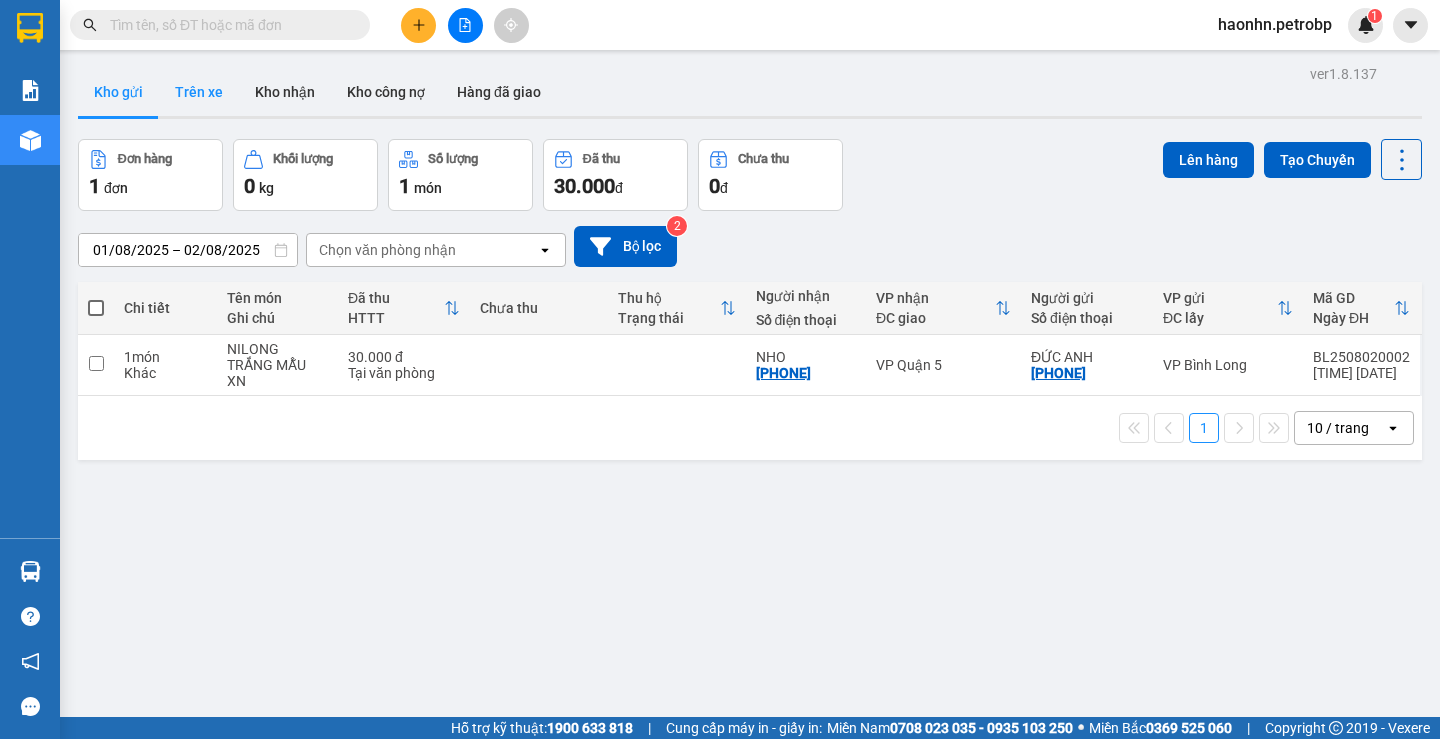 click on "Trên xe" at bounding box center (199, 92) 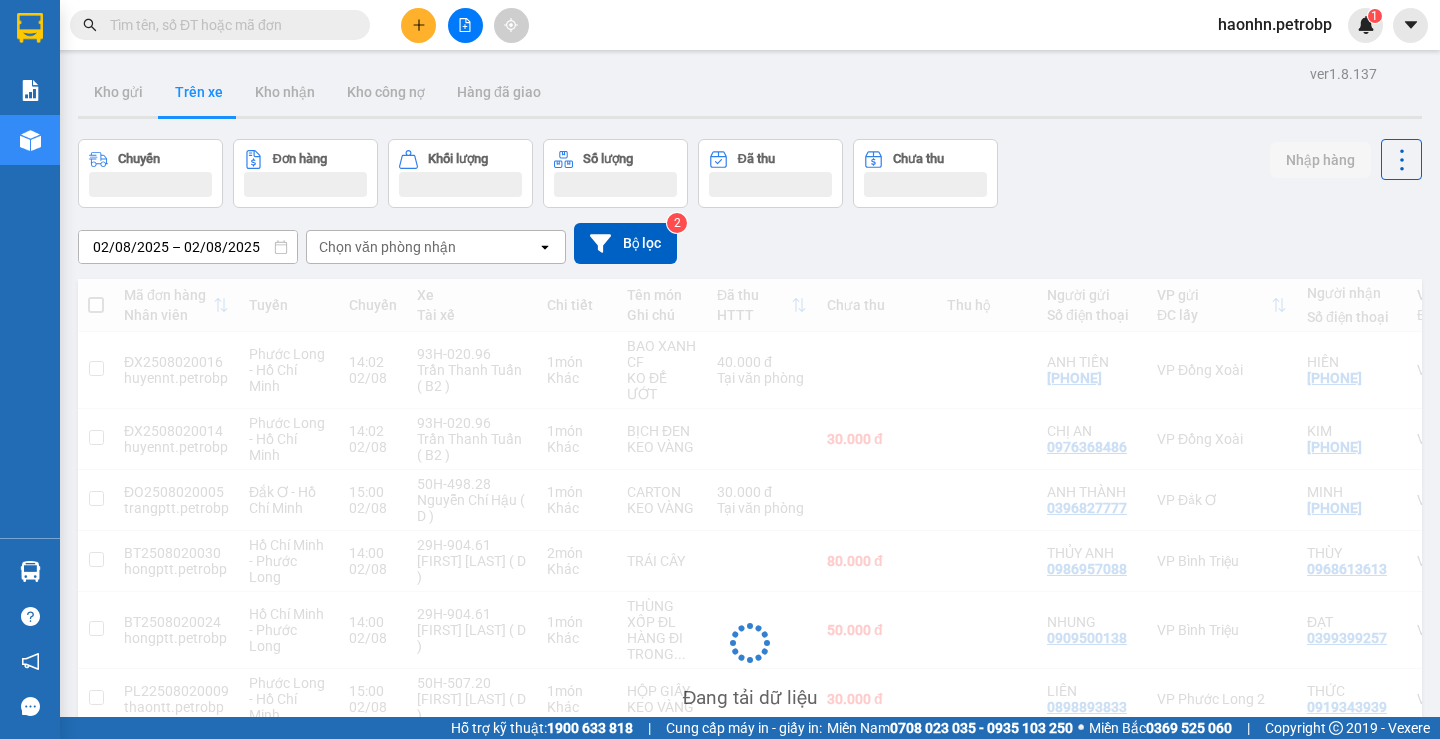 click on "Chọn văn phòng nhận" at bounding box center [387, 247] 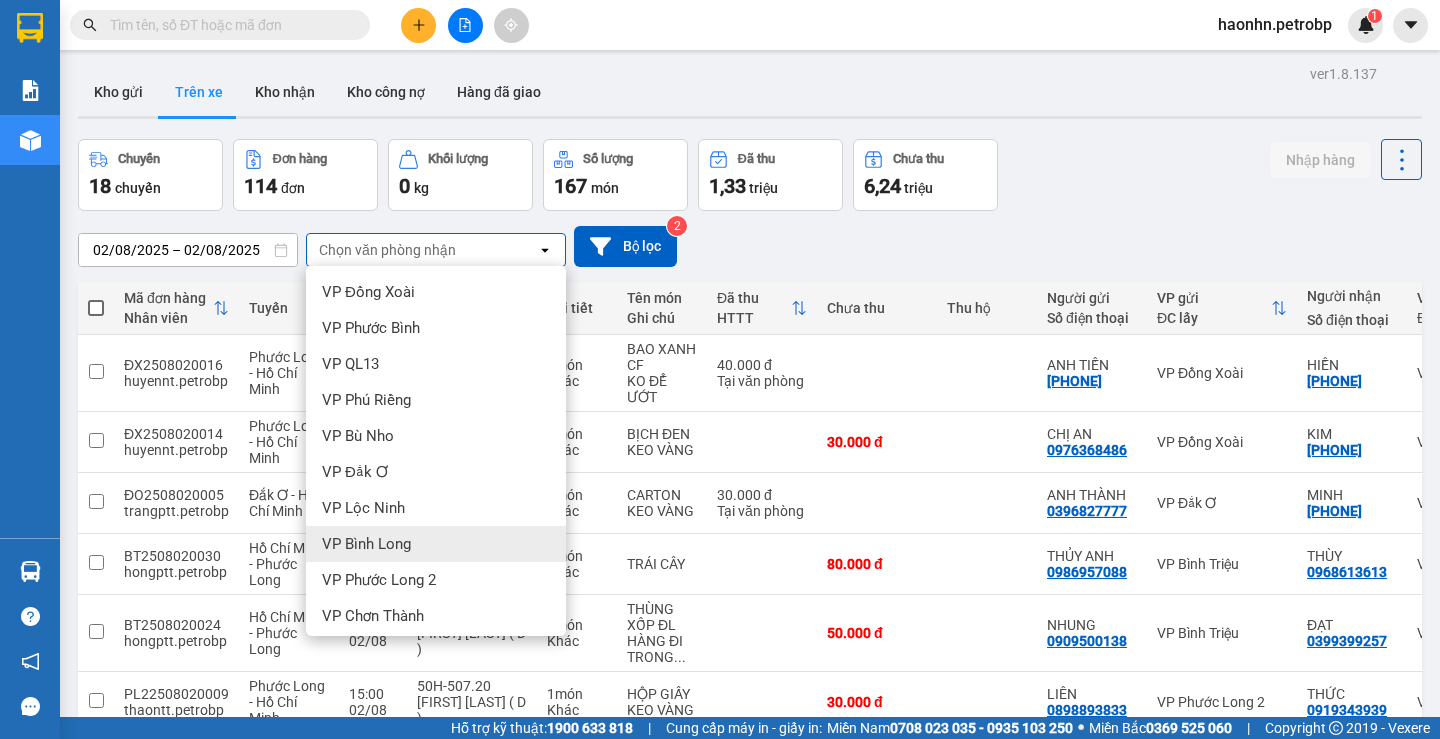 click on "VP Bình Long" at bounding box center [436, 544] 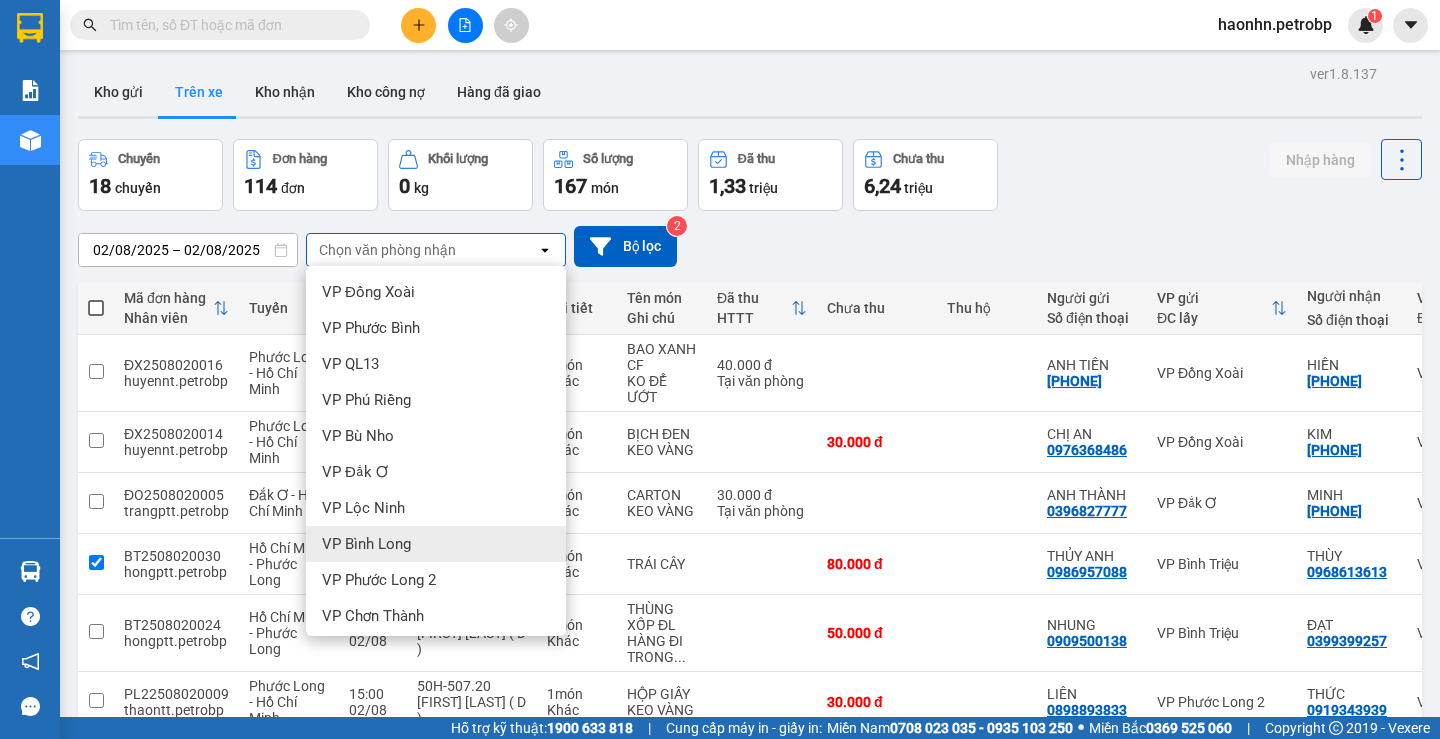 checkbox on "false" 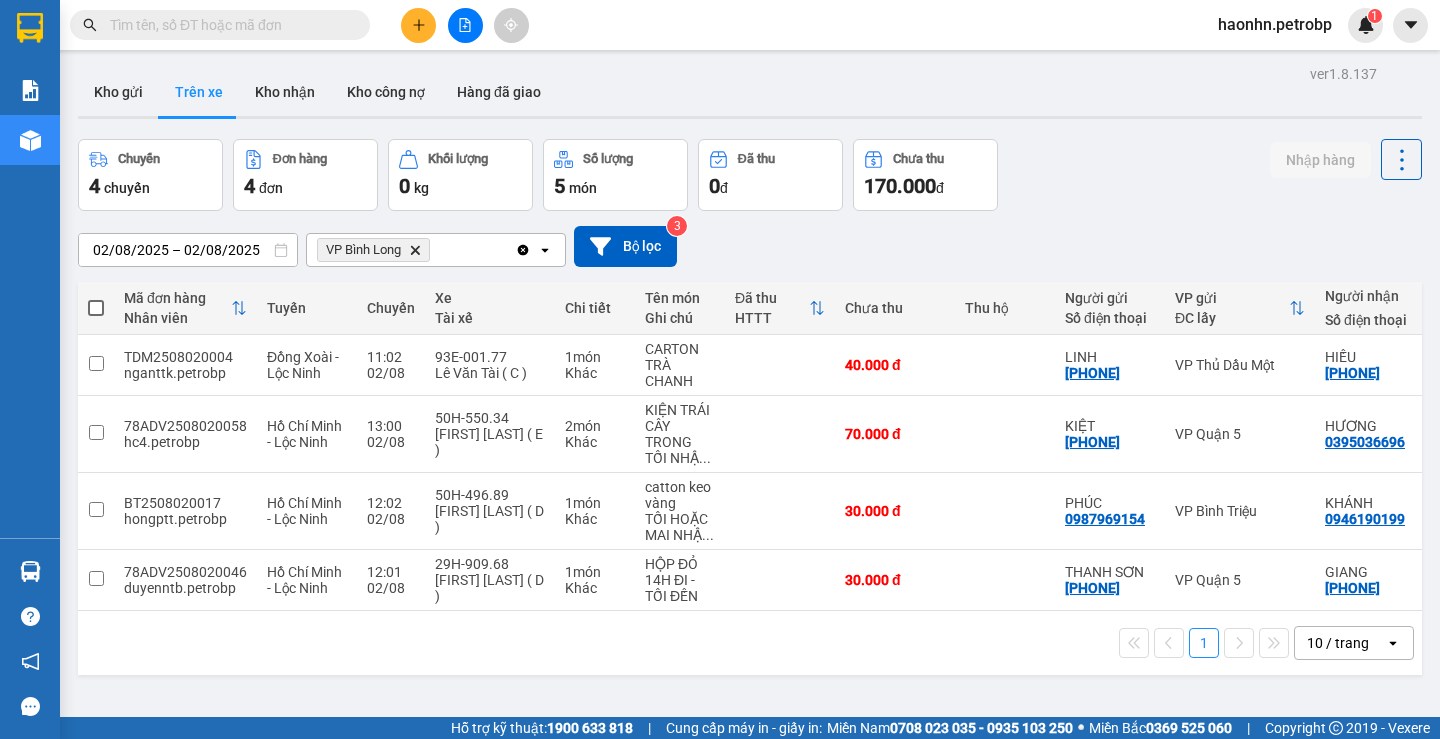 click on "02/08/2025 – 02/08/2025 Press the down arrow key to interact with the calendar and select a date. Press the escape button to close the calendar. Selected date range is from 02/08/2025 to 02/08/2025. VP Bình Long Delete Clear all open Bộ lọc 3" at bounding box center [750, 246] 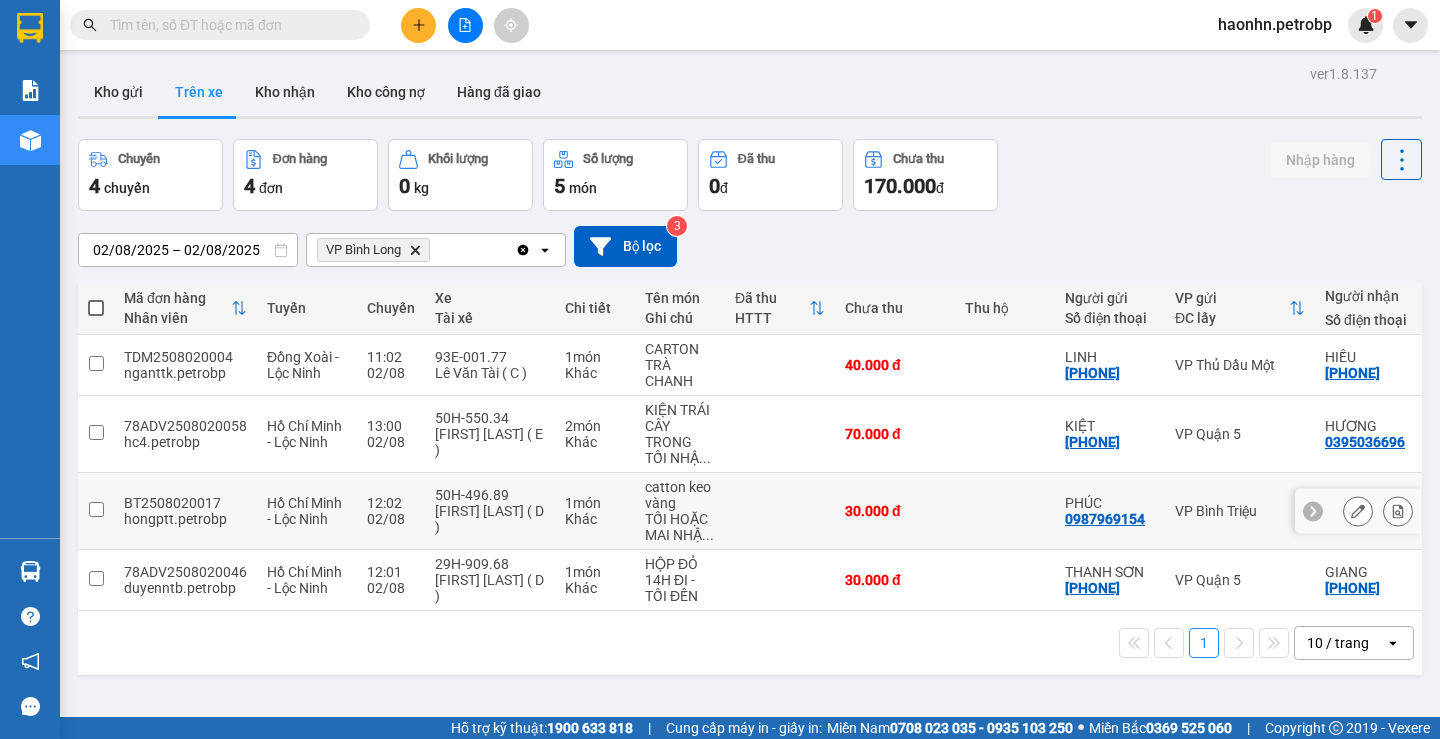 click at bounding box center [1005, 511] 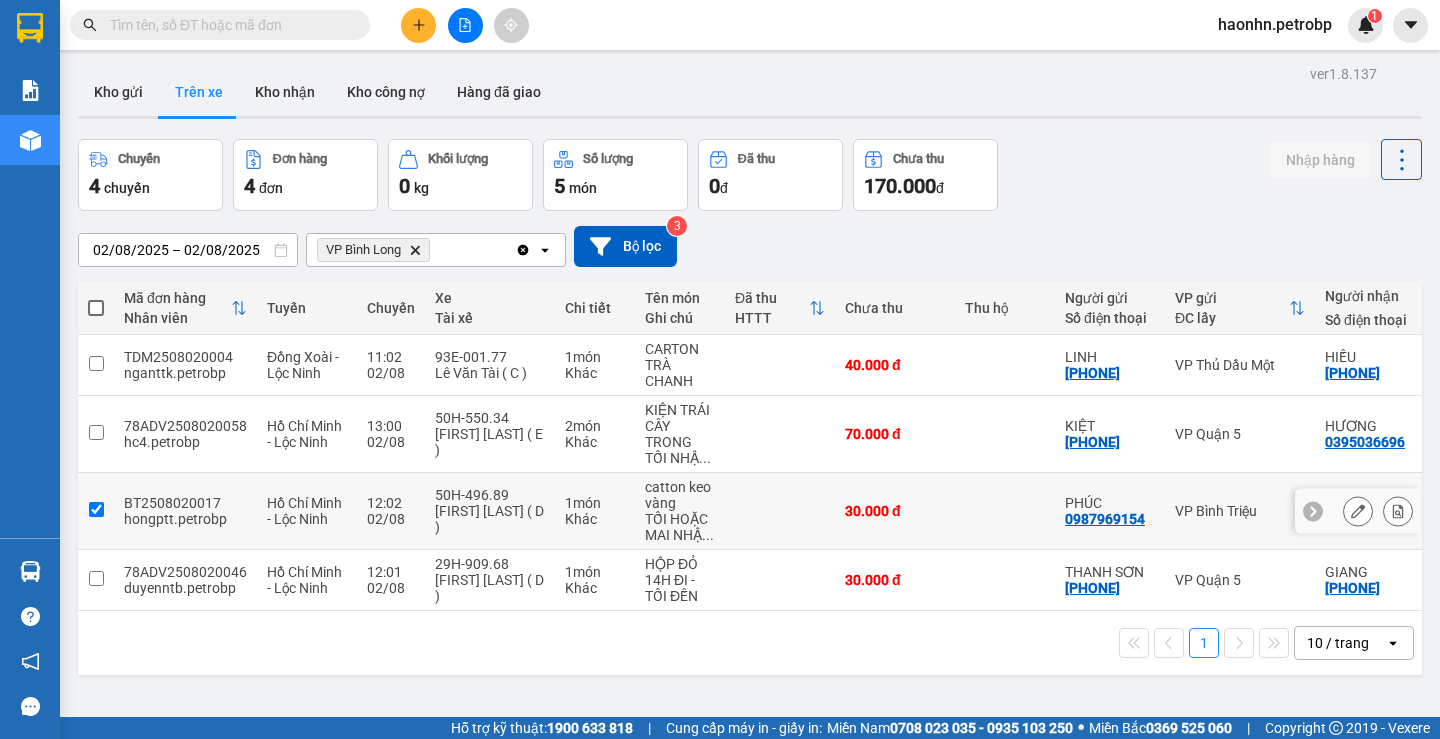 checkbox on "true" 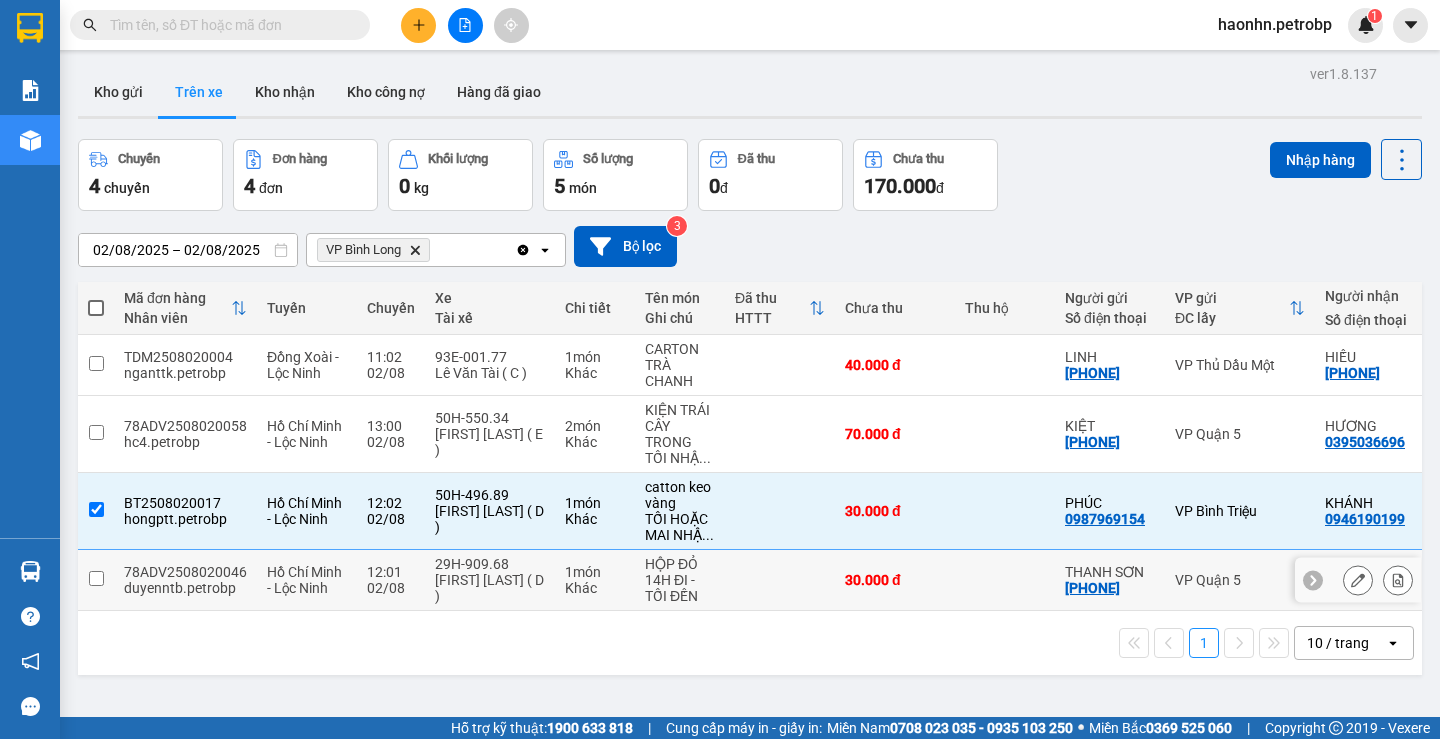 click at bounding box center (1005, 580) 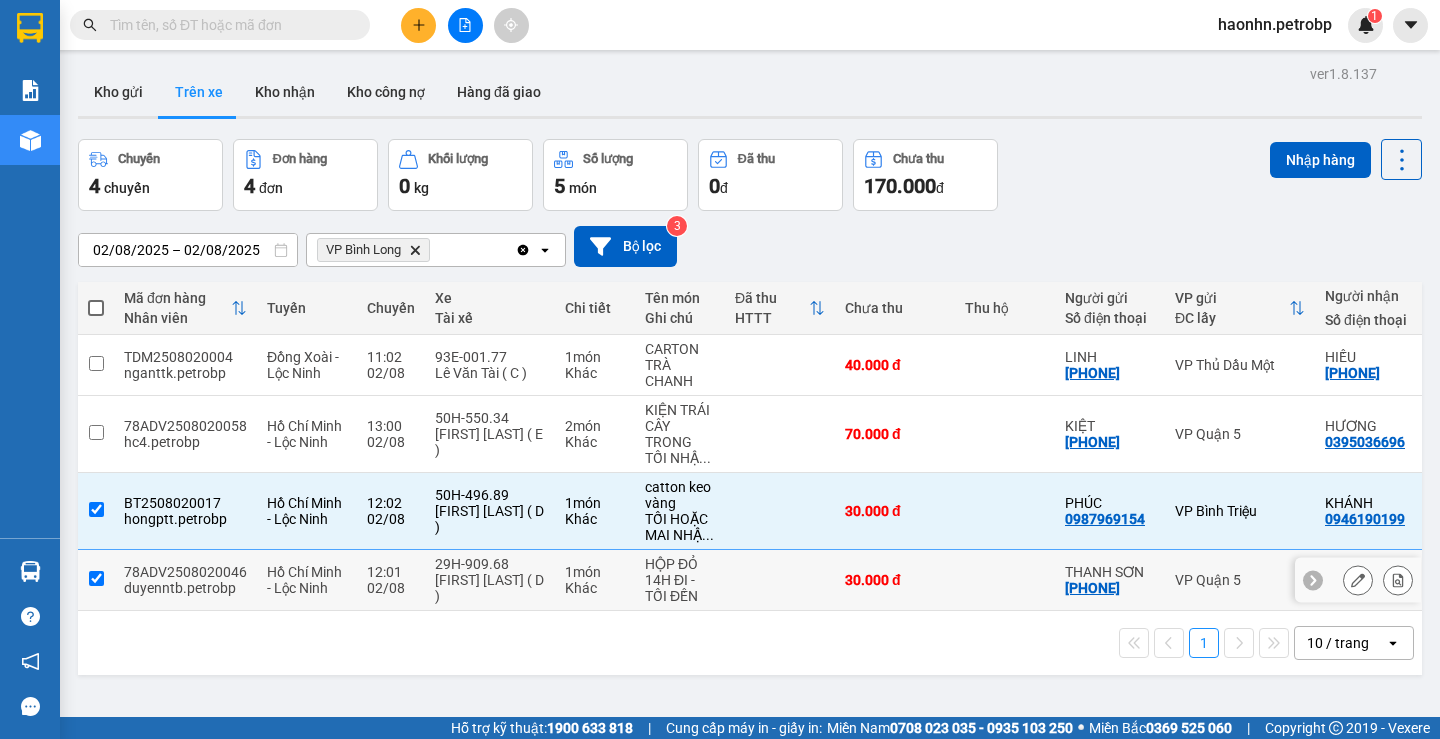 checkbox on "true" 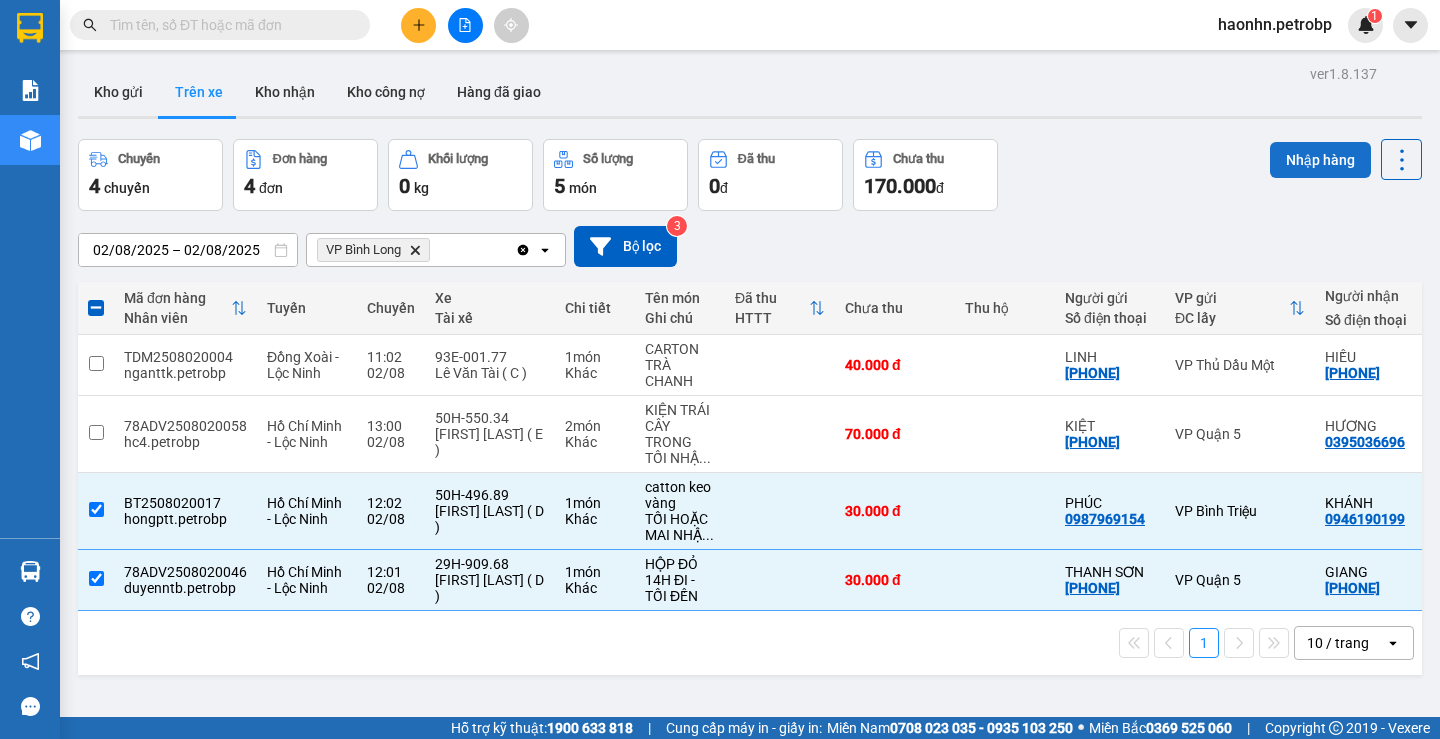 click on "Nhập hàng" at bounding box center (1320, 160) 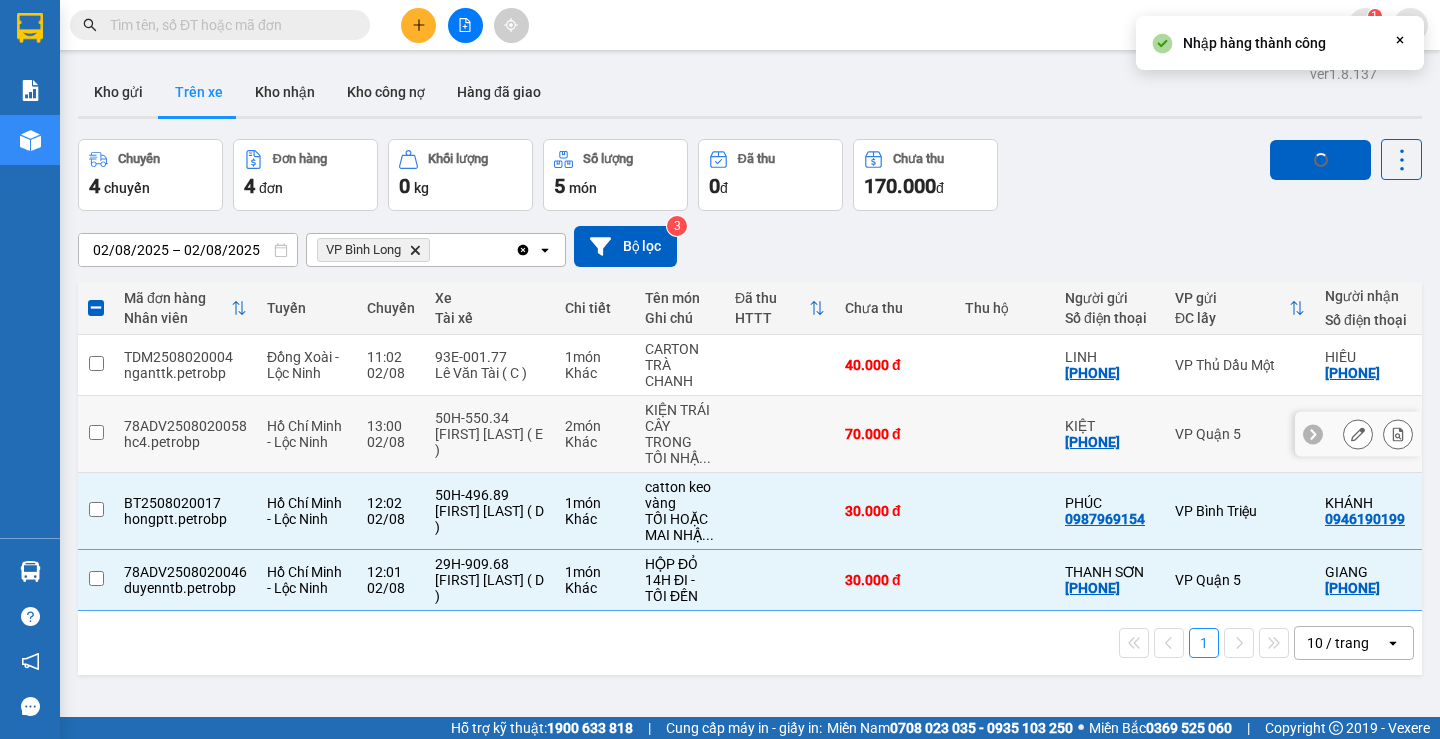 checkbox on "false" 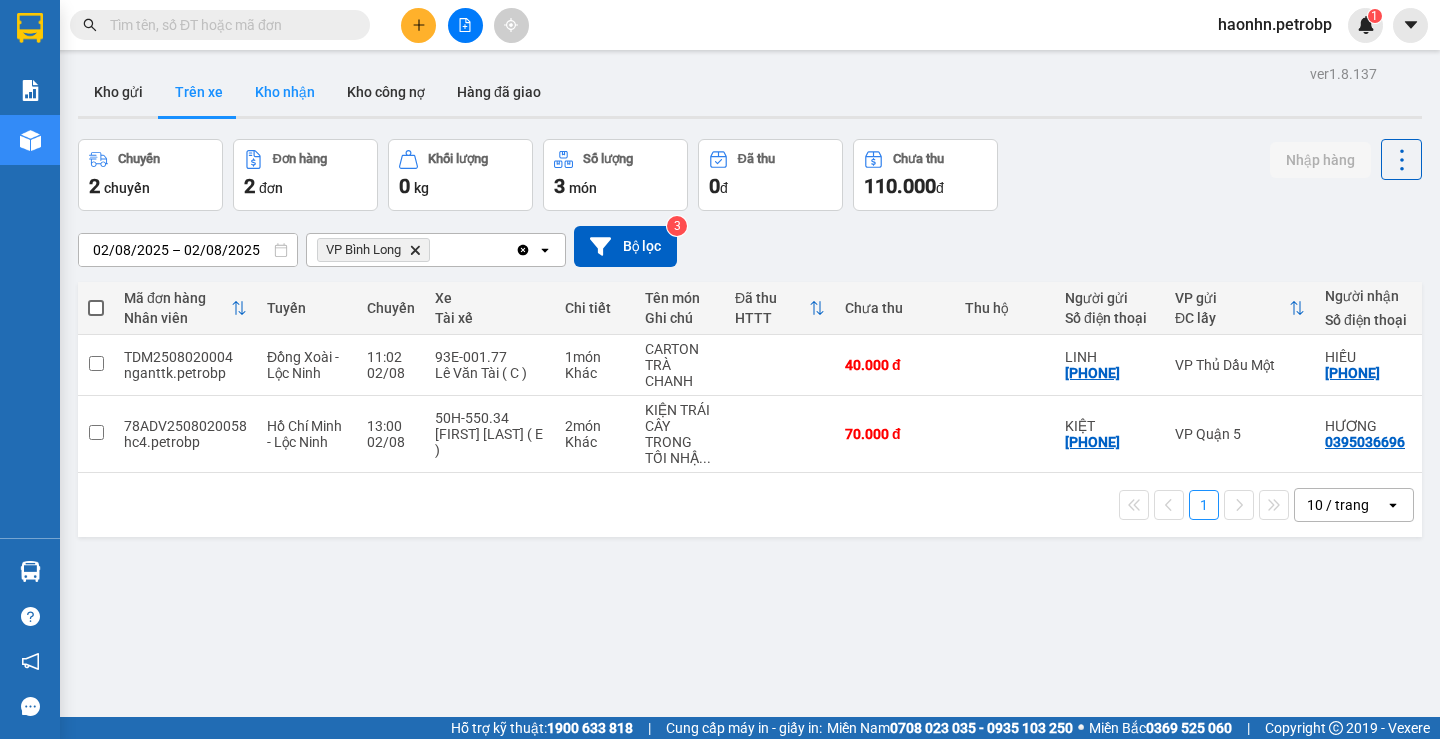 click on "Kho nhận" at bounding box center (285, 92) 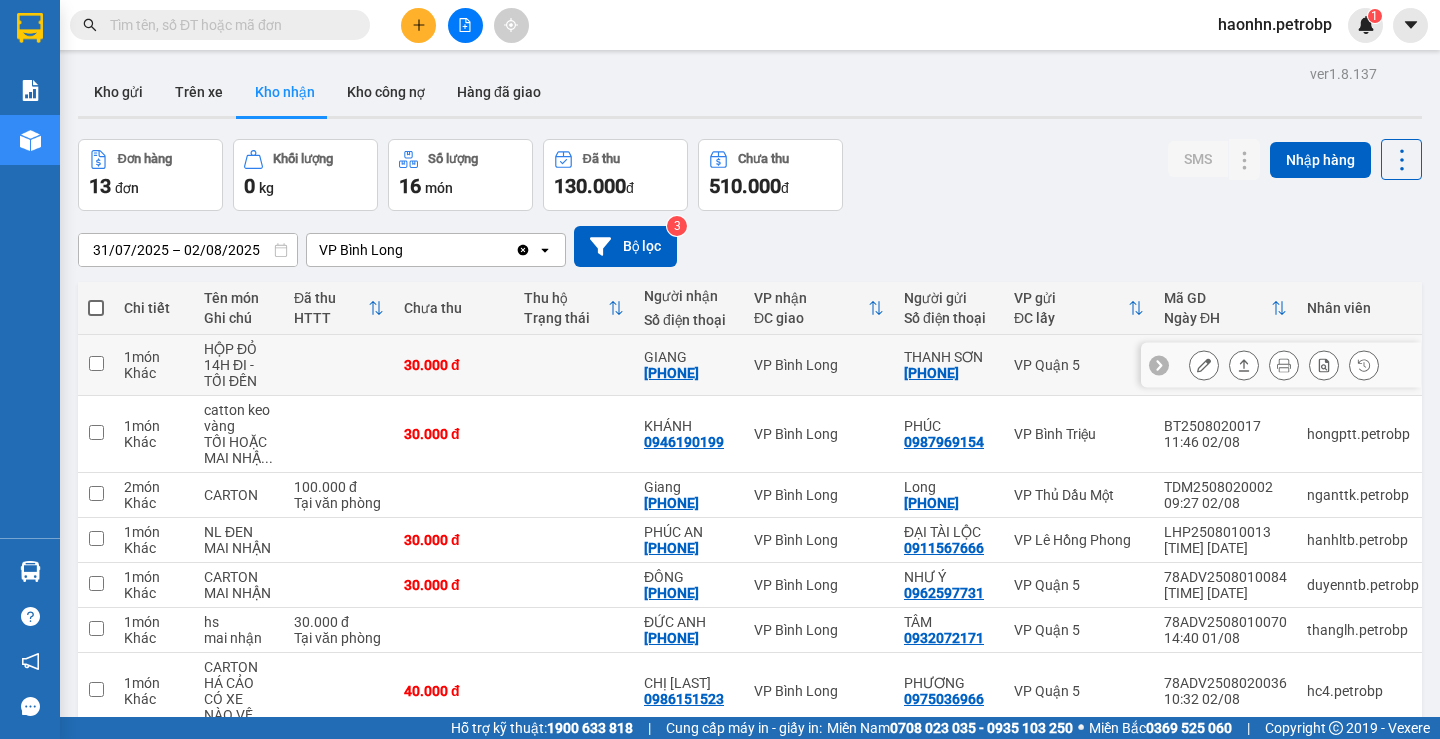 click on "GIANG" at bounding box center (689, 357) 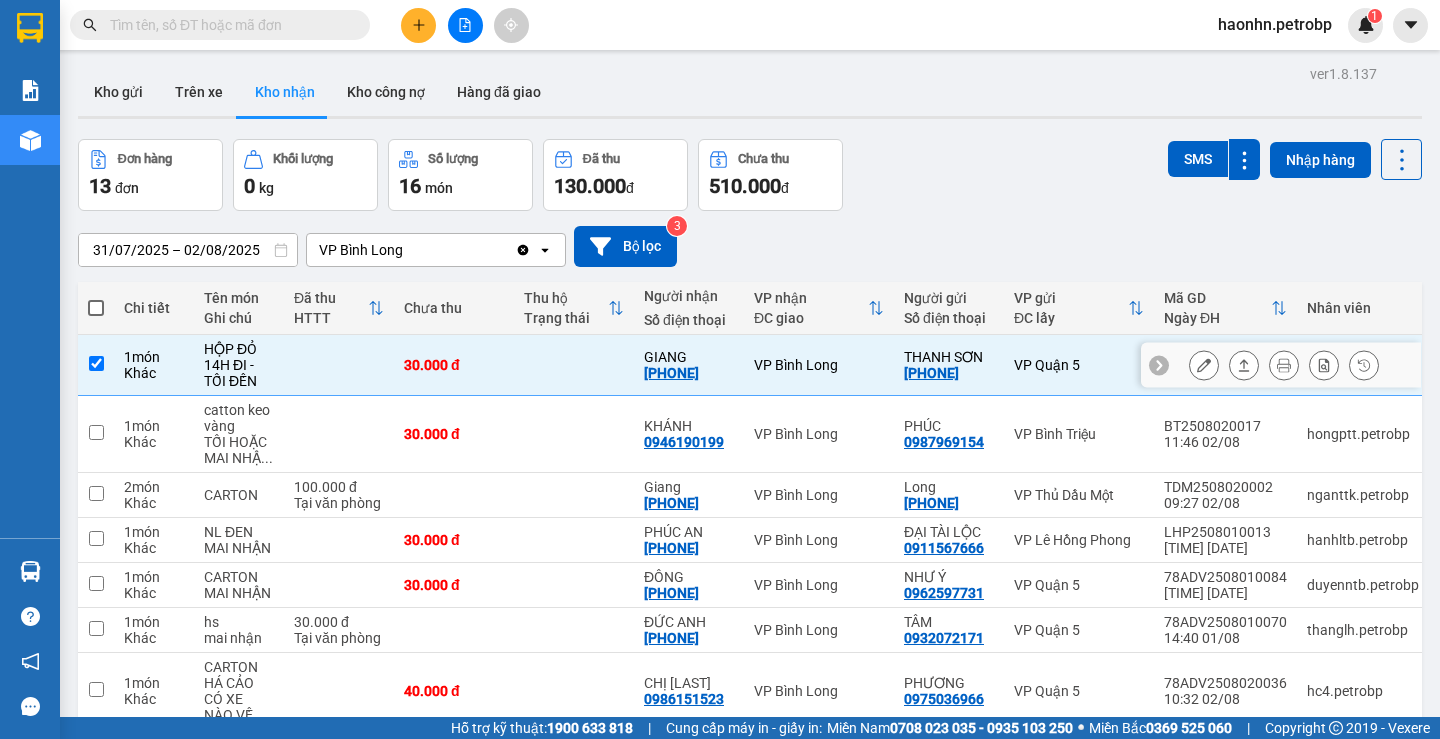 click on "[PHONE]" at bounding box center (671, 373) 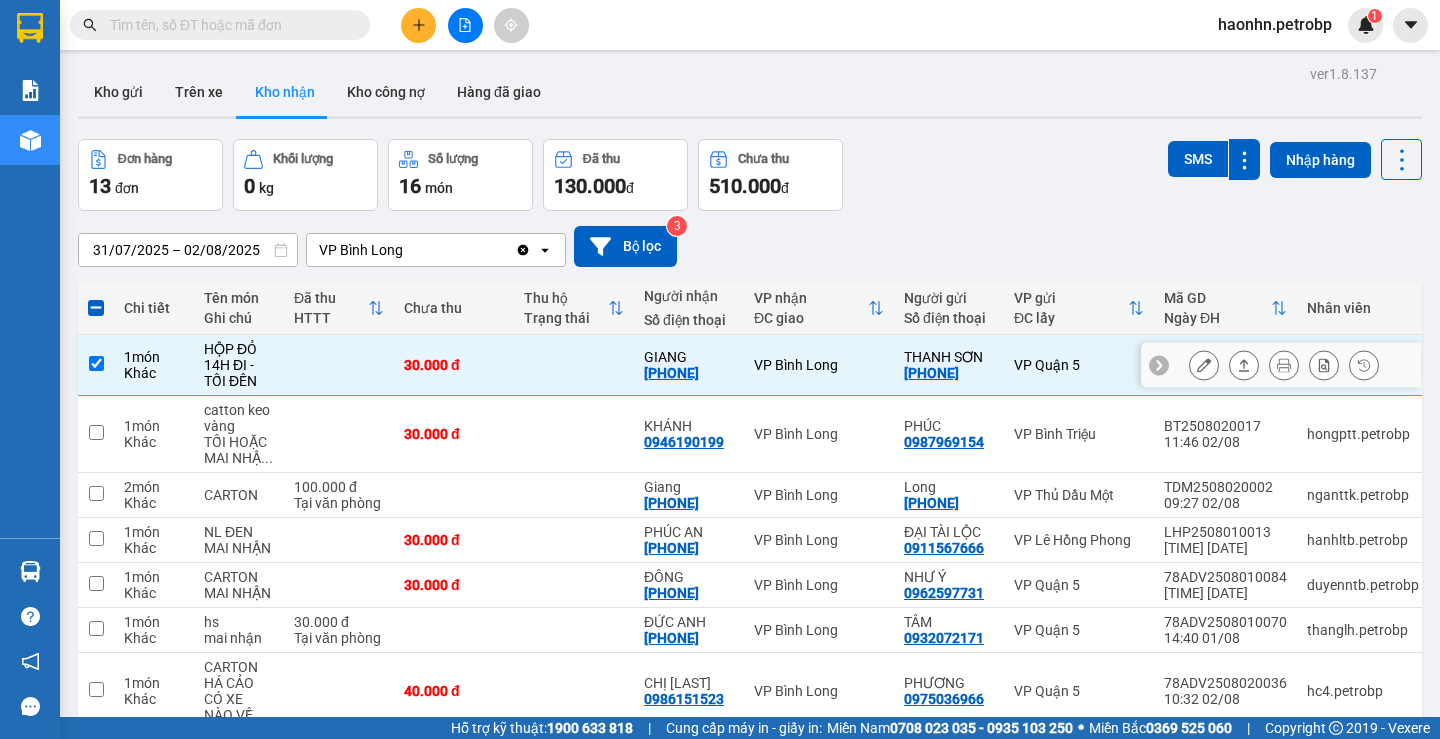 click on "[PHONE]" at bounding box center (671, 373) 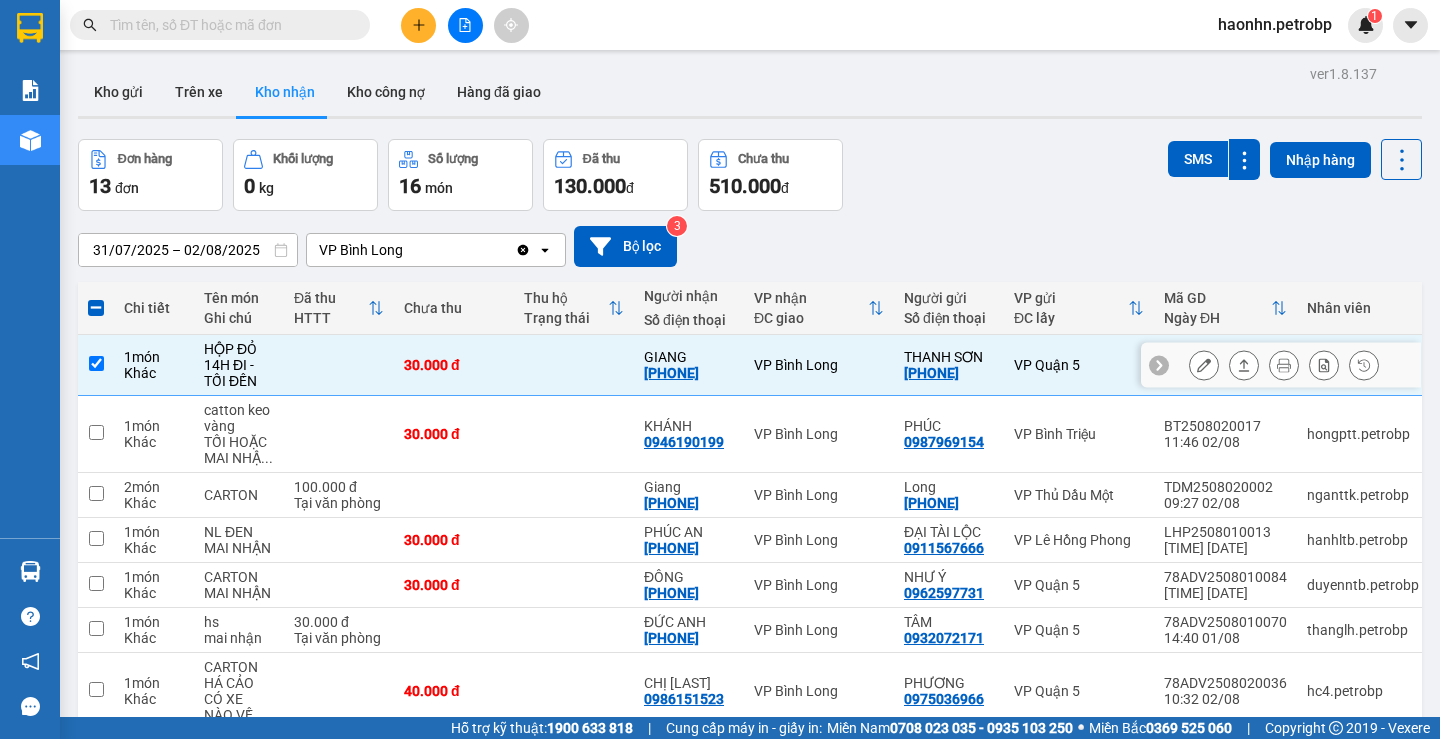 click on "VP Bình Long" at bounding box center [819, 365] 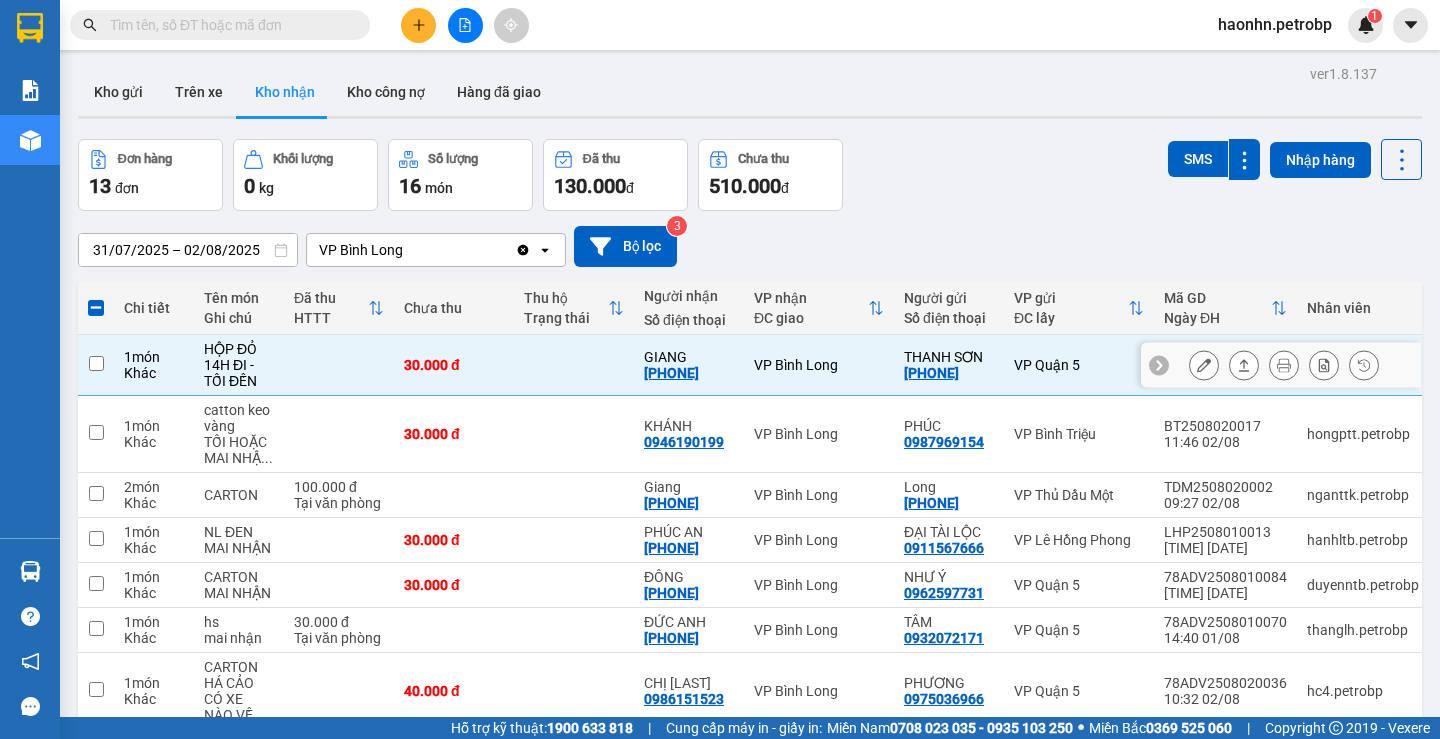 checkbox on "false" 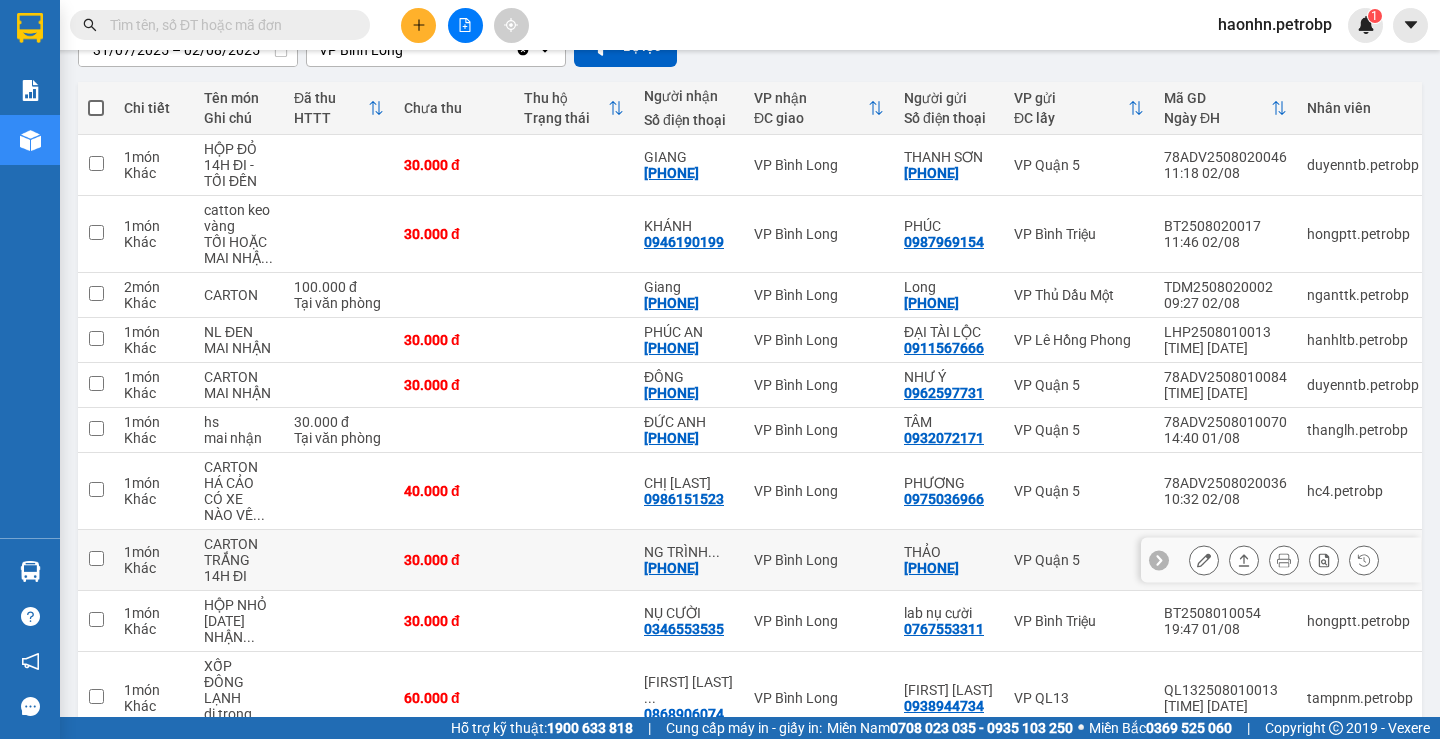 scroll, scrollTop: 318, scrollLeft: 0, axis: vertical 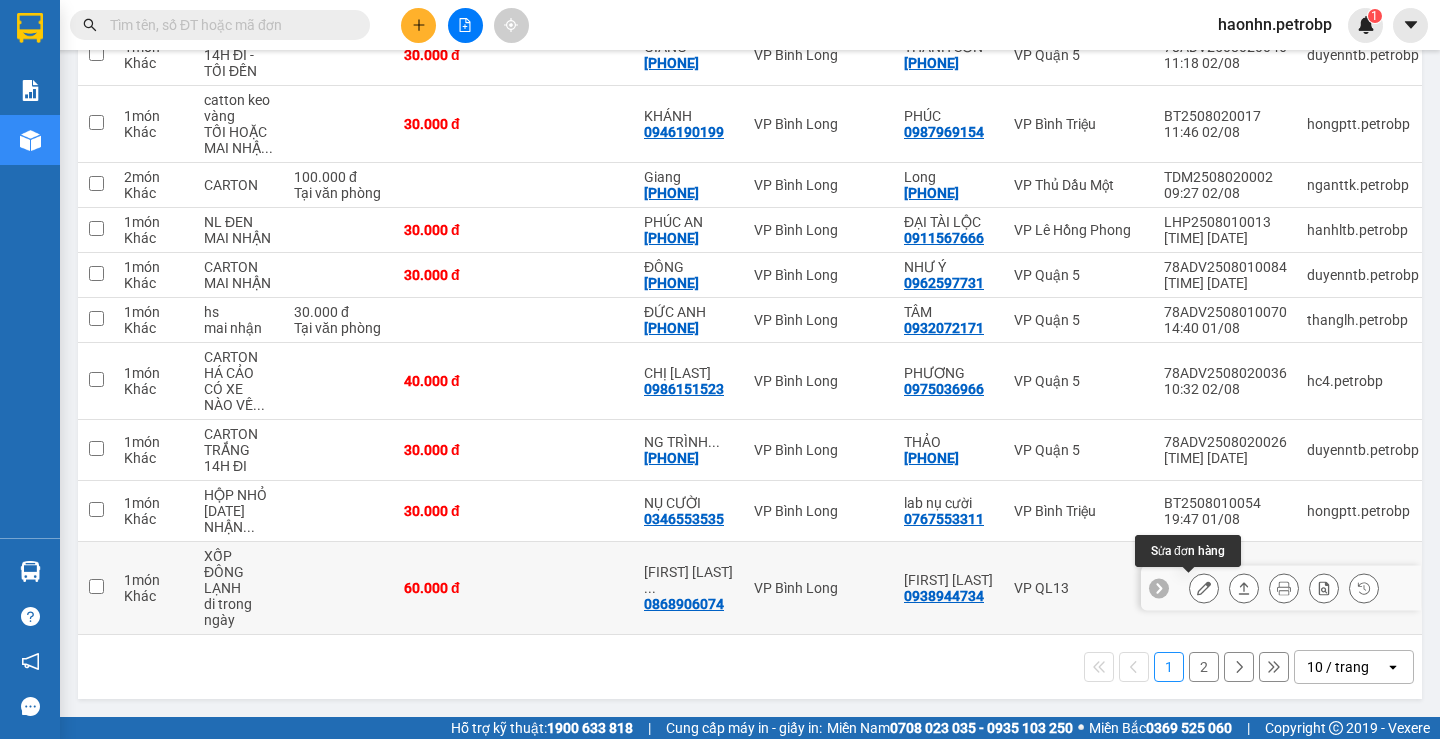 click 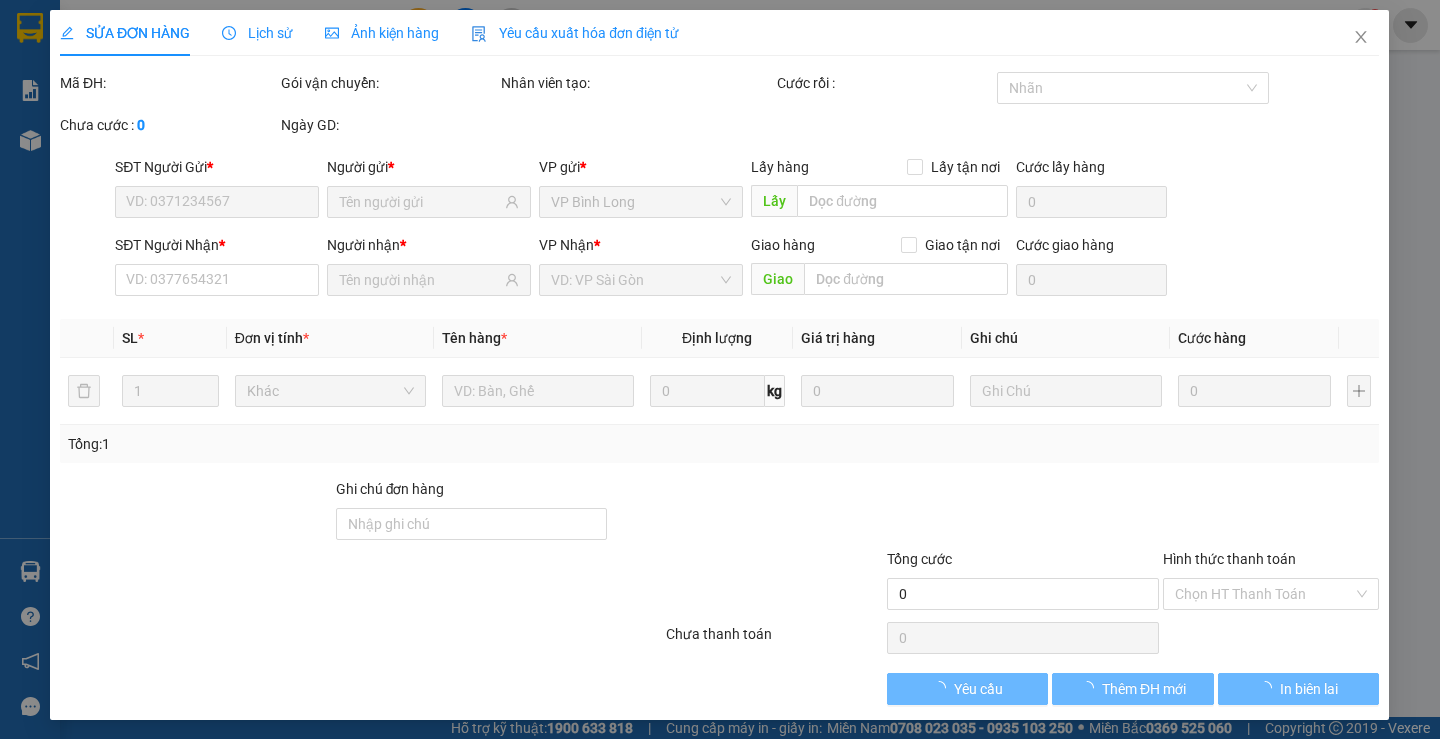 scroll, scrollTop: 0, scrollLeft: 0, axis: both 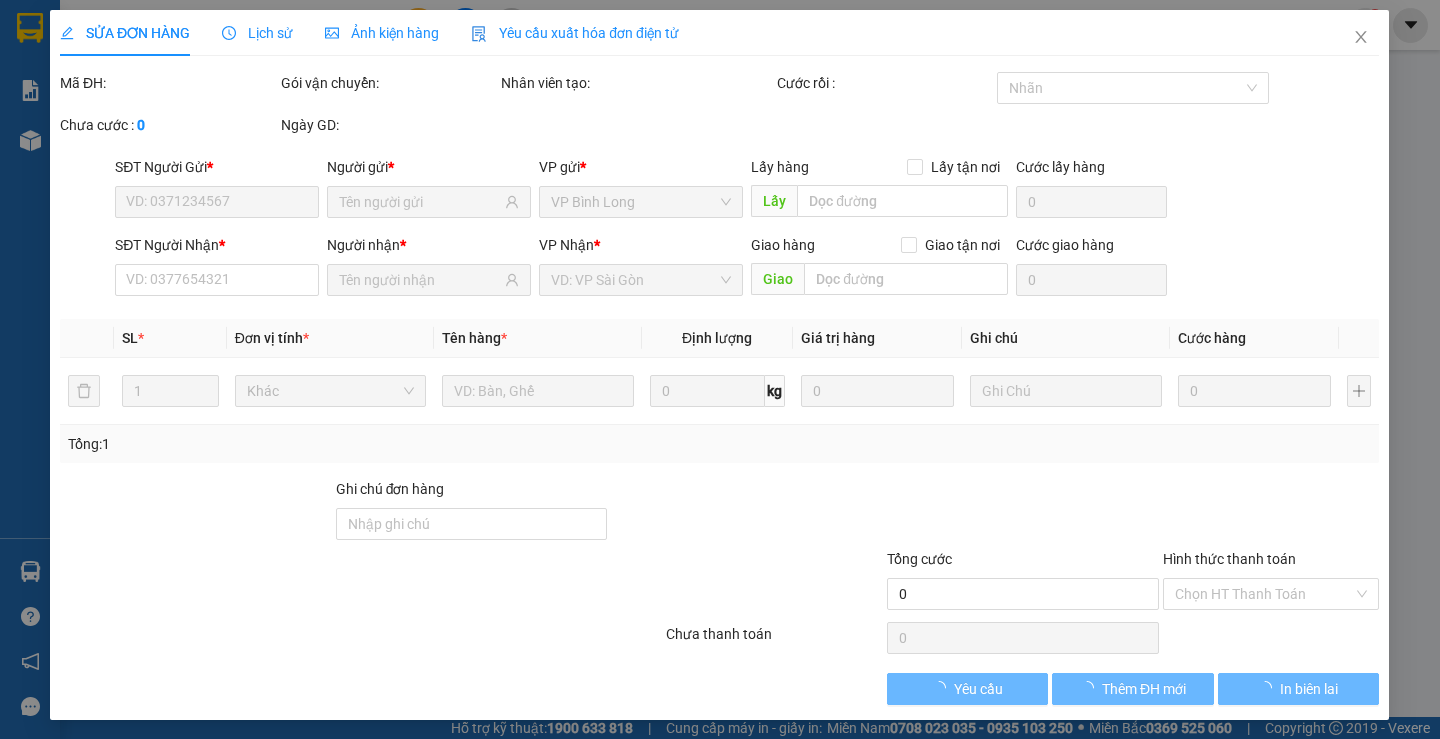 type on "0938944734" 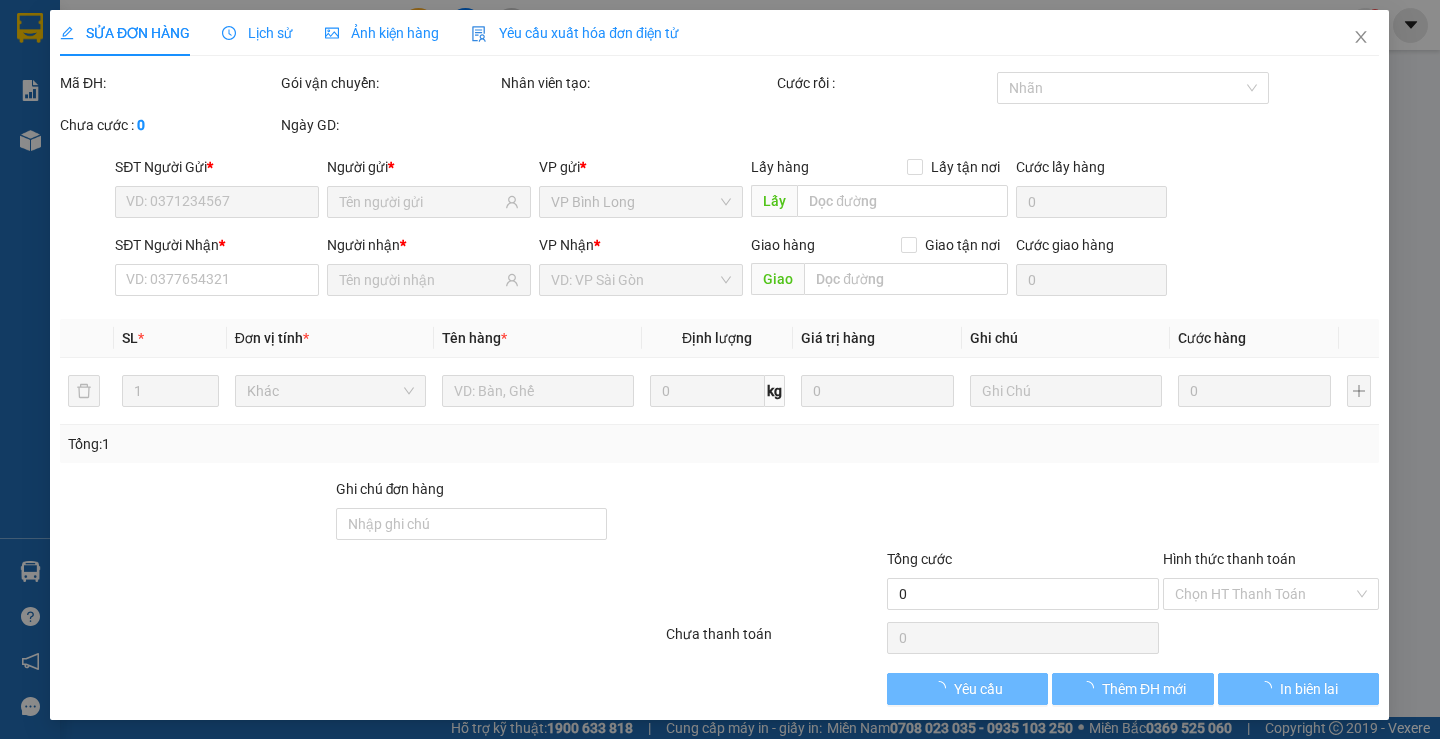 type on "0868906074" 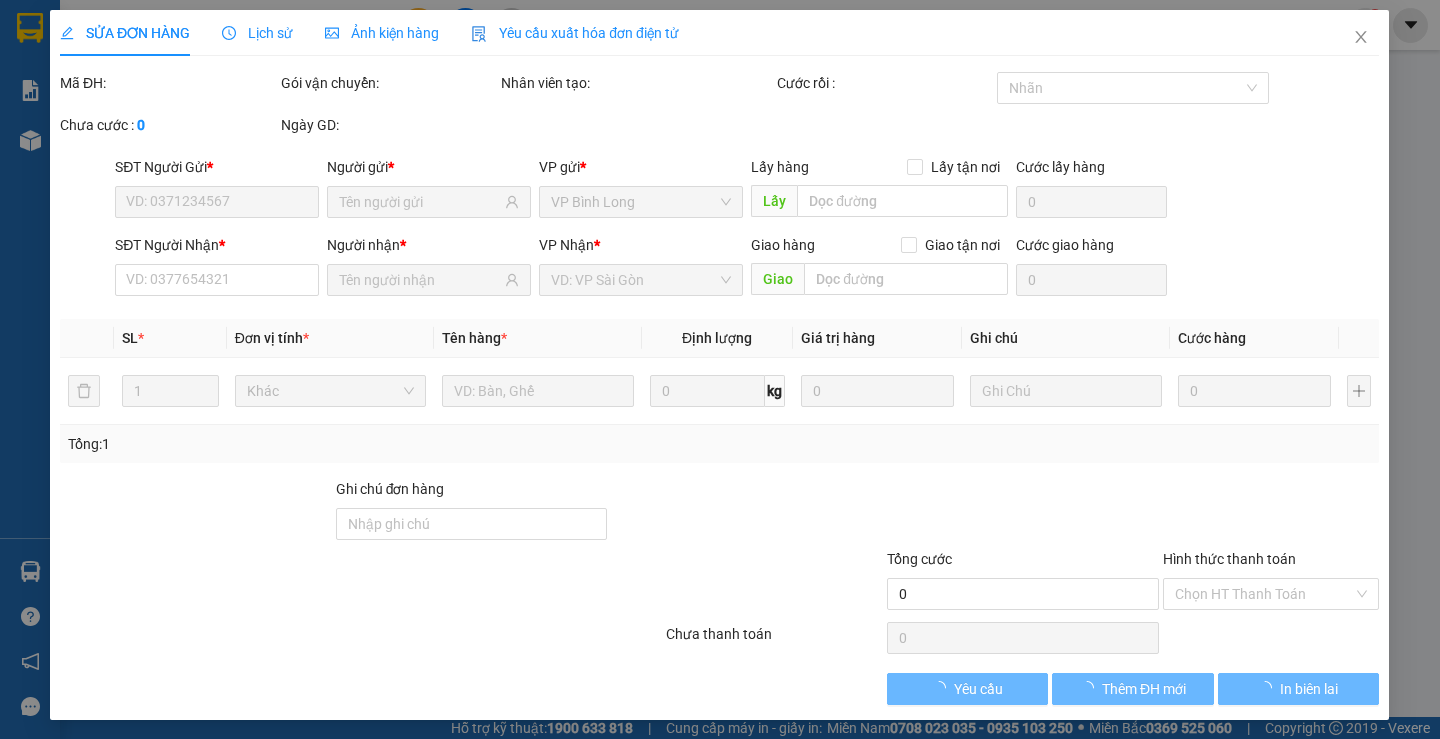 type on "60.000" 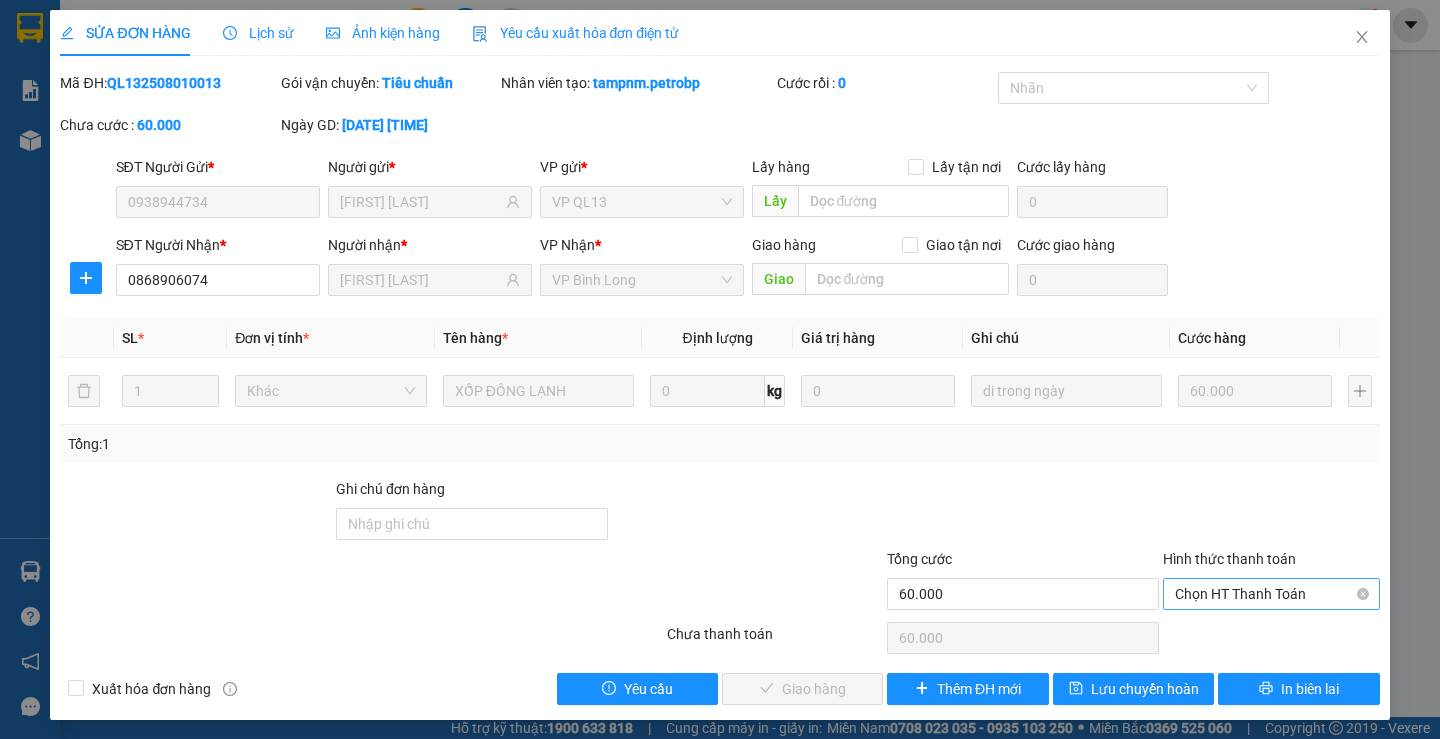 click on "Chọn HT Thanh Toán" at bounding box center [1271, 594] 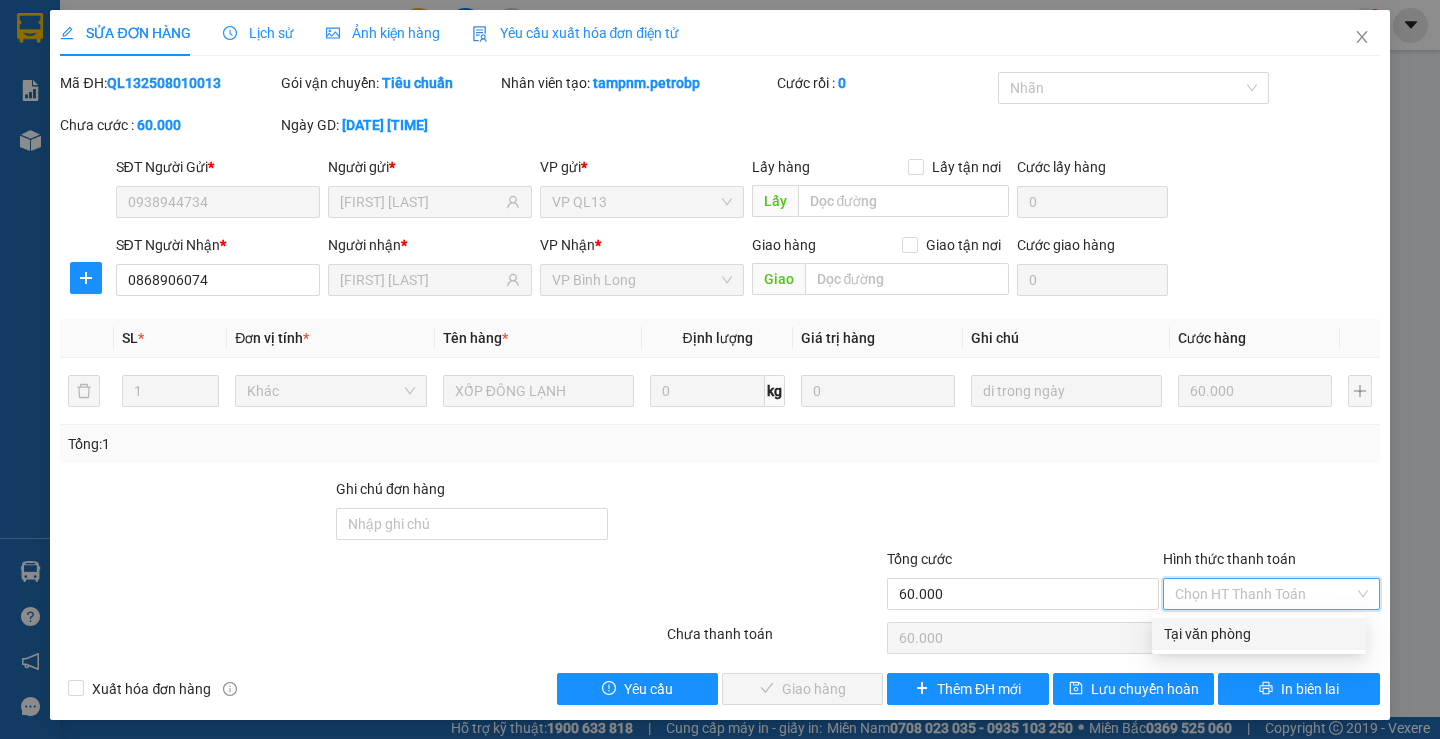 click on "Tại văn phòng" at bounding box center (1259, 634) 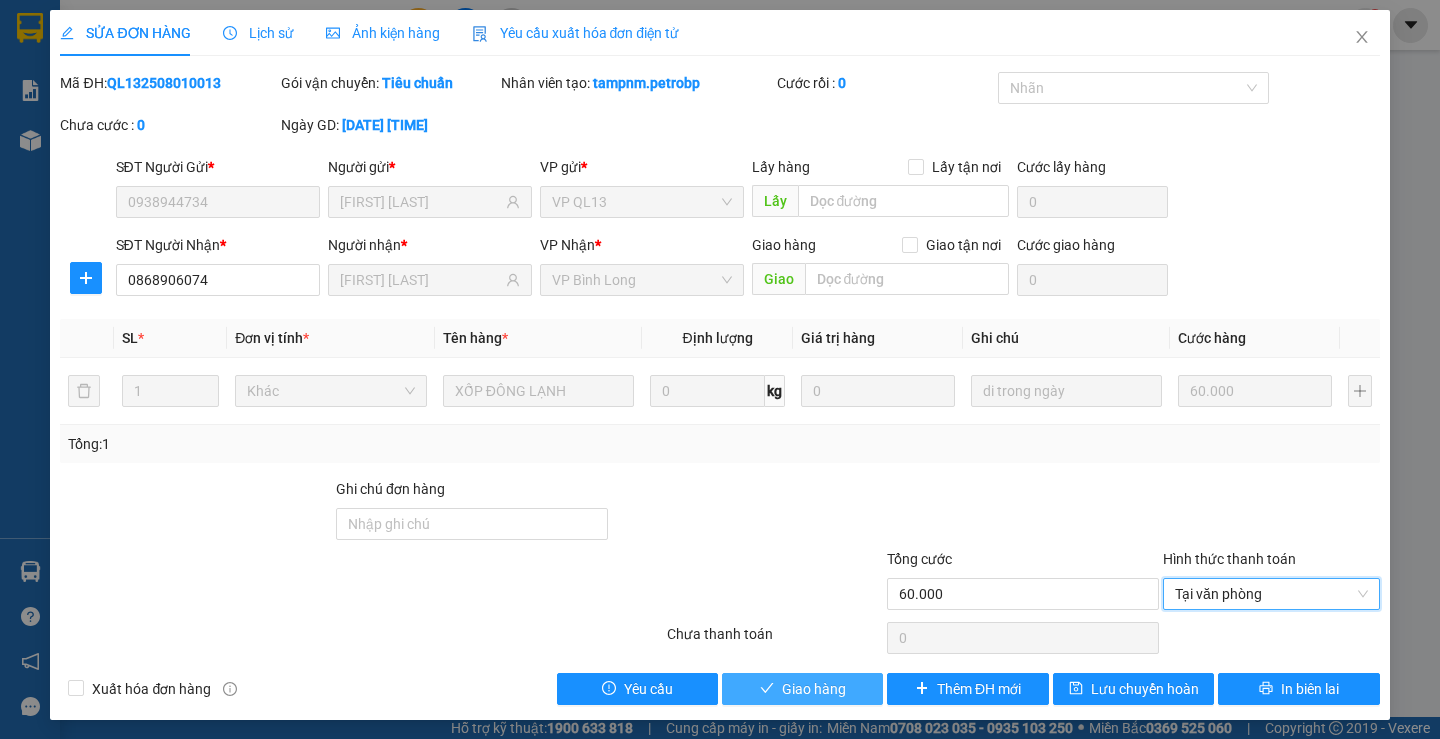 click on "Giao hàng" at bounding box center [802, 689] 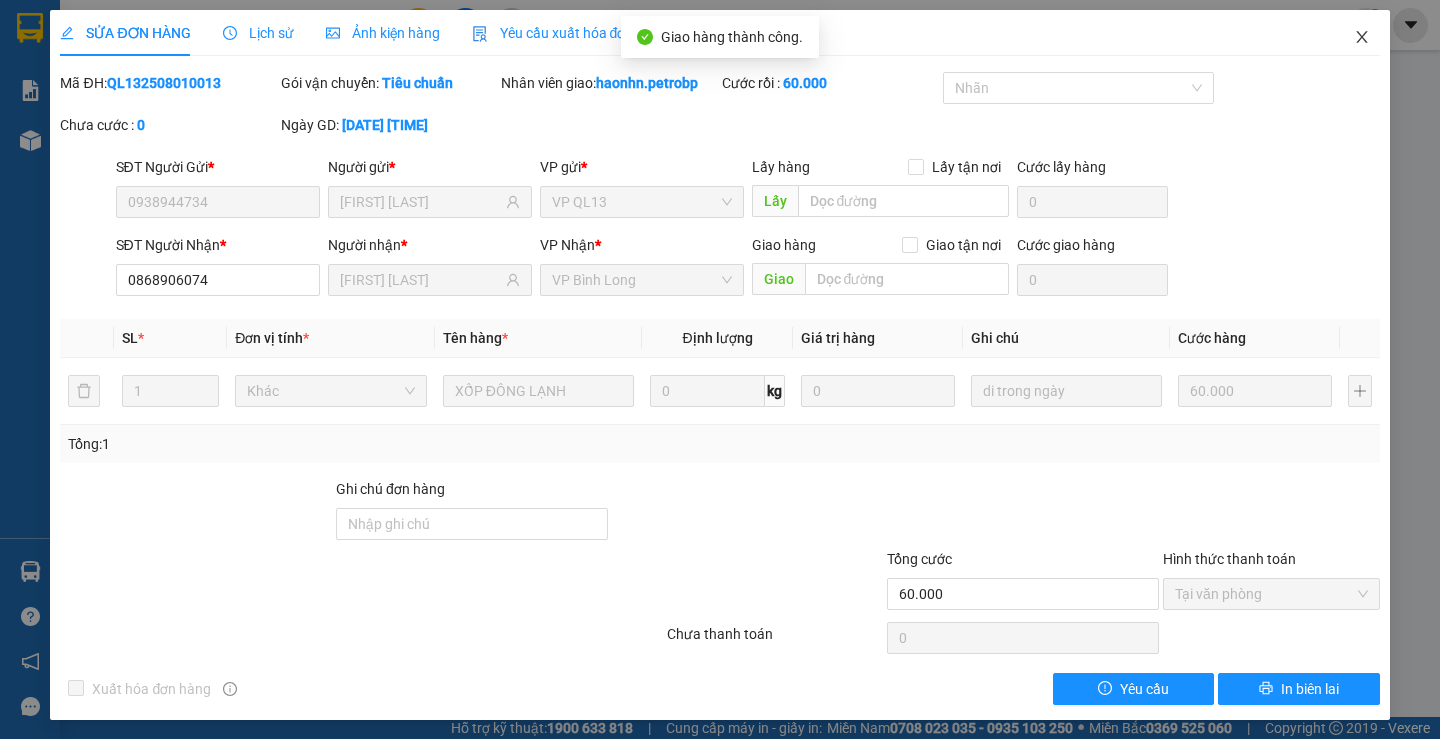 click 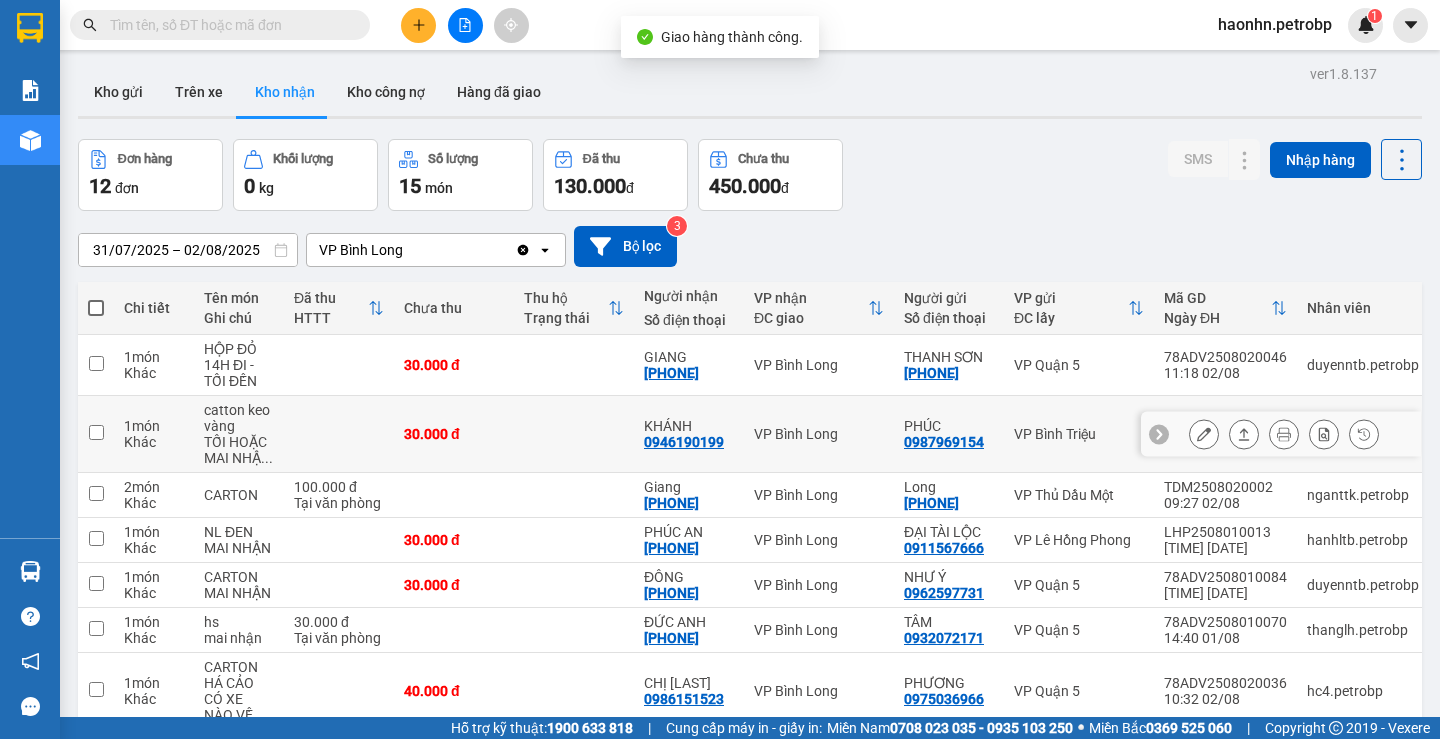 scroll, scrollTop: 286, scrollLeft: 0, axis: vertical 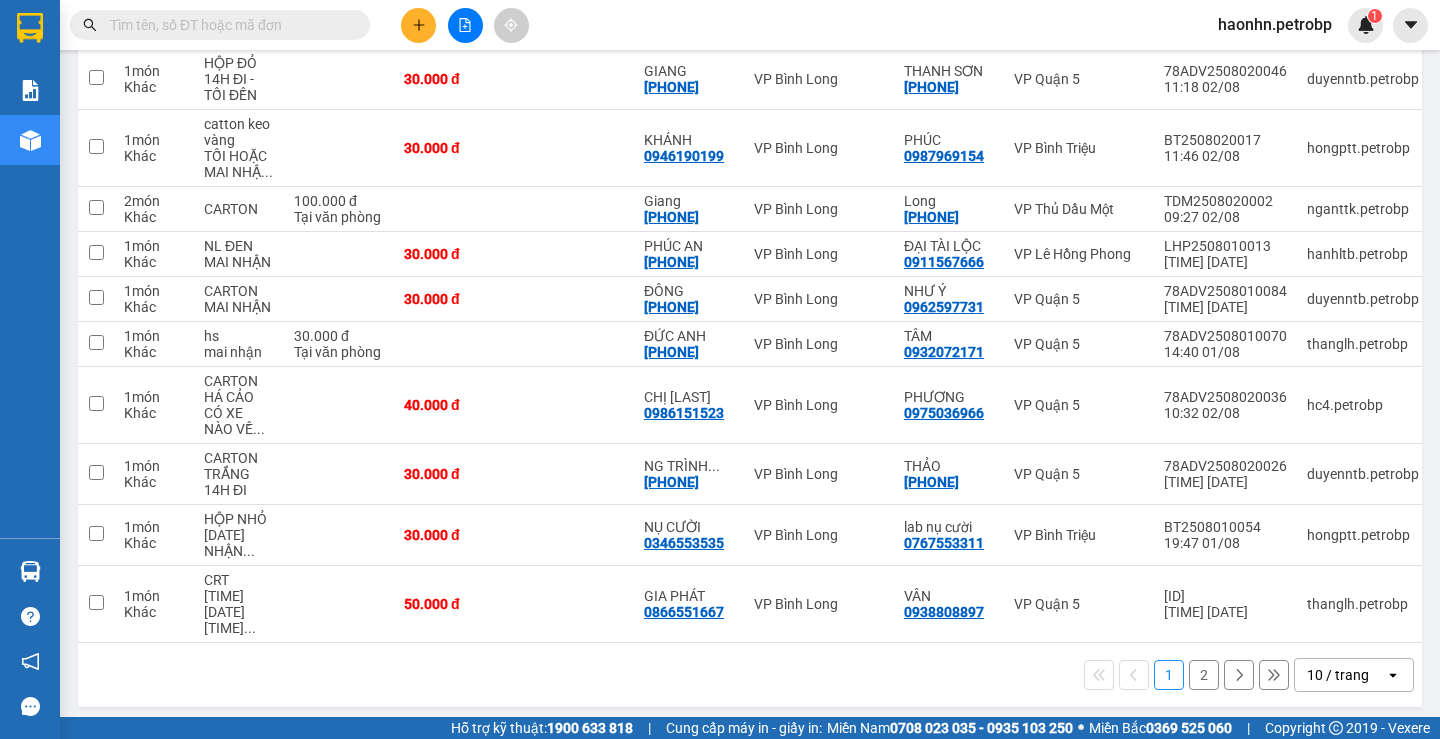 click on "1 2 10 / trang open" at bounding box center [750, 675] 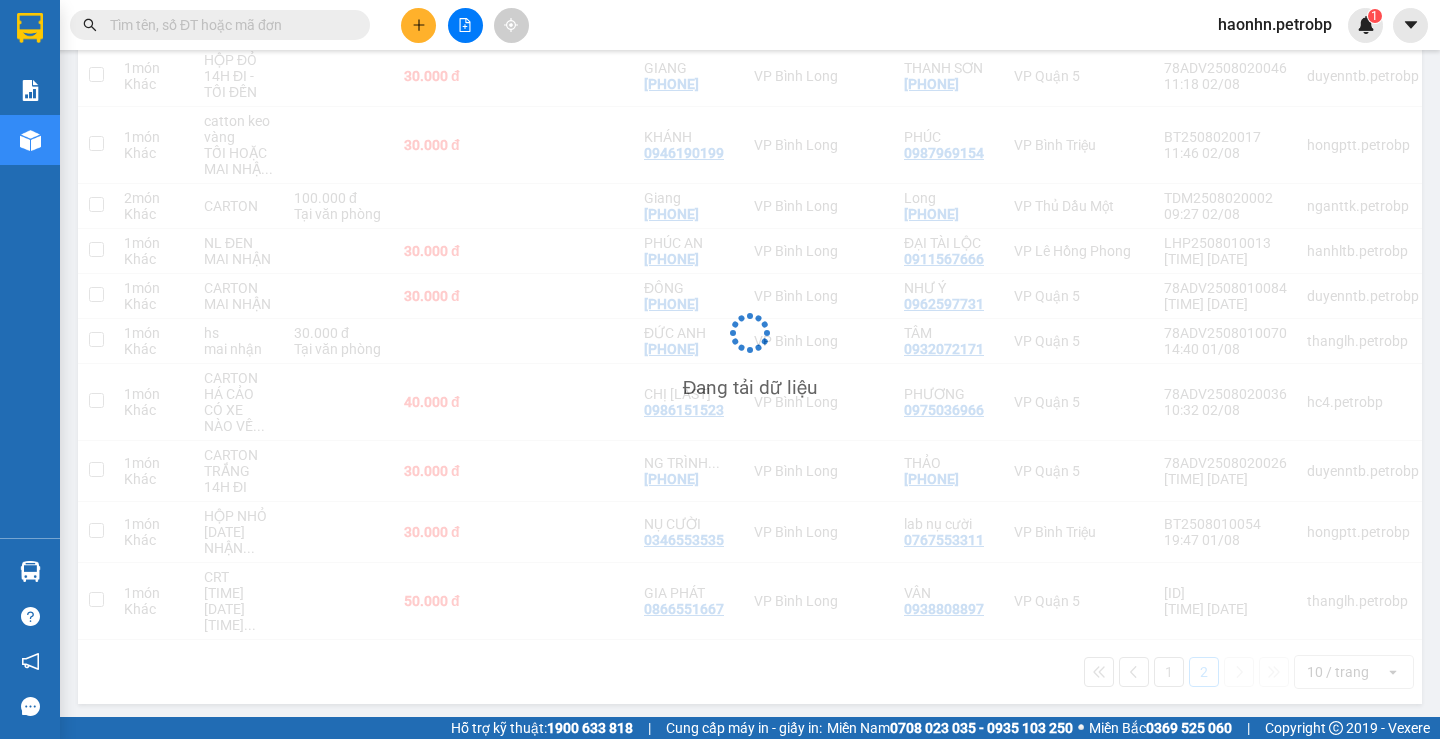 scroll, scrollTop: 92, scrollLeft: 0, axis: vertical 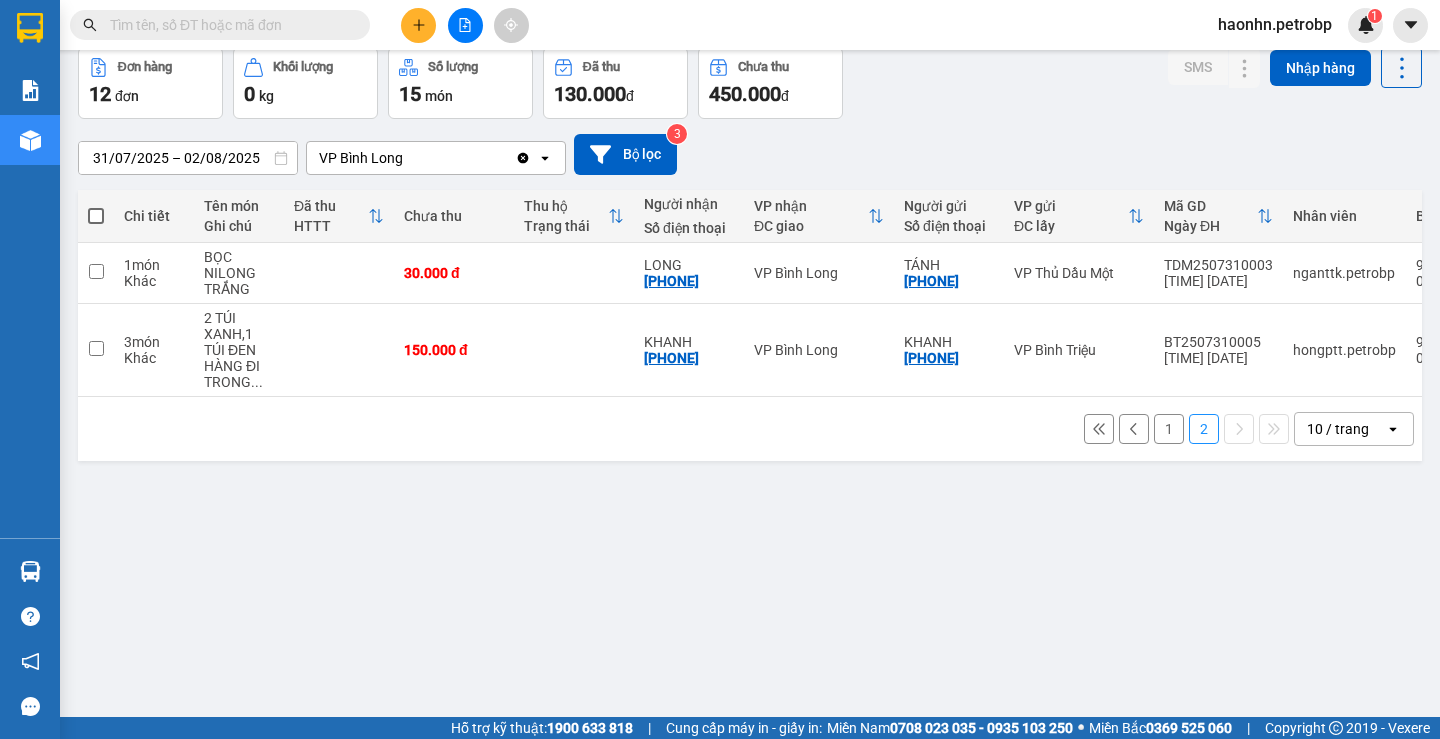 click on "1" at bounding box center (1169, 429) 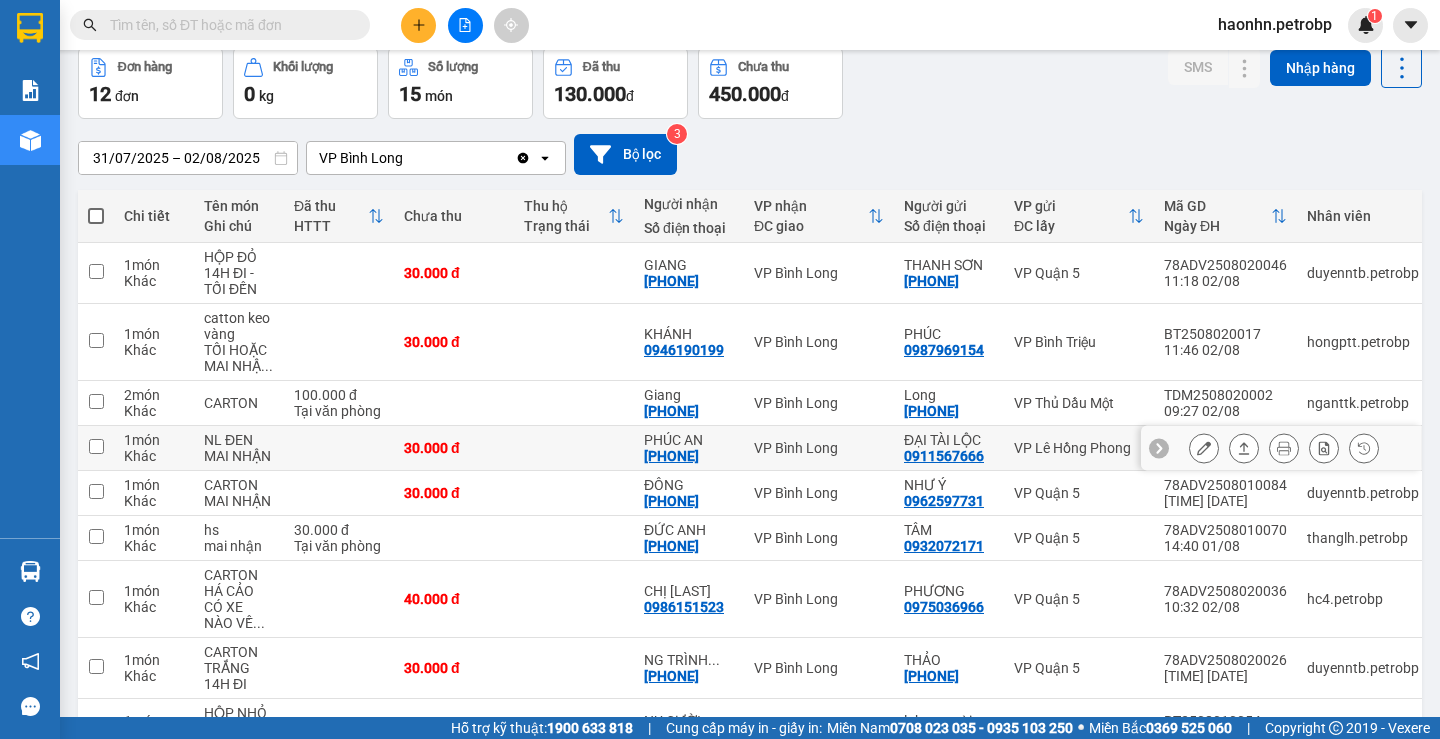 scroll, scrollTop: 0, scrollLeft: 0, axis: both 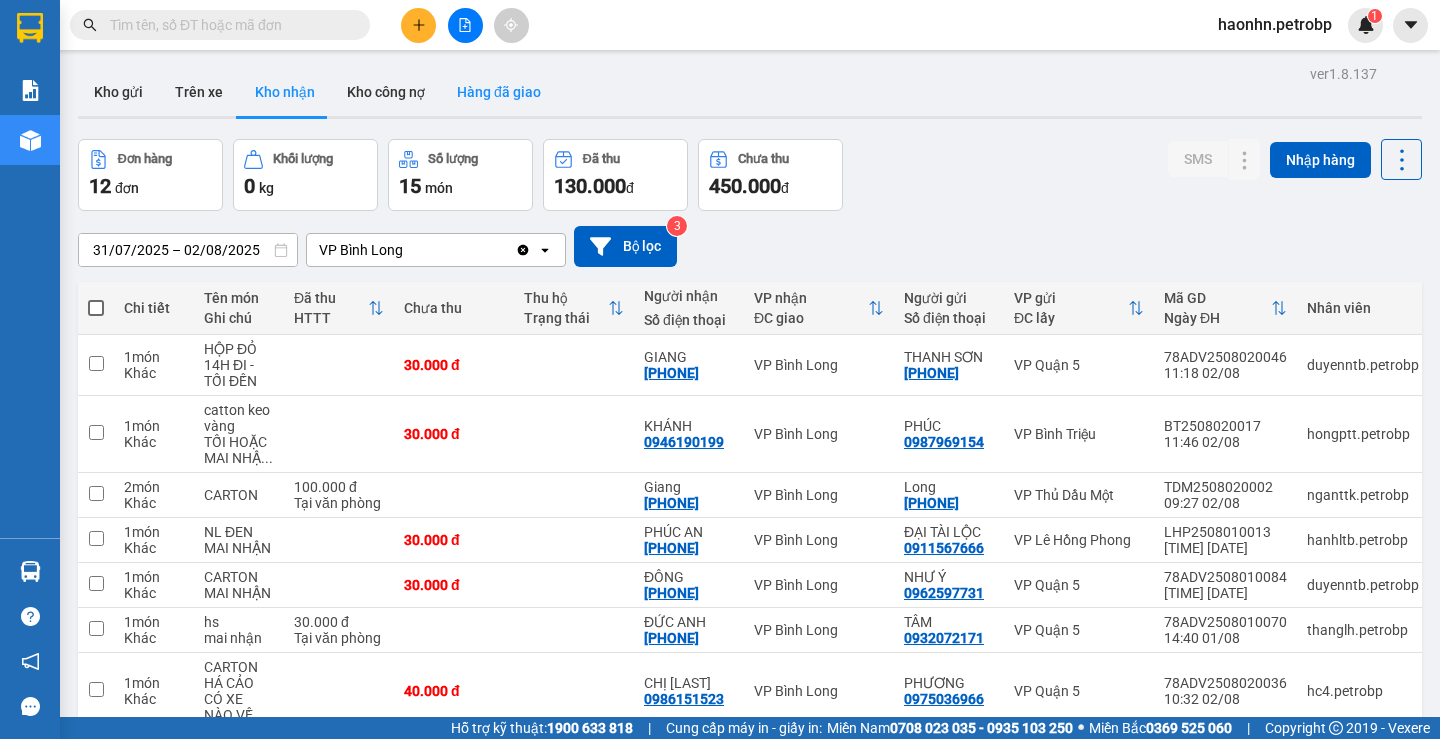 click on "Hàng đã giao" at bounding box center (499, 92) 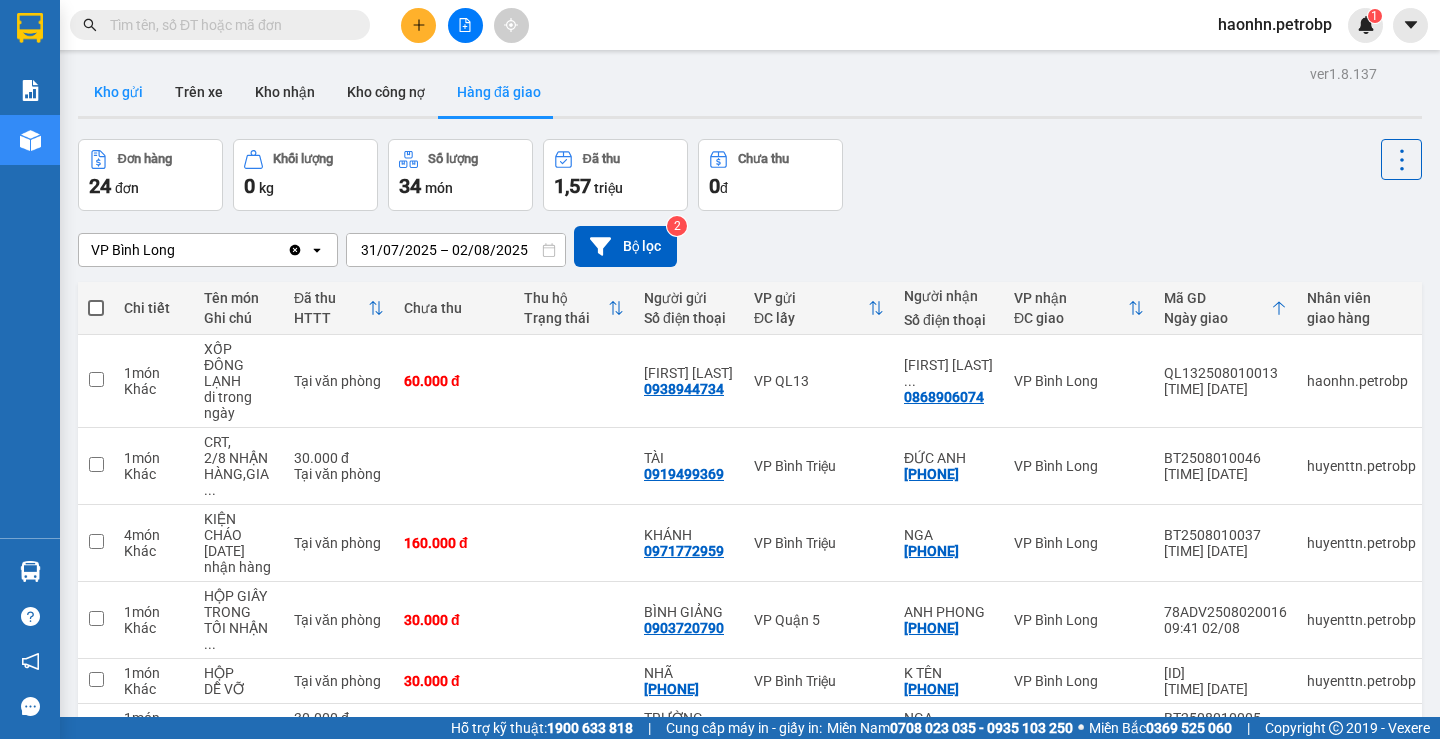 click on "Kho gửi" at bounding box center (118, 92) 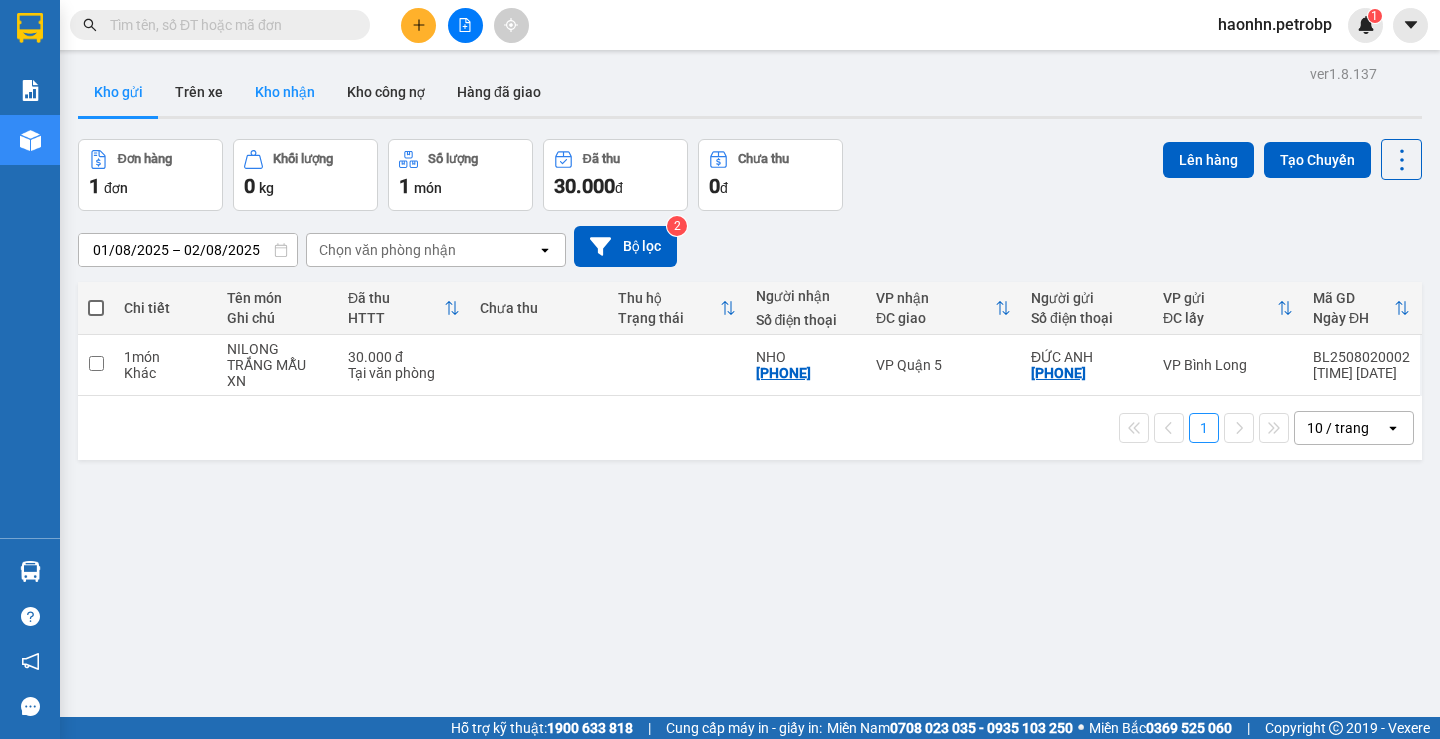 click on "Kho nhận" at bounding box center [285, 92] 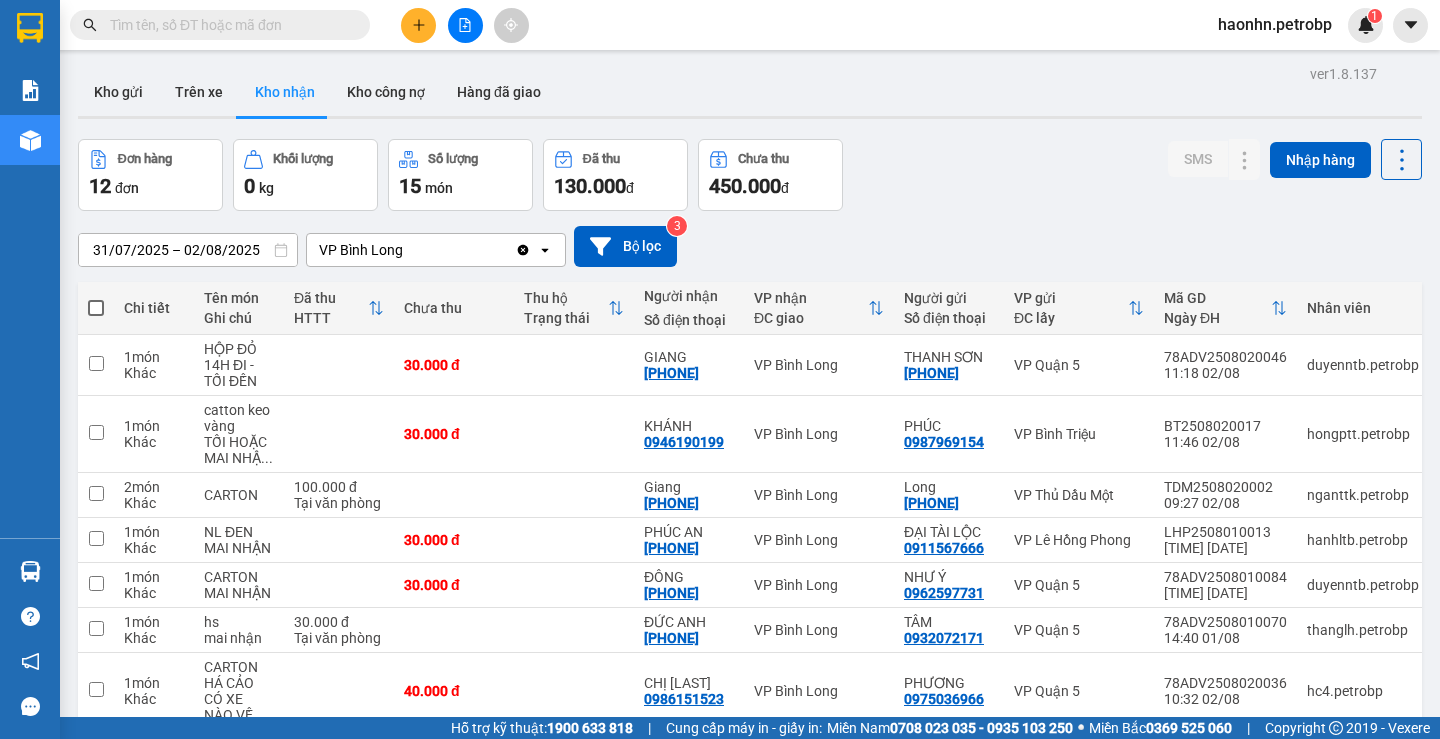 click on "Kho nhận" at bounding box center [285, 92] 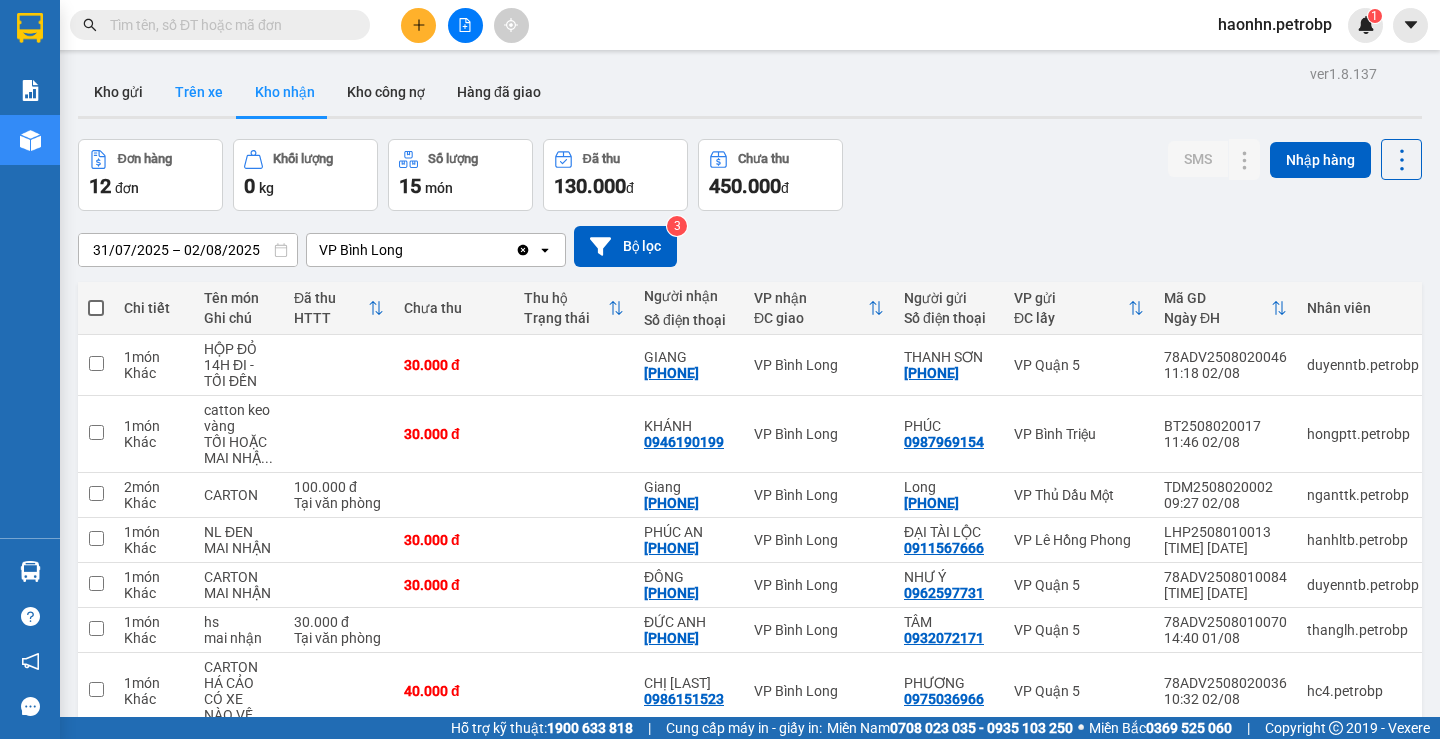 click on "Trên xe" at bounding box center (199, 92) 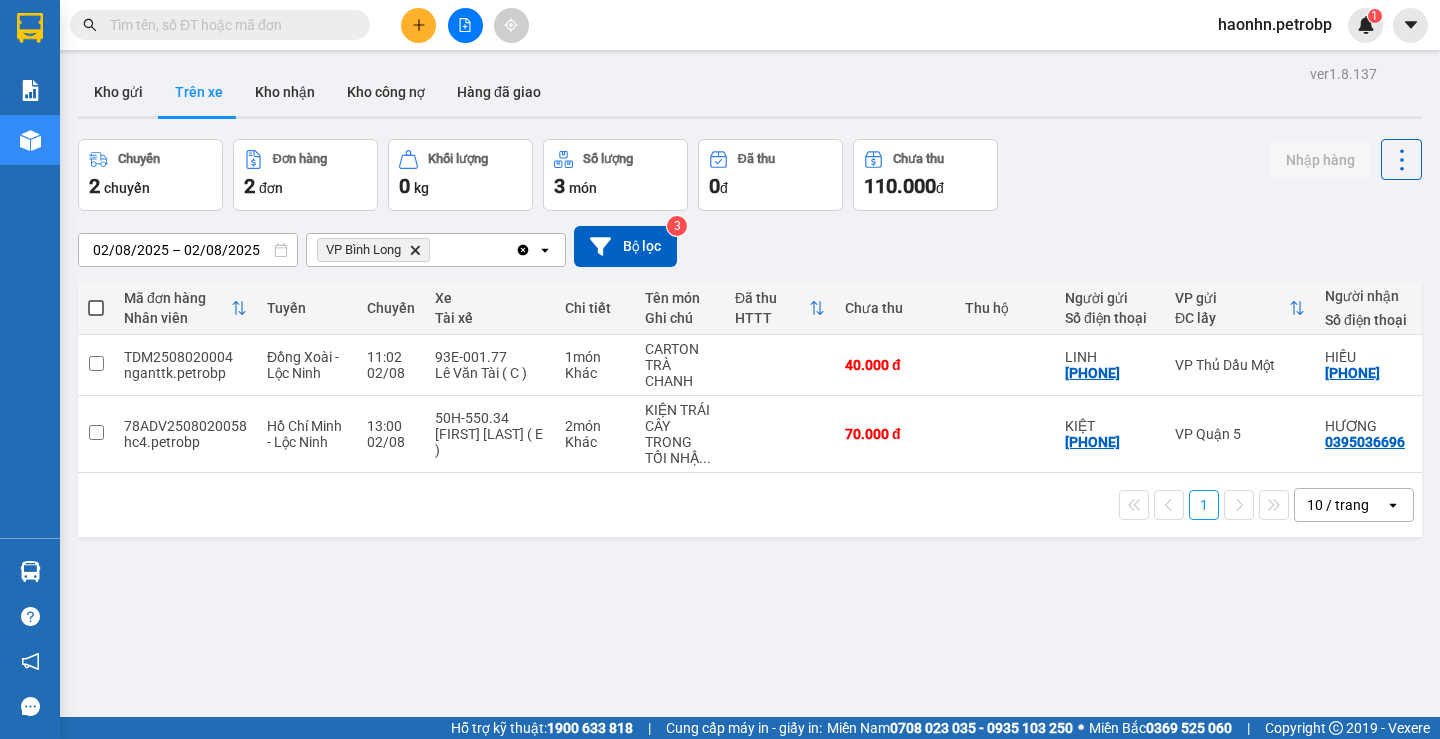 click at bounding box center [228, 25] 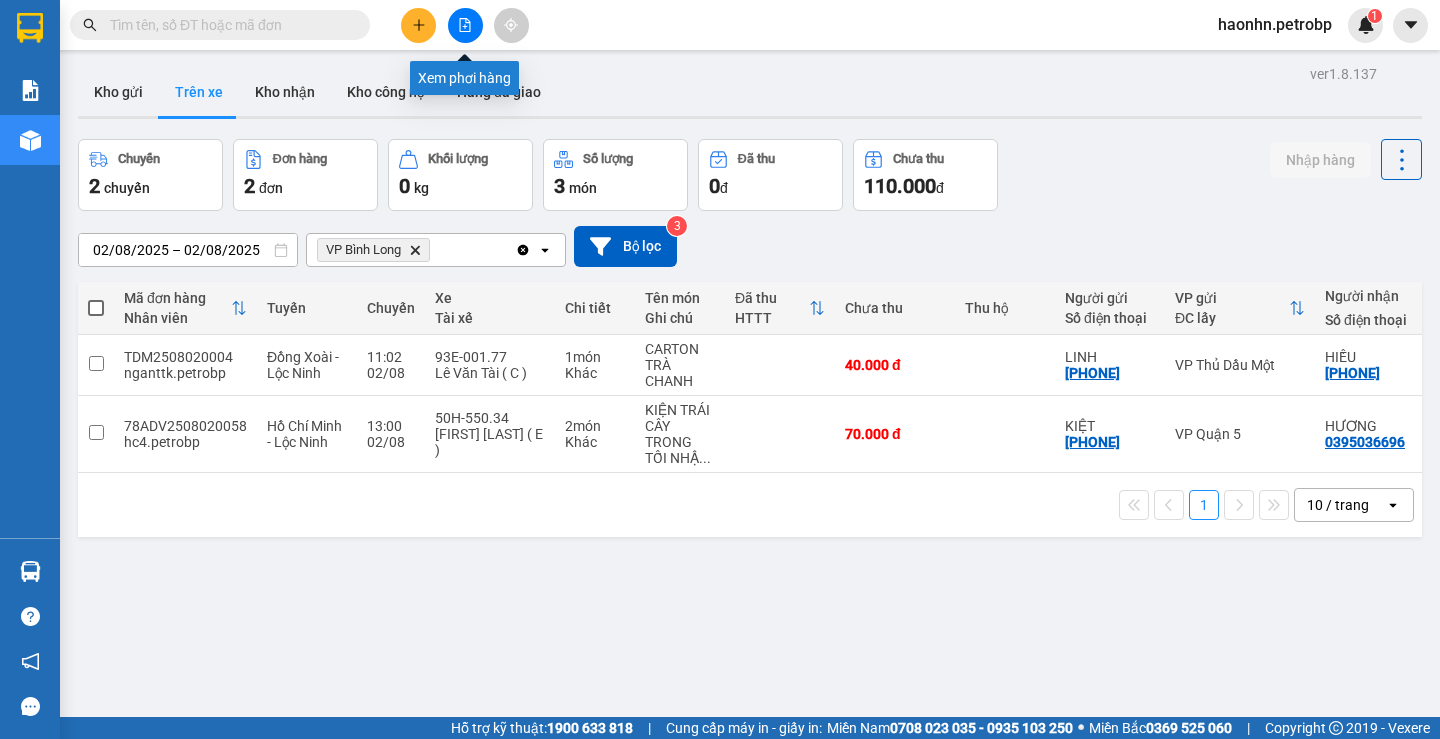 click at bounding box center [418, 25] 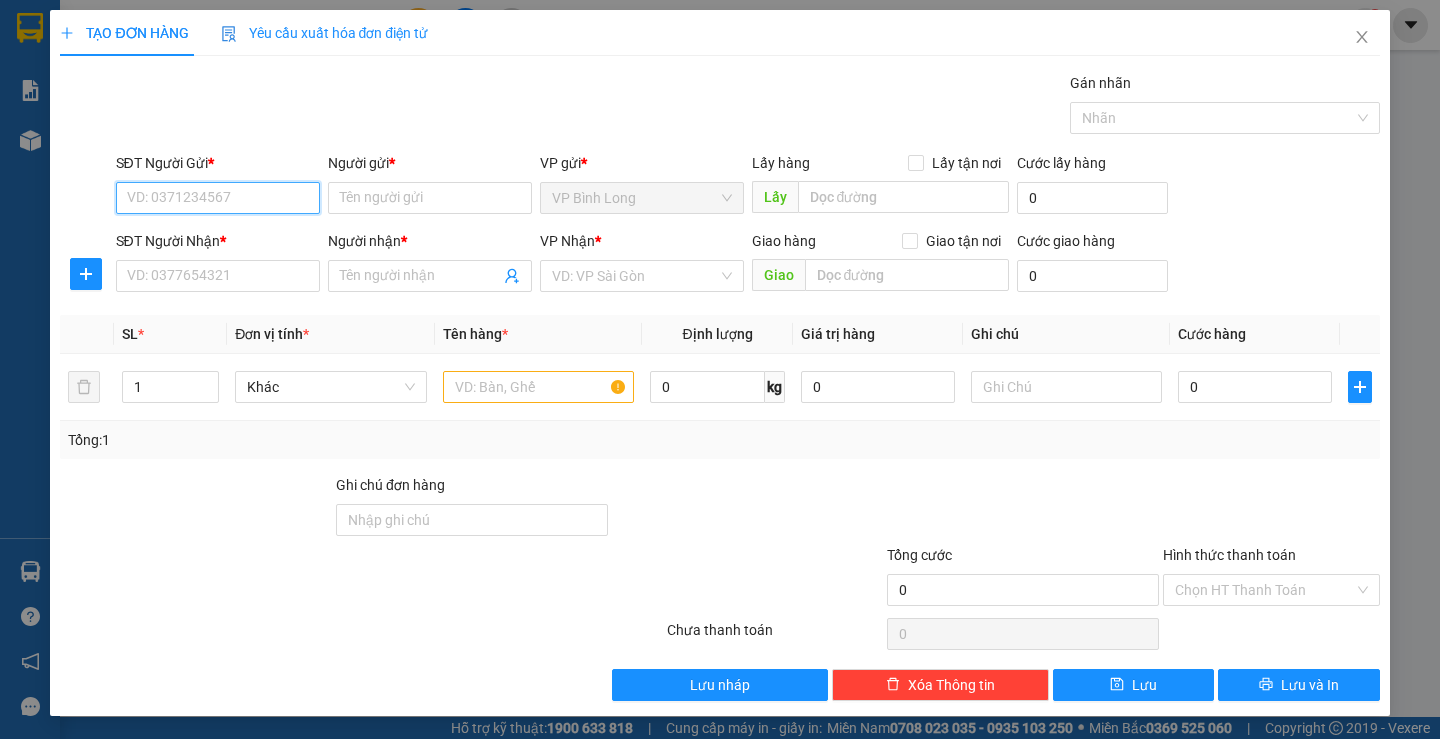 click on "SĐT Người Gửi  *" at bounding box center [218, 198] 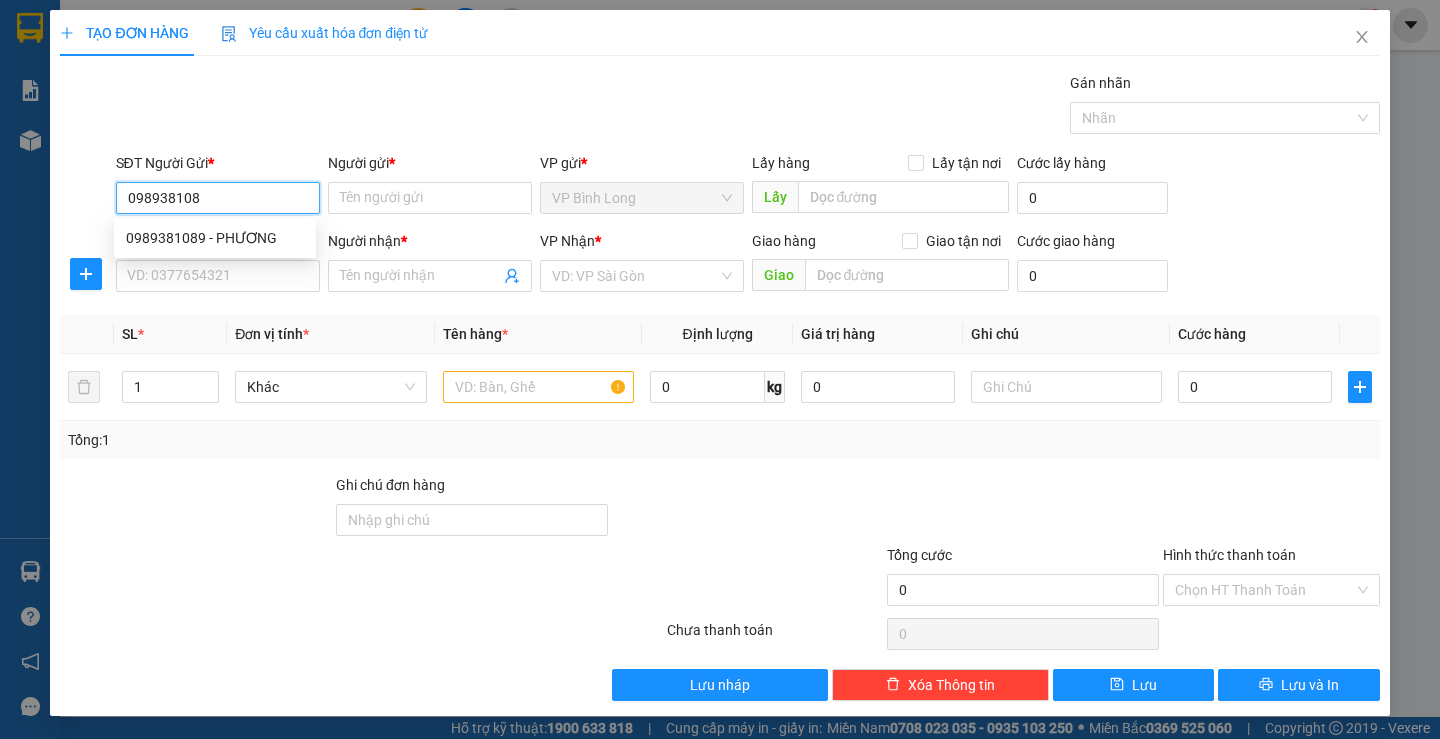 type on "0989381089" 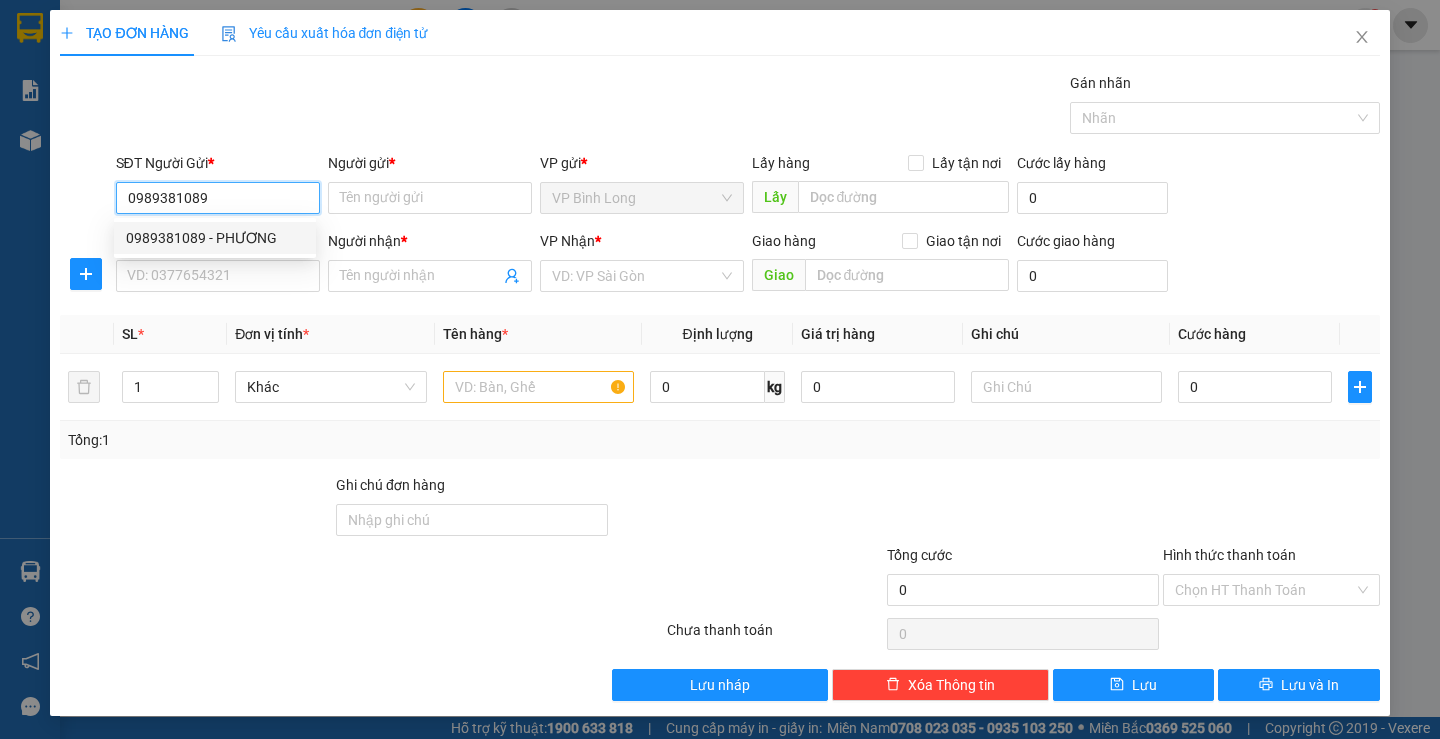click on "0989381089 - PHƯƠNG" at bounding box center (215, 238) 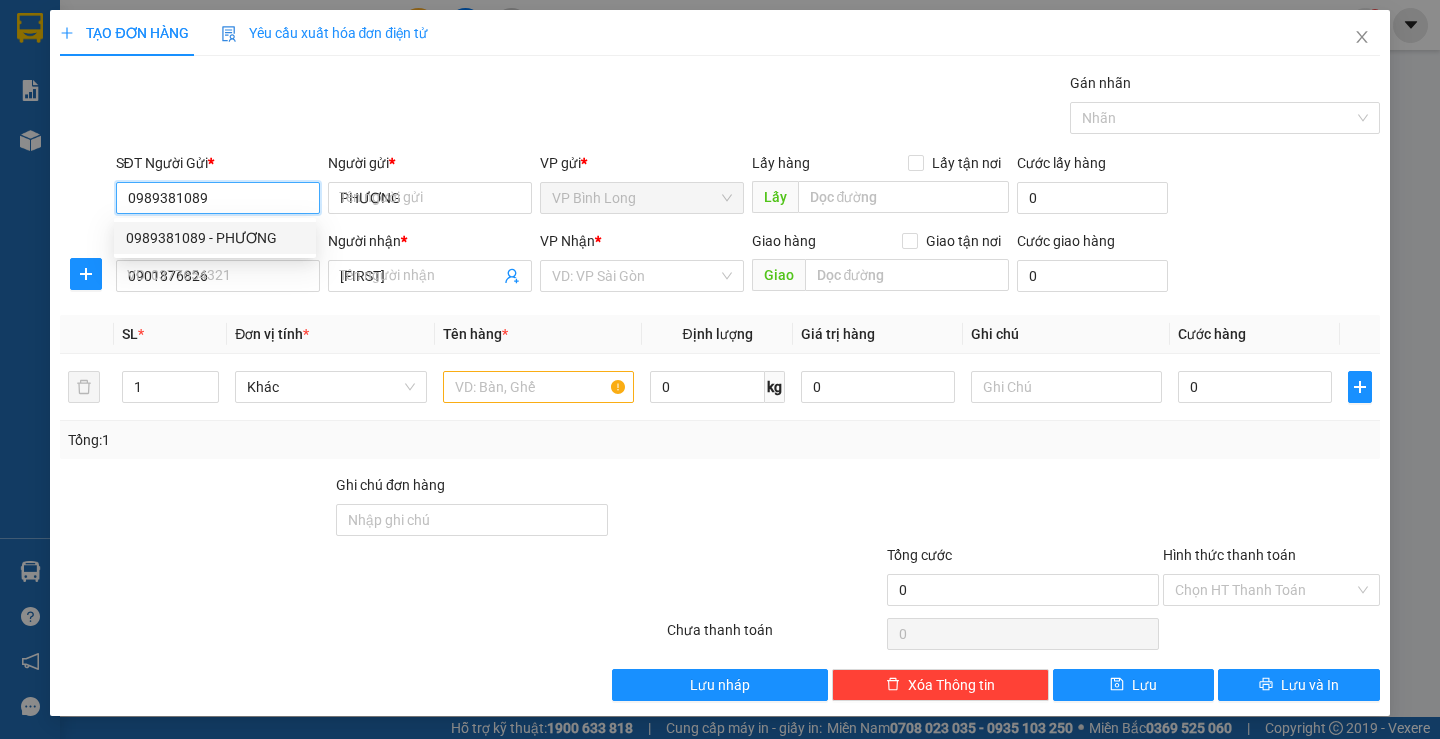 type on "40.000" 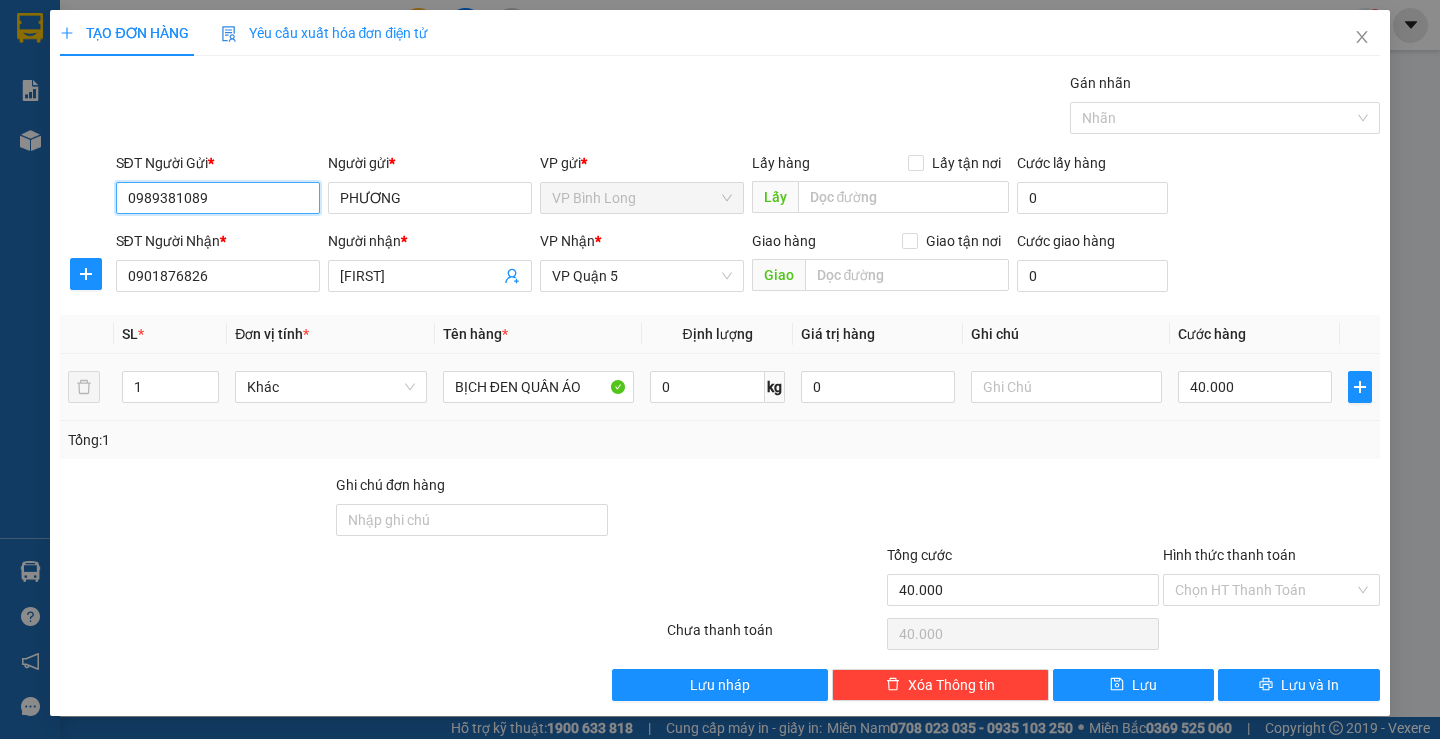 type on "0989381089" 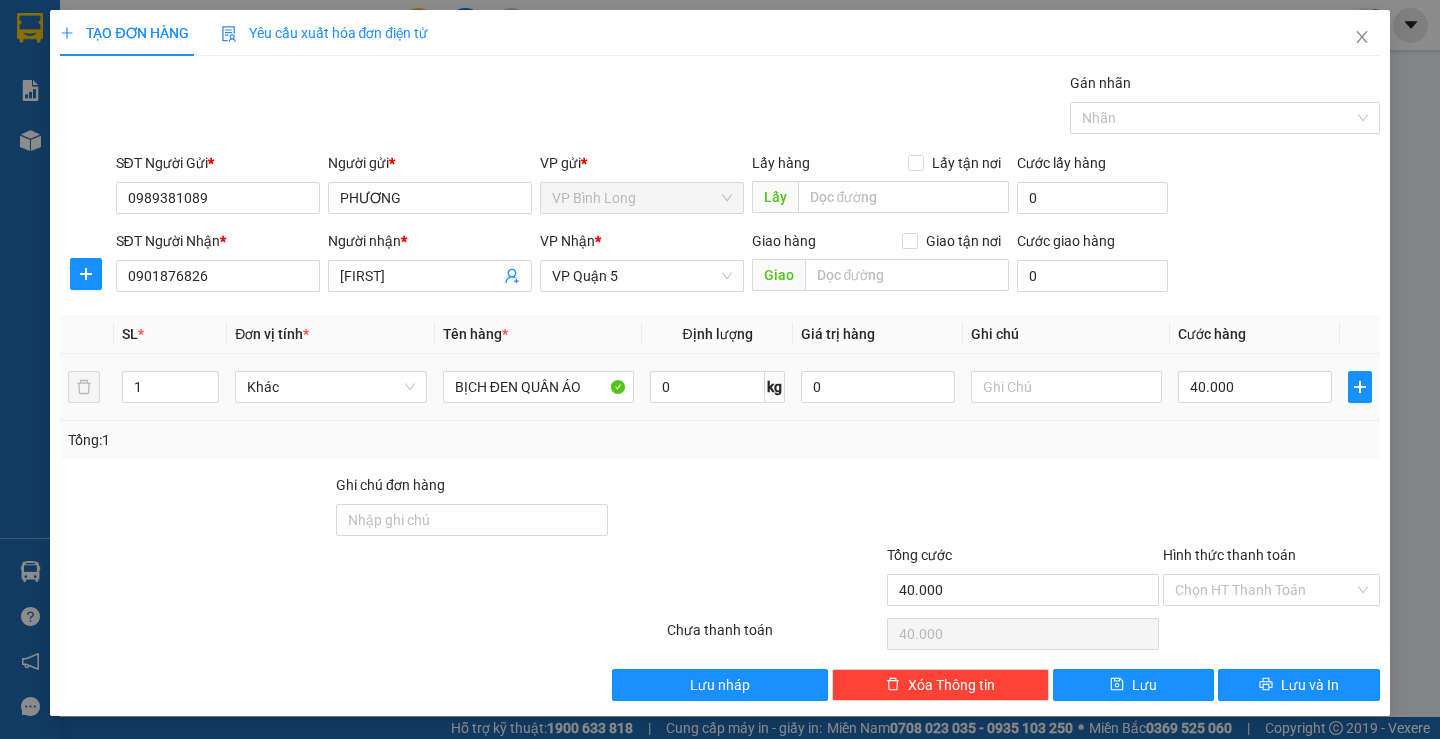 click on "40.000" at bounding box center (1255, 387) 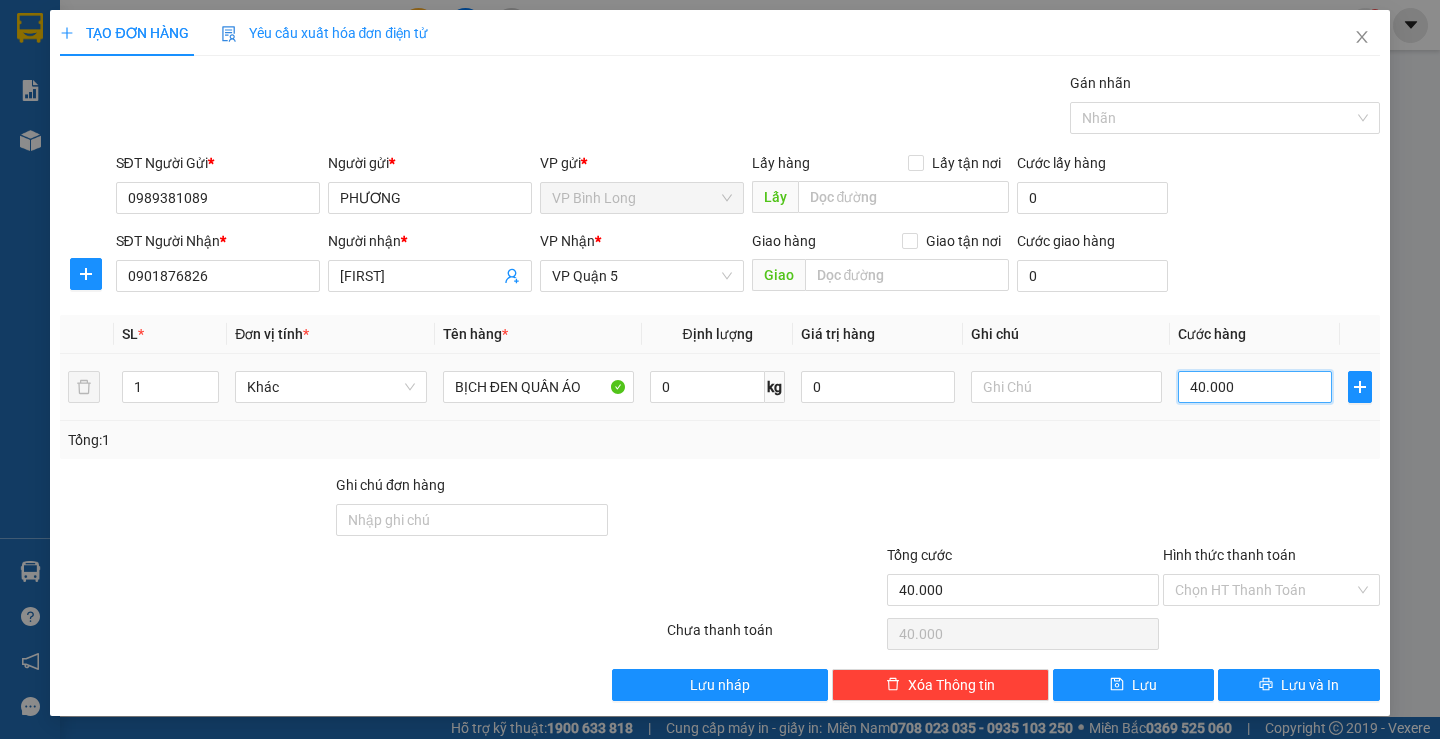 click on "40.000" at bounding box center (1255, 387) 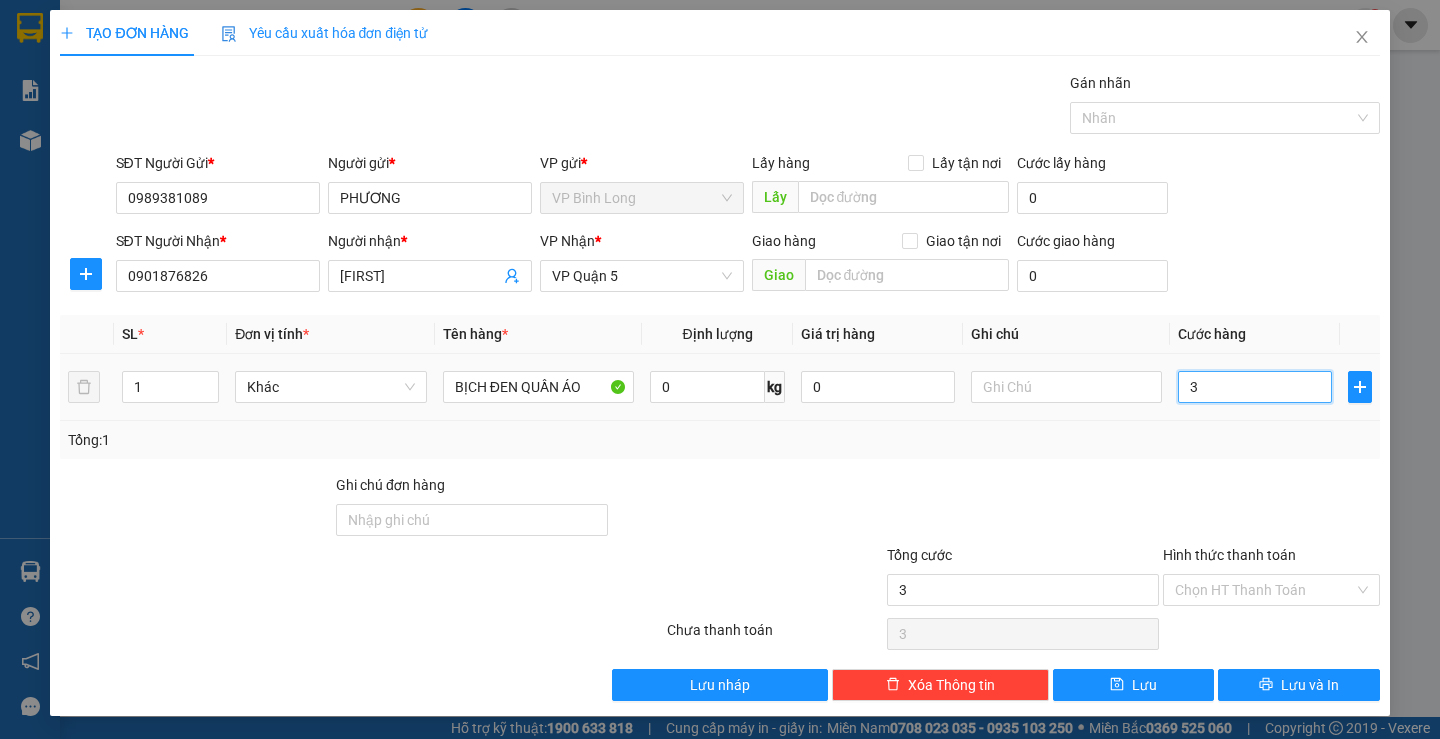 type on "30" 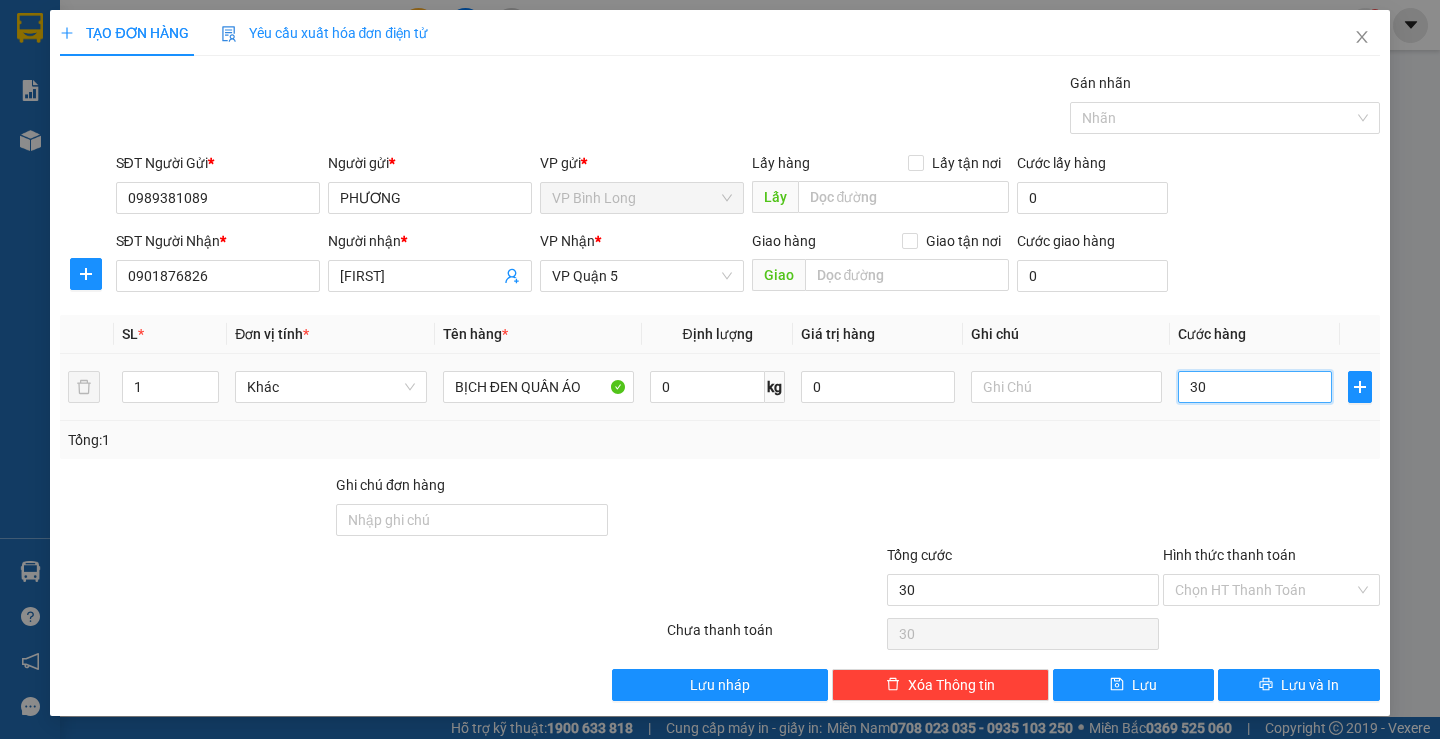 type on "300" 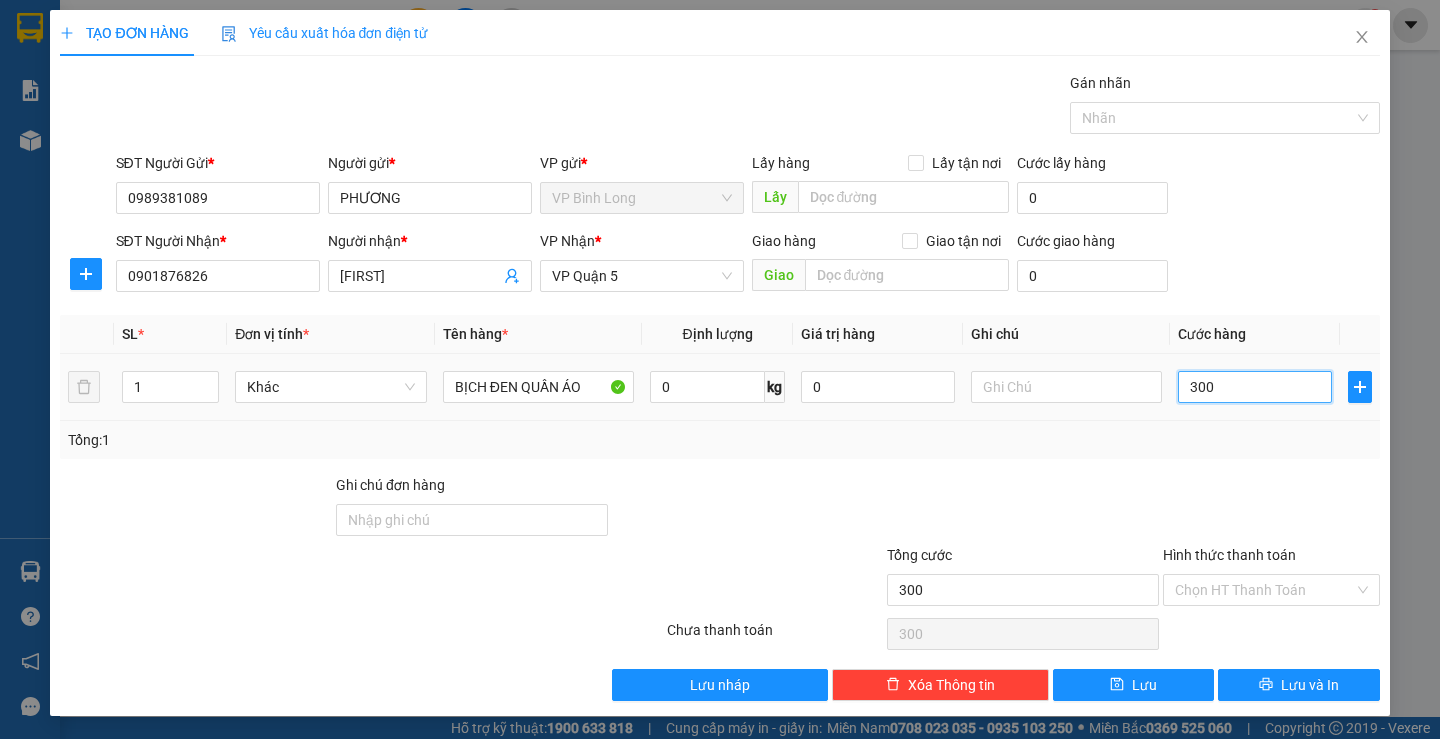type on "3.000" 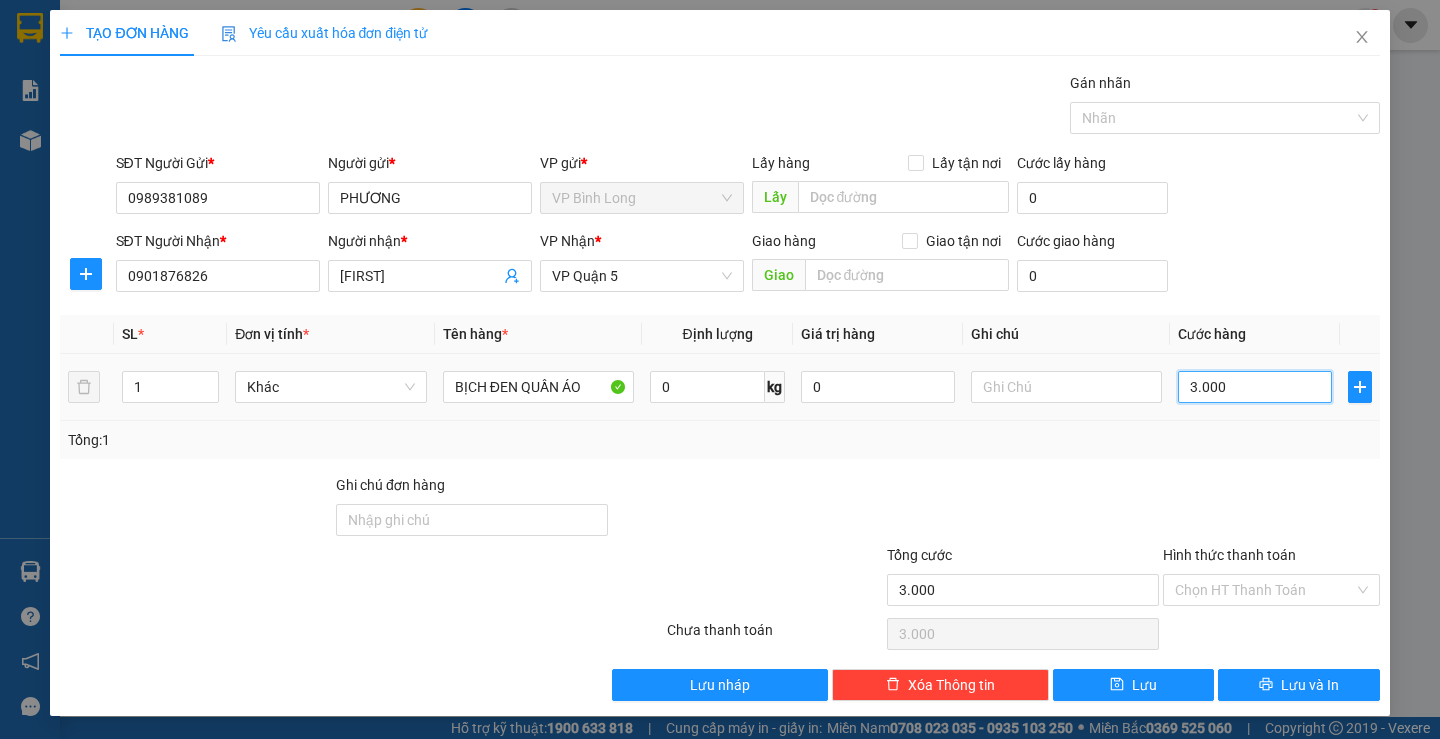 type on "30.000" 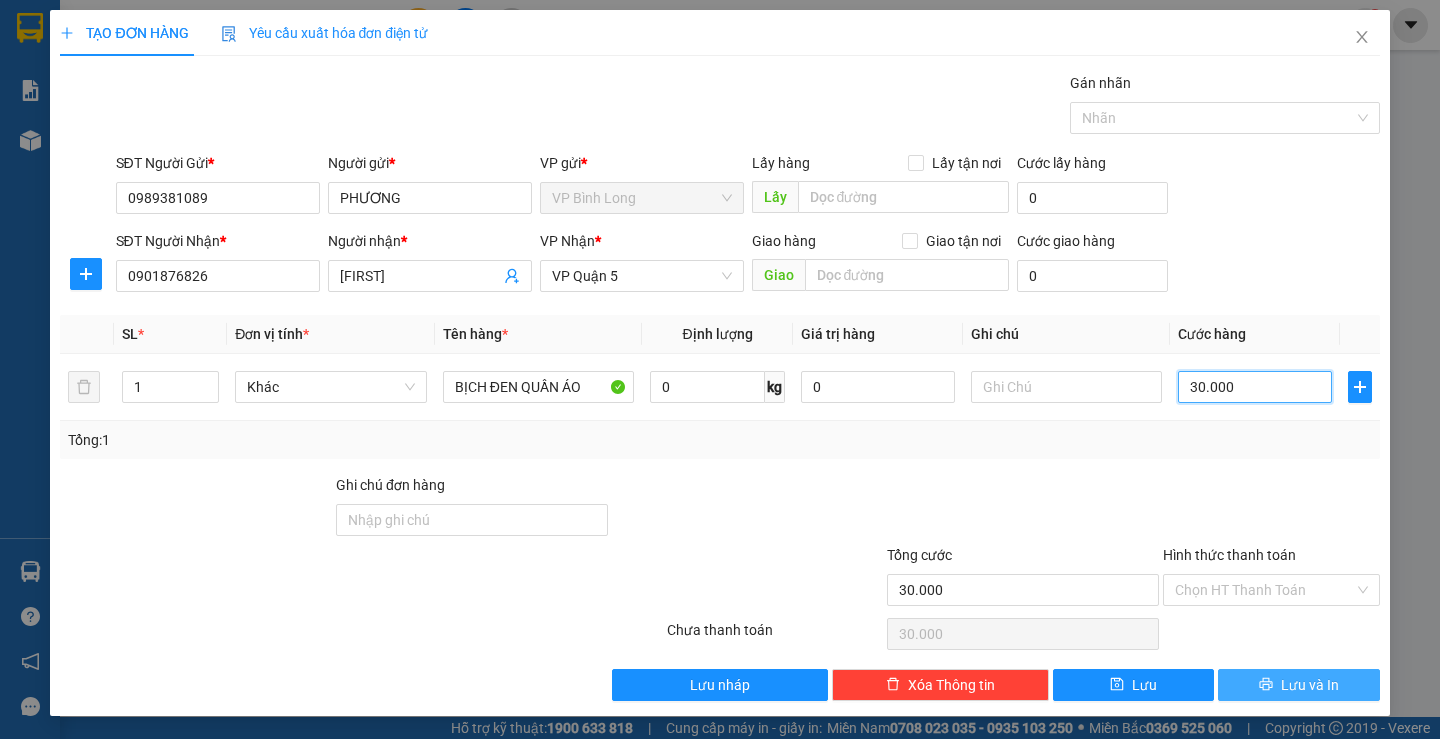 type on "30.000" 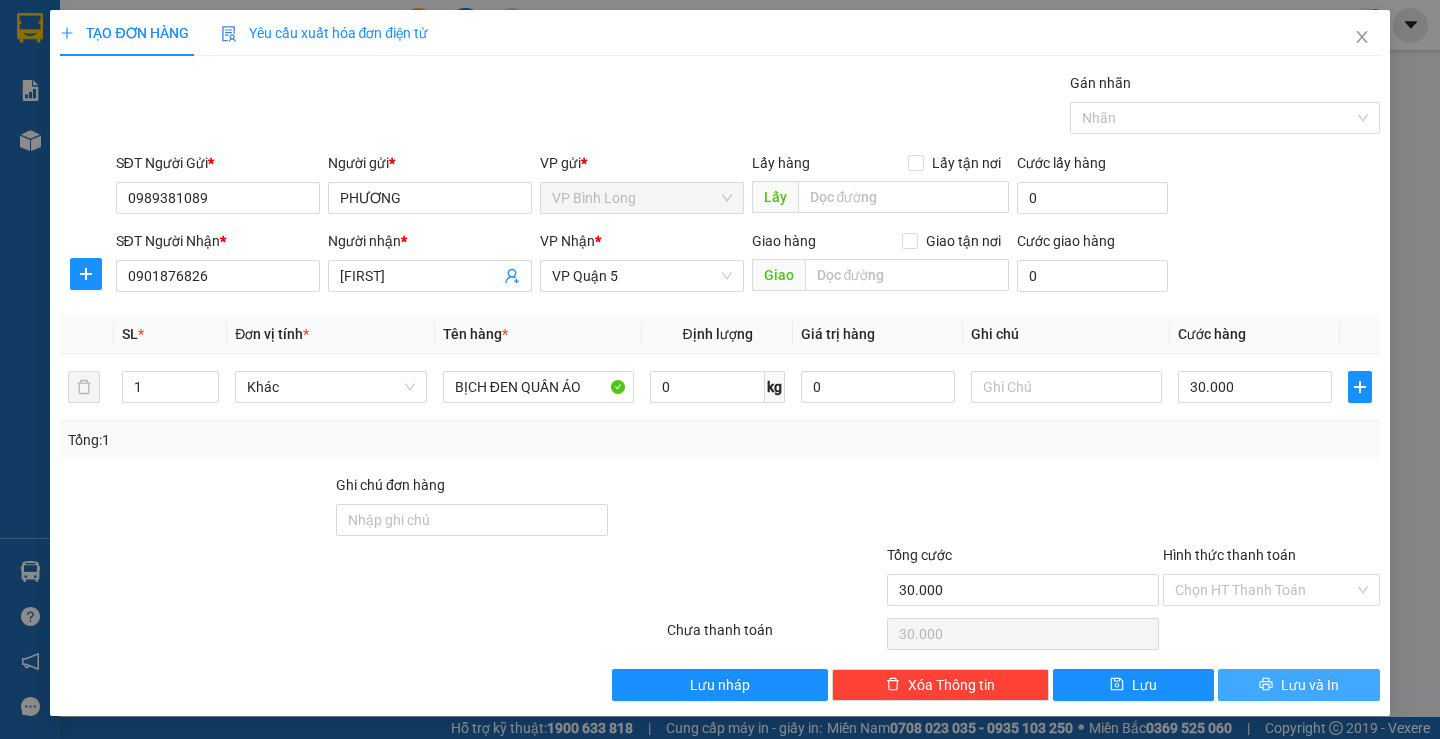 click on "Lưu và In" at bounding box center [1310, 685] 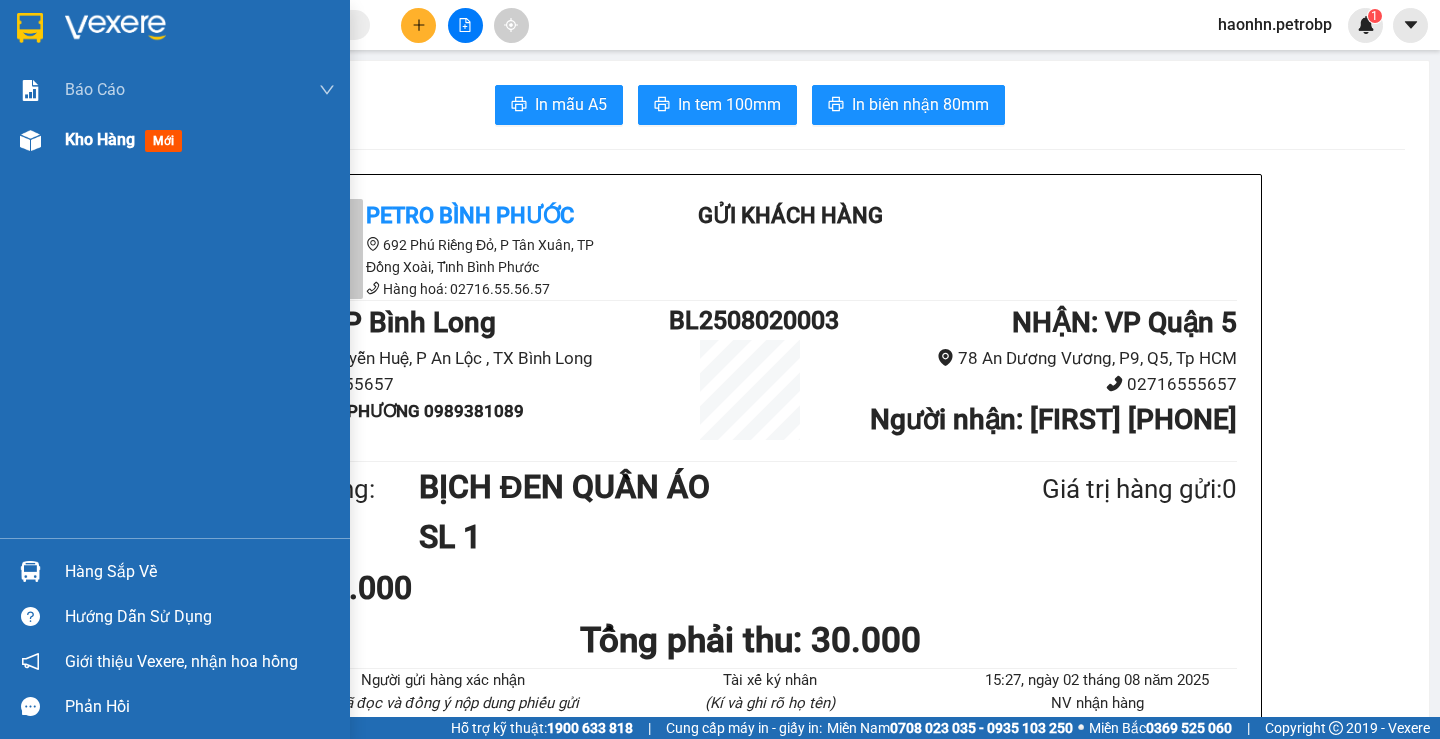 click at bounding box center [30, 140] 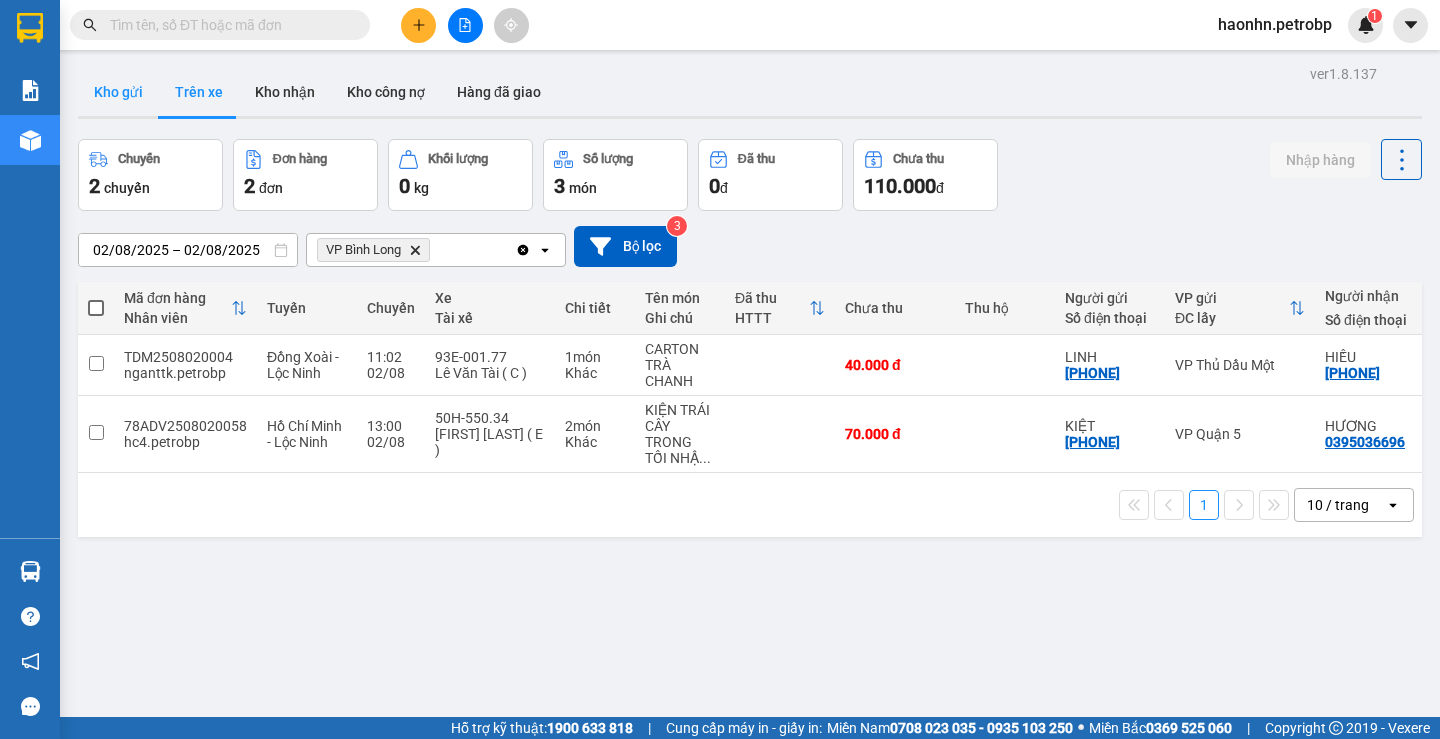 click on "Kho gửi" at bounding box center [118, 92] 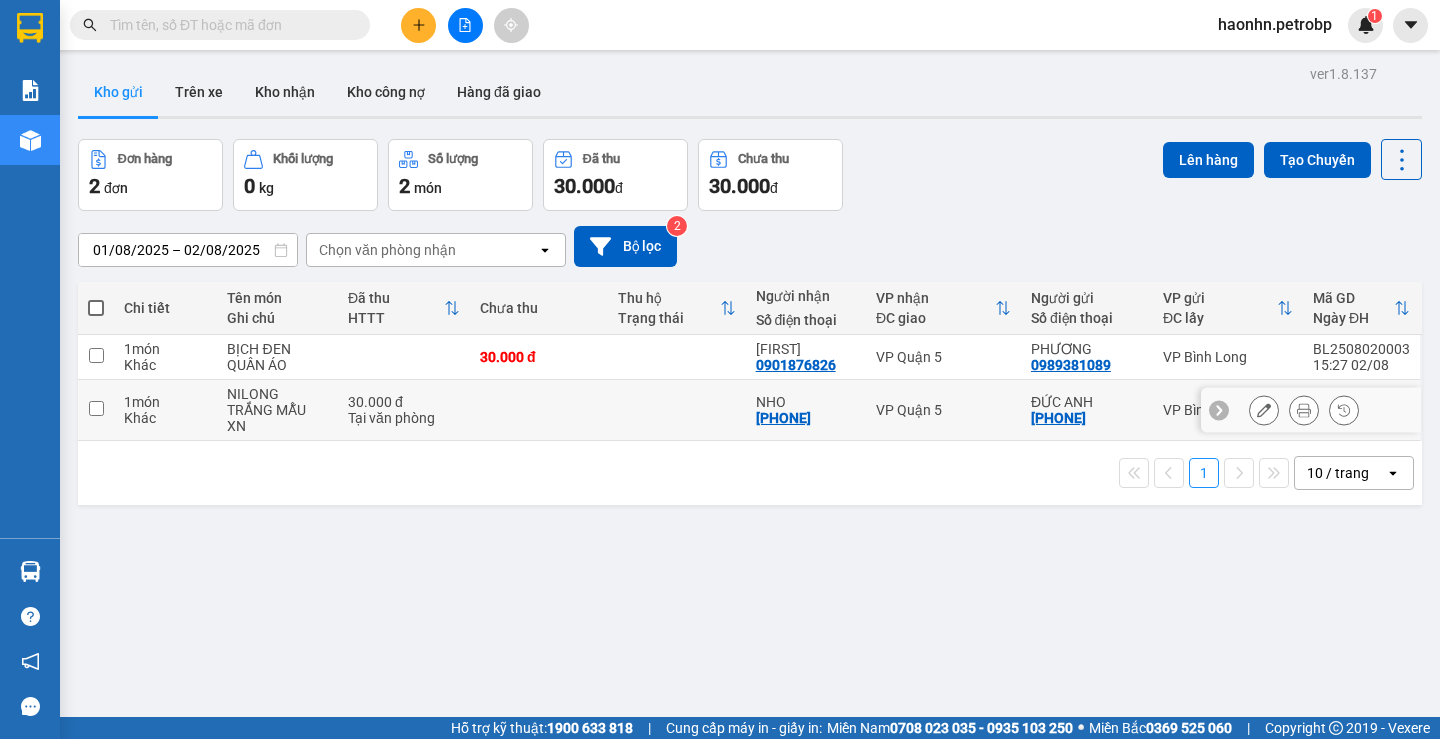 click at bounding box center (677, 410) 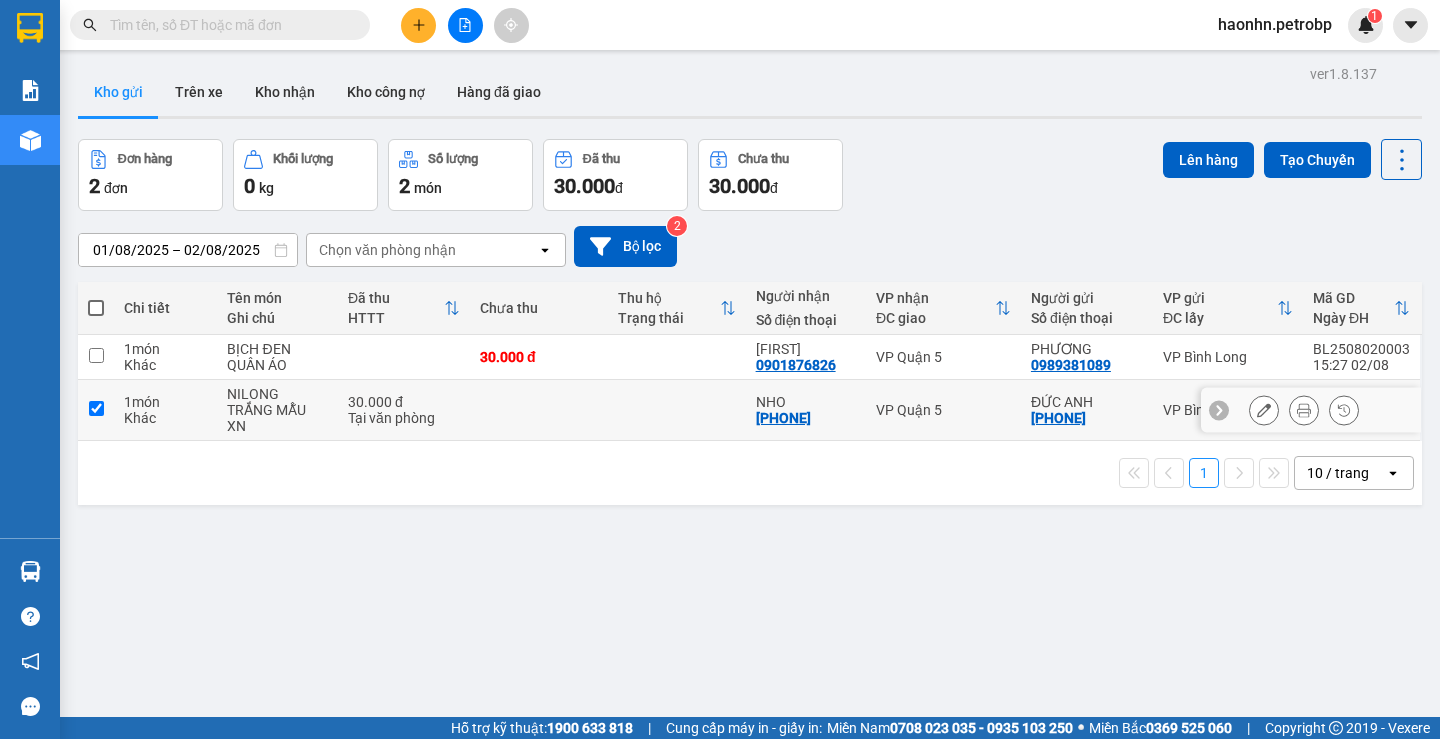 checkbox on "true" 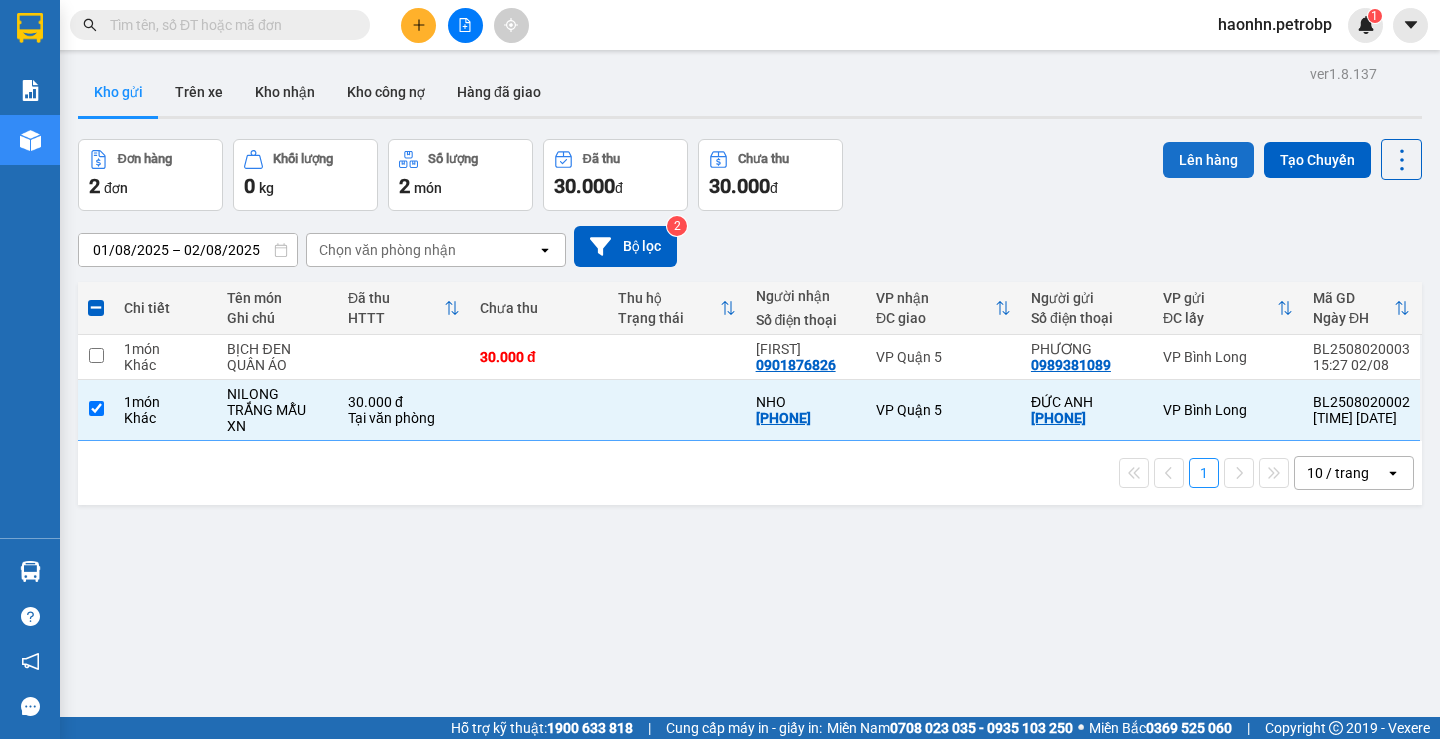 click on "Lên hàng" at bounding box center [1208, 160] 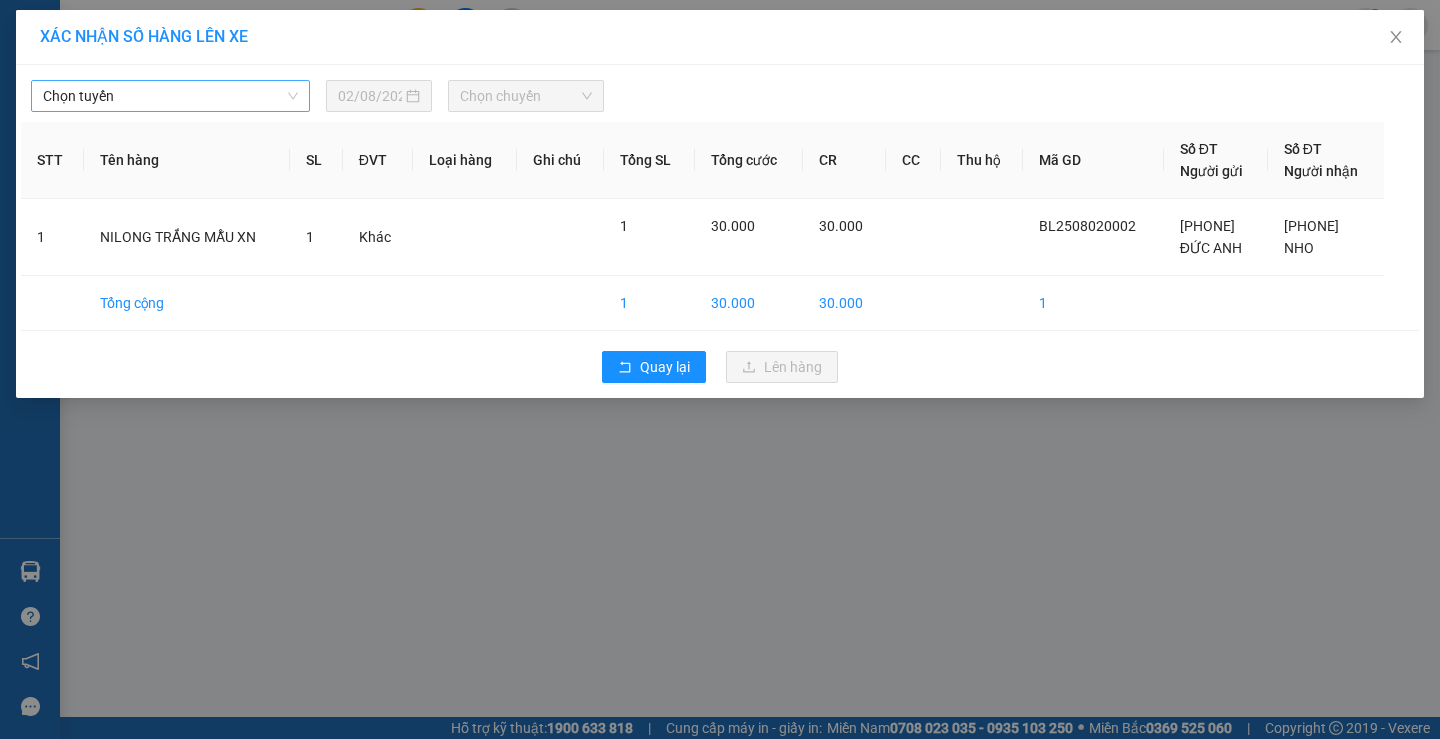 click on "Chọn tuyến" at bounding box center (170, 96) 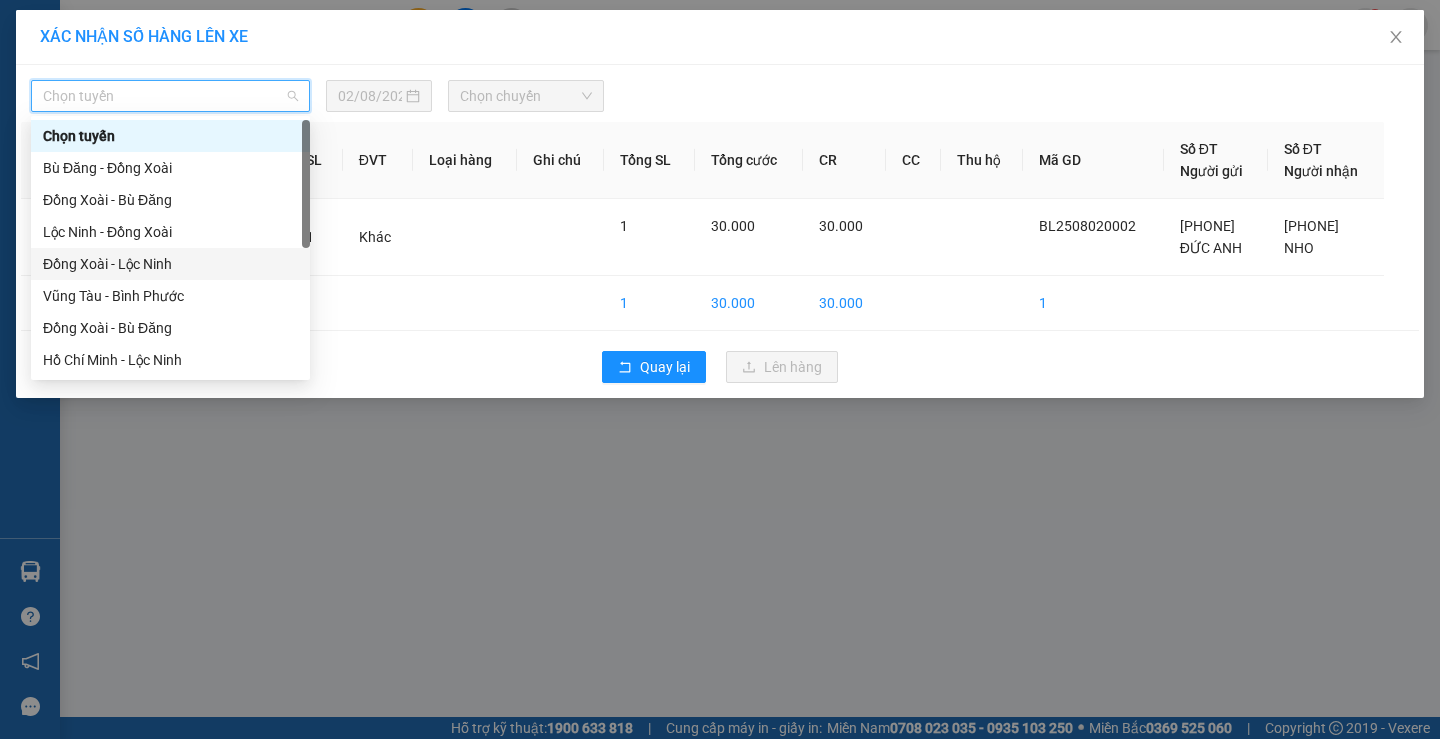 scroll, scrollTop: 384, scrollLeft: 0, axis: vertical 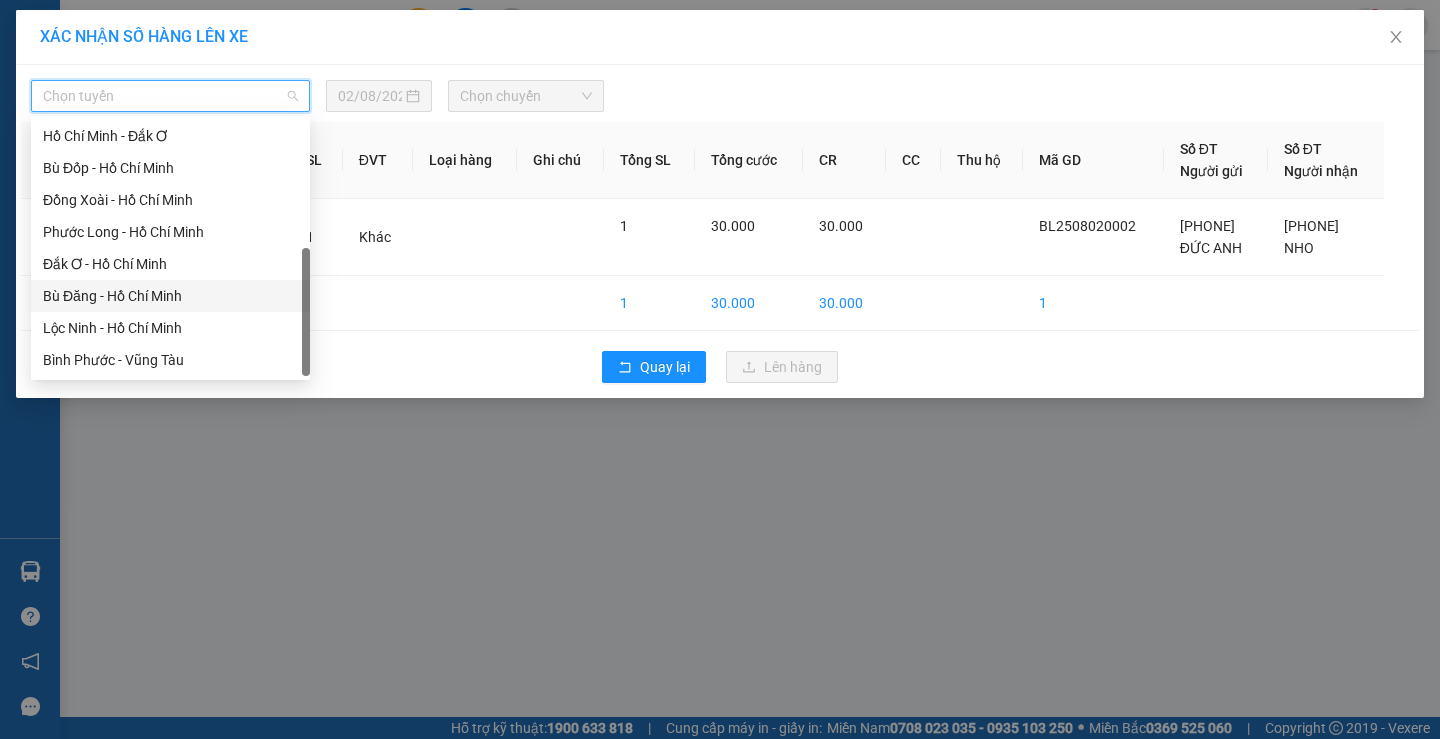 click on "Lộc Ninh - Hồ Chí Minh" at bounding box center (170, 328) 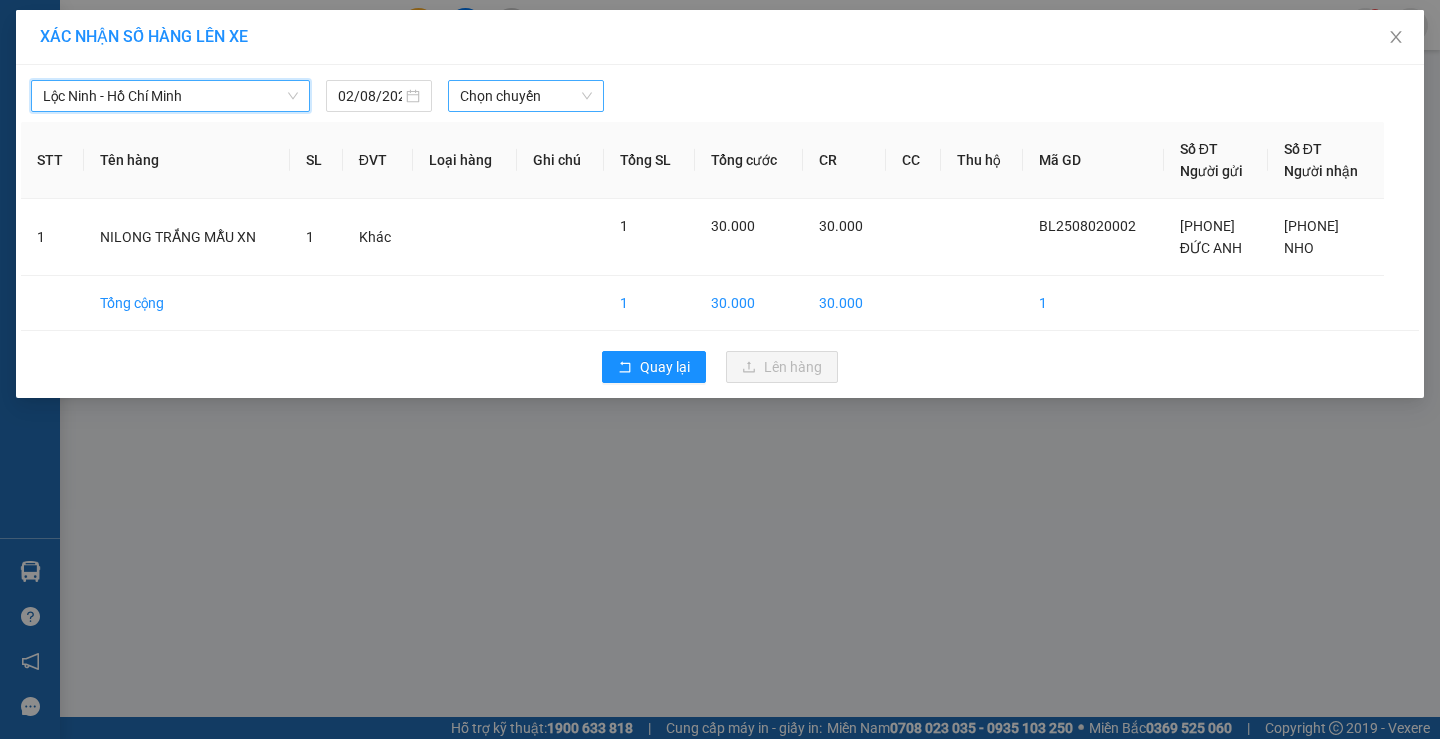 click on "Chọn chuyến" at bounding box center [526, 96] 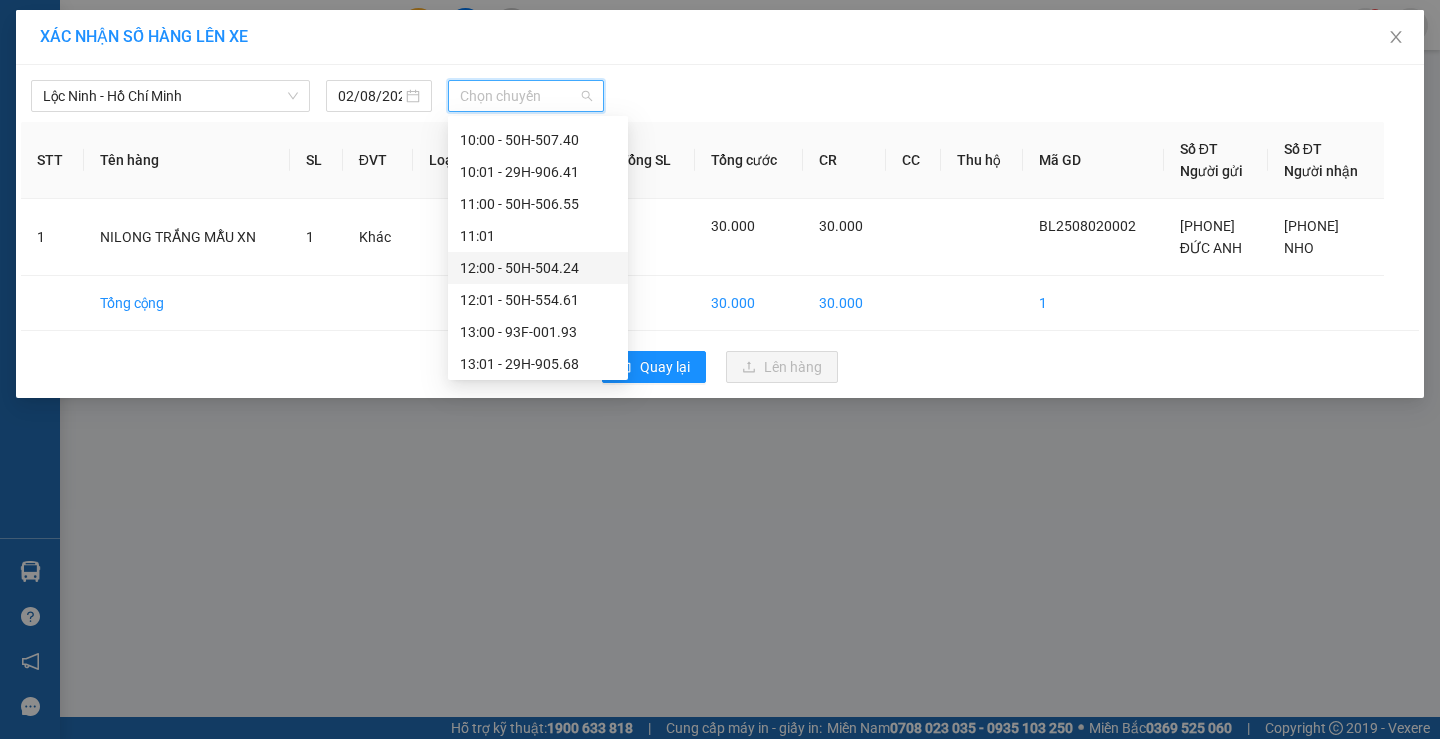 scroll, scrollTop: 900, scrollLeft: 0, axis: vertical 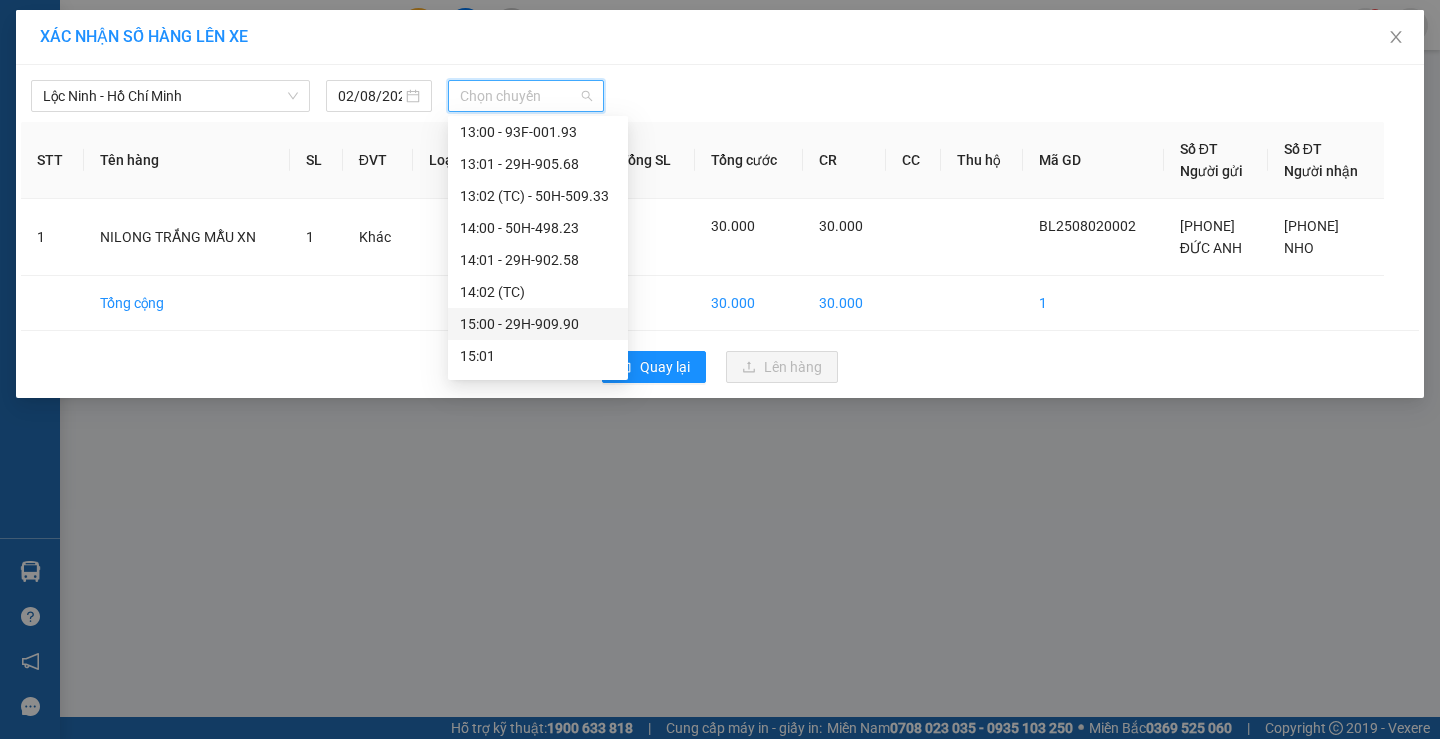 click on "15:00     - 29H-909.90" at bounding box center [538, 324] 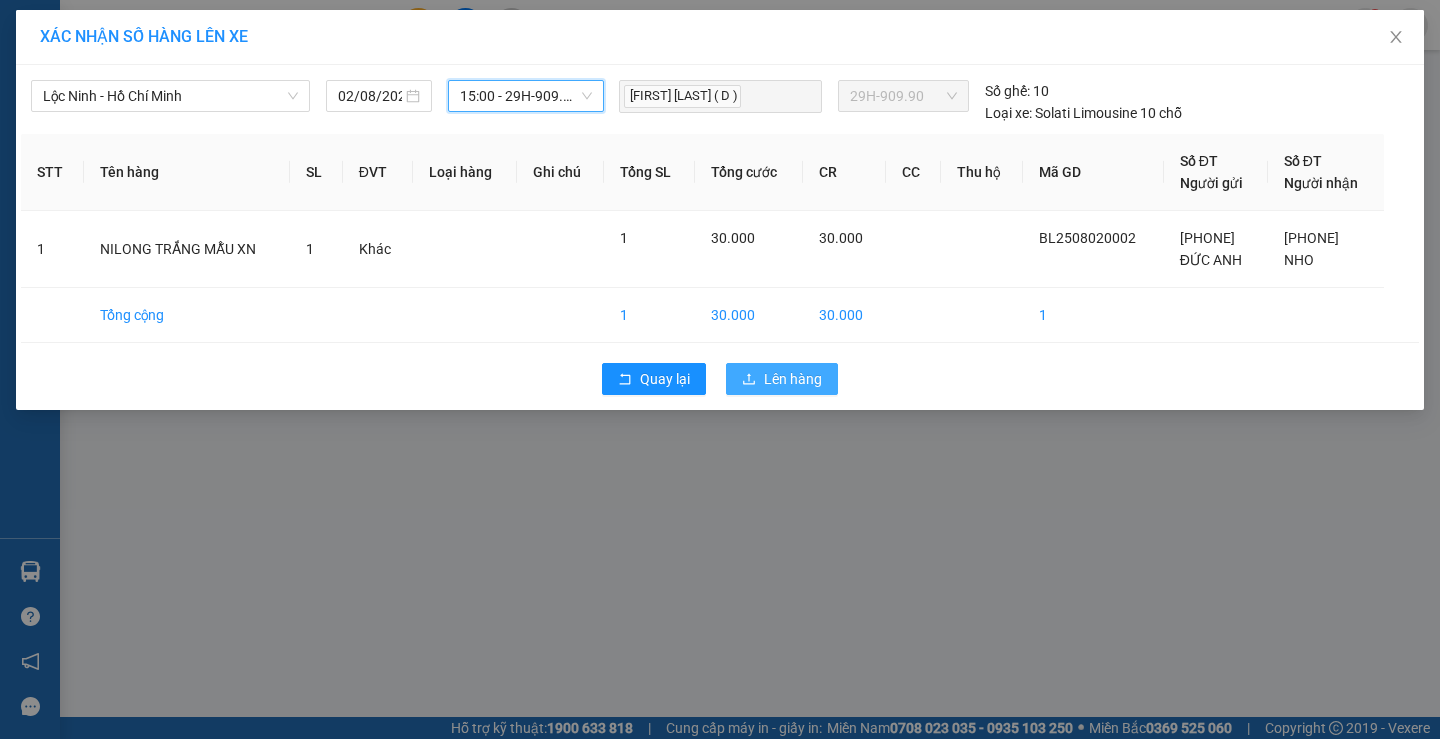 click on "Lên hàng" at bounding box center (793, 379) 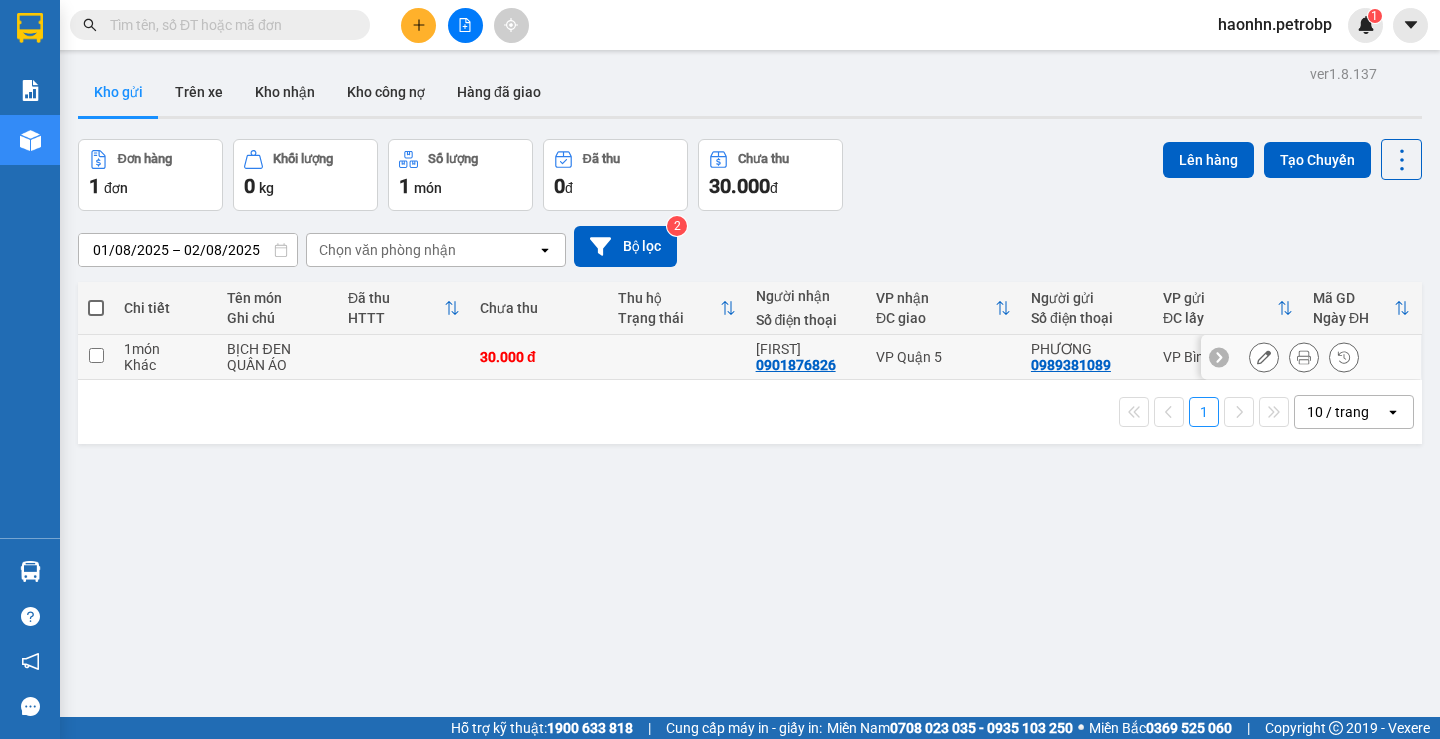 click on "VP Quận 5" at bounding box center (943, 357) 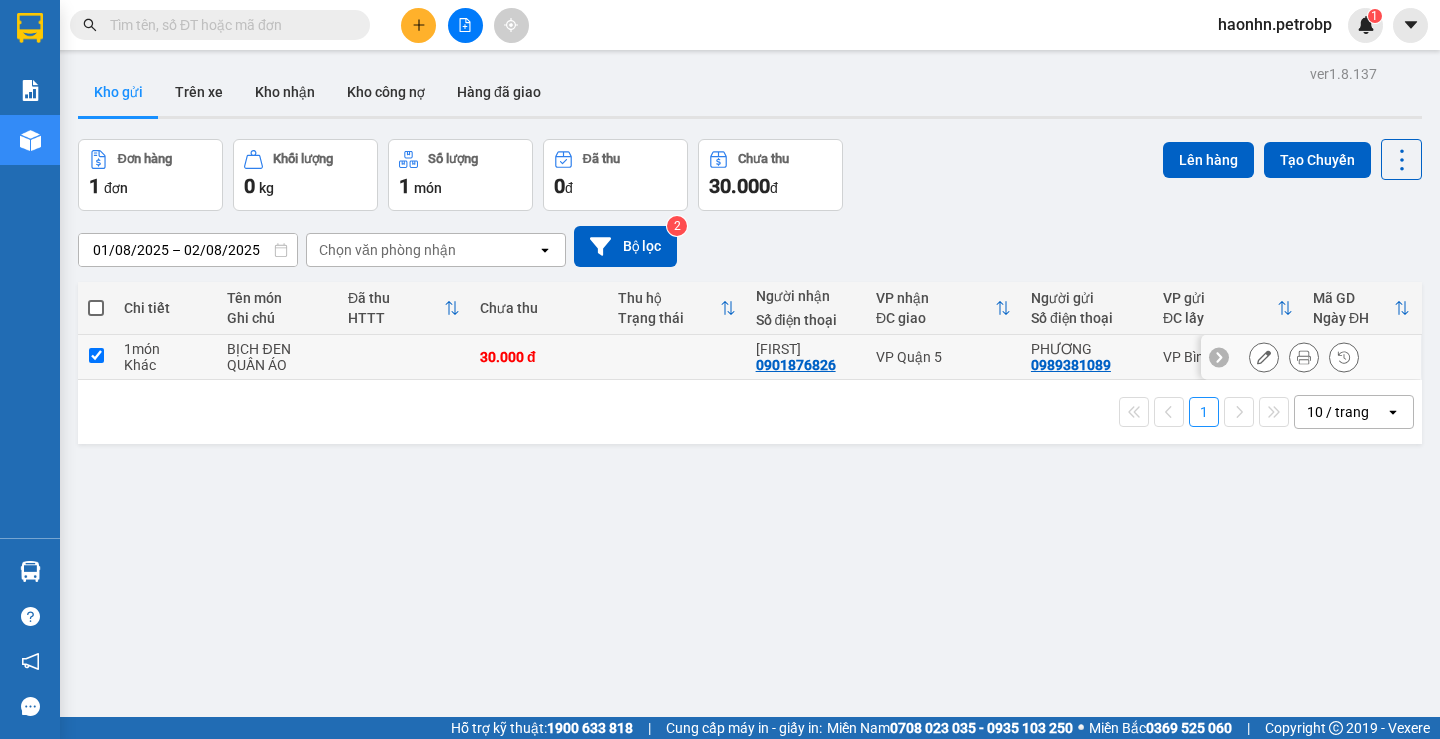 checkbox on "true" 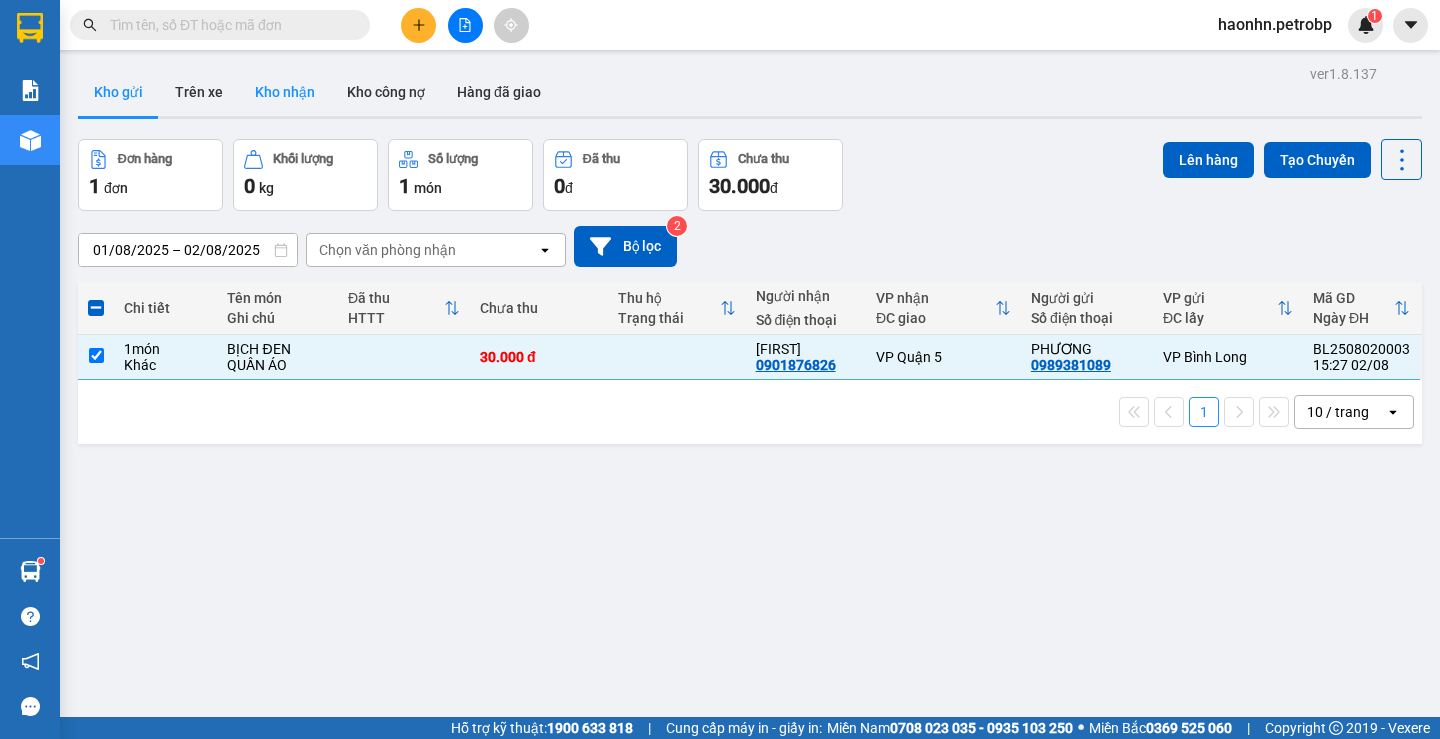 click on "Kho nhận" at bounding box center [285, 92] 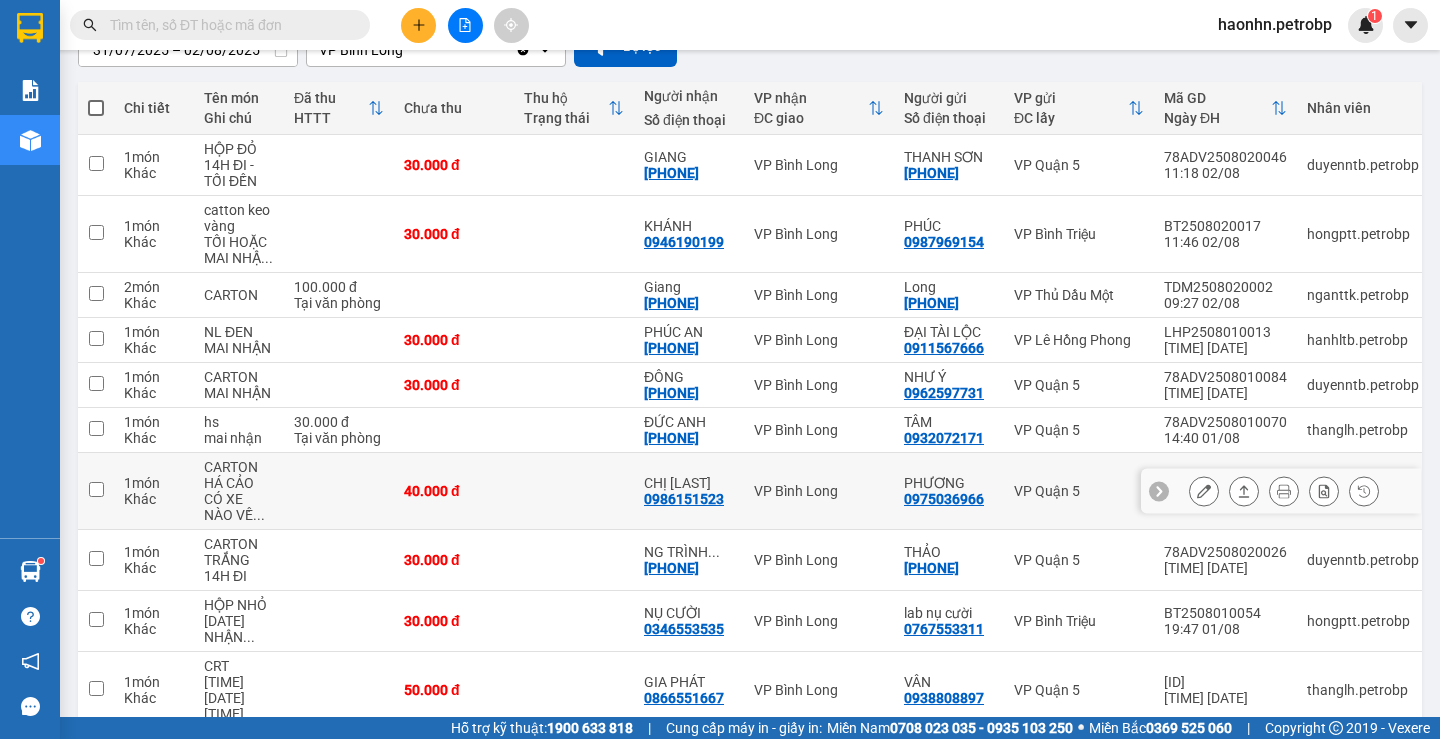 scroll, scrollTop: 286, scrollLeft: 0, axis: vertical 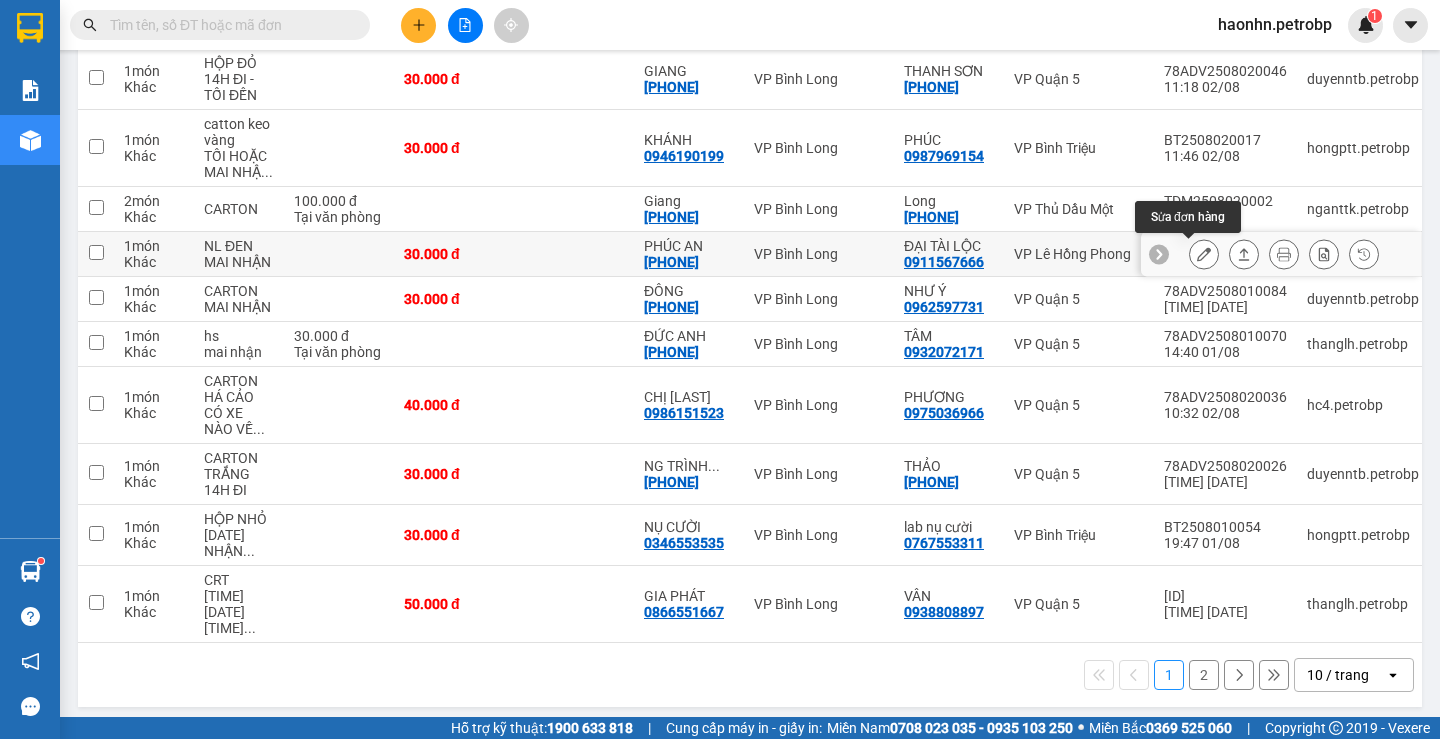 click 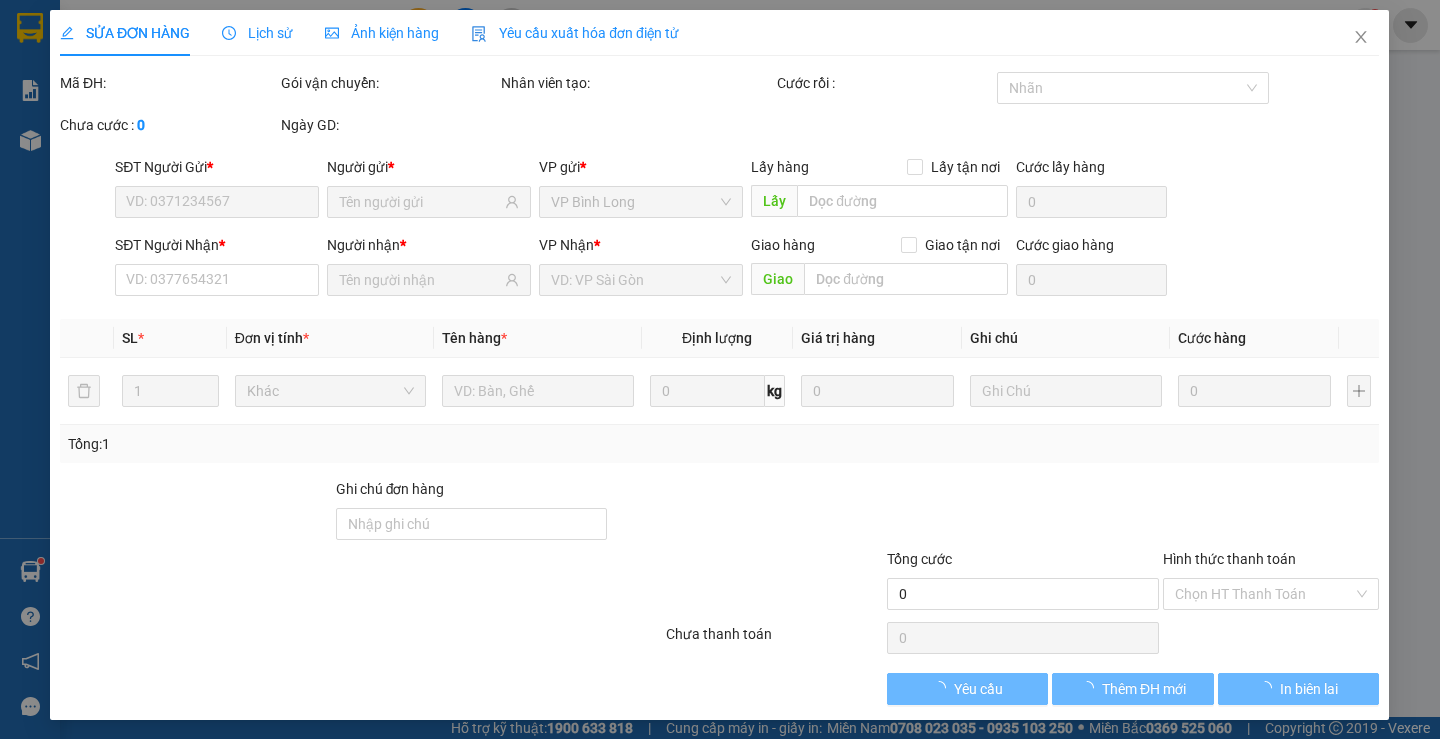 type on "0911567666" 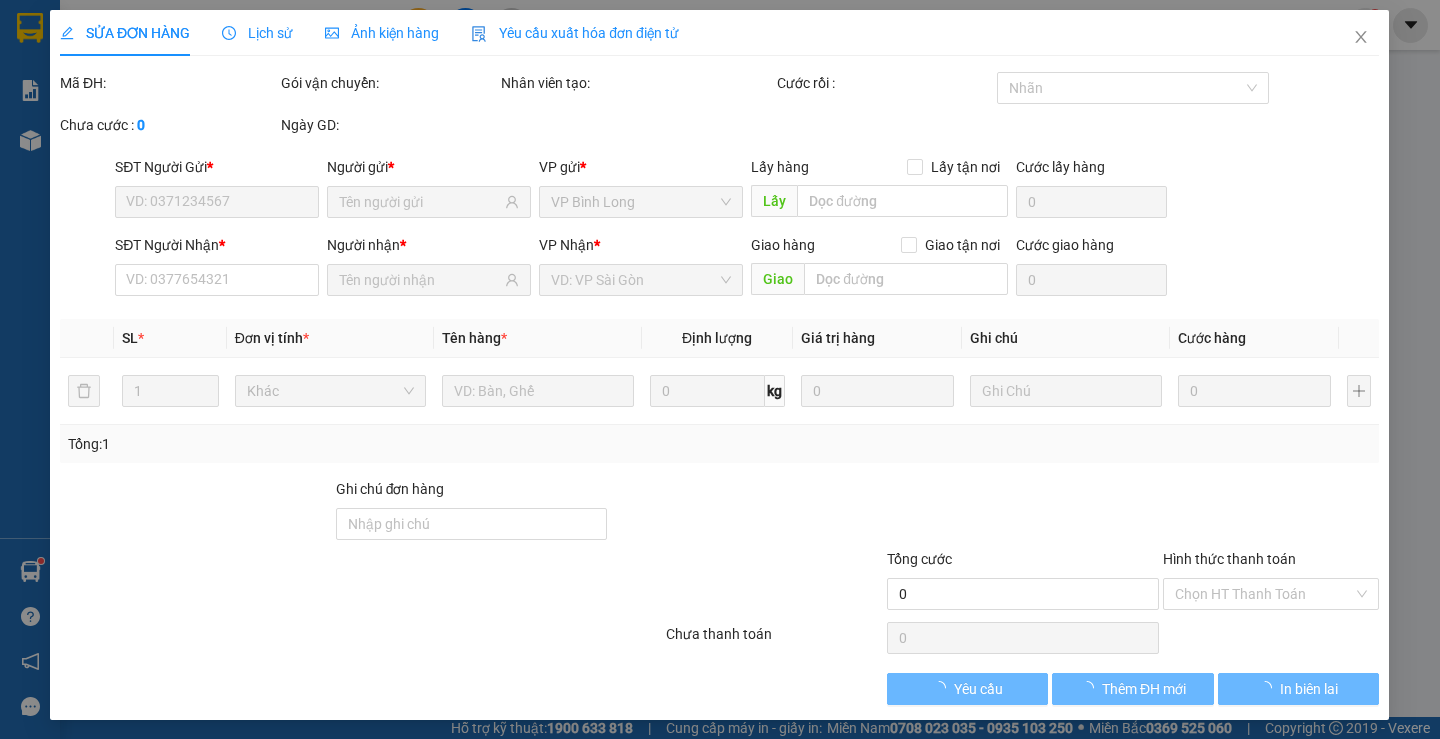 type on "ĐẠI TÀI LỘC" 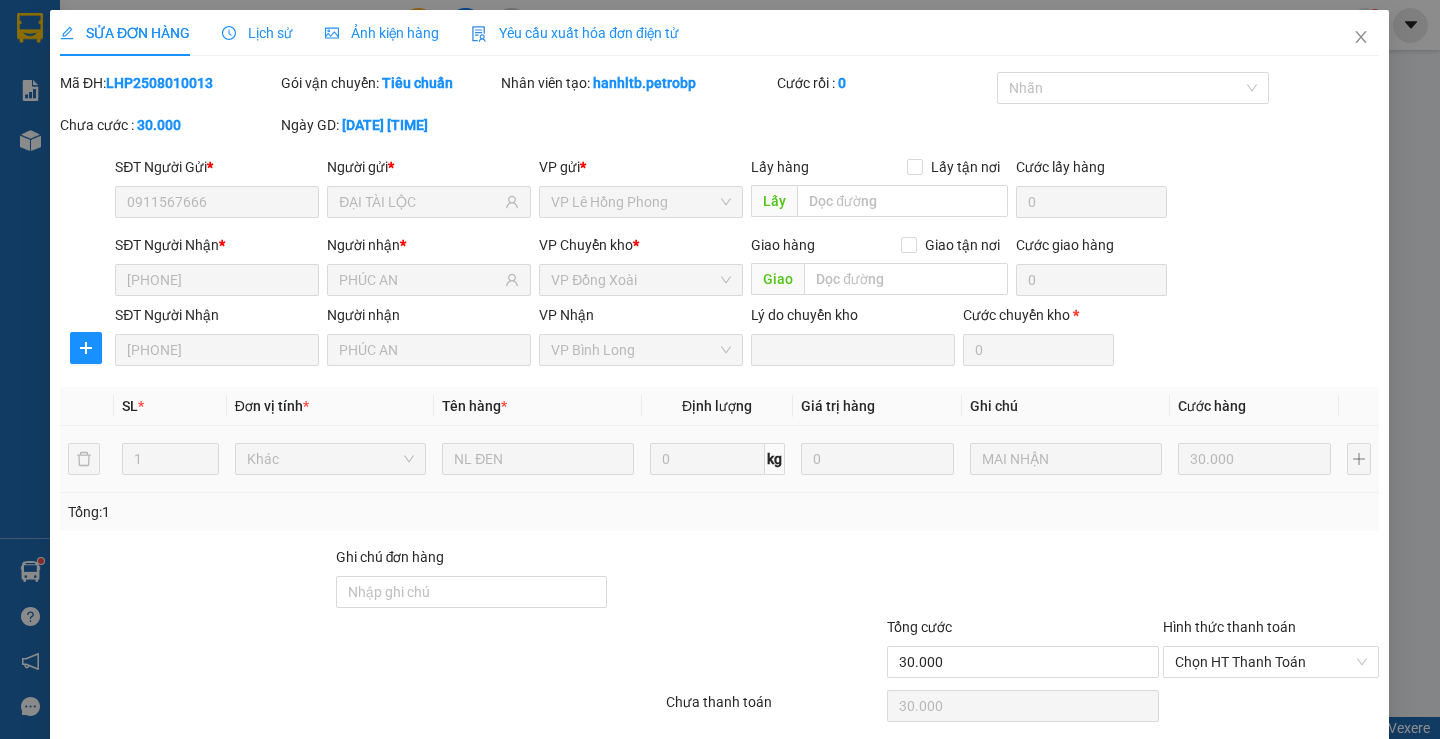 scroll, scrollTop: 0, scrollLeft: 0, axis: both 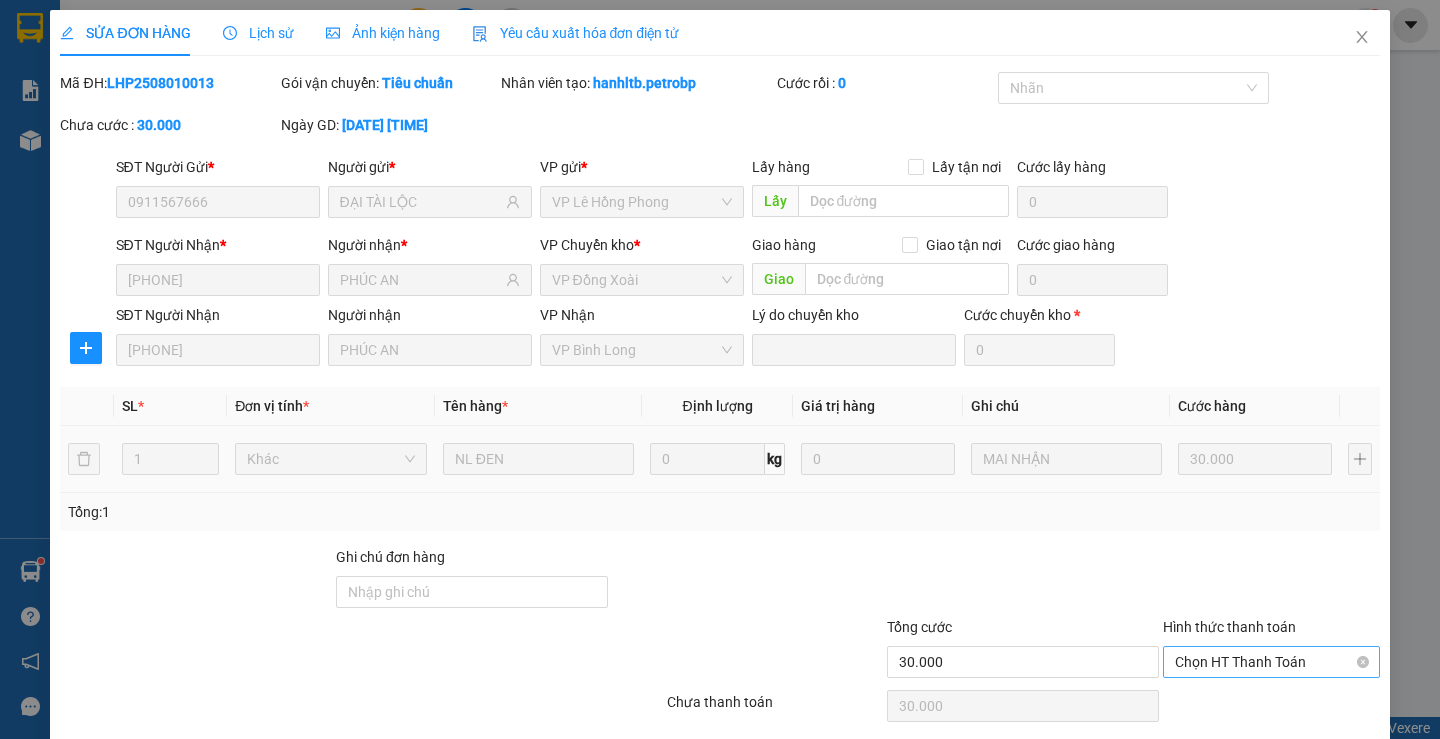 click on "Chọn HT Thanh Toán" at bounding box center [1271, 662] 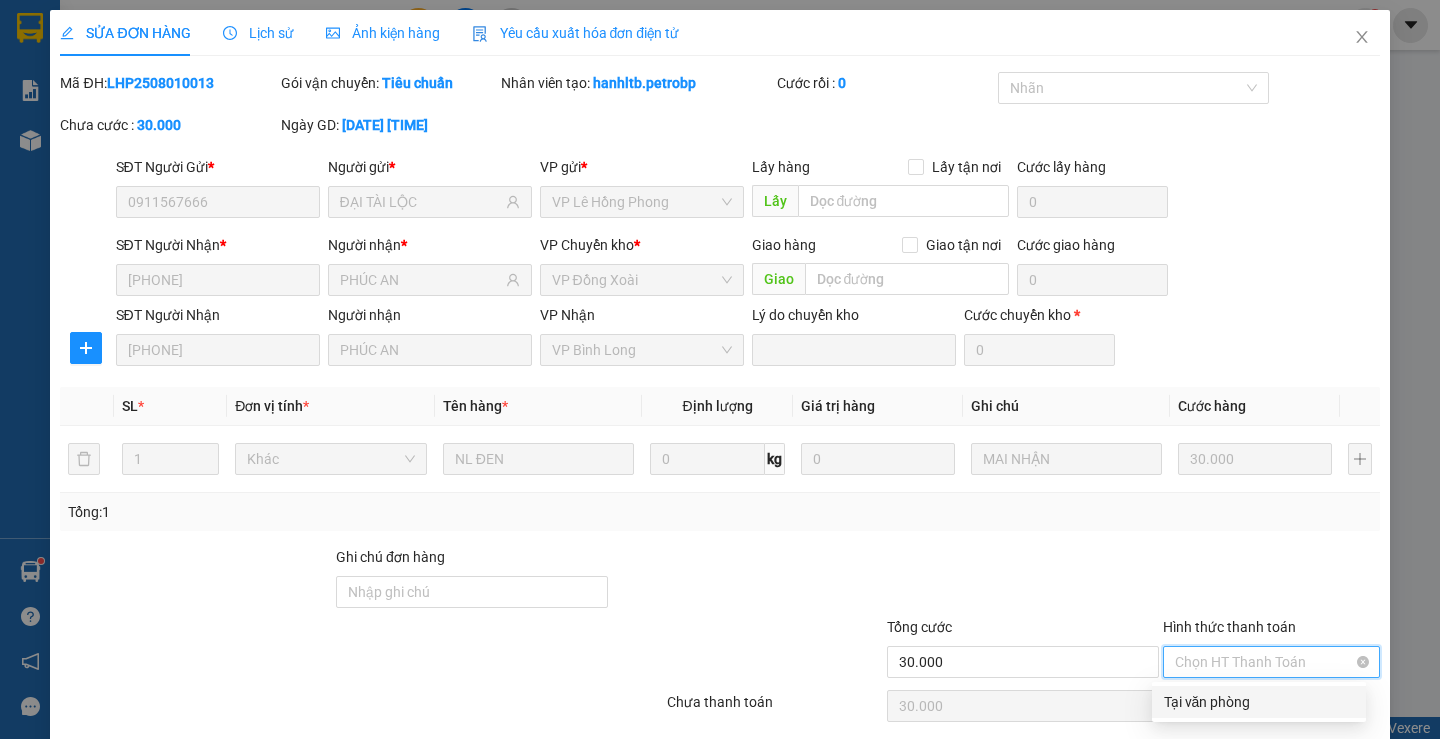 scroll, scrollTop: 73, scrollLeft: 0, axis: vertical 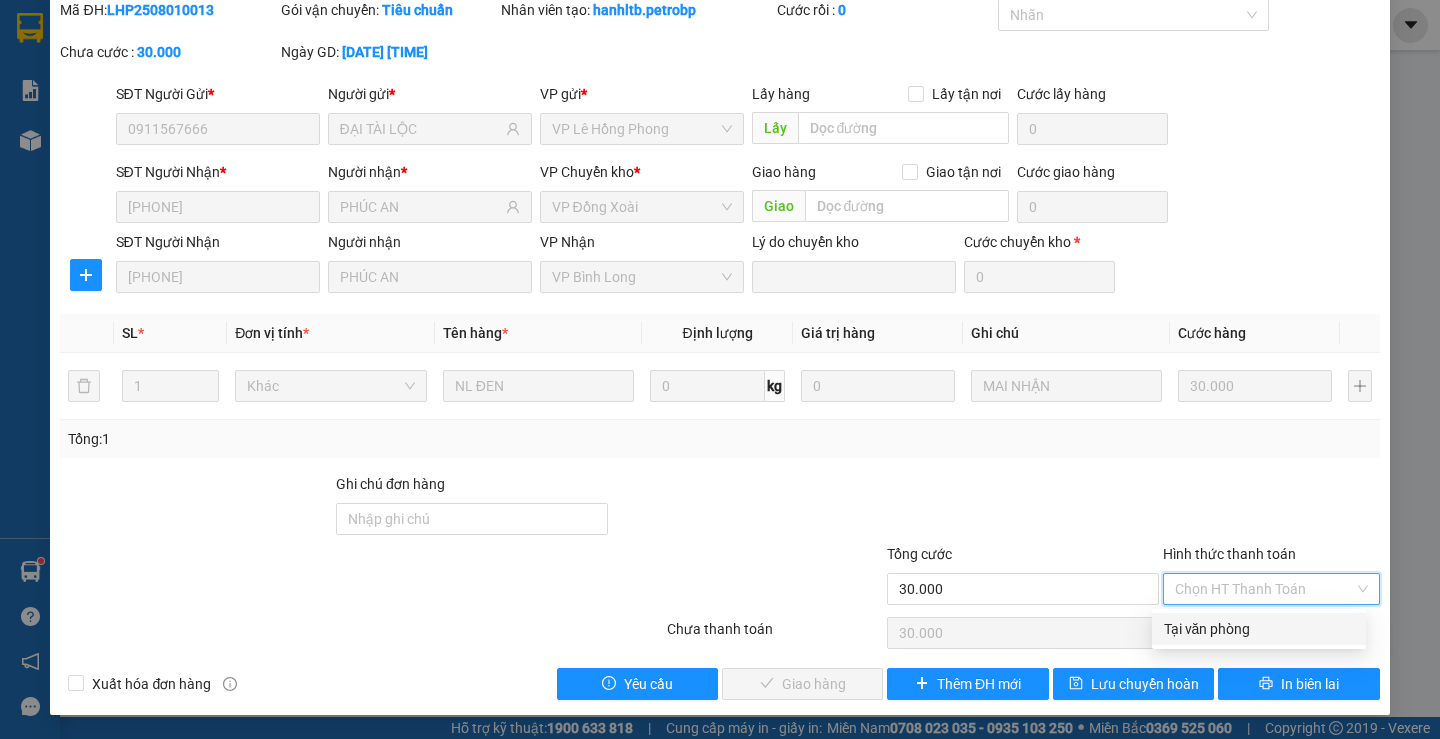 click on "Tại văn phòng" at bounding box center [1259, 629] 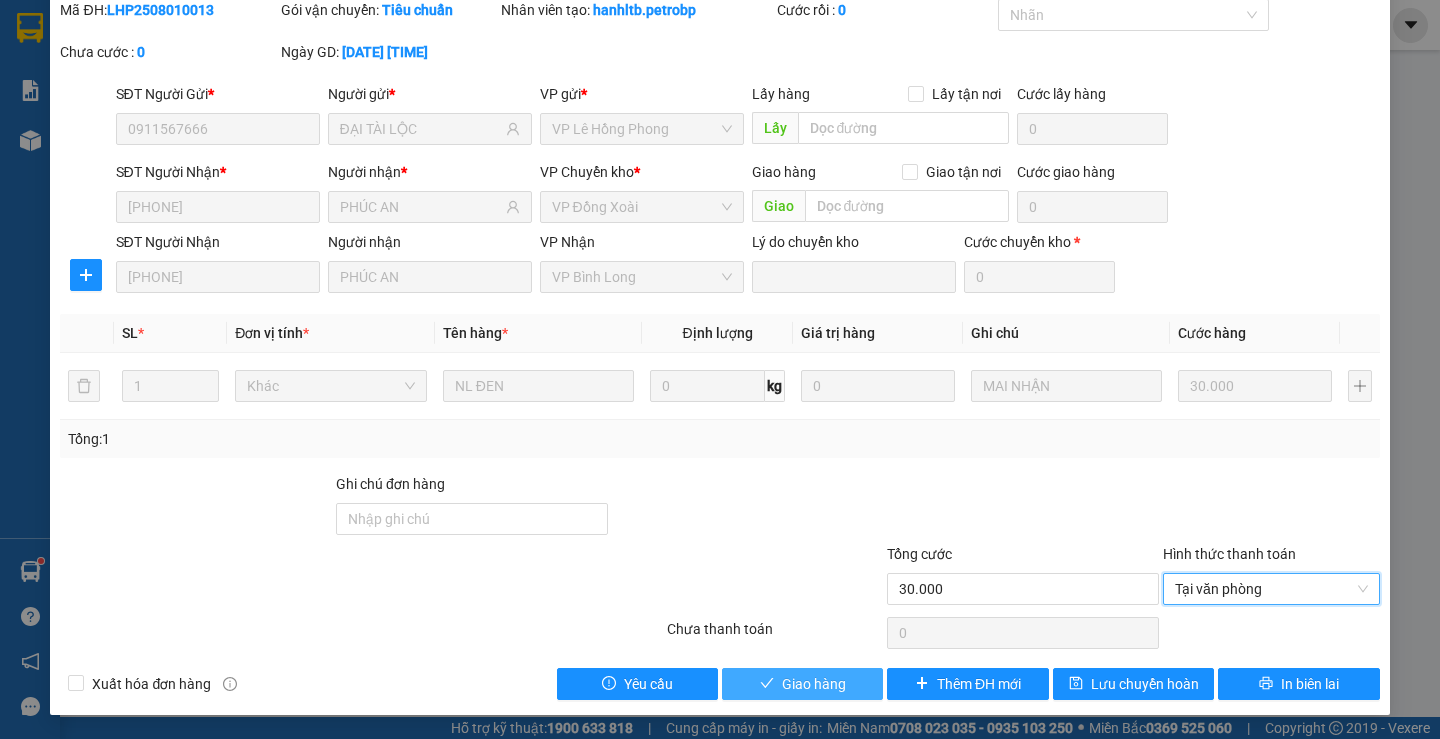 click on "Giao hàng" at bounding box center [814, 684] 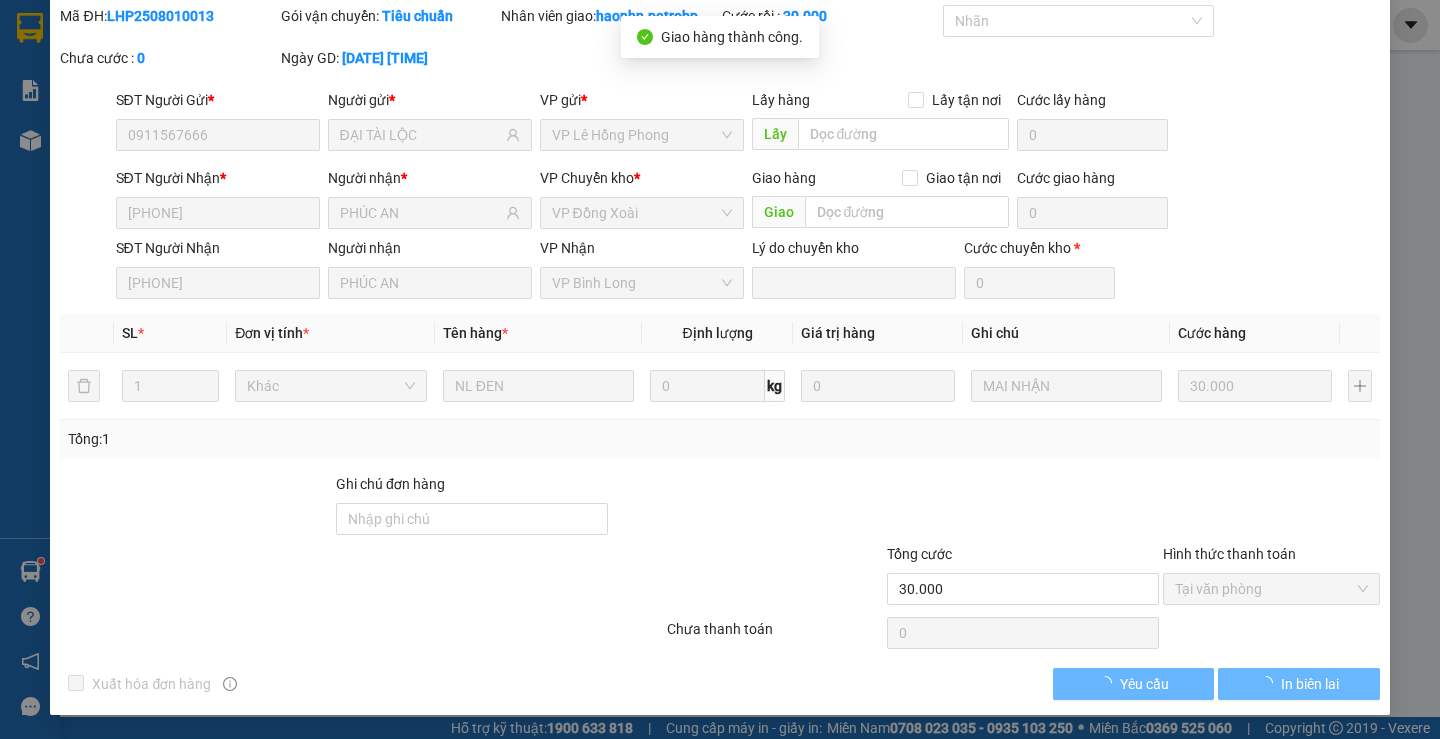 scroll, scrollTop: 0, scrollLeft: 0, axis: both 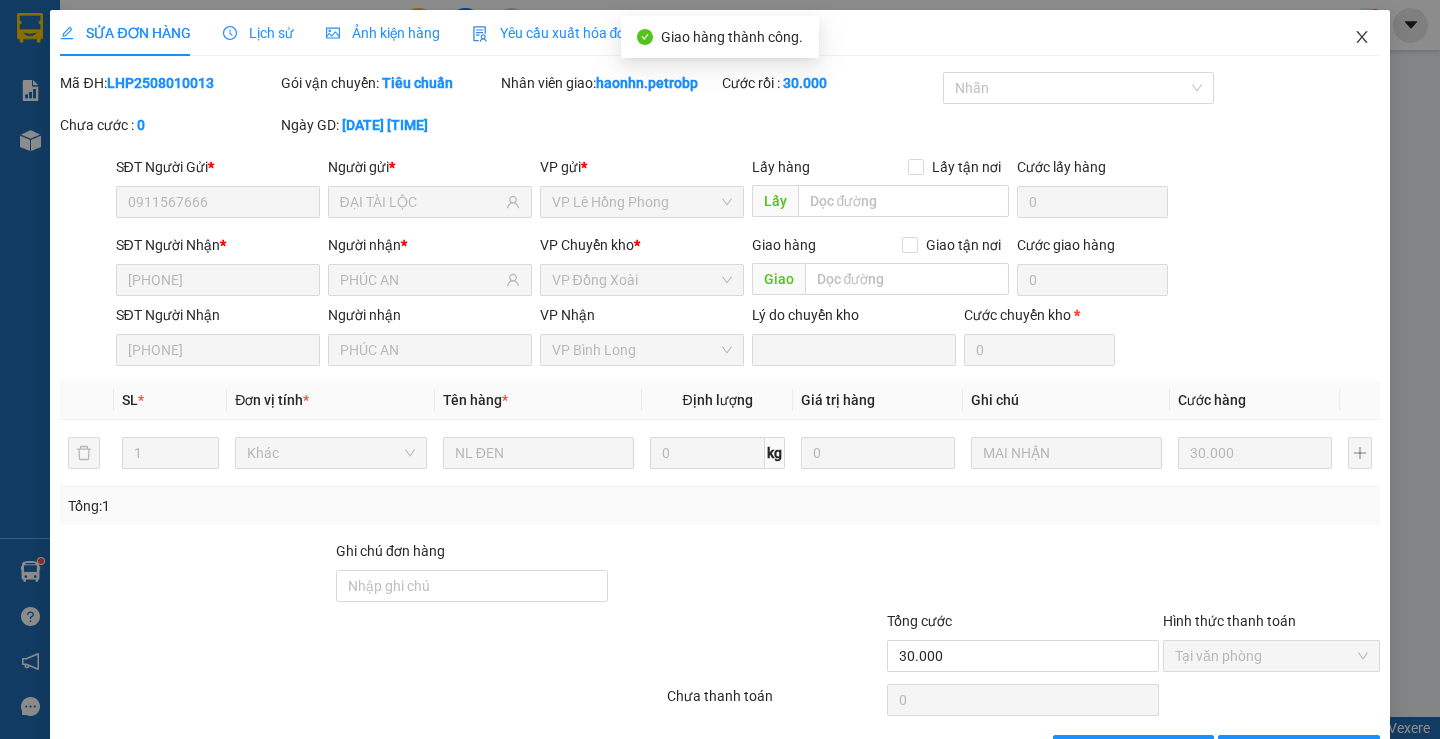 click 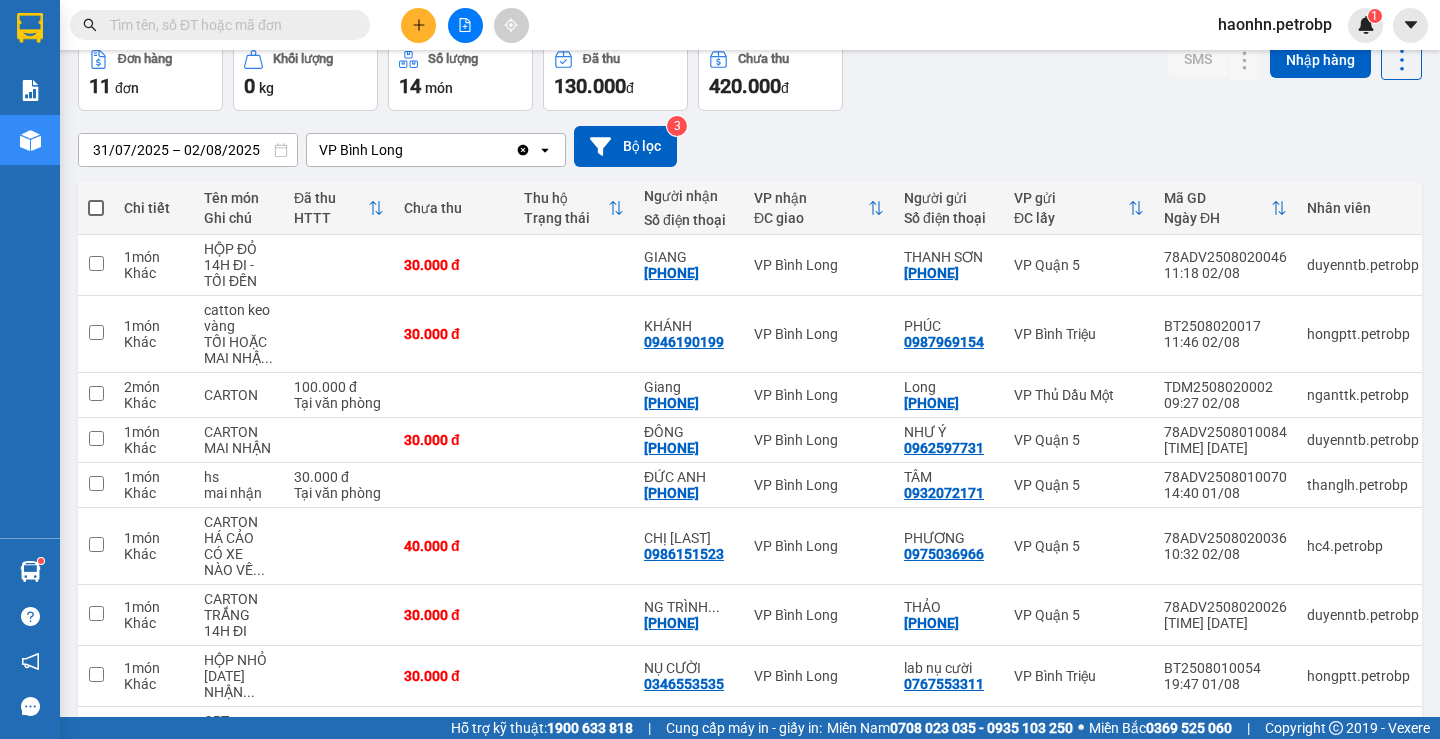 scroll, scrollTop: 0, scrollLeft: 0, axis: both 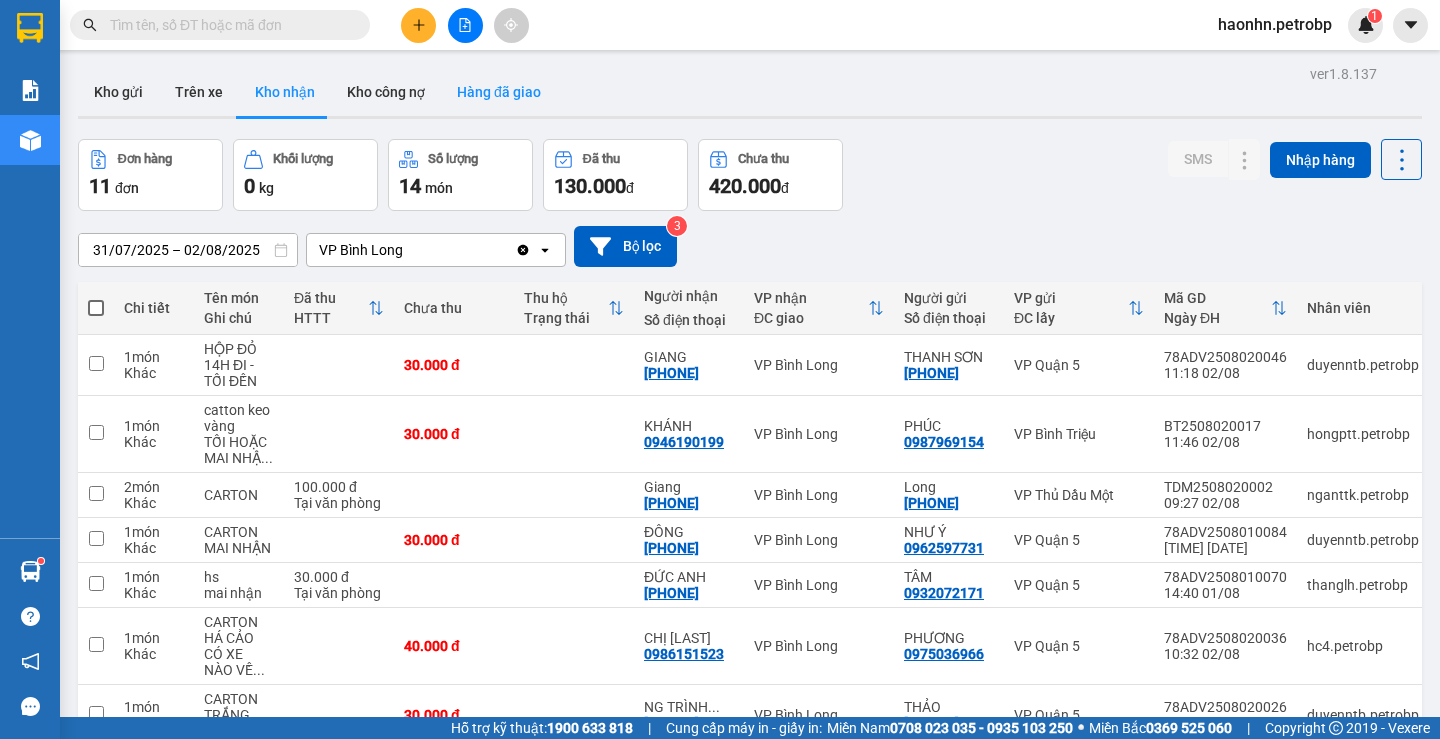 click on "Hàng đã giao" at bounding box center (499, 92) 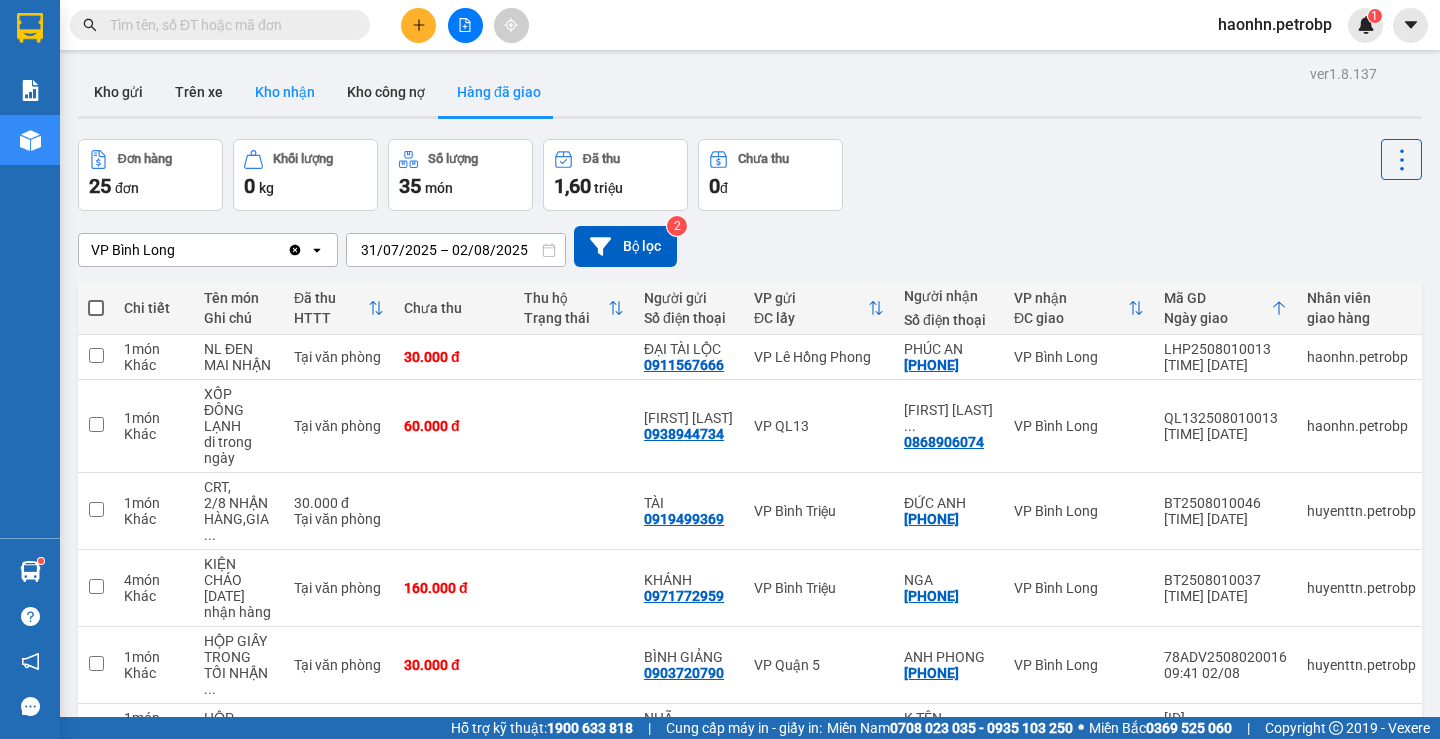 click on "Kho nhận" at bounding box center (285, 92) 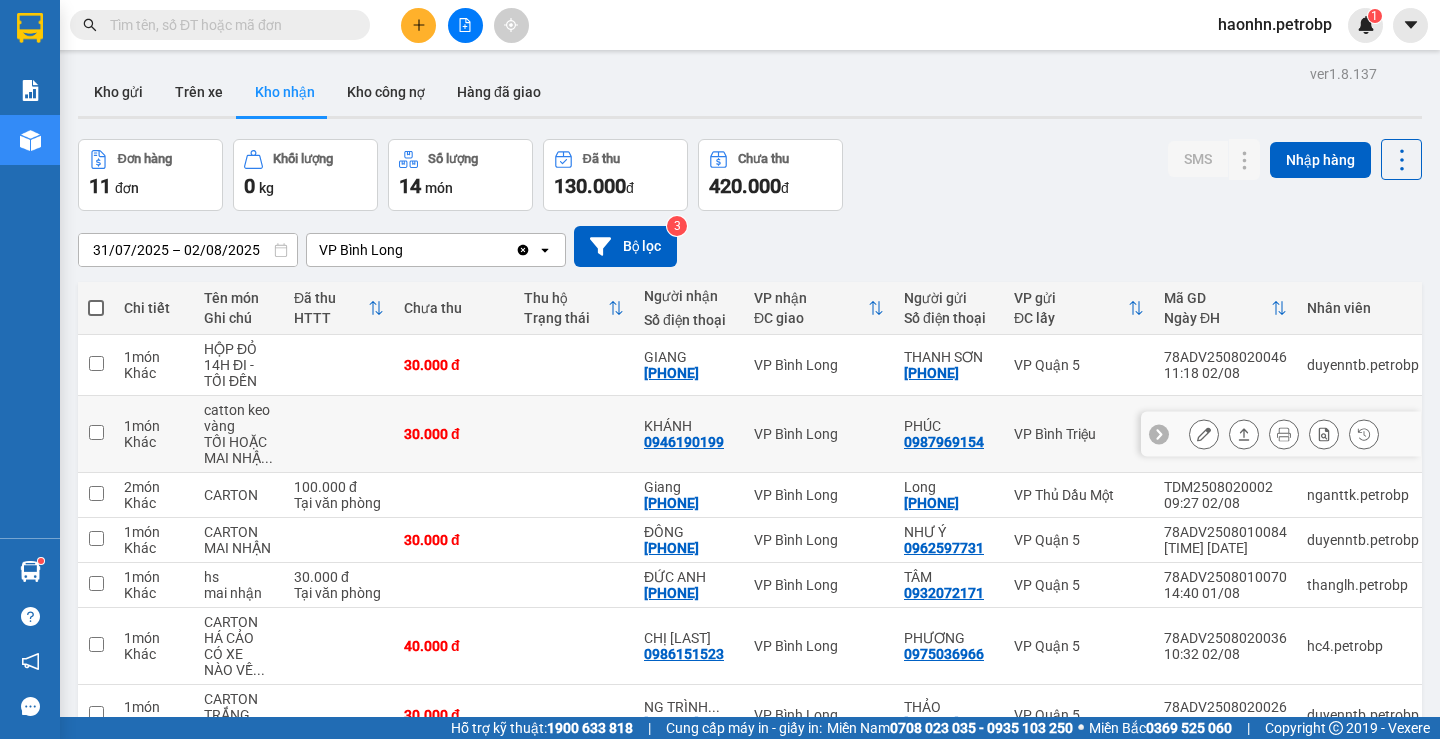 click at bounding box center (1204, 434) 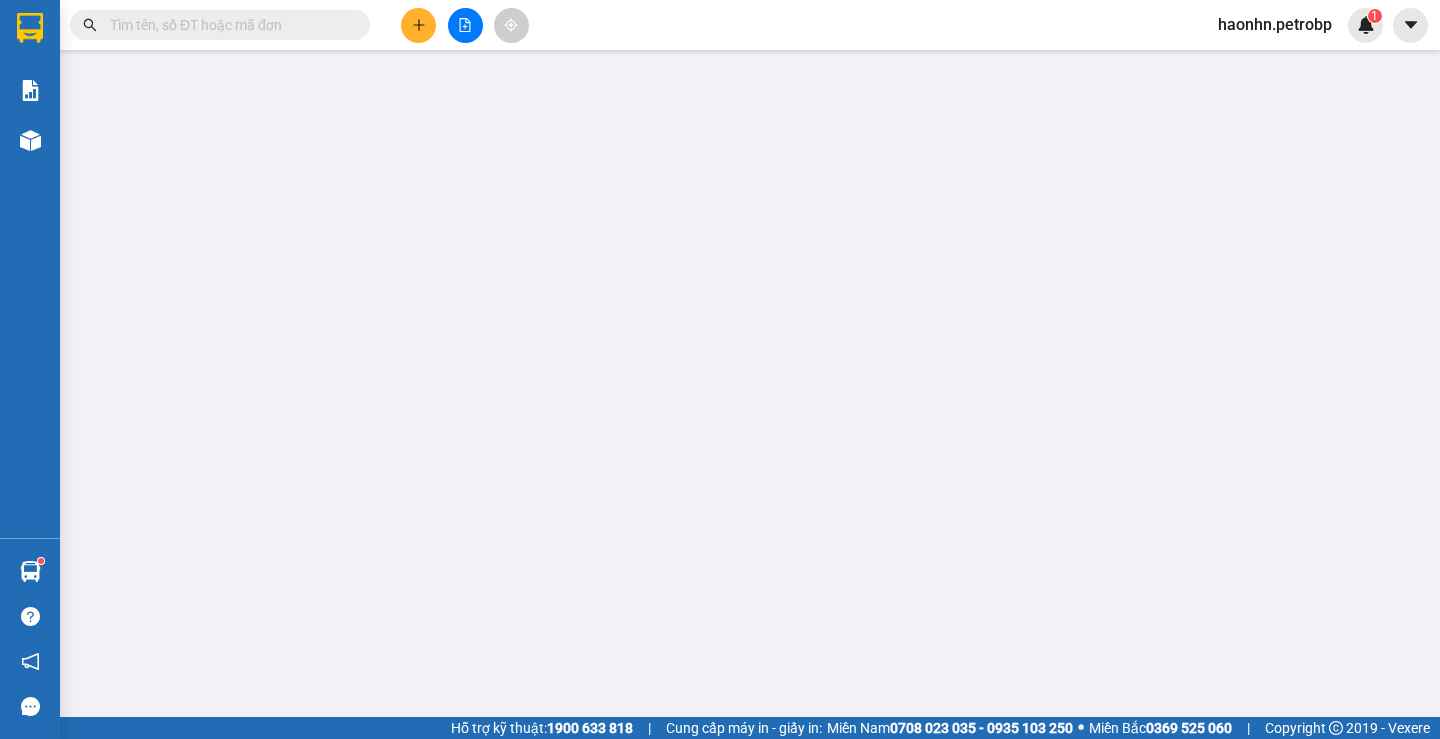 type on "0987969154" 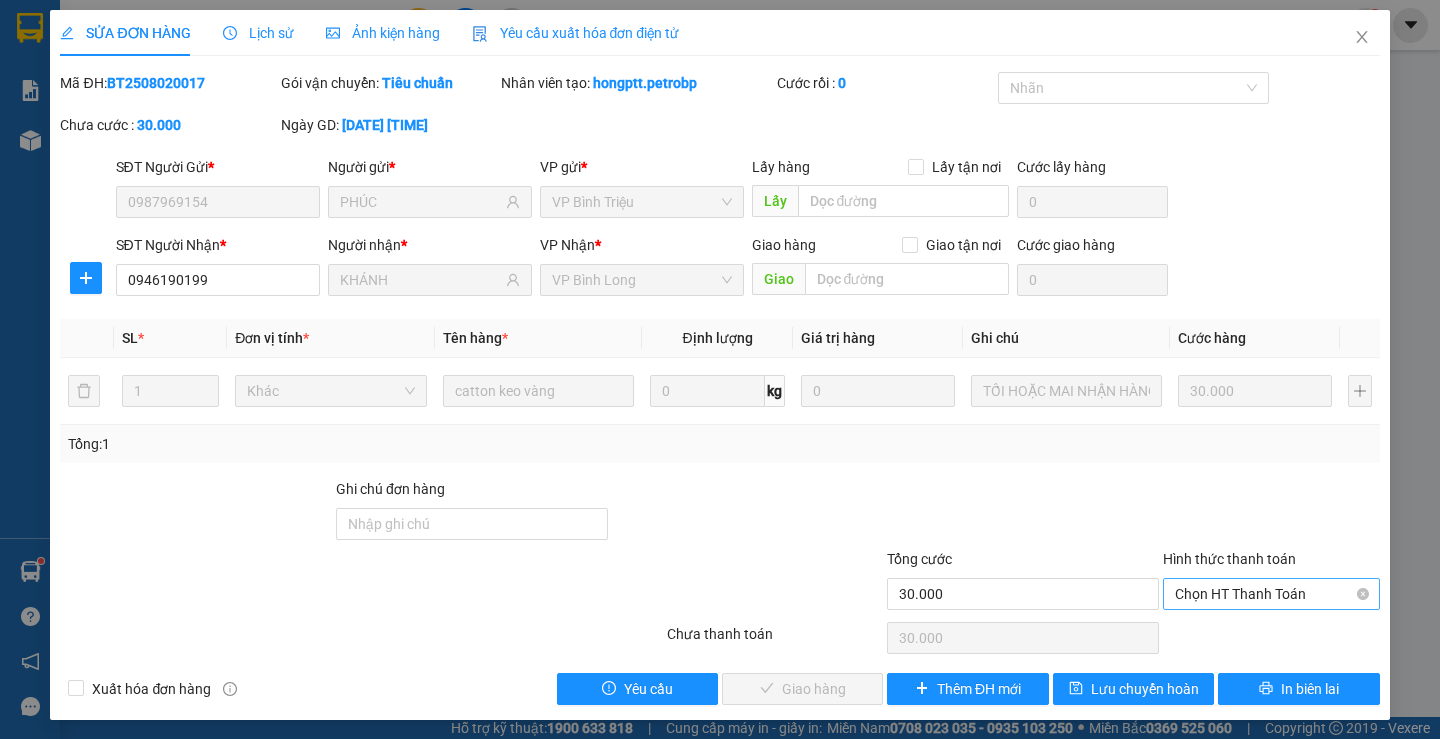 click on "Chọn HT Thanh Toán" at bounding box center (1271, 594) 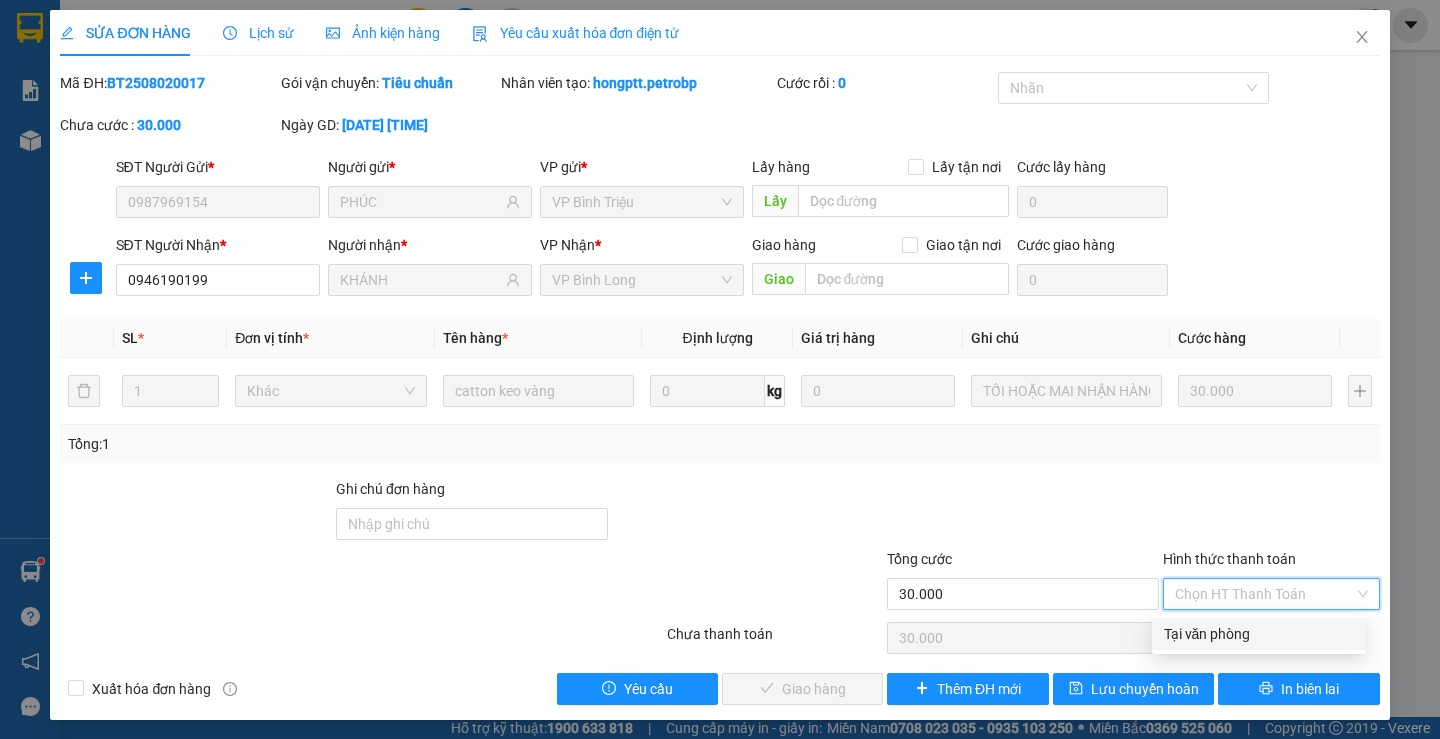 click on "Tại văn phòng" at bounding box center [1259, 634] 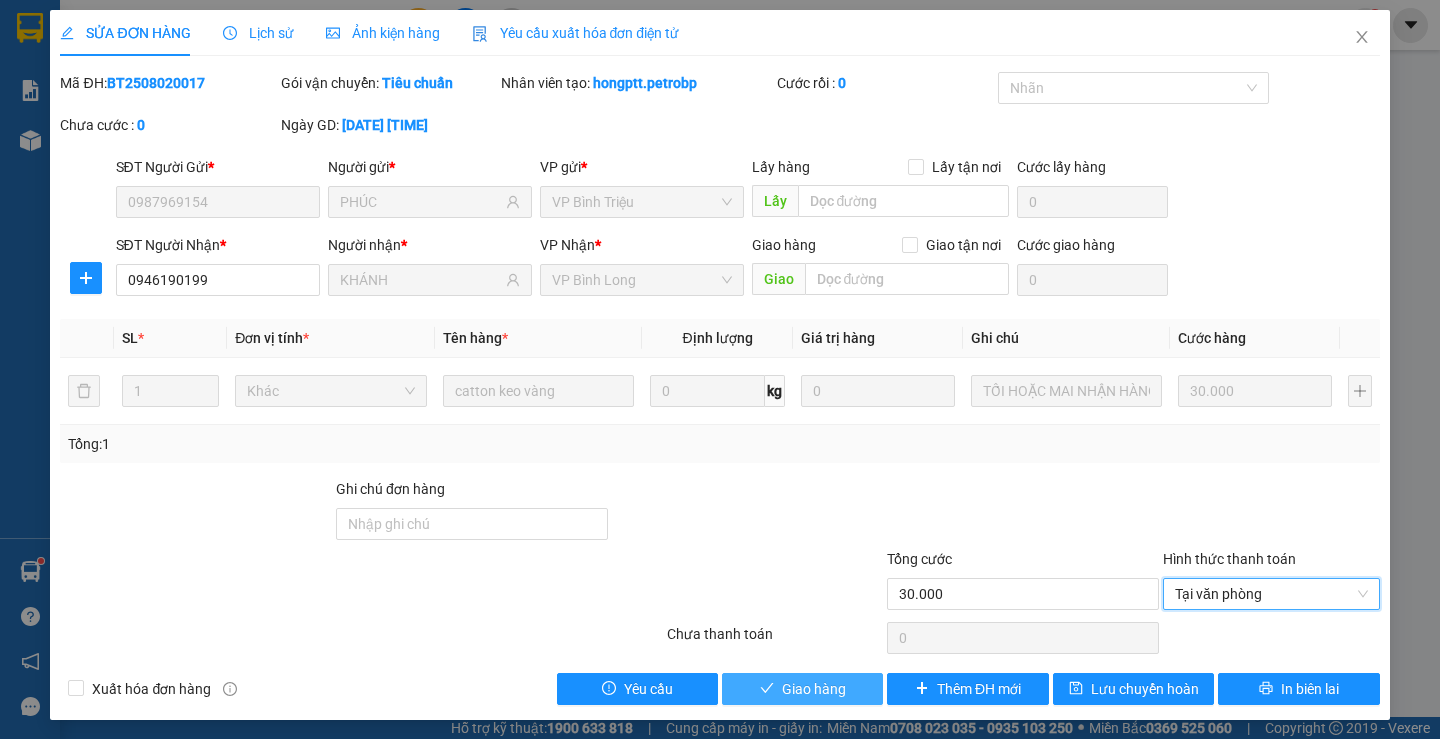 click on "Giao hàng" at bounding box center (814, 689) 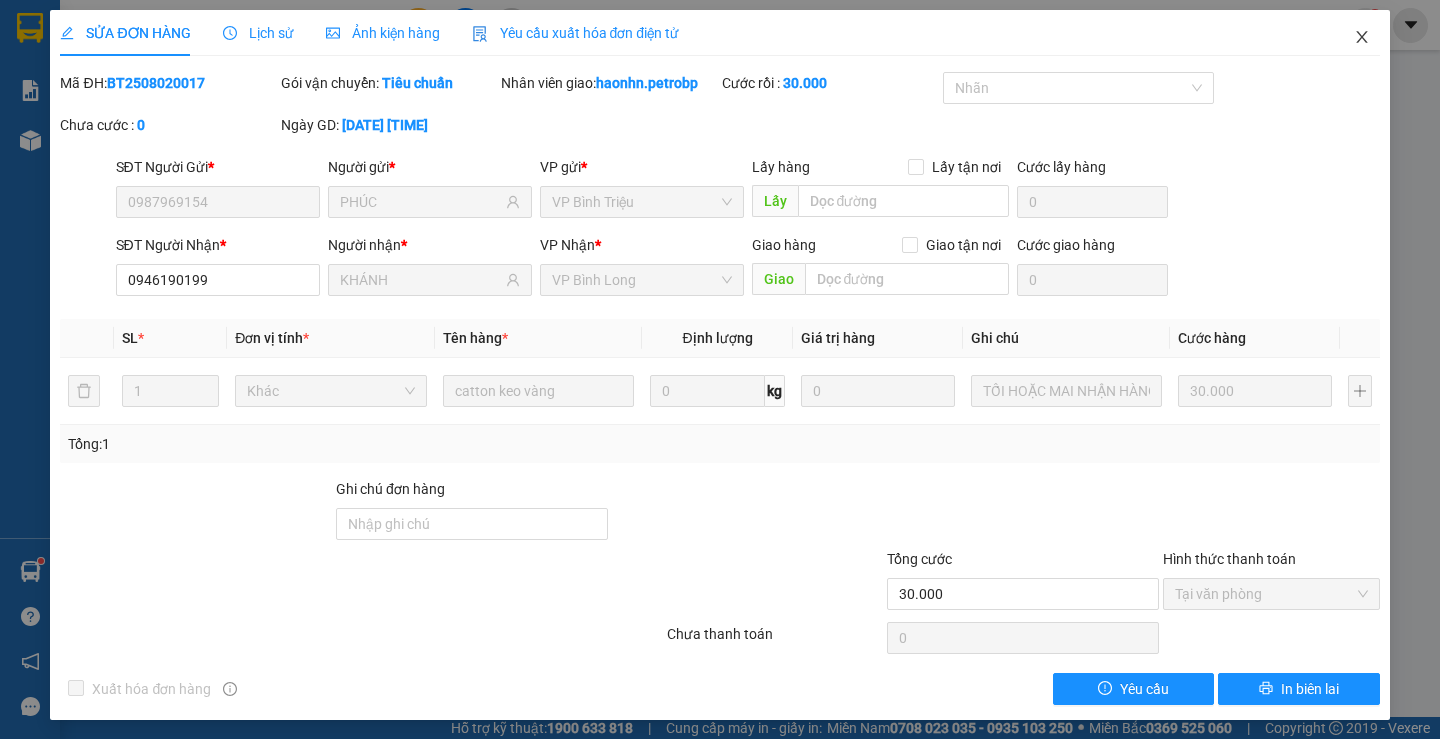 click at bounding box center (1362, 38) 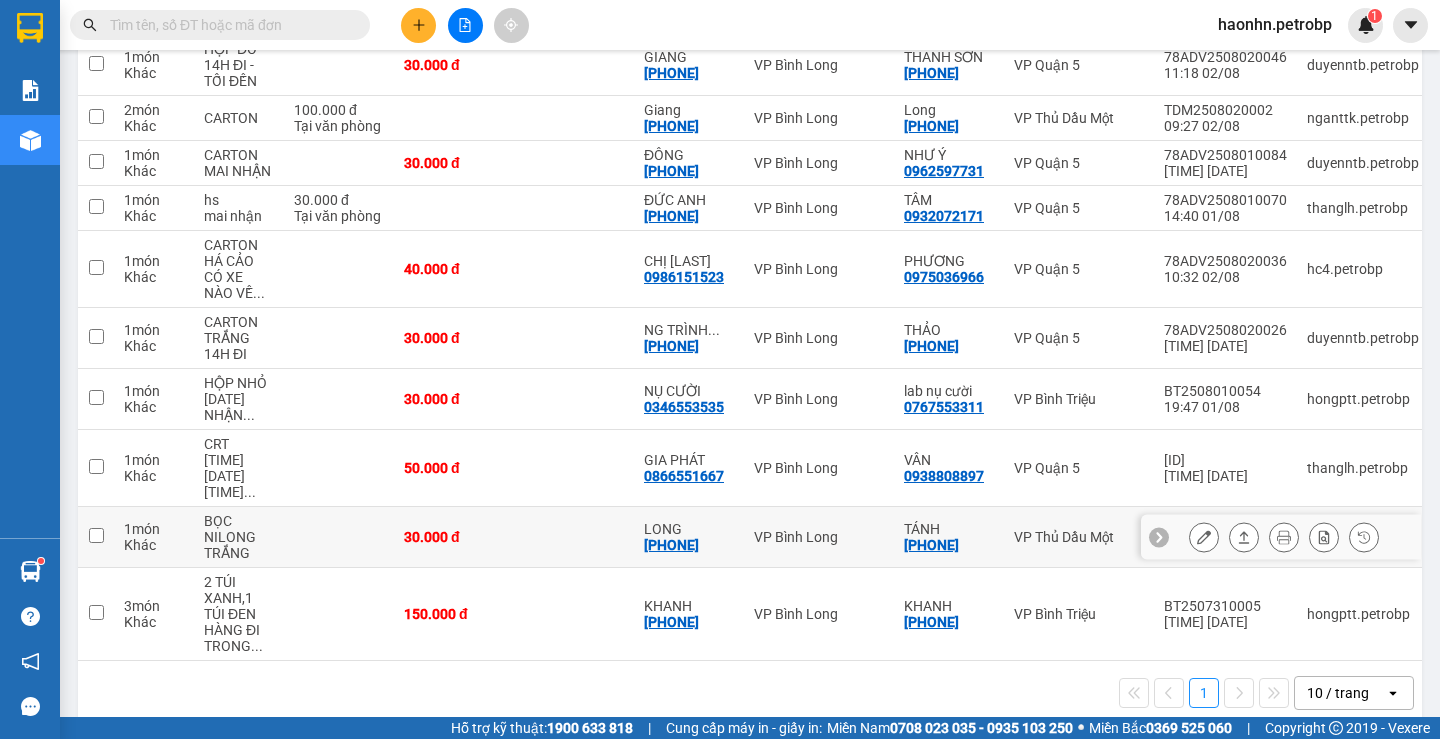 scroll, scrollTop: 318, scrollLeft: 0, axis: vertical 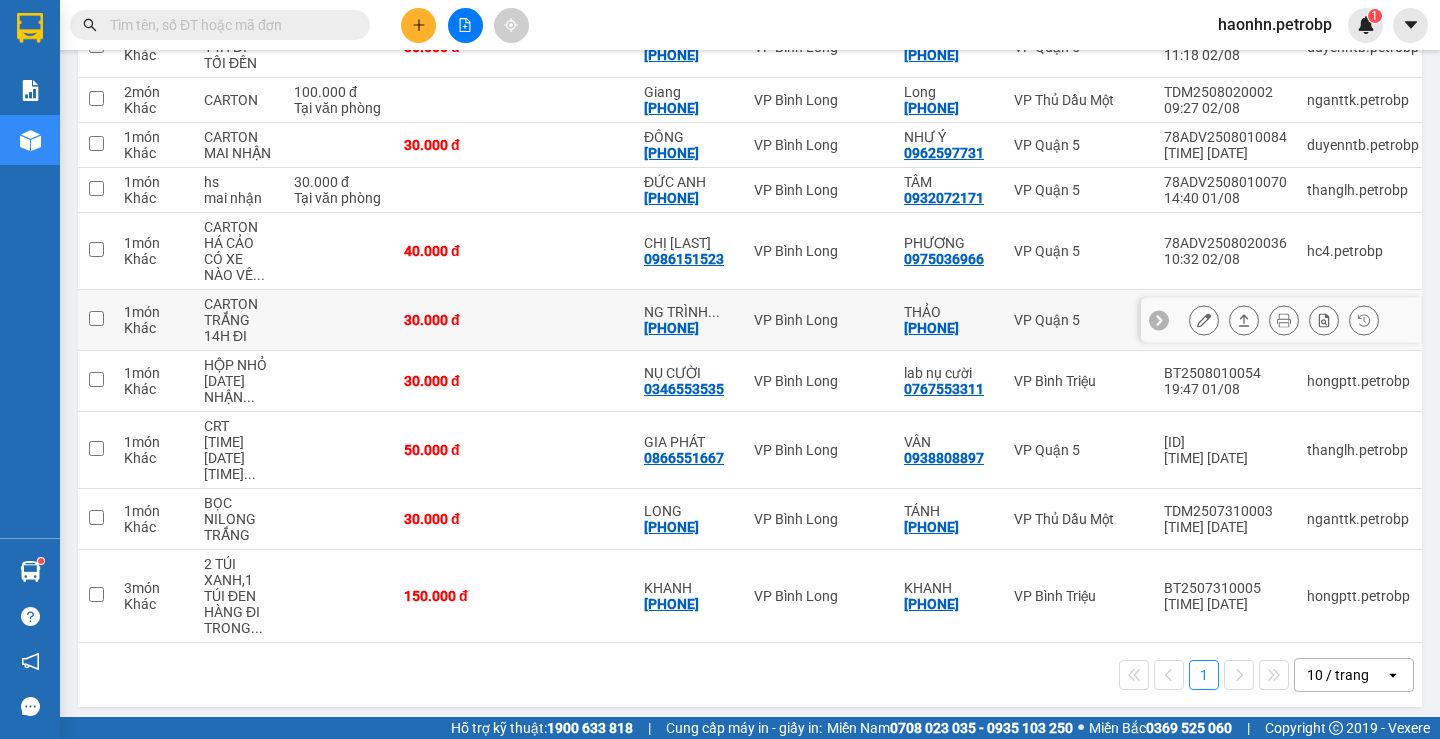 click at bounding box center [1281, 320] 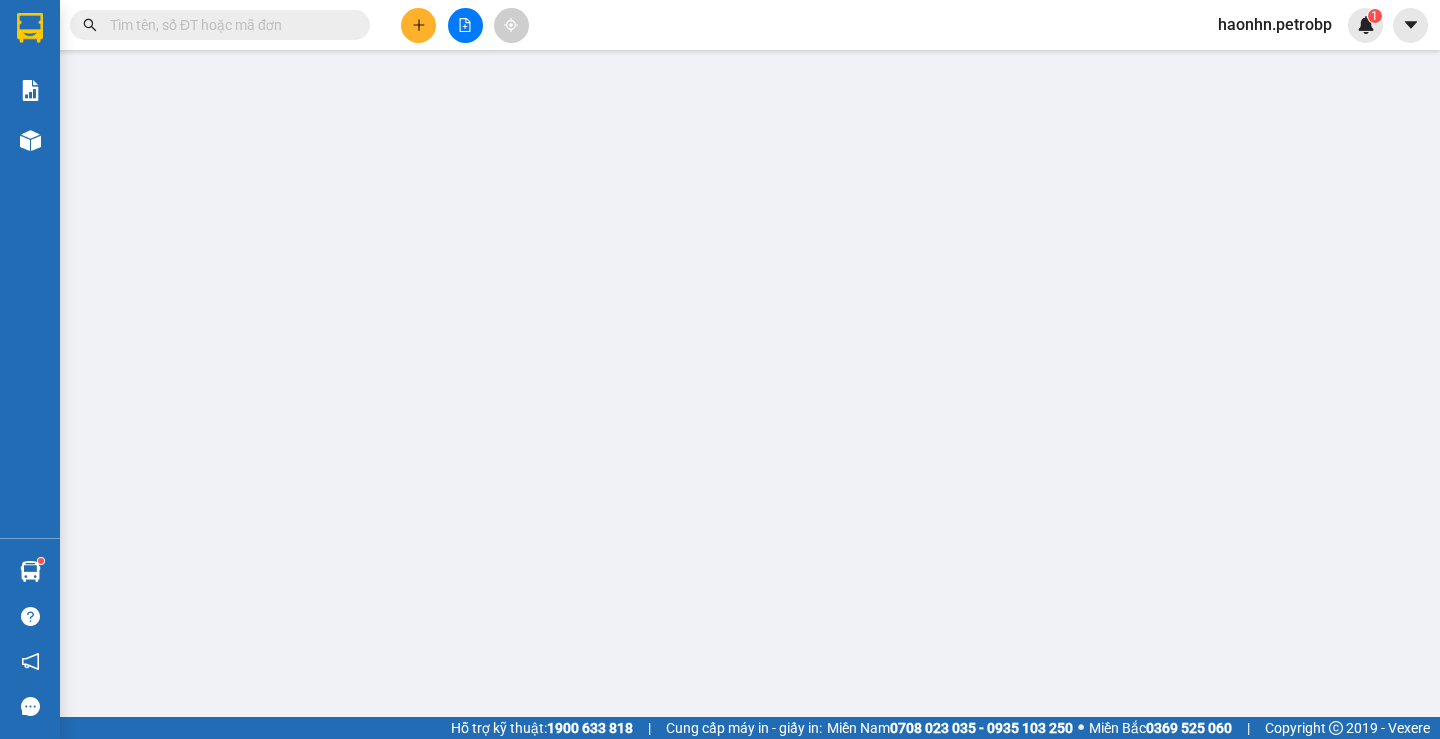scroll, scrollTop: 0, scrollLeft: 0, axis: both 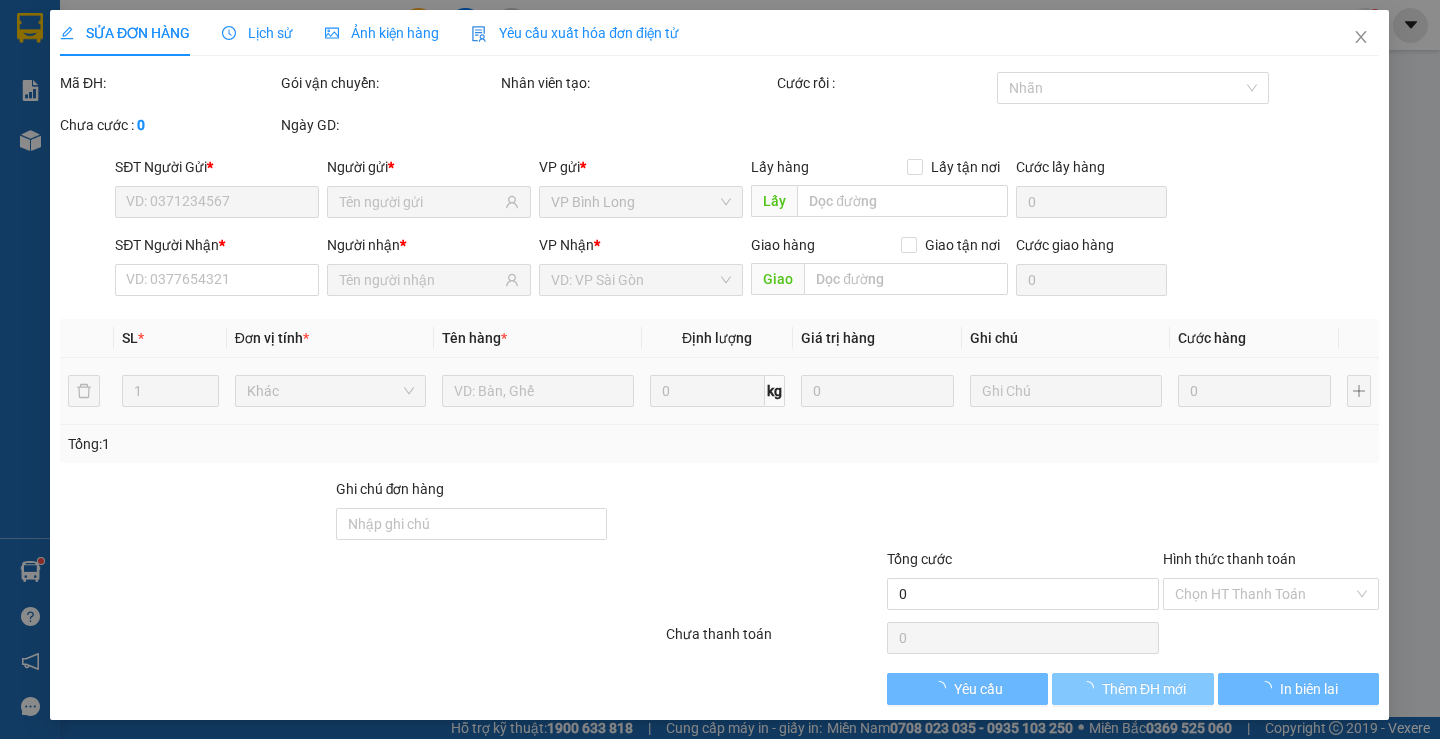 type on "0912316007" 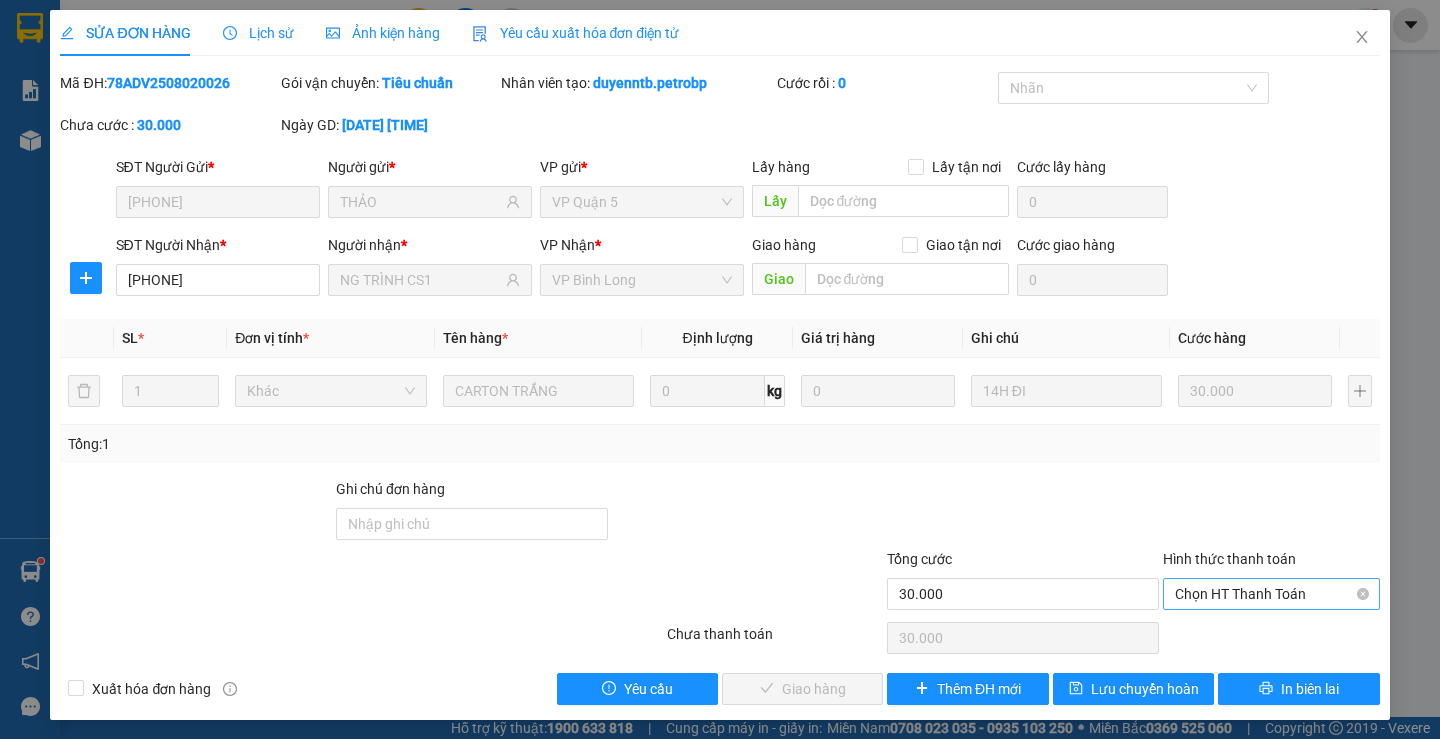 click on "Chọn HT Thanh Toán" at bounding box center [1271, 594] 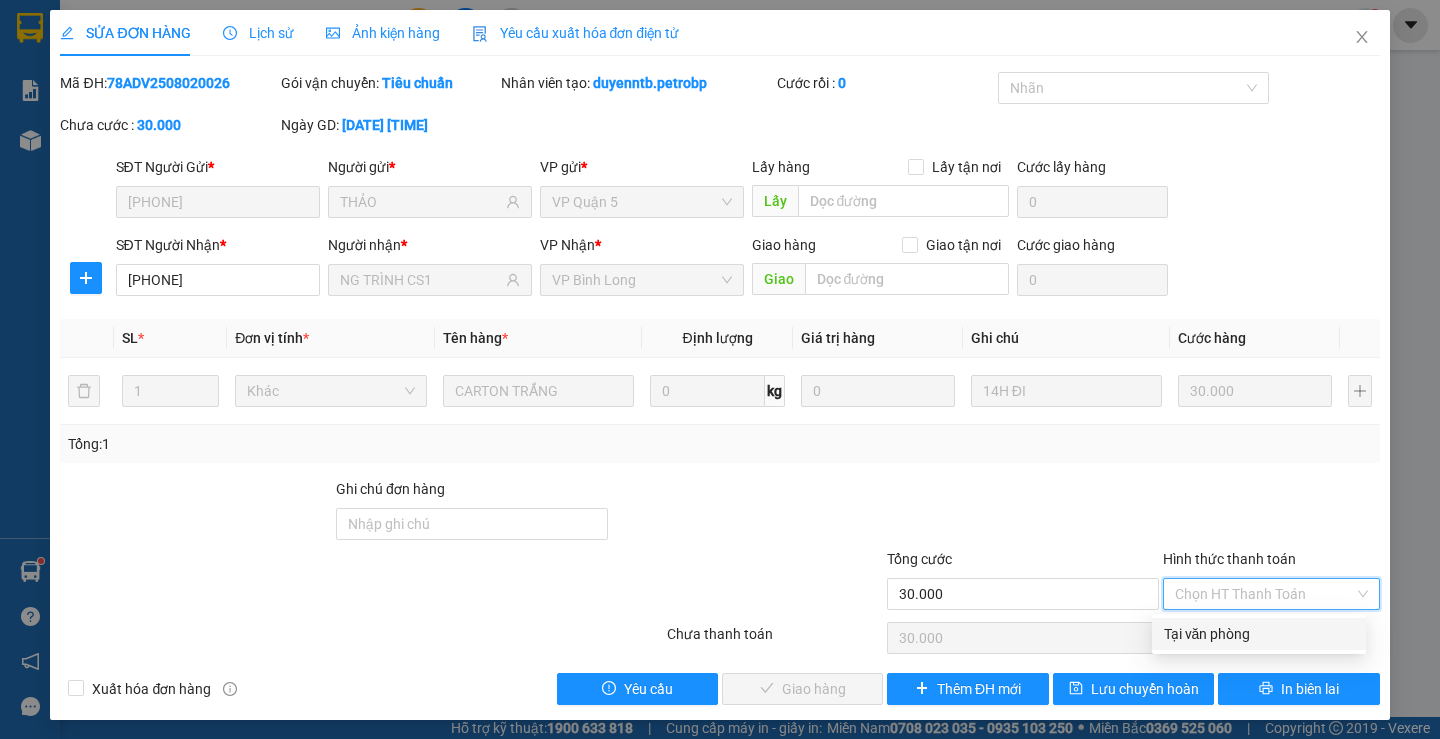 click on "Tại văn phòng" at bounding box center (1259, 634) 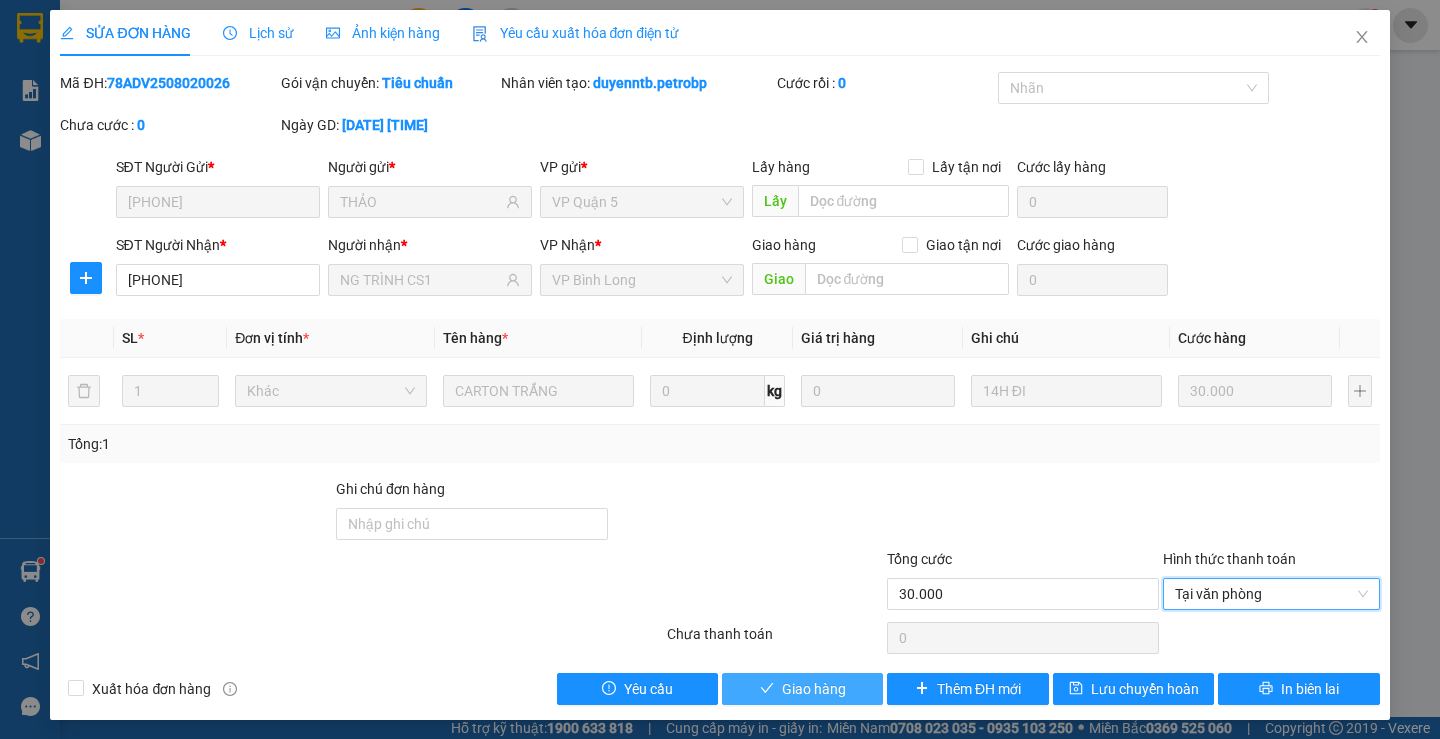 click on "Giao hàng" at bounding box center (802, 689) 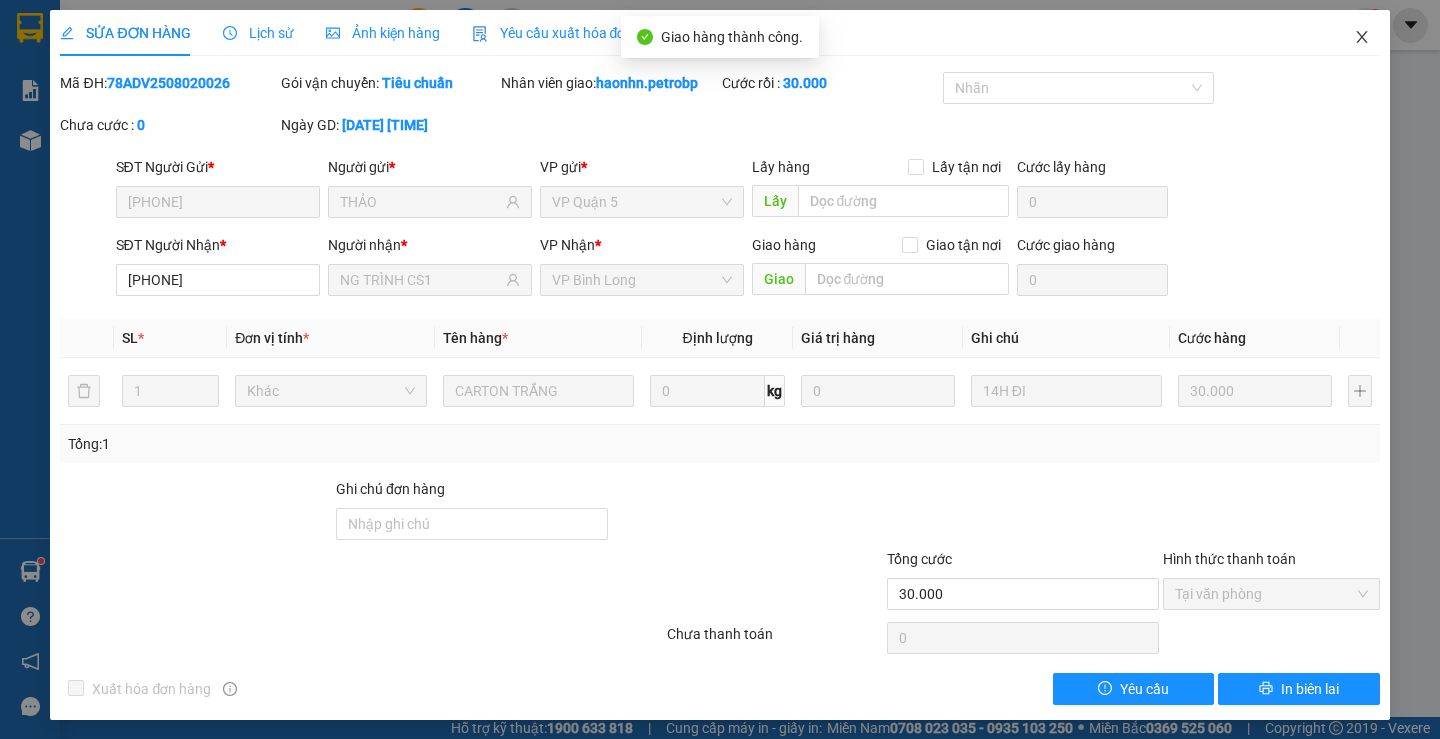 click at bounding box center (1362, 38) 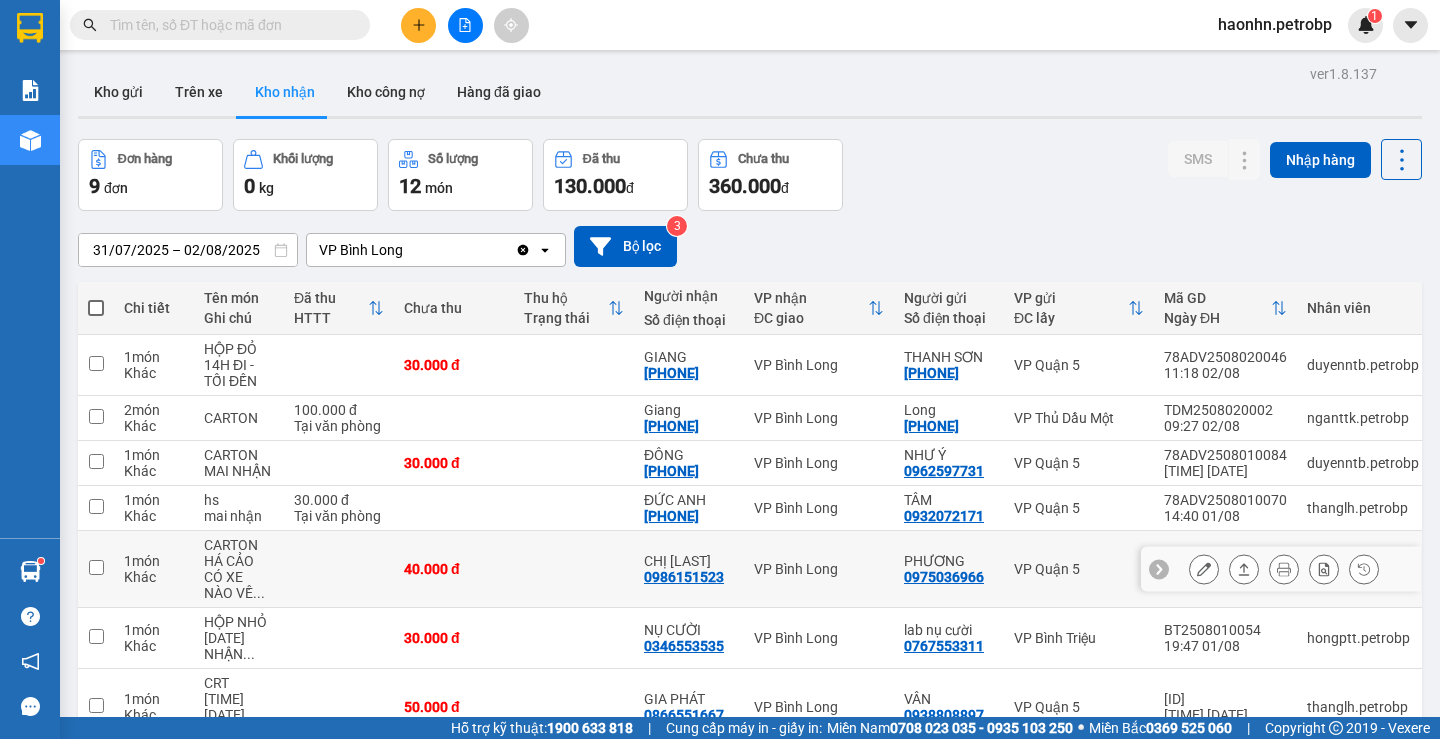 click 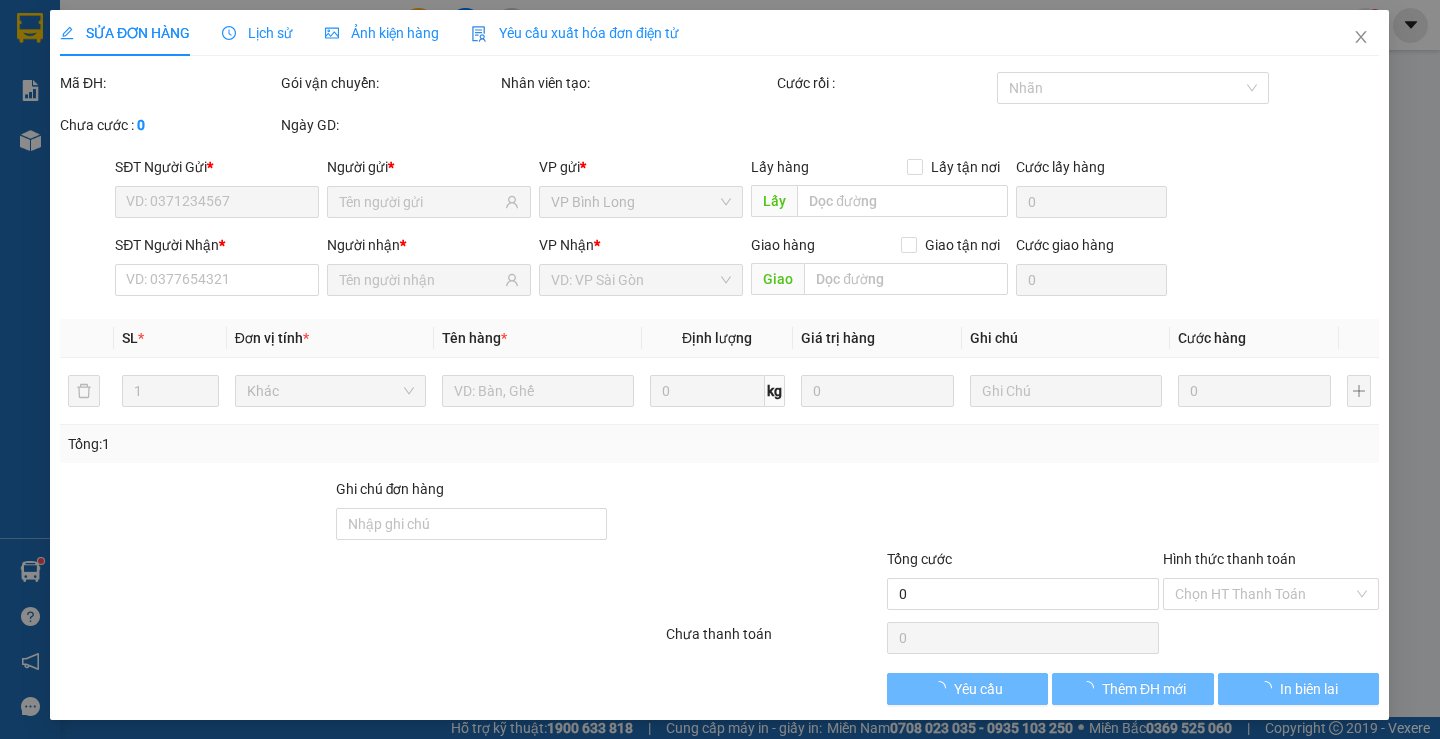 type on "0975036966" 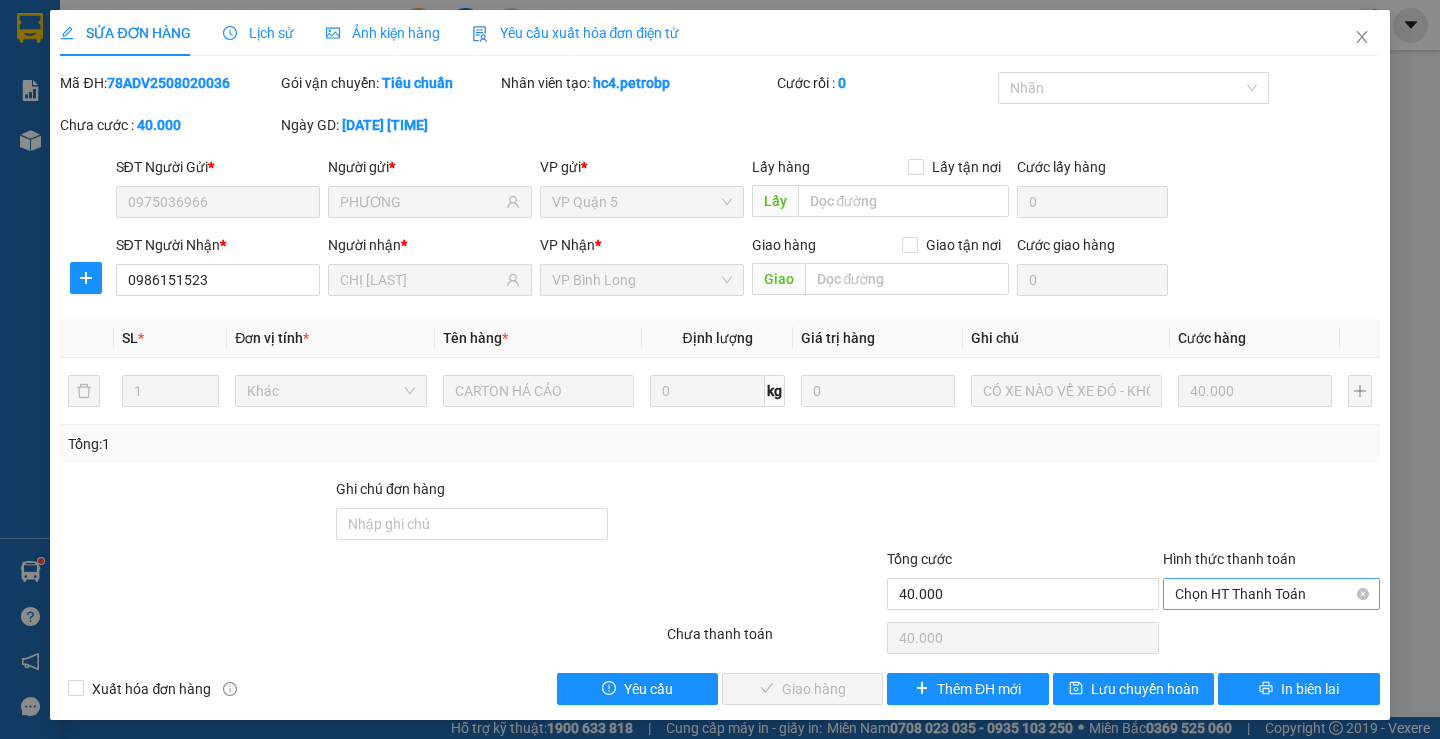 click on "Chọn HT Thanh Toán" at bounding box center [1271, 594] 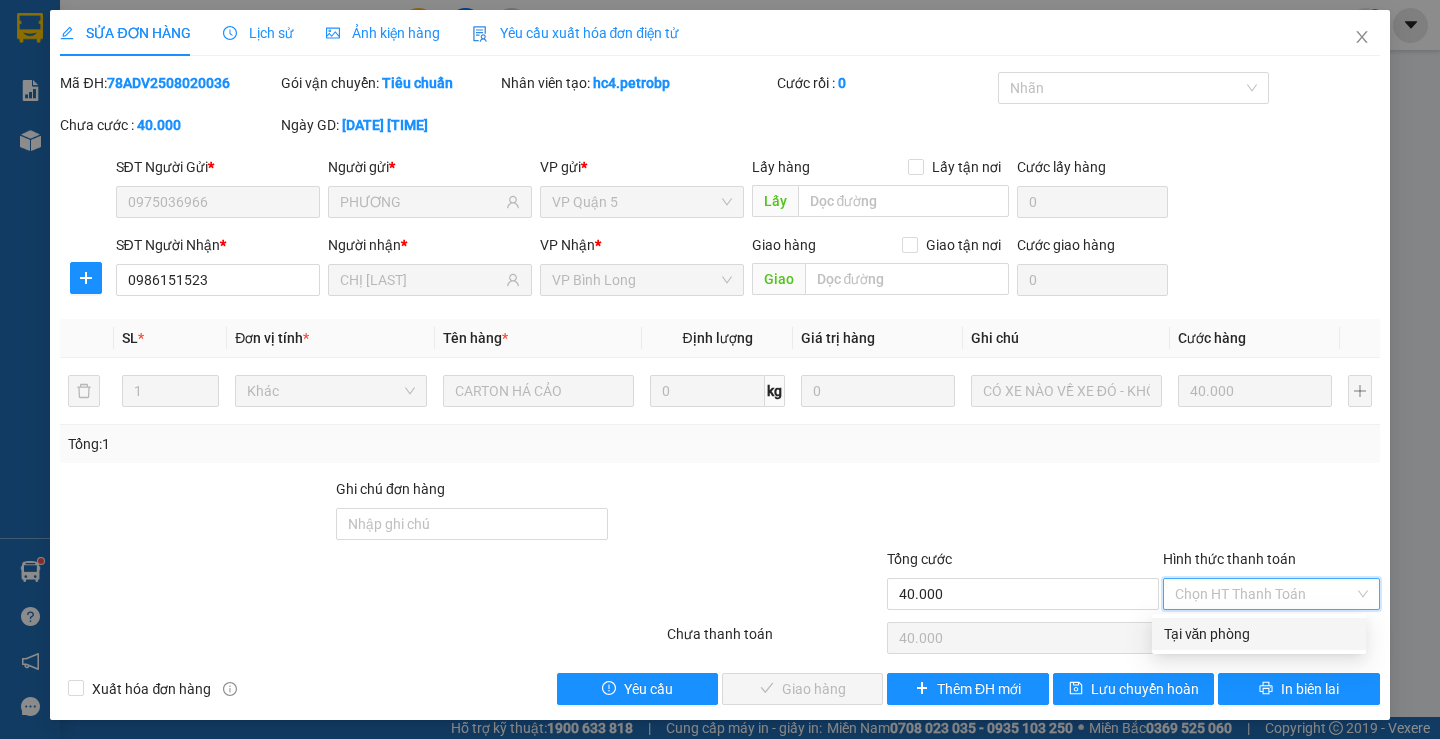 click on "Tại văn phòng" at bounding box center [1259, 634] 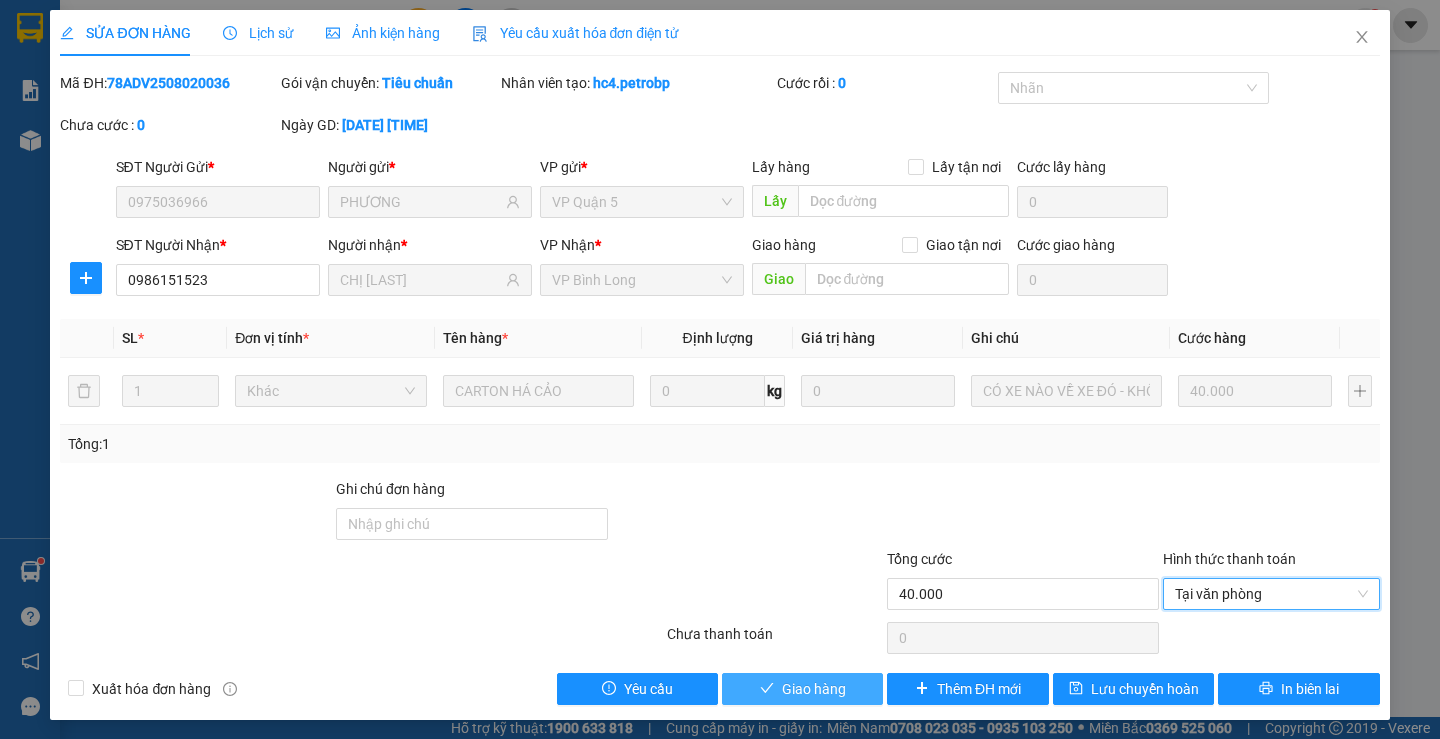 click on "Giao hàng" at bounding box center [802, 689] 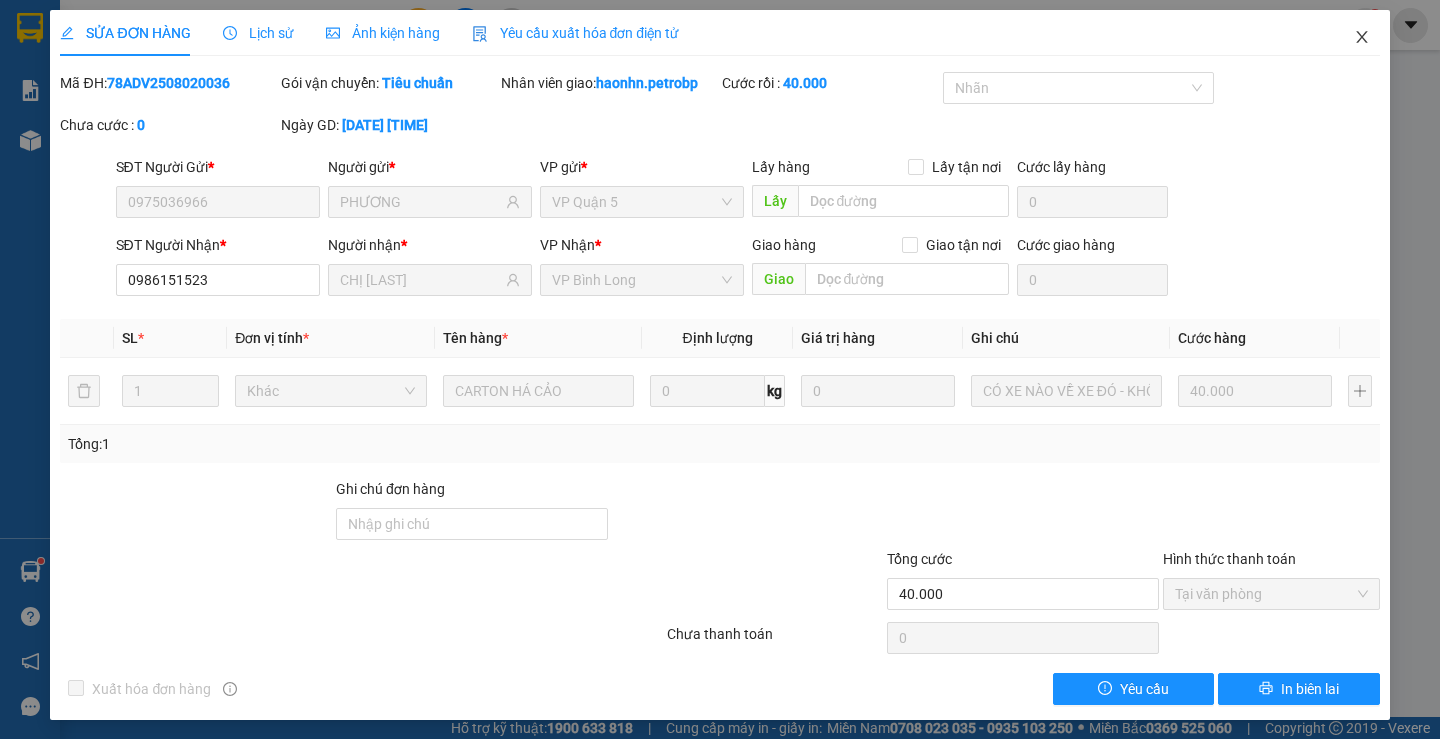 click at bounding box center (1362, 38) 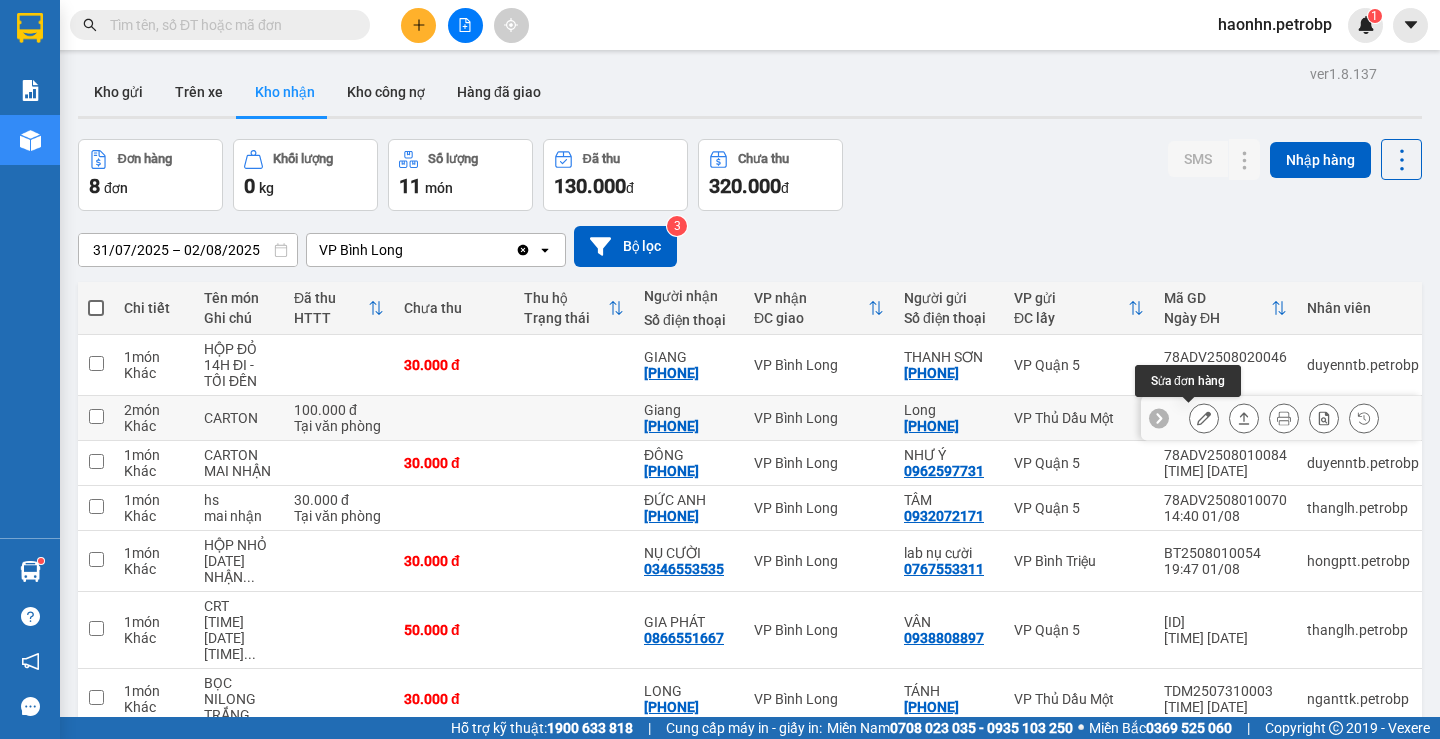 click at bounding box center [1204, 418] 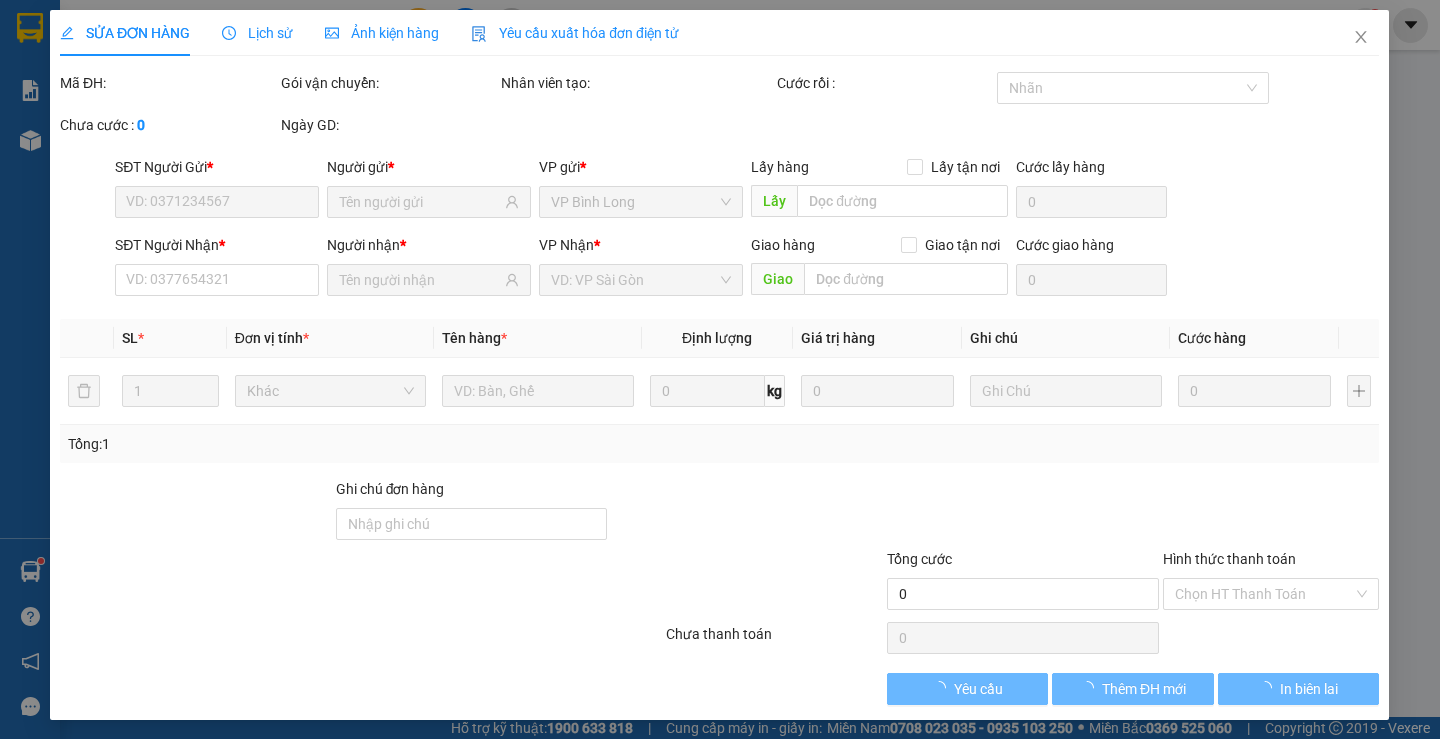 type on "[PHONE]" 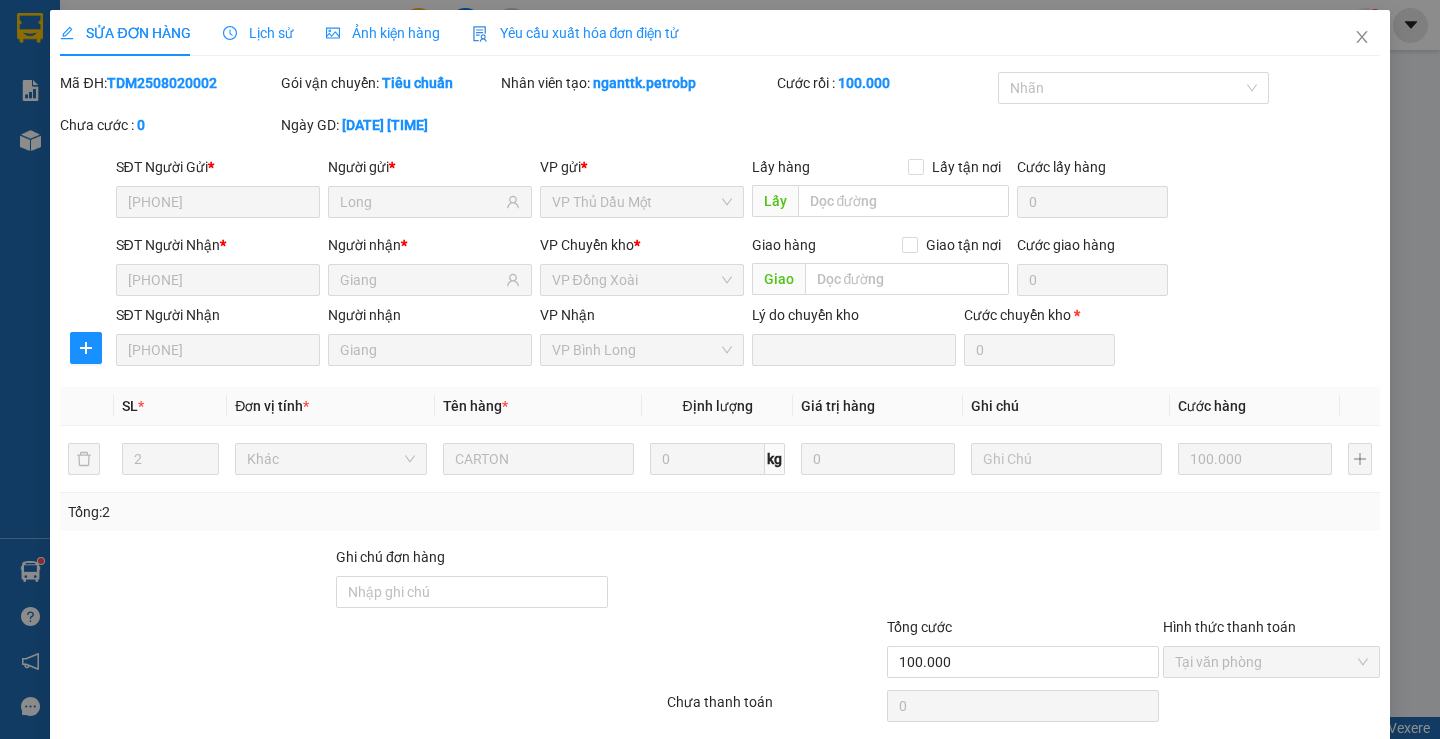 scroll, scrollTop: 73, scrollLeft: 0, axis: vertical 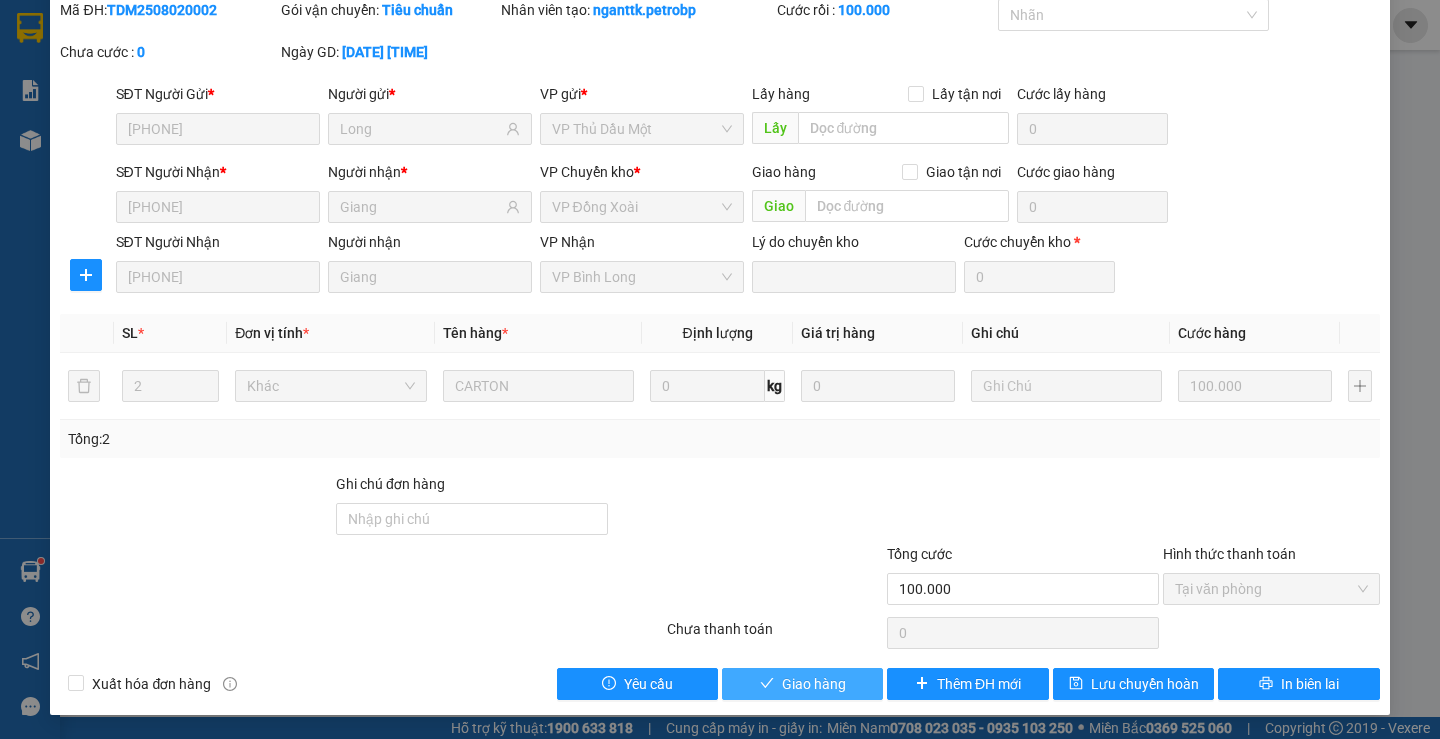 click on "Giao hàng" at bounding box center [814, 684] 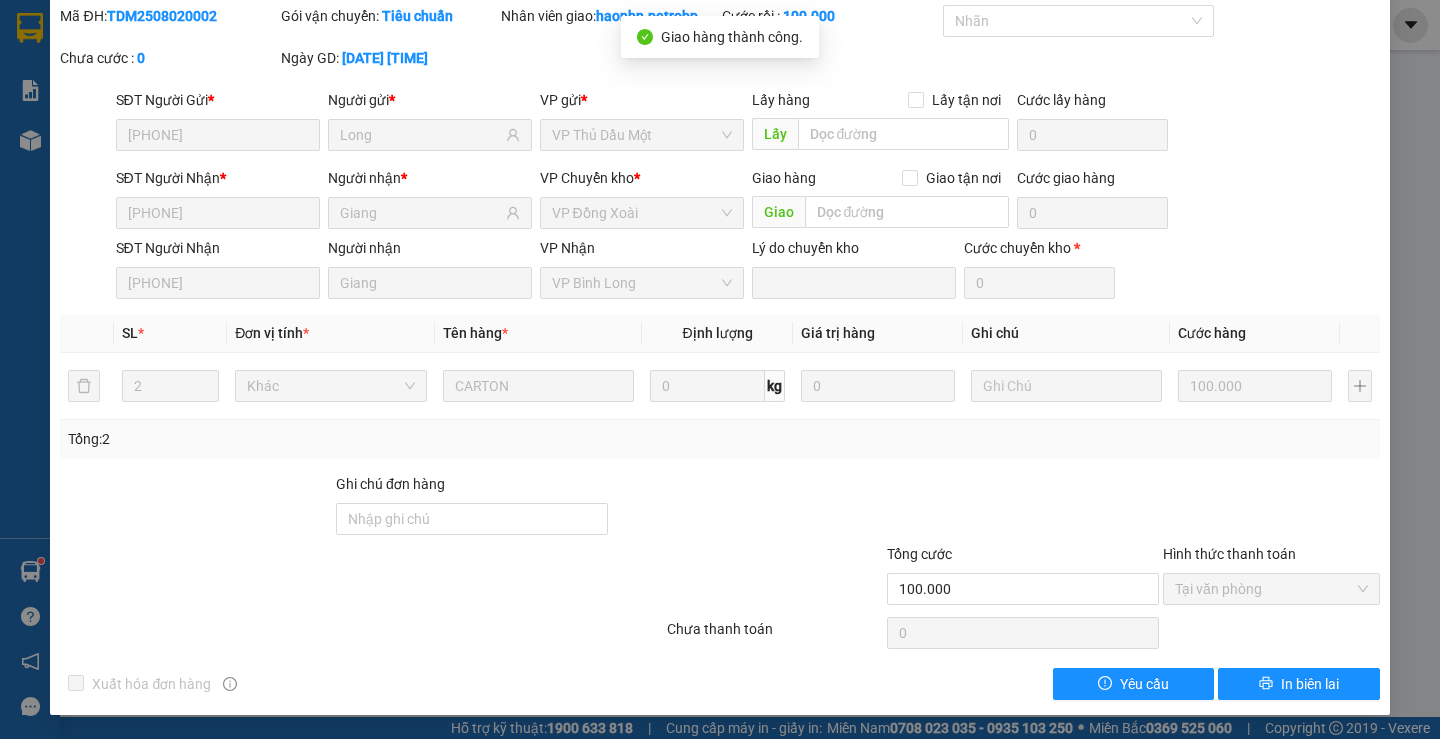 scroll, scrollTop: 0, scrollLeft: 0, axis: both 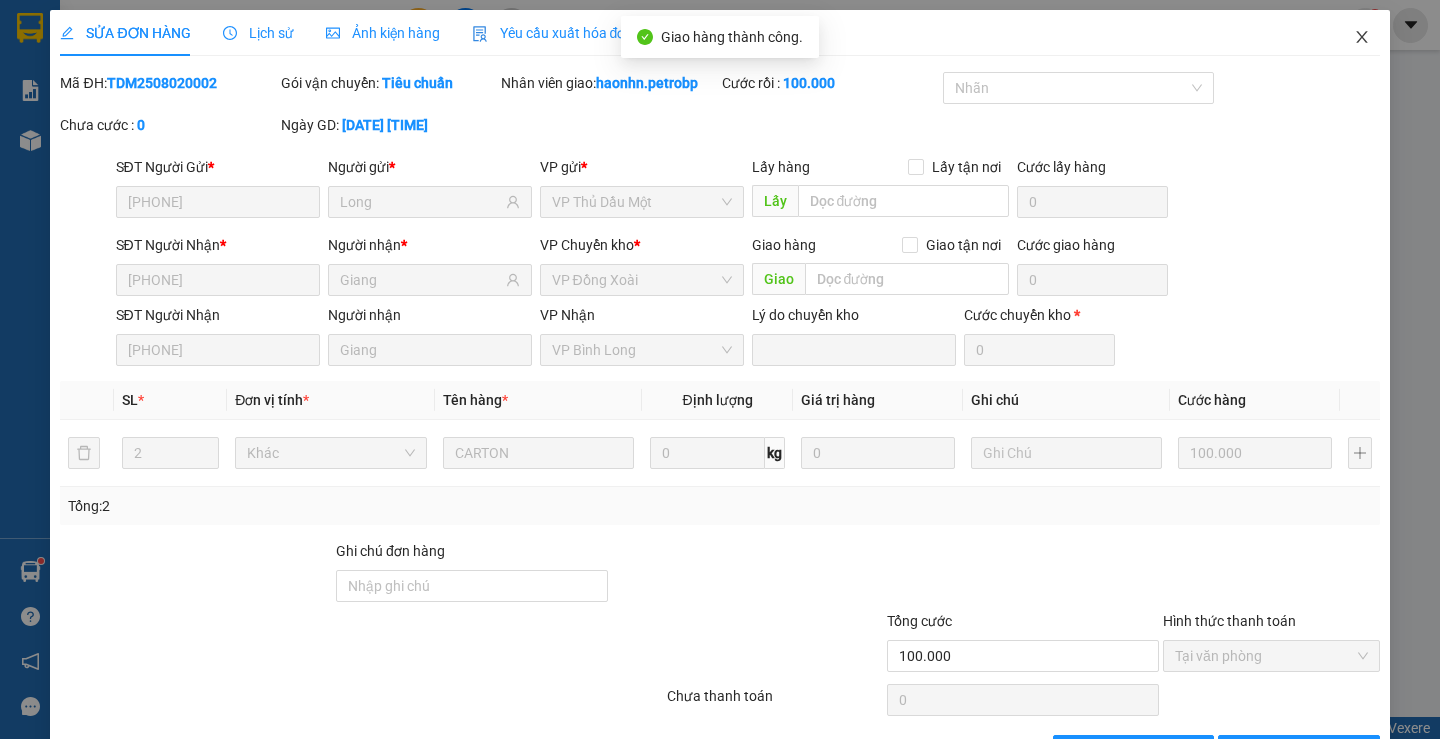 click 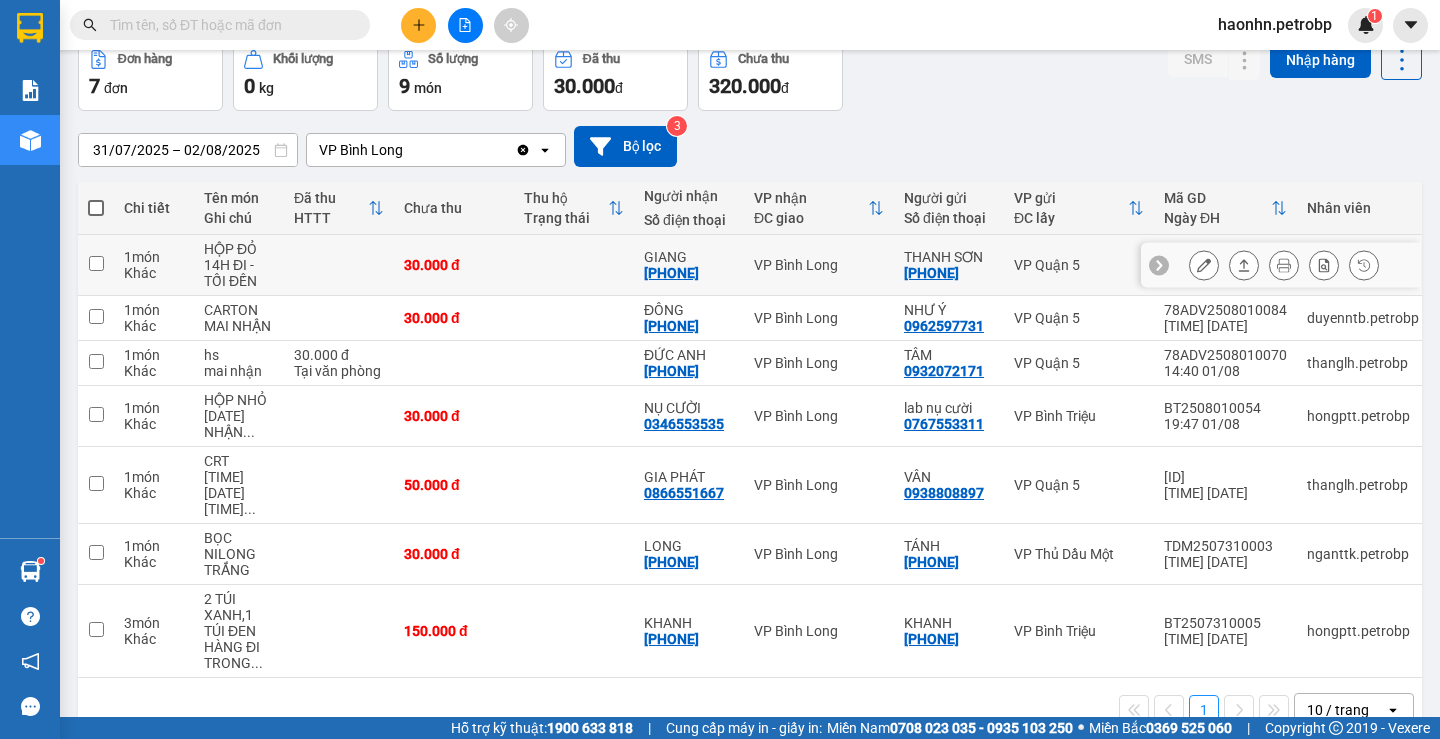 scroll, scrollTop: 0, scrollLeft: 0, axis: both 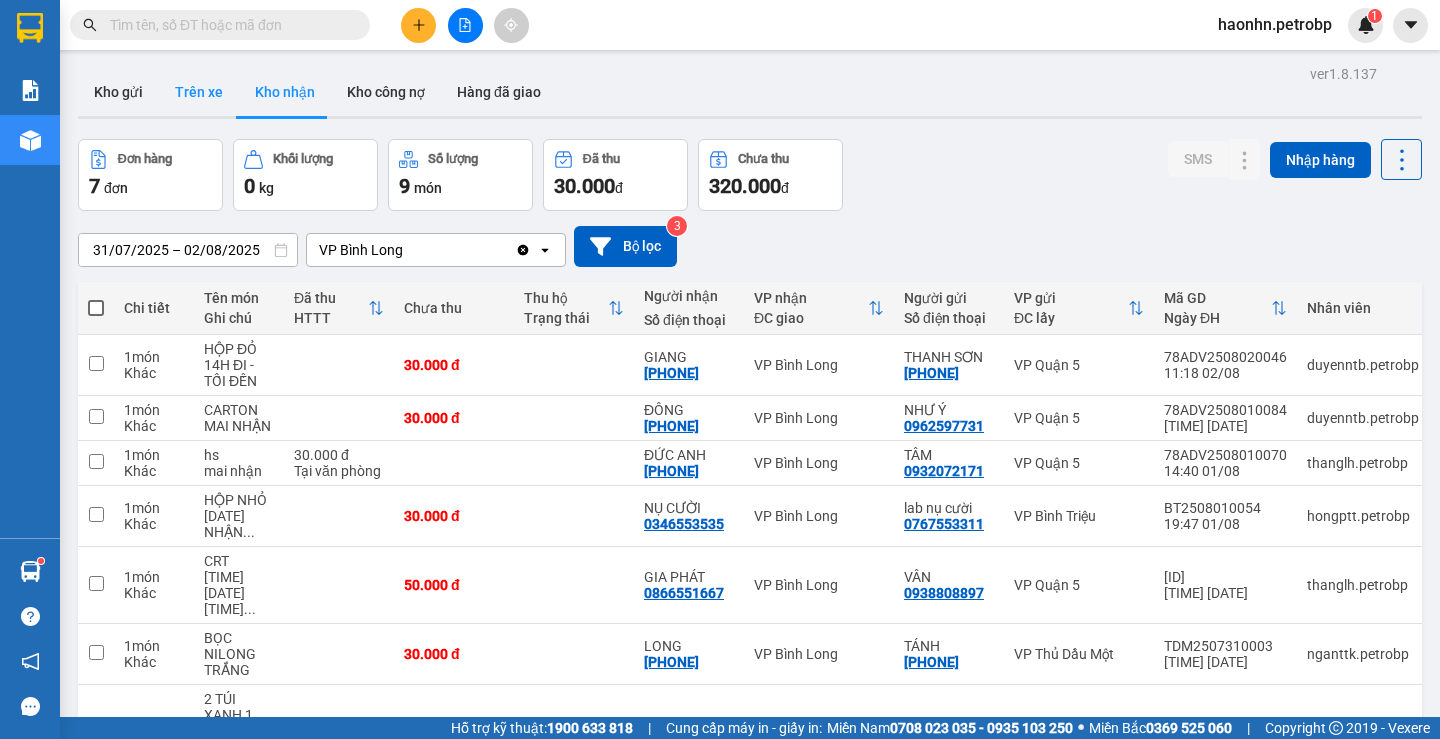 click on "Trên xe" at bounding box center [199, 92] 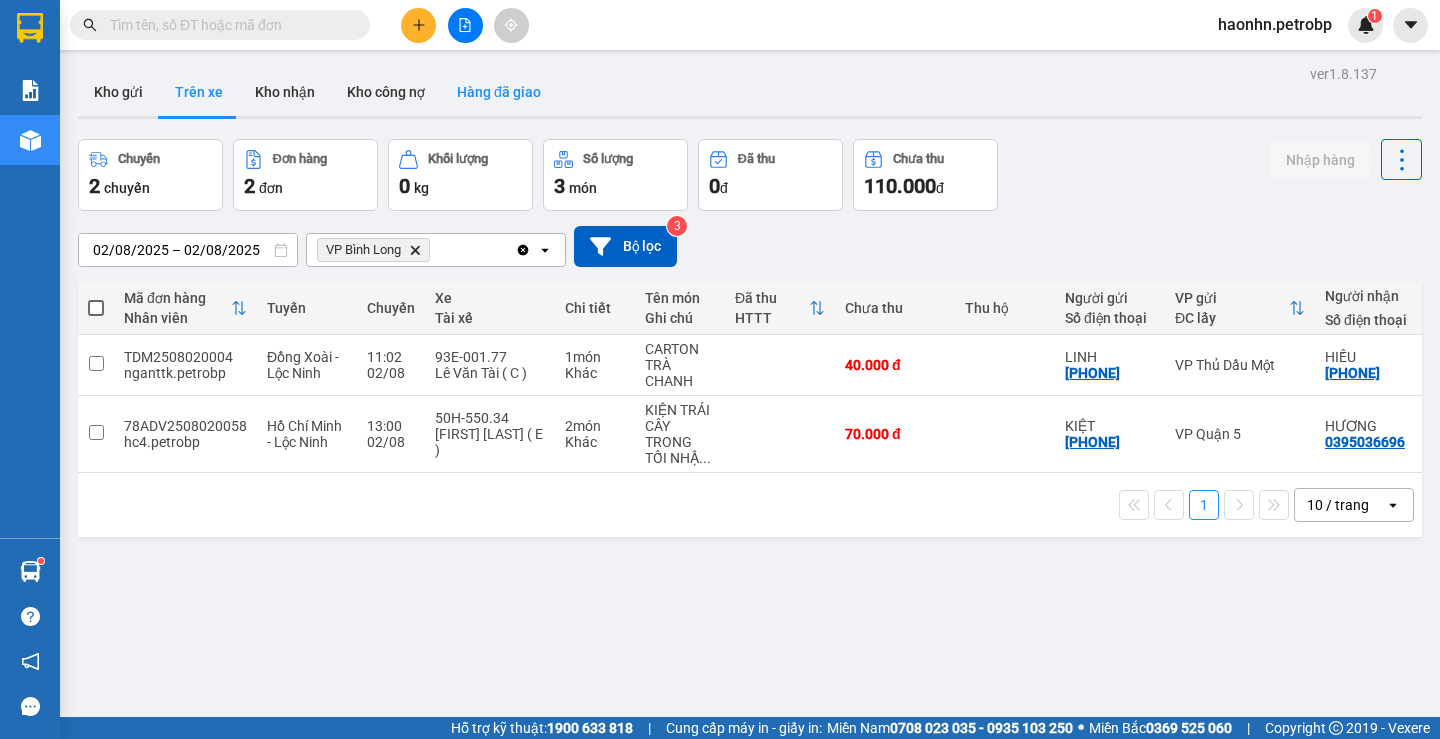 click on "Hàng đã giao" at bounding box center (499, 92) 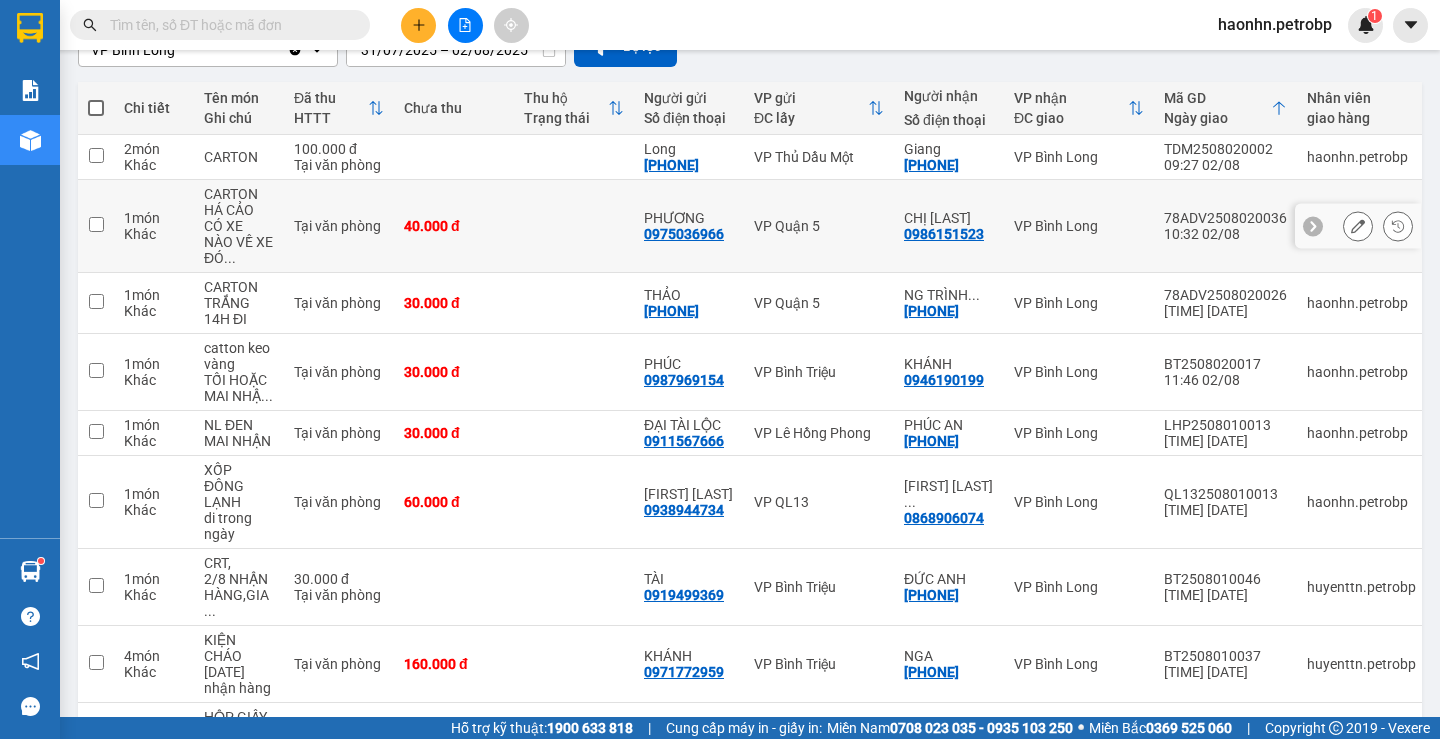 scroll, scrollTop: 0, scrollLeft: 0, axis: both 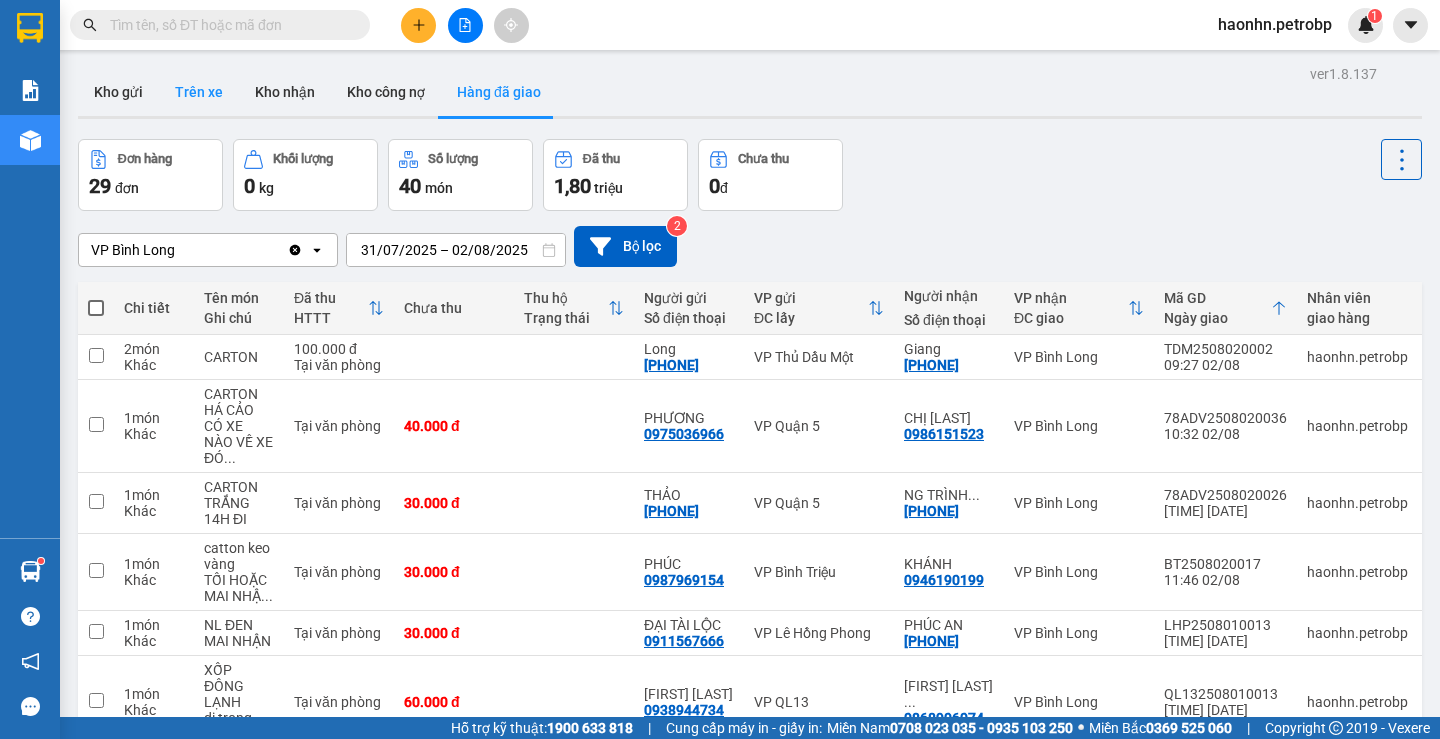 click on "Trên xe" at bounding box center [199, 92] 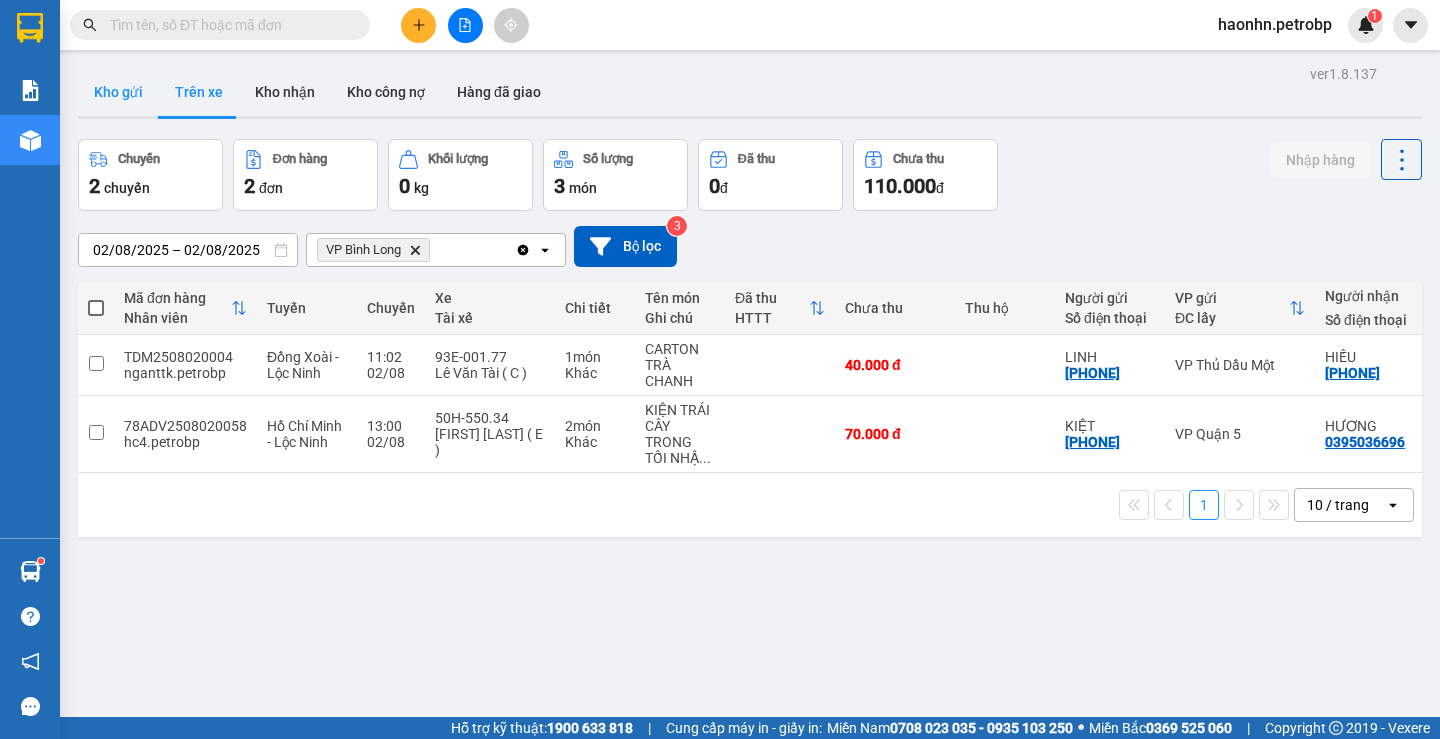 click on "Kho gửi" at bounding box center [118, 92] 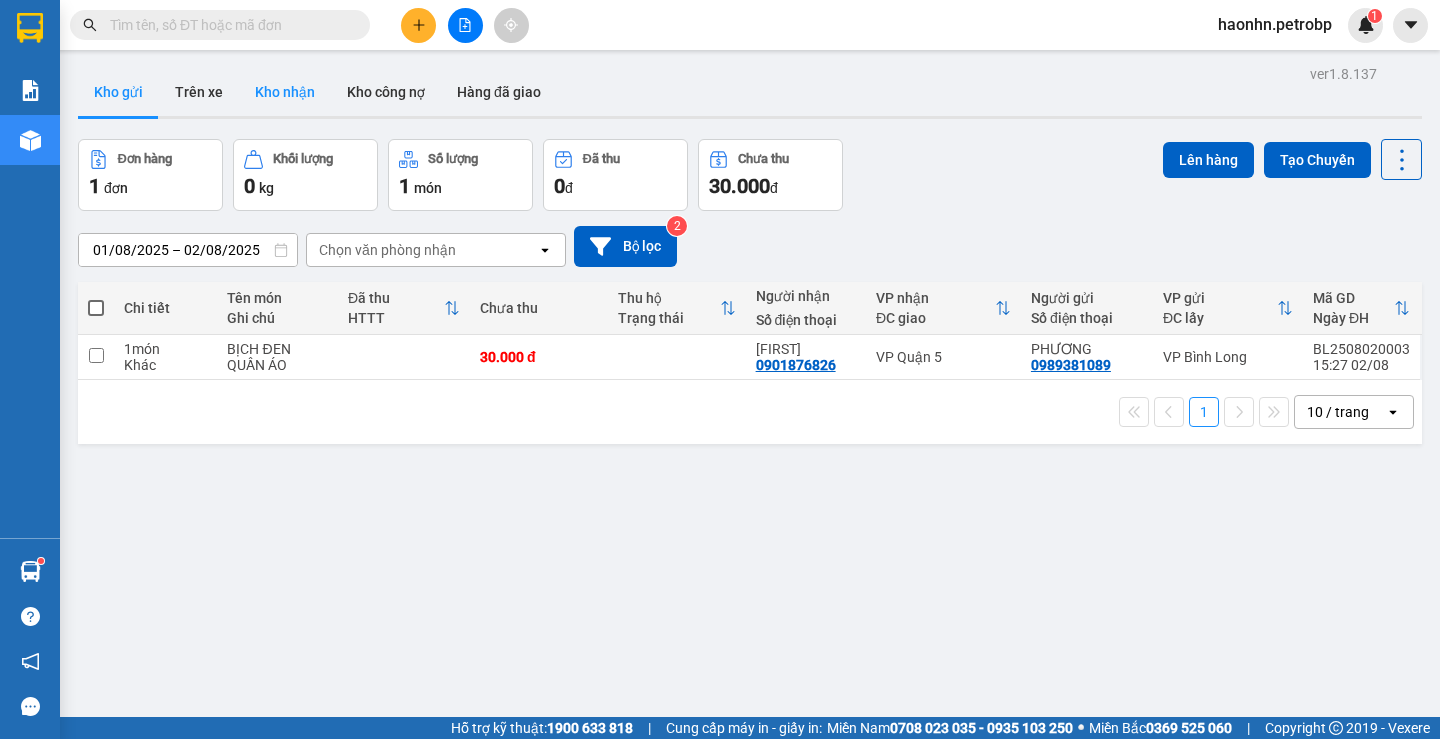 click on "Kho nhận" at bounding box center (285, 92) 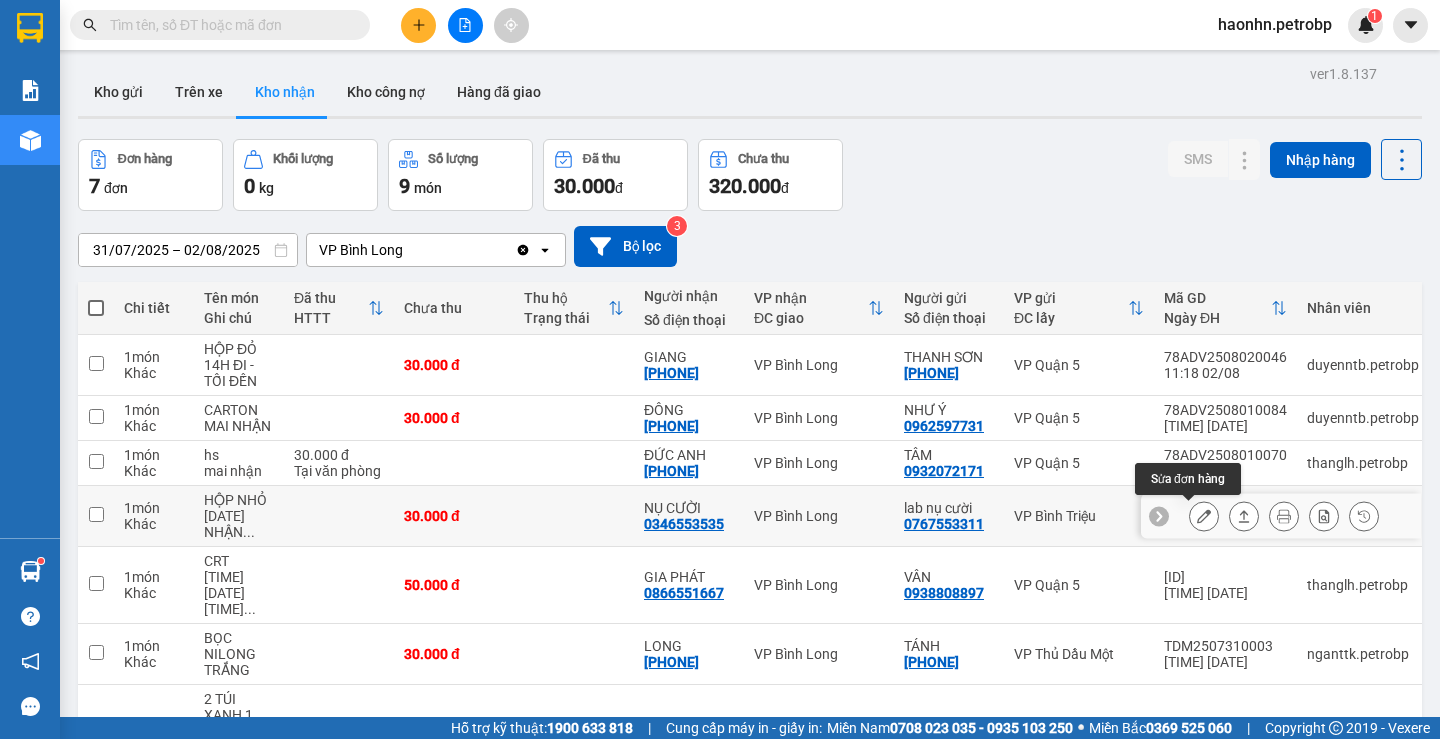 click 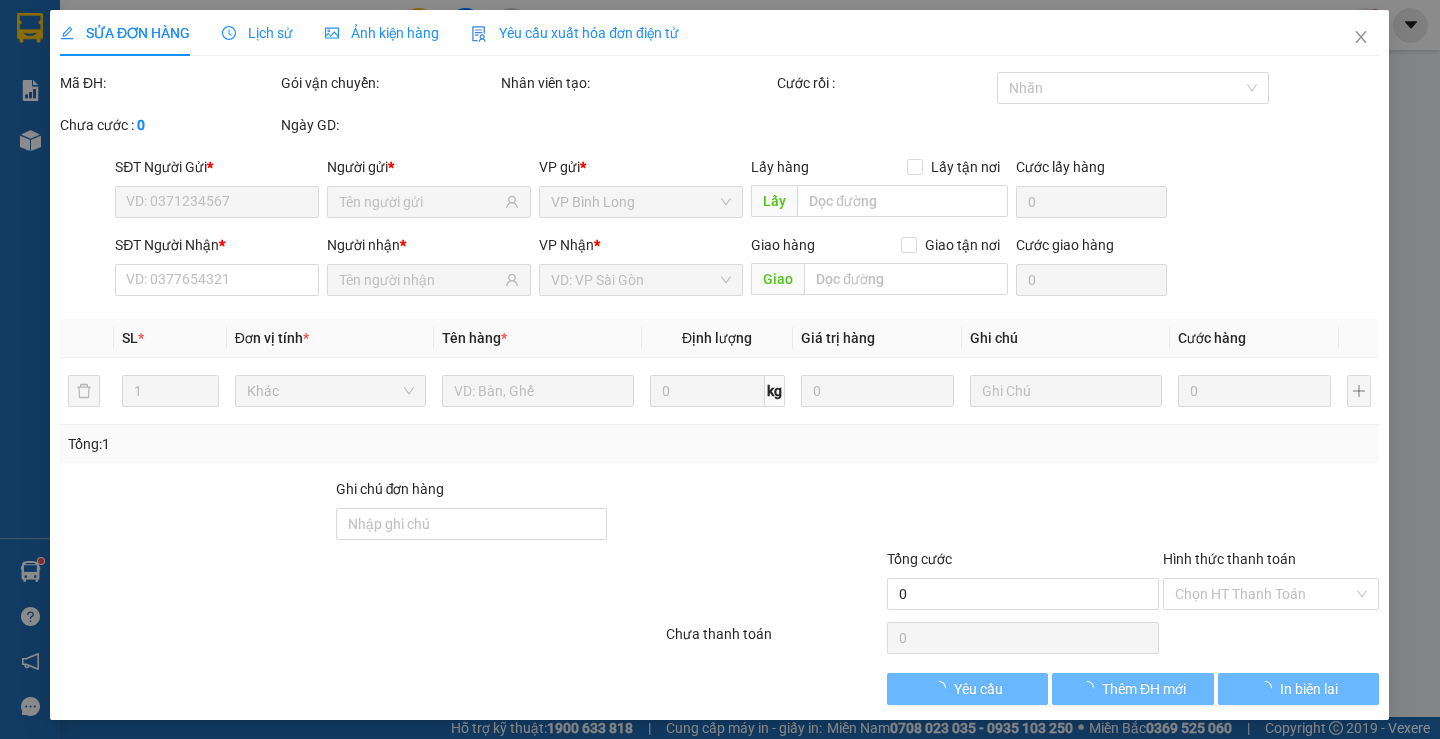 type on "0767553311" 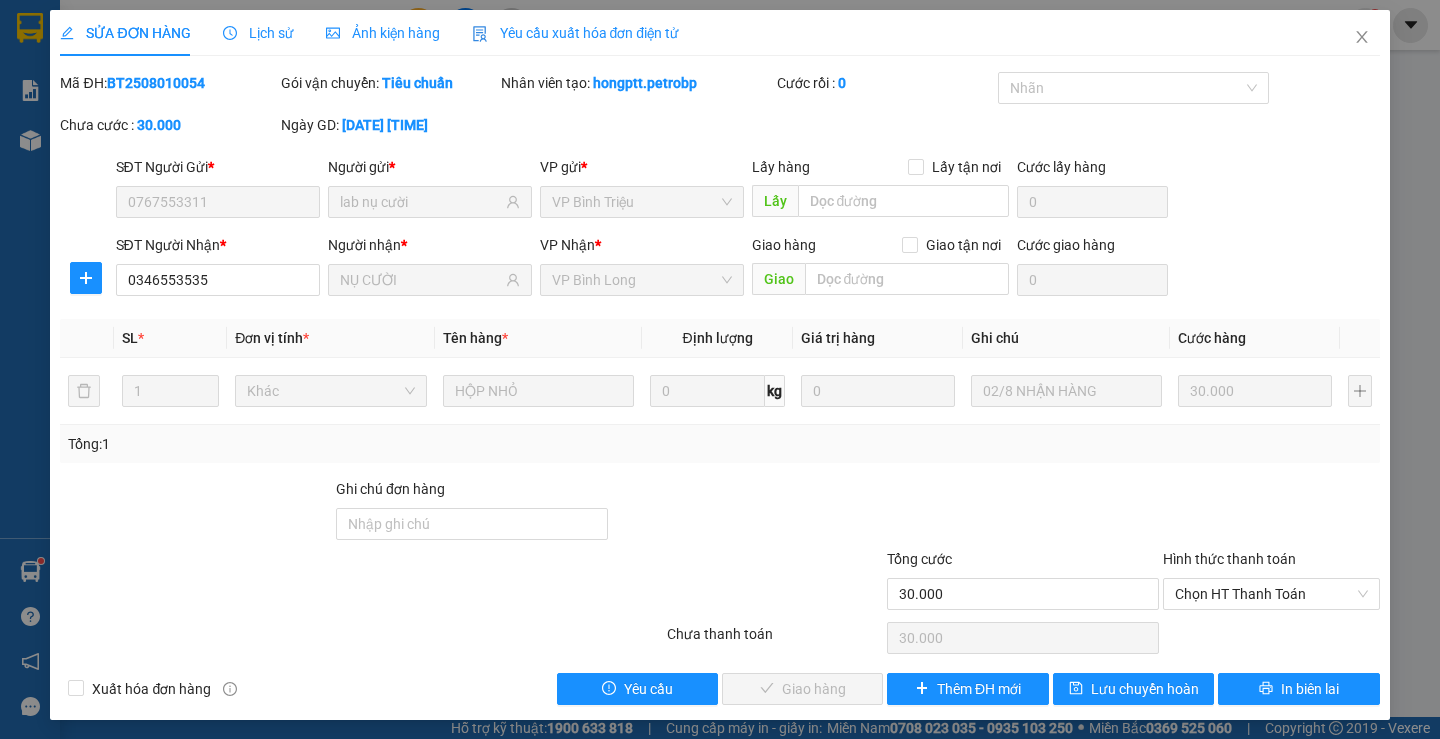 click on "Chọn HT Thanh Toán" at bounding box center (1271, 638) 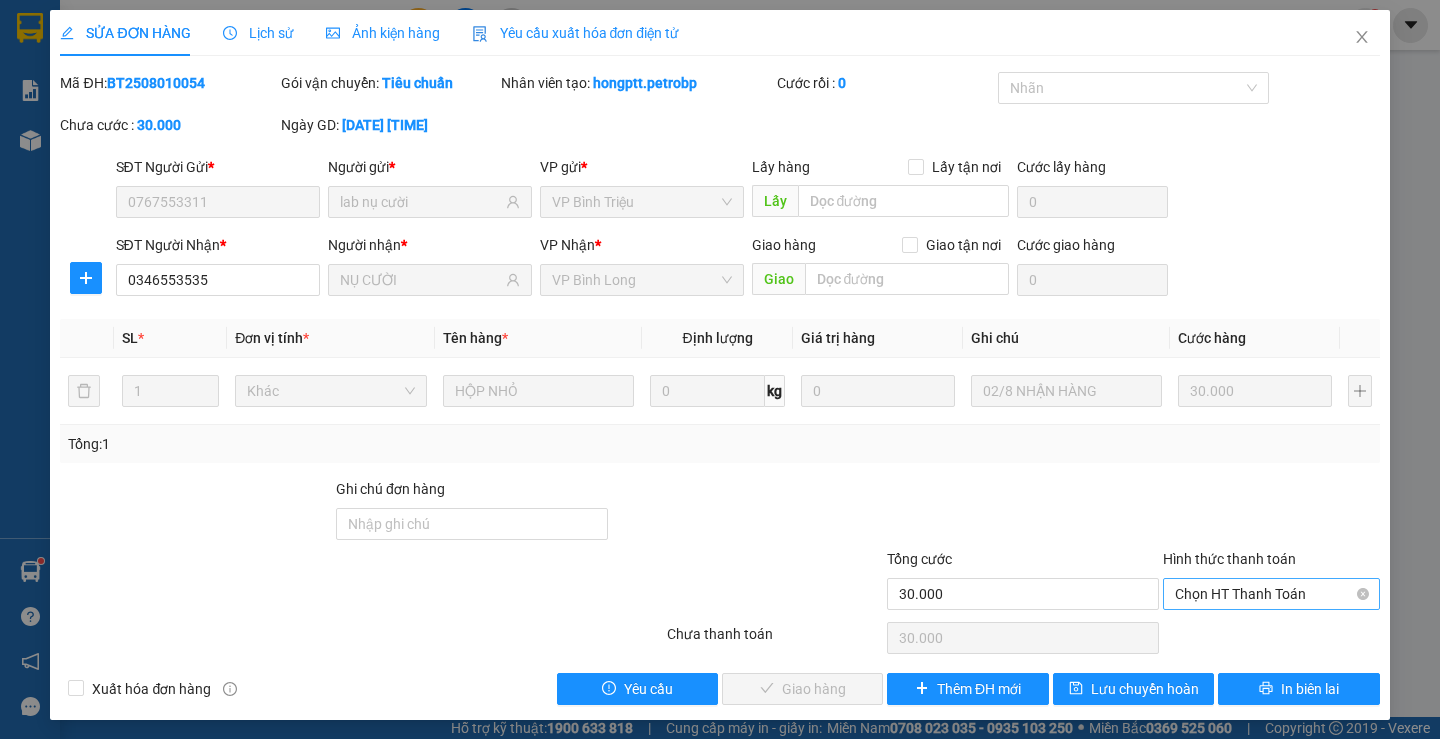 click on "Chọn HT Thanh Toán" at bounding box center [1271, 594] 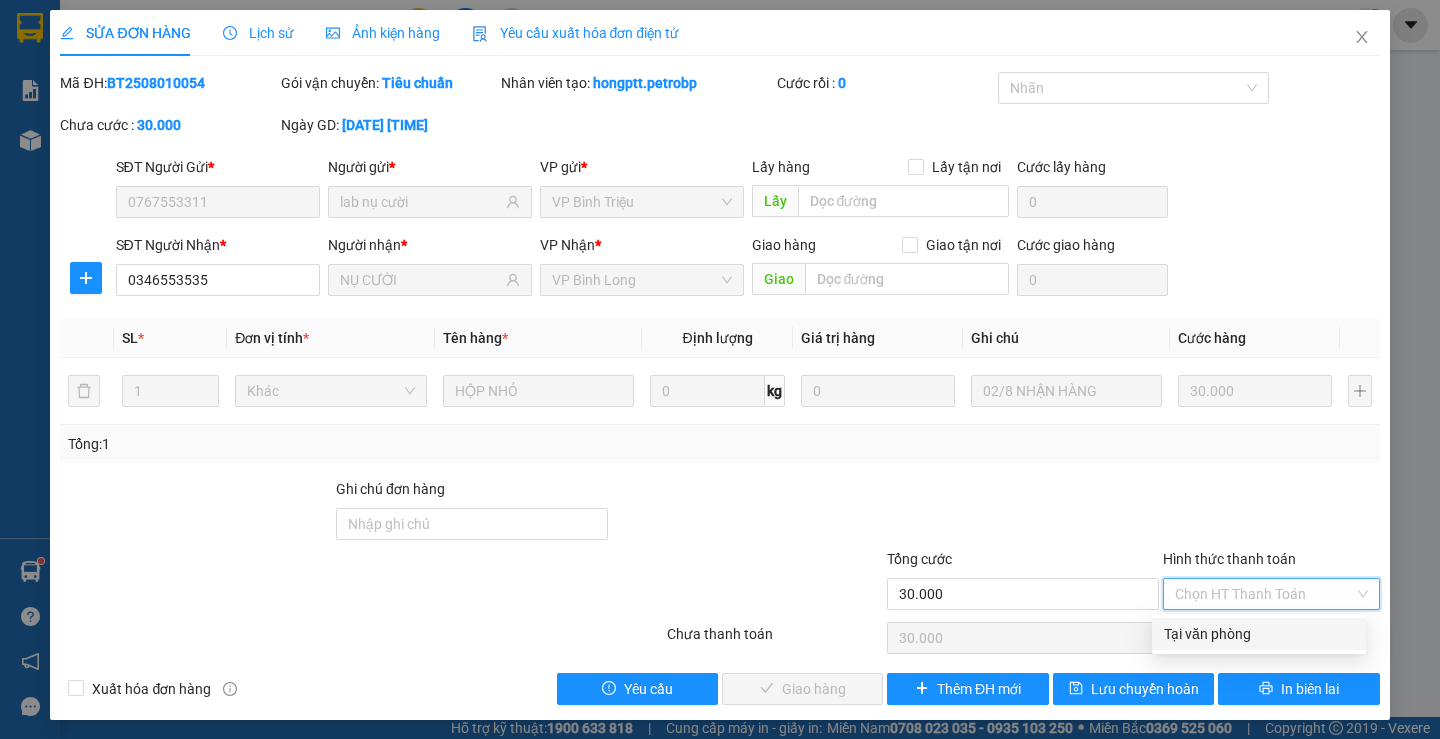 click on "Tại văn phòng" at bounding box center (1259, 634) 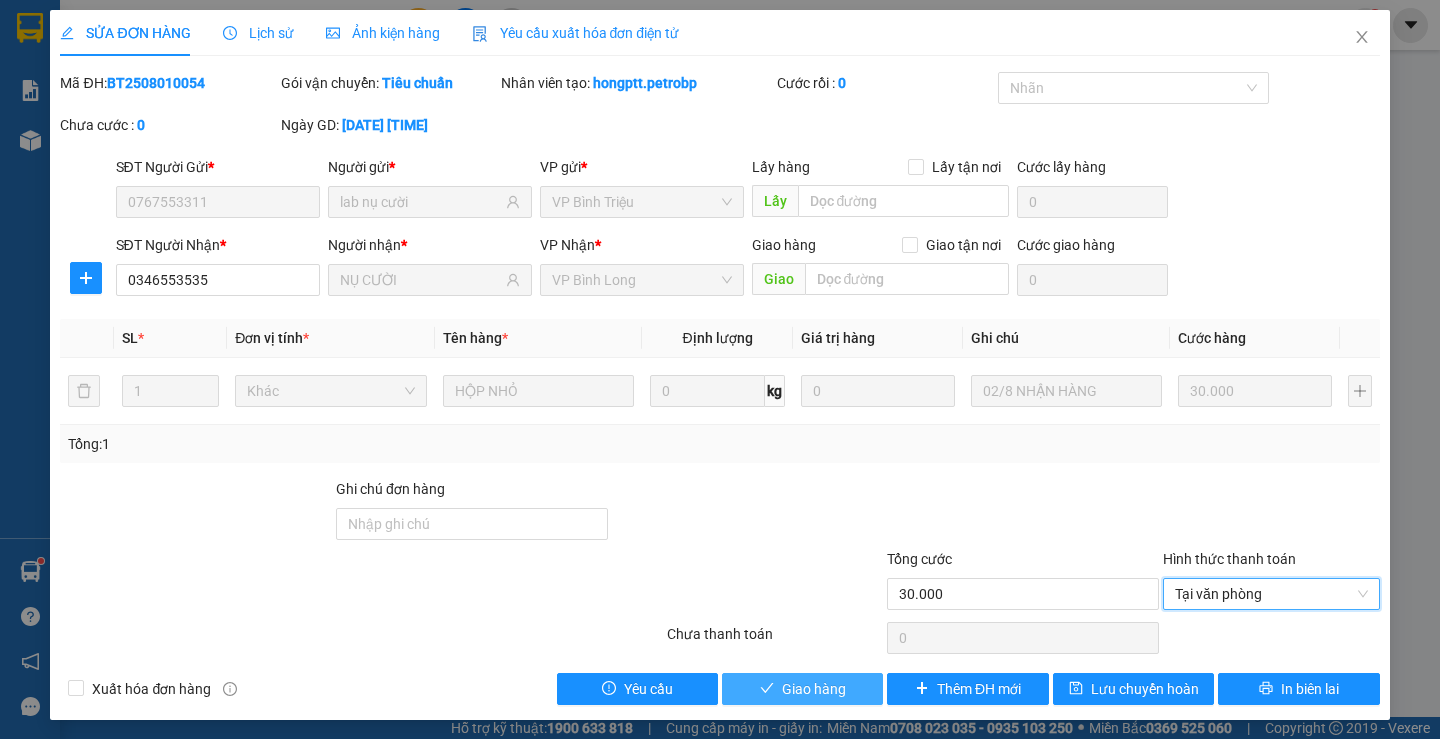 click on "Giao hàng" at bounding box center [814, 689] 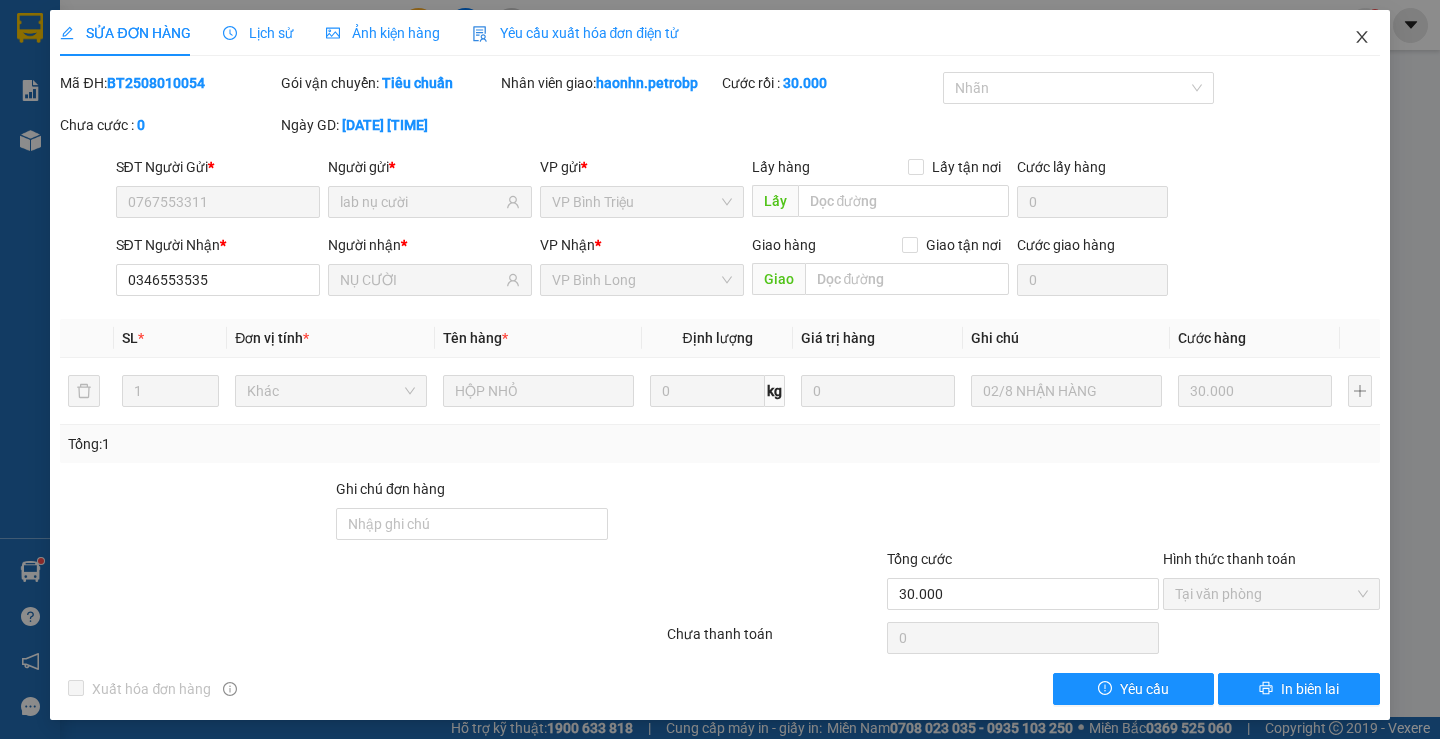 click at bounding box center [1362, 38] 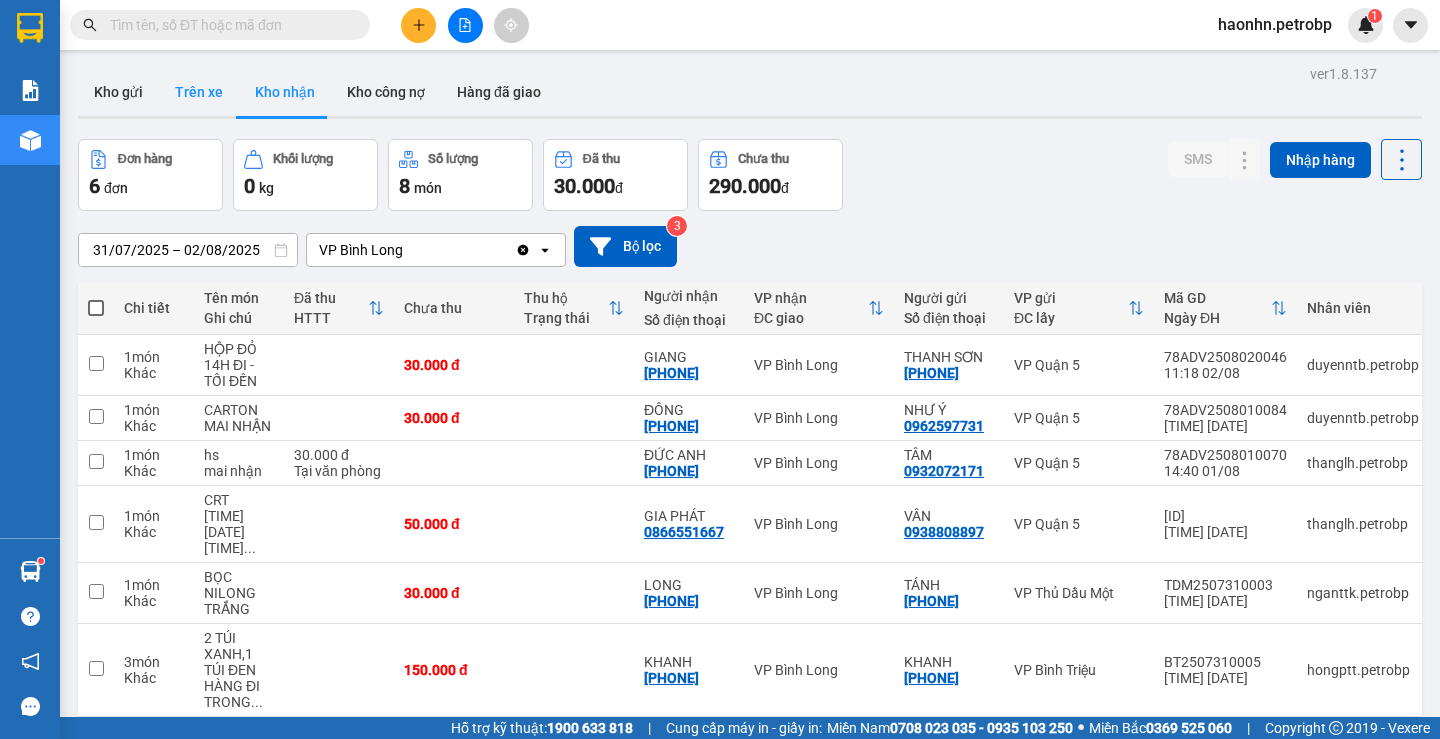click on "Trên xe" at bounding box center [199, 92] 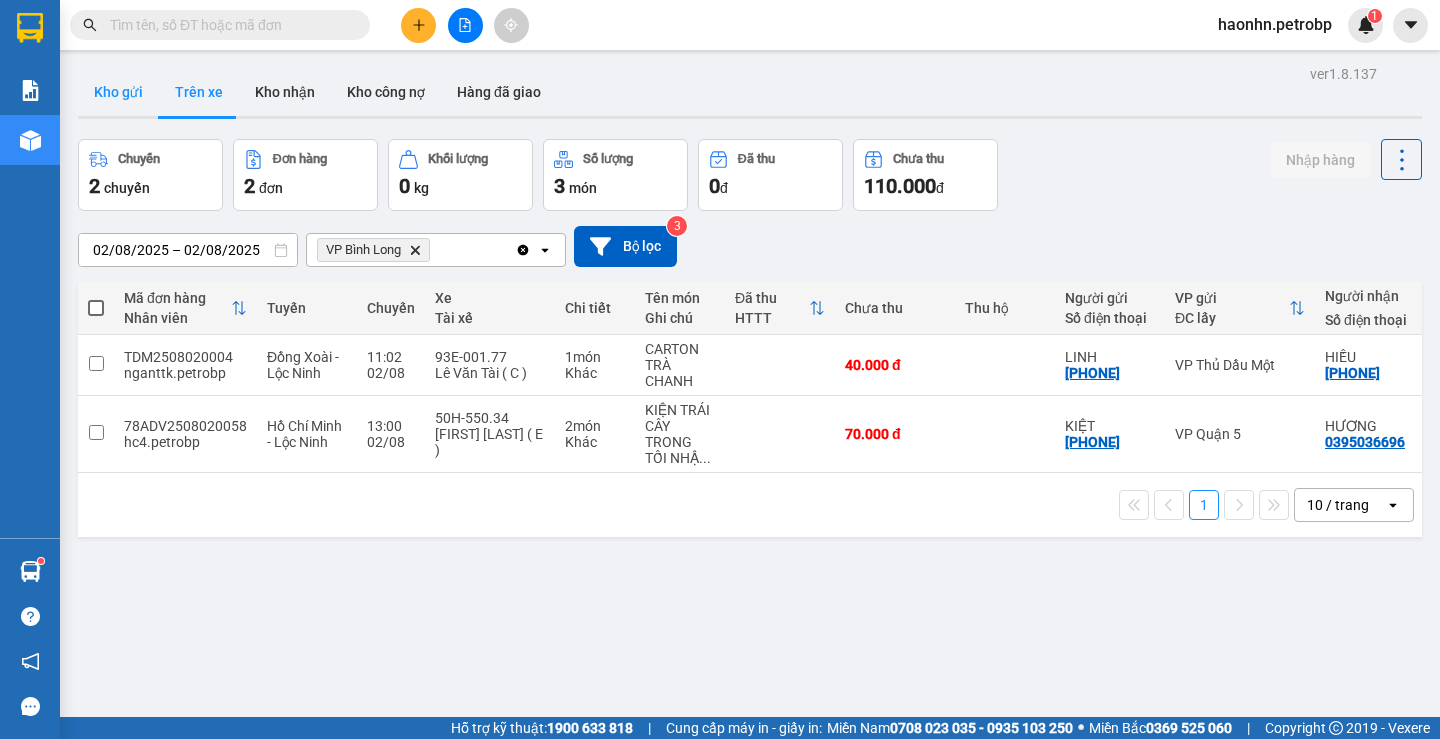click on "Kho gửi" at bounding box center (118, 92) 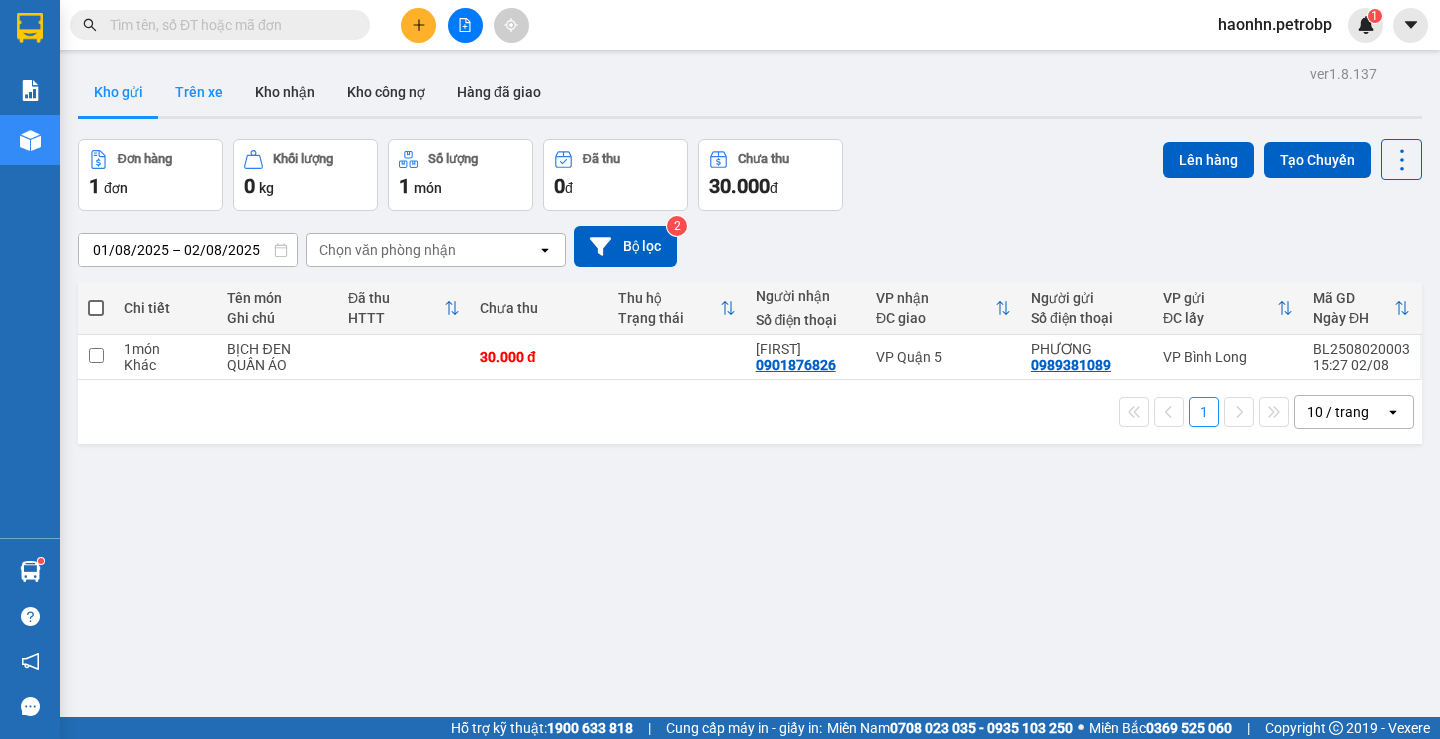 click on "Trên xe" at bounding box center (199, 92) 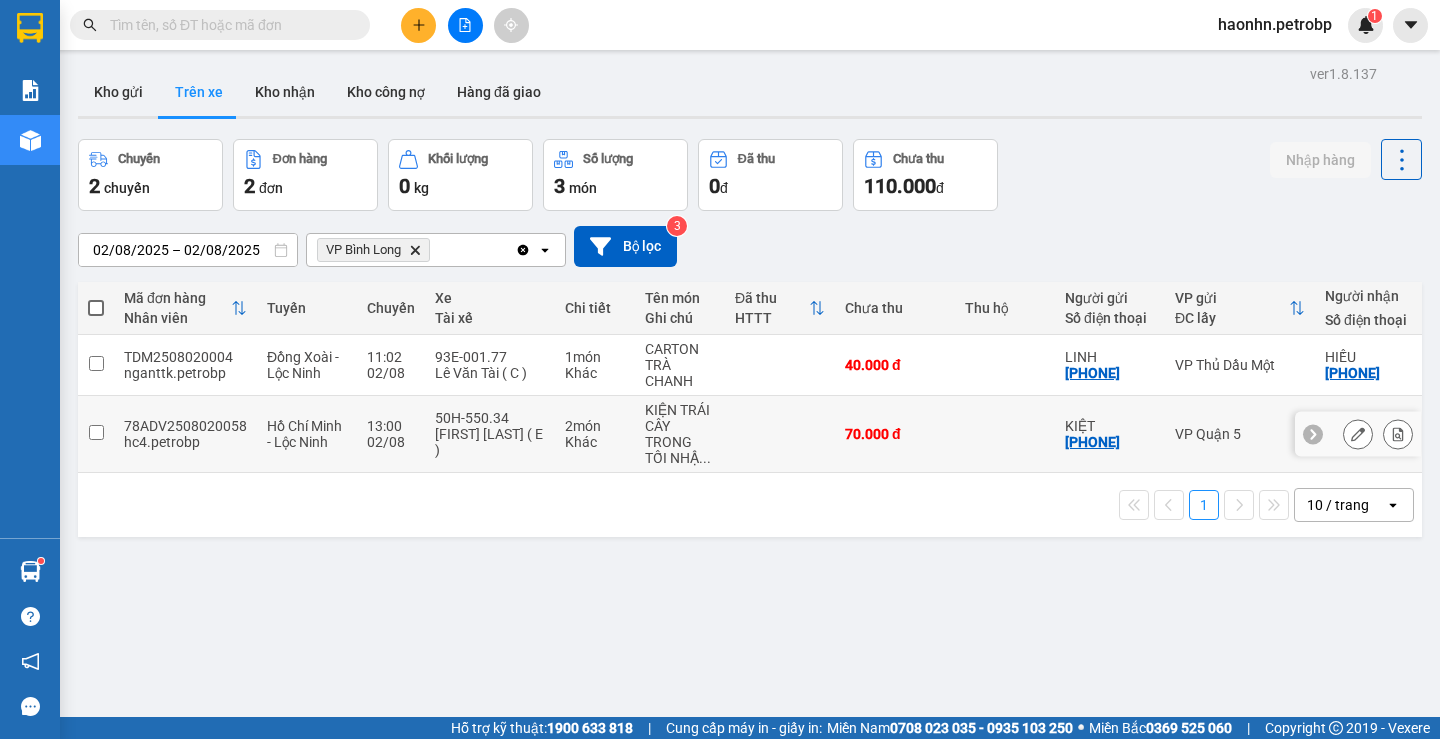 click on "50H-550.34 Nguyễn Thế Anh ( E )" at bounding box center [490, 434] 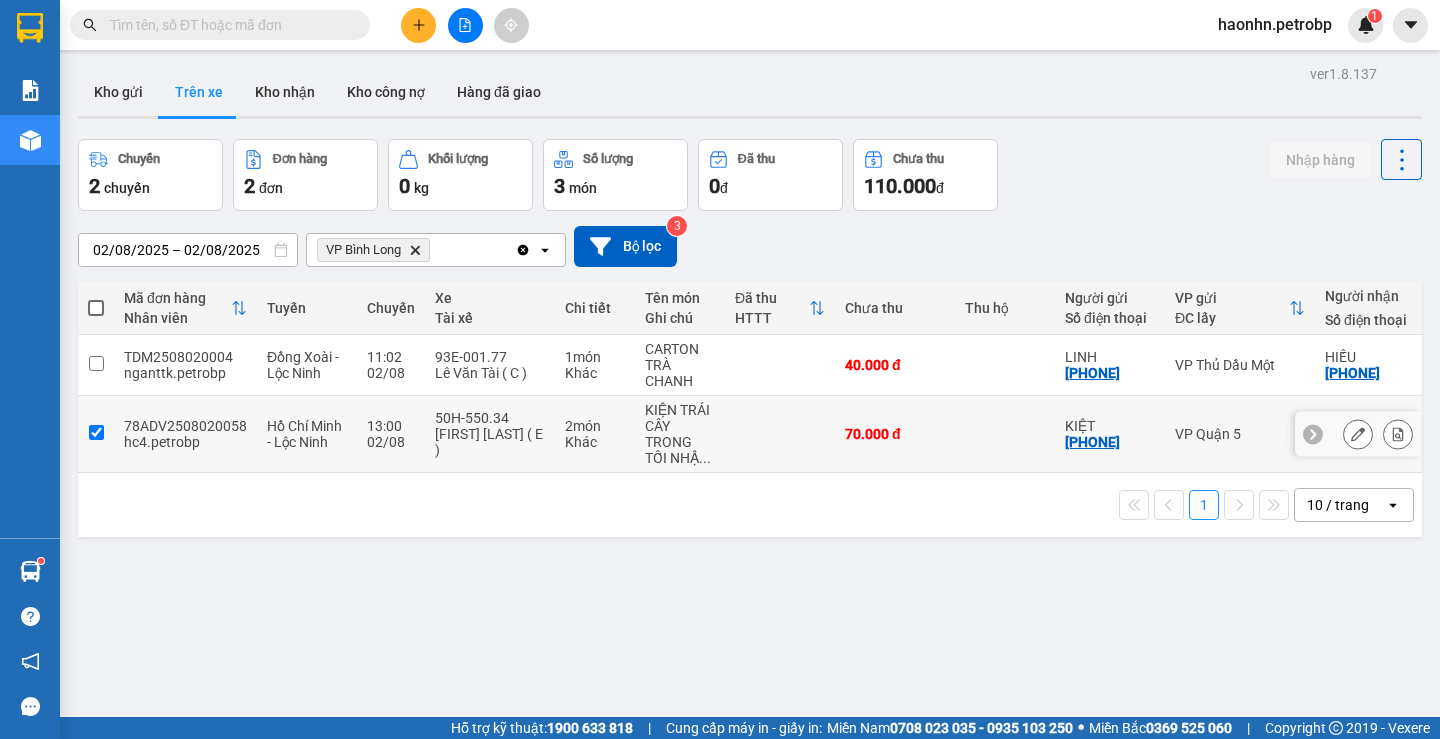 checkbox on "true" 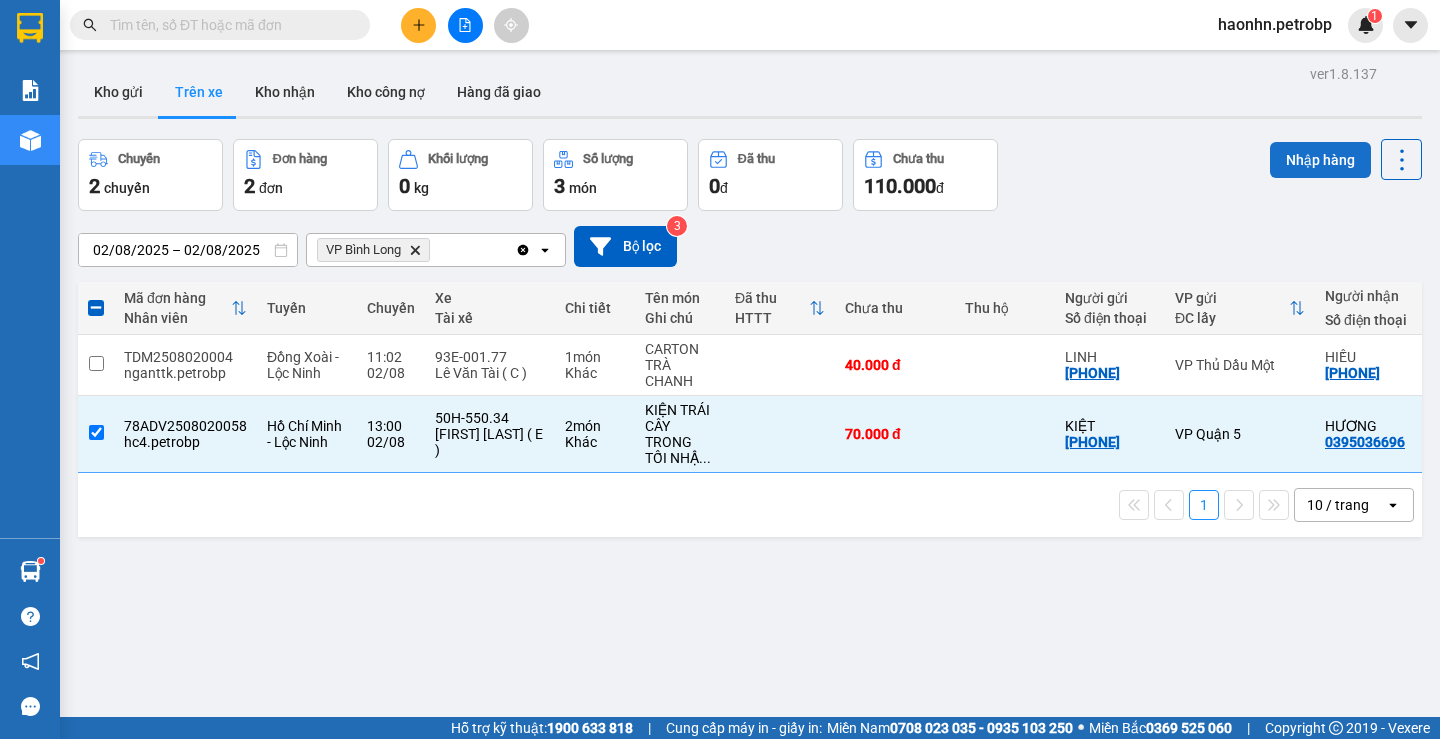 click on "Nhập hàng" at bounding box center [1320, 160] 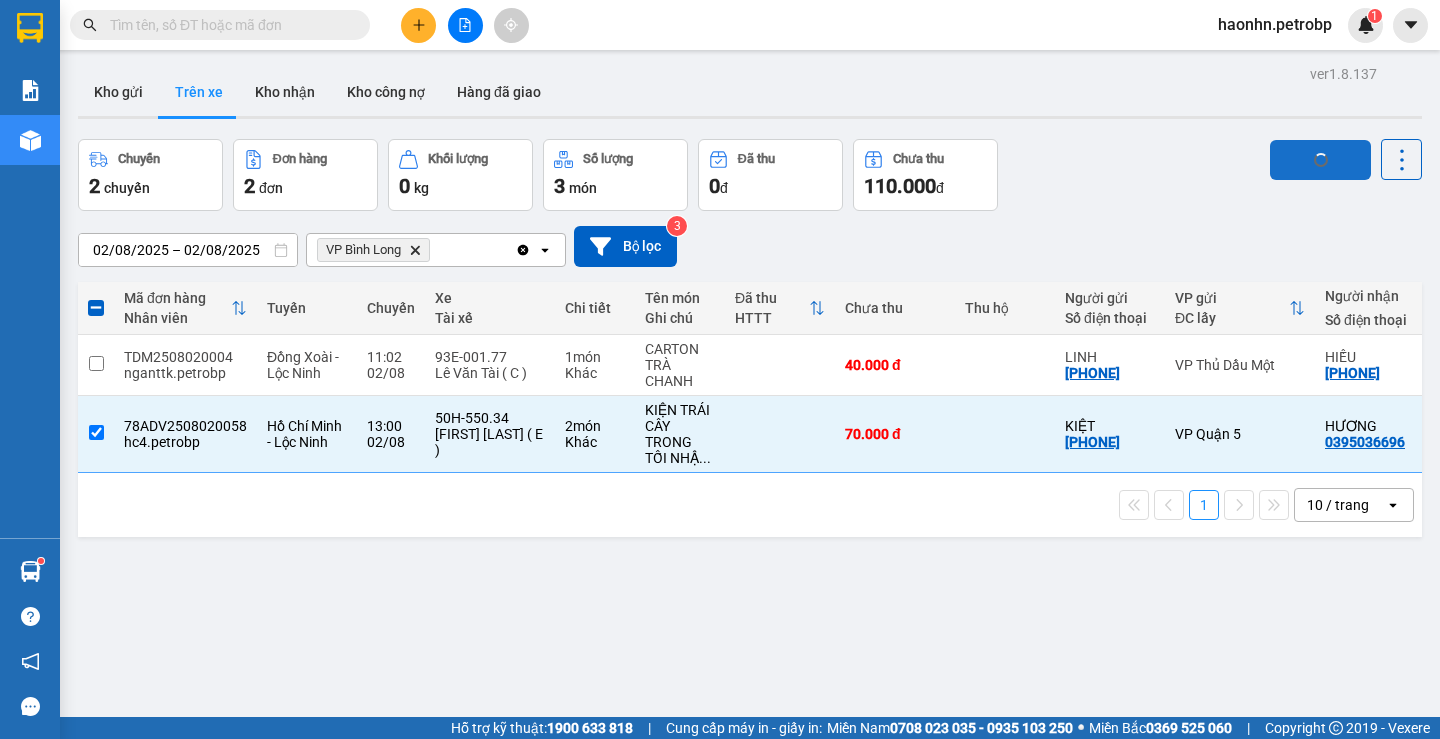 click on "Nhập hàng" at bounding box center [1320, 160] 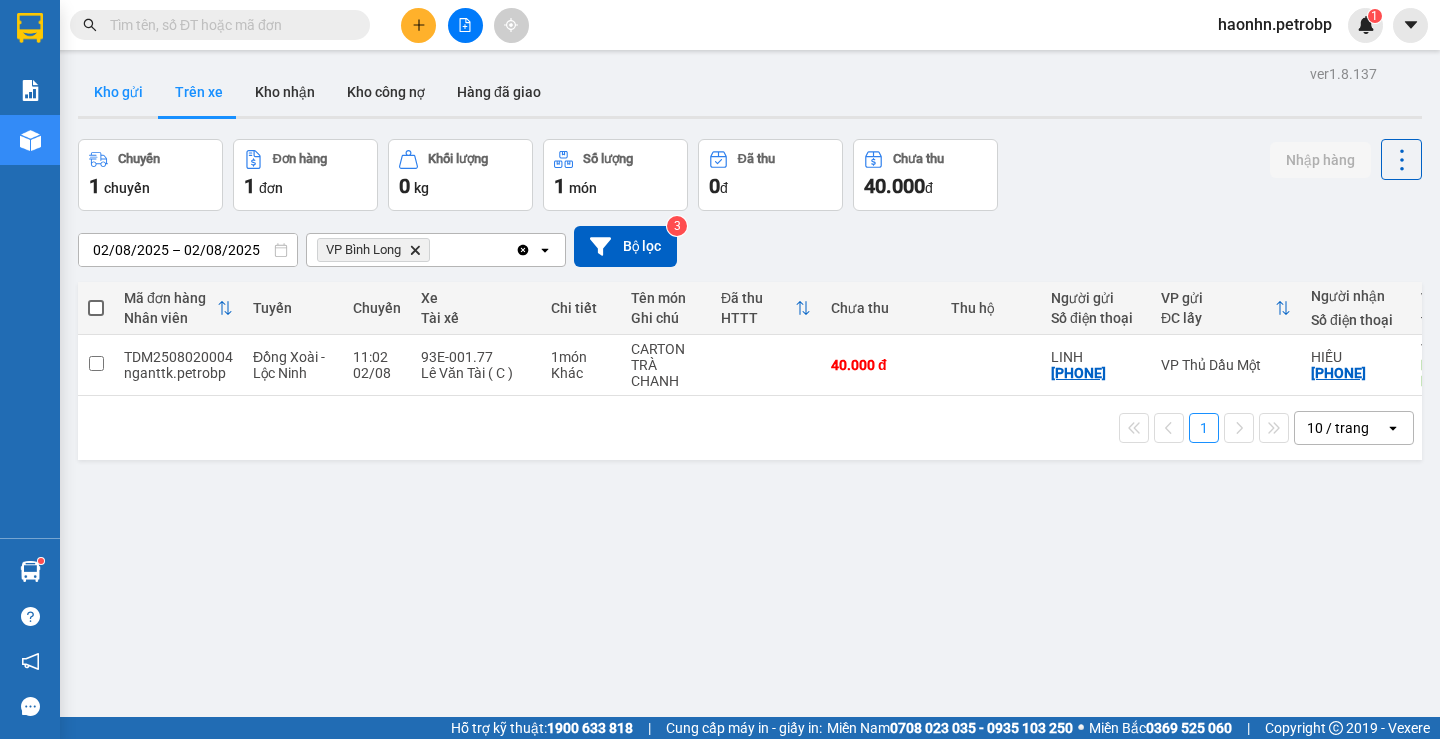 click on "Kho gửi" at bounding box center (118, 92) 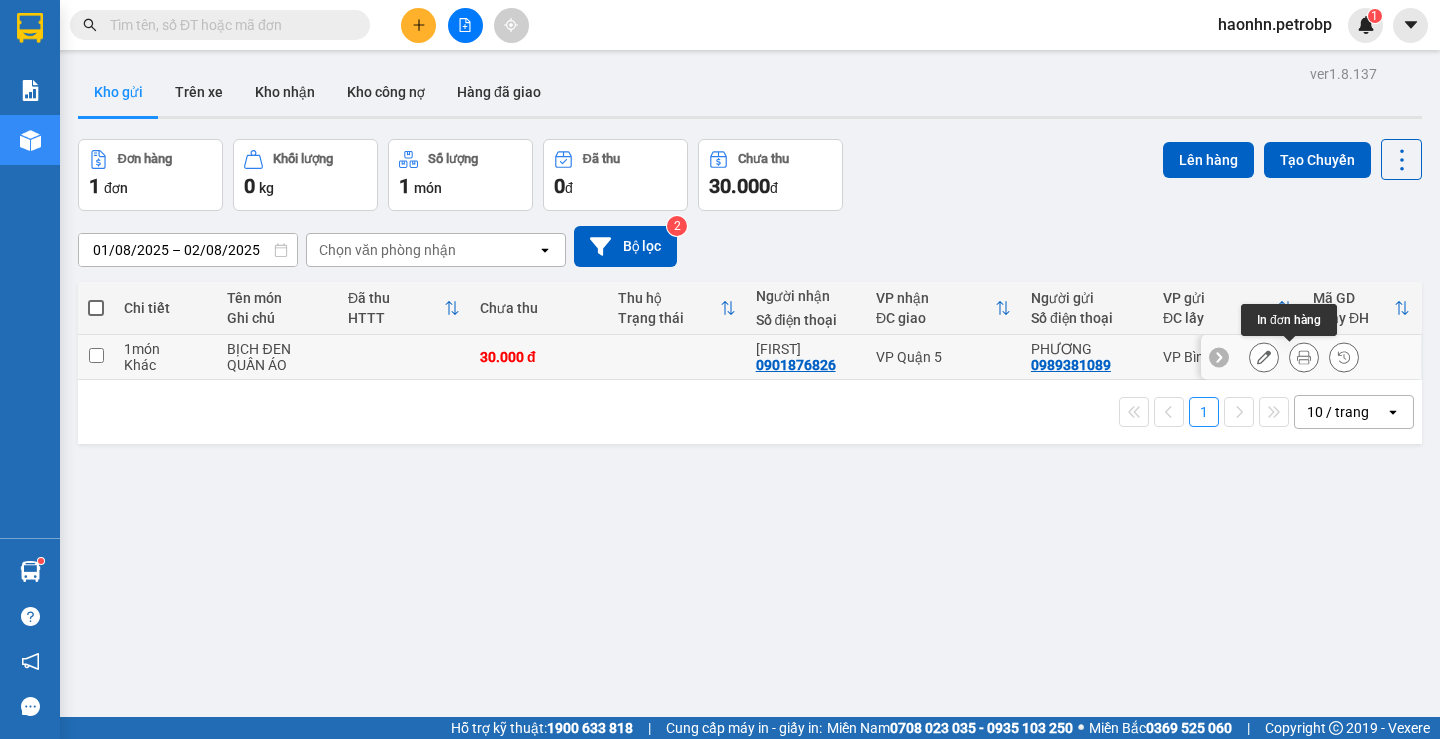 click 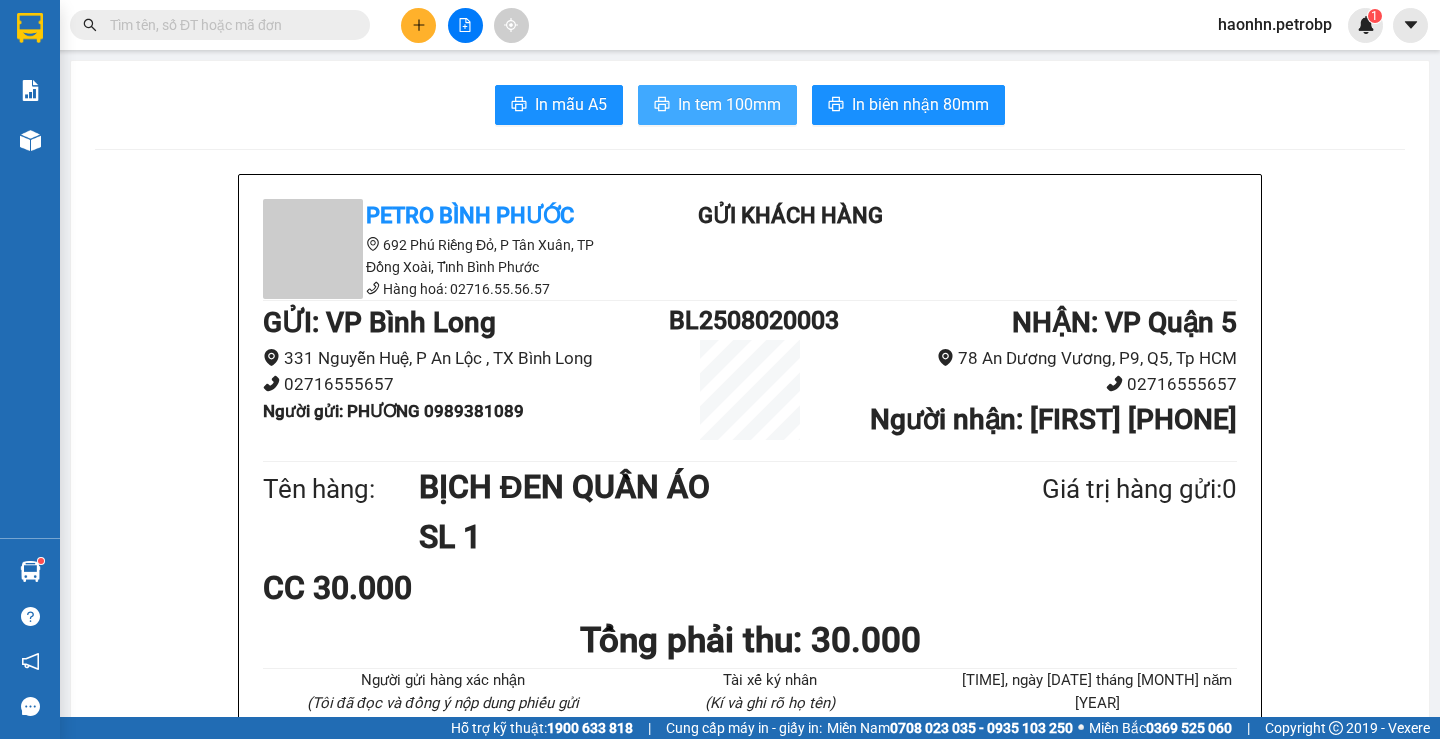 click on "In tem 100mm" at bounding box center [729, 104] 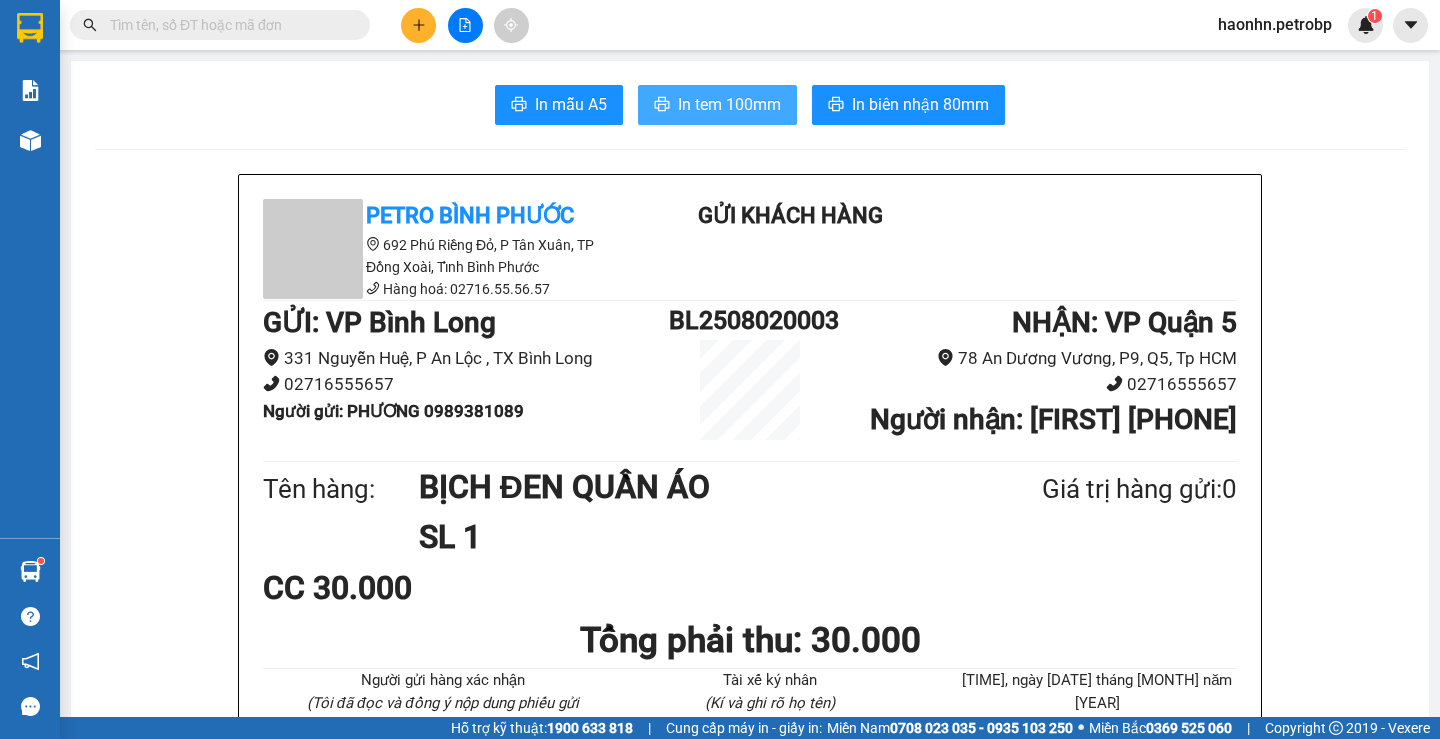 scroll, scrollTop: 0, scrollLeft: 0, axis: both 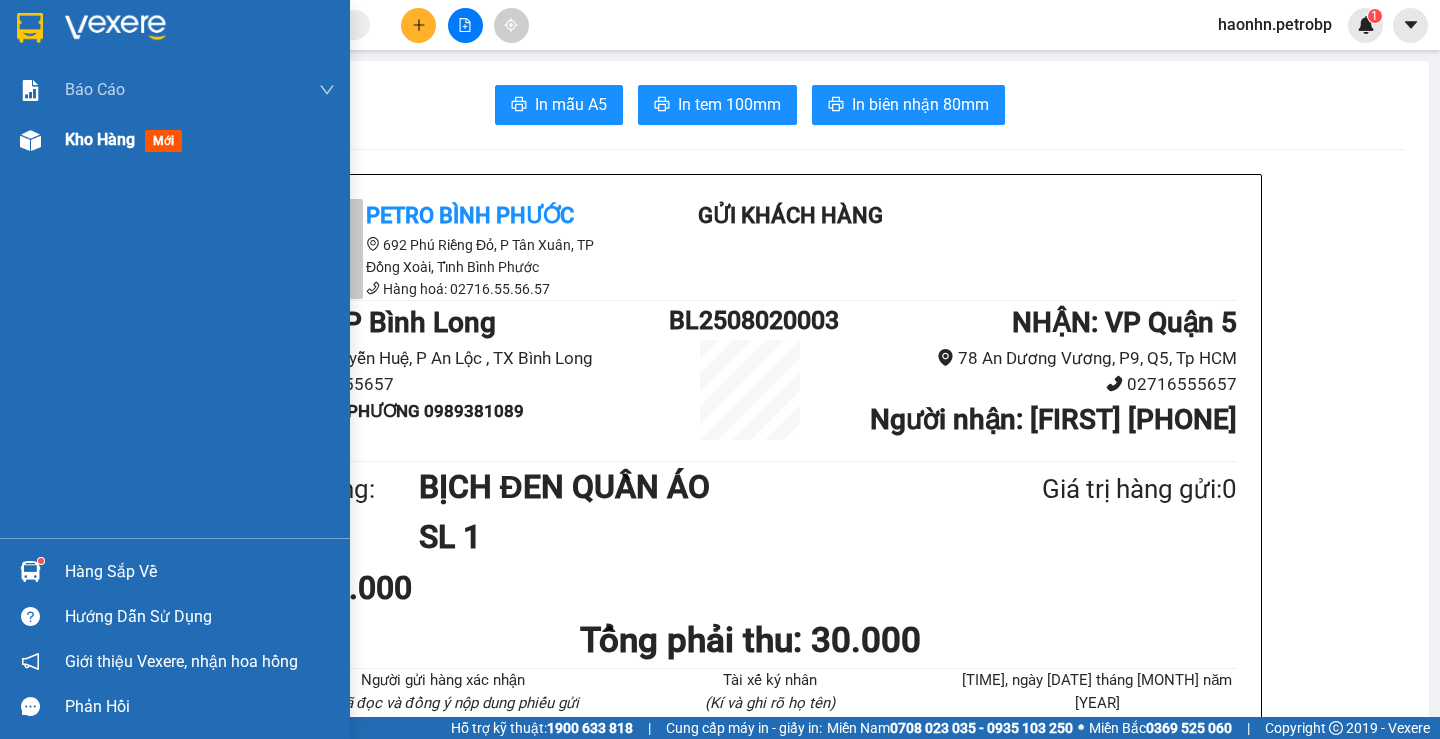 click on "Kho hàng mới" at bounding box center [175, 140] 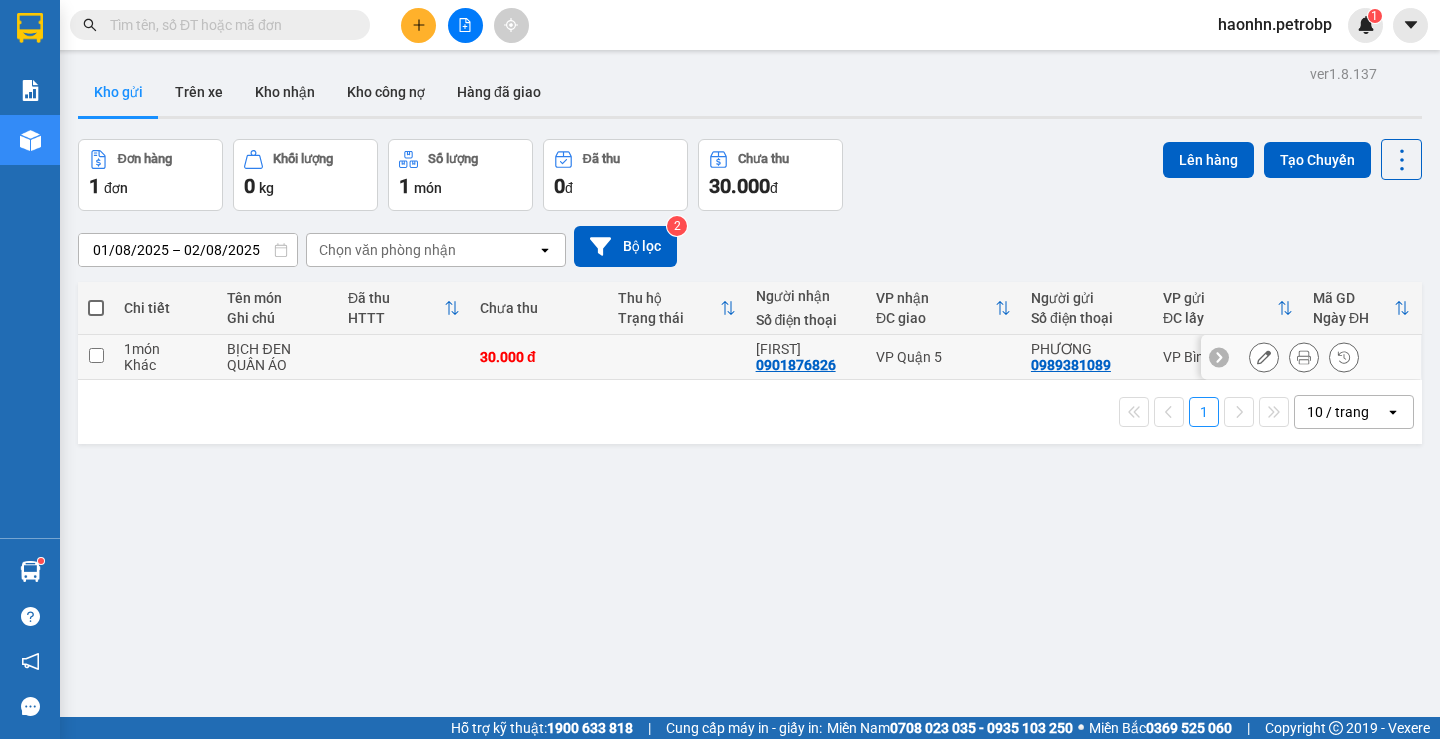 click on "30.000 đ" at bounding box center [539, 357] 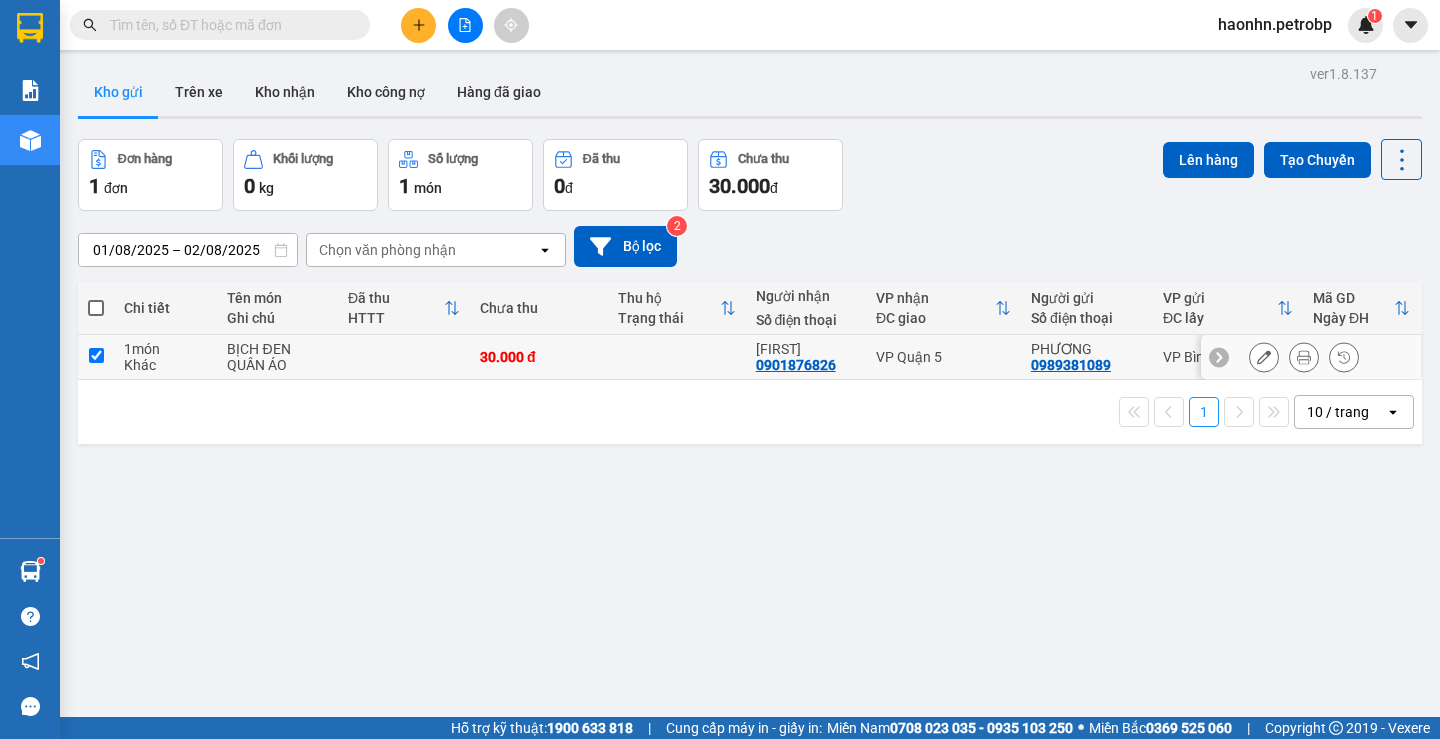 checkbox on "true" 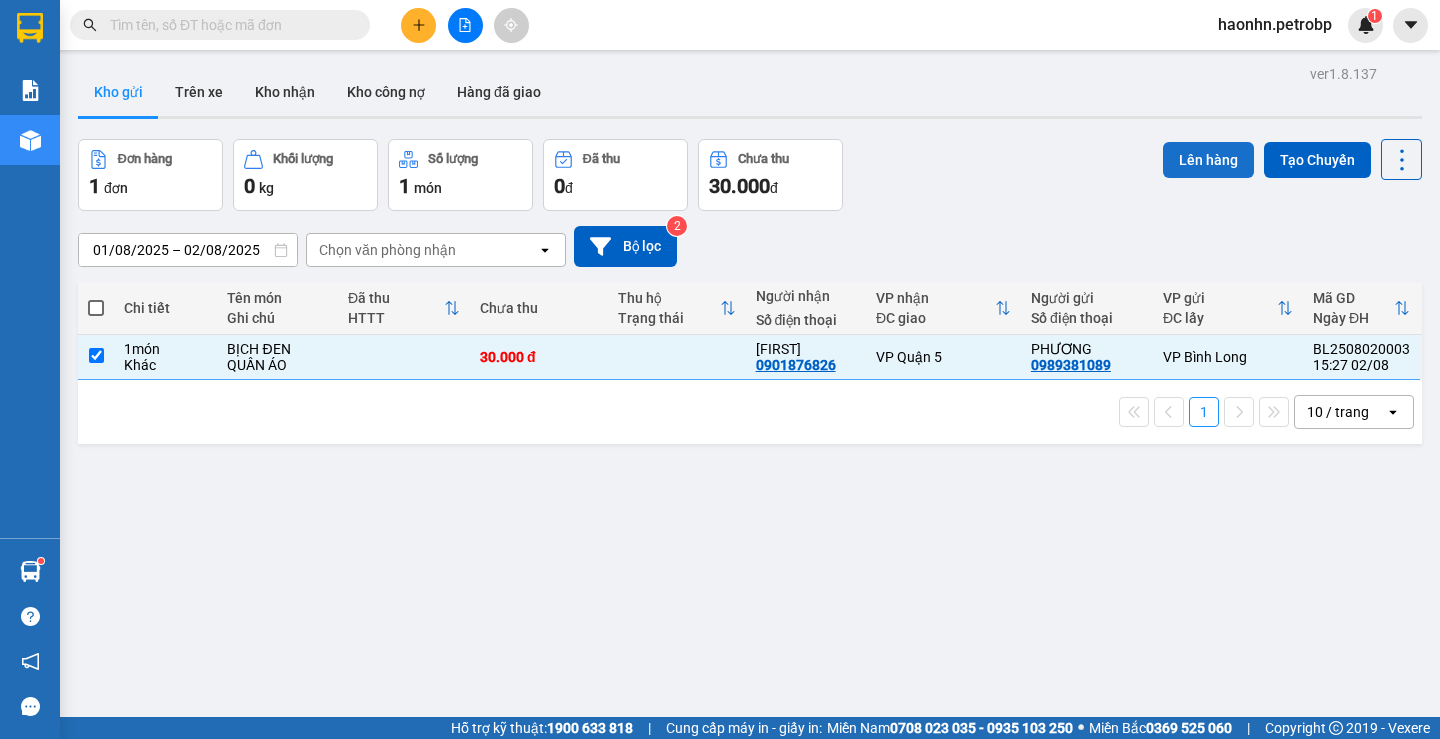 click on "Lên hàng" at bounding box center [1208, 160] 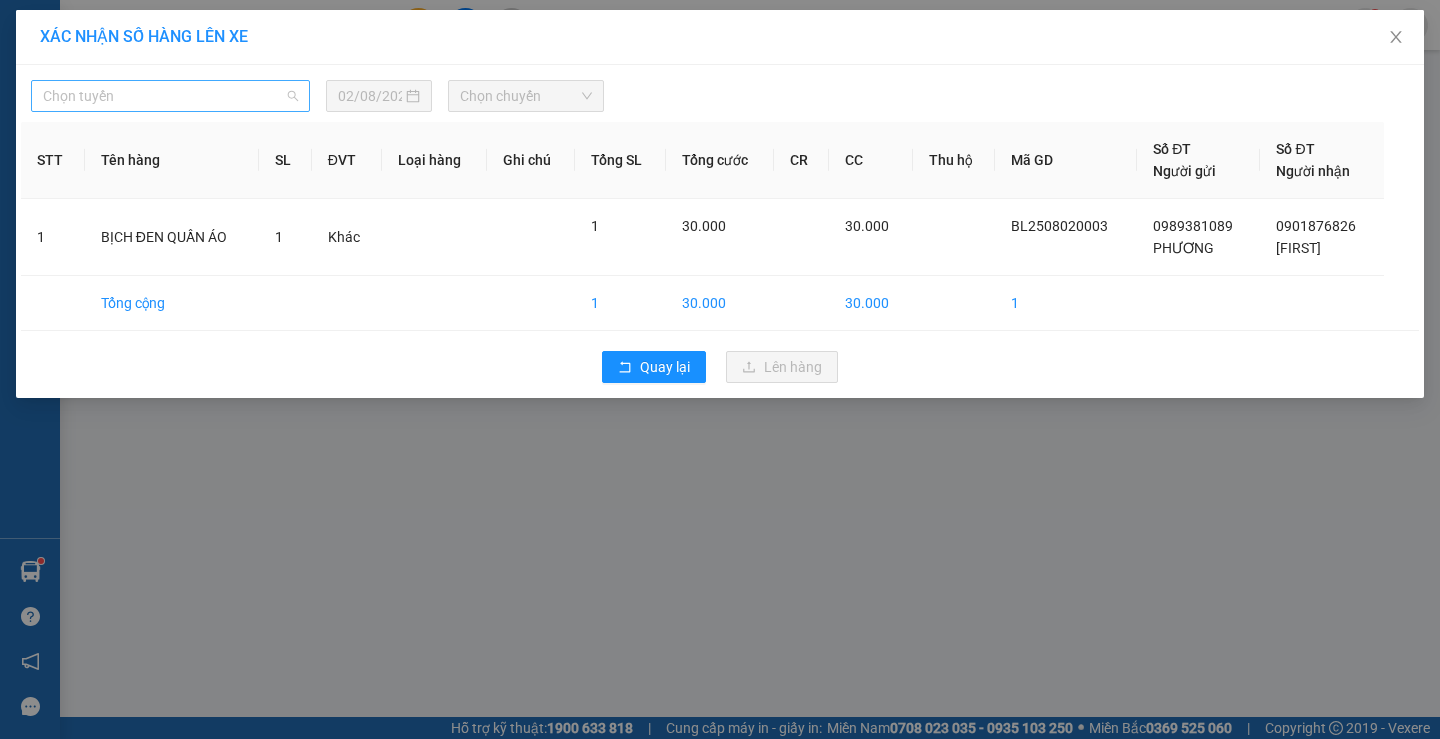 click on "Chọn tuyến" at bounding box center (170, 96) 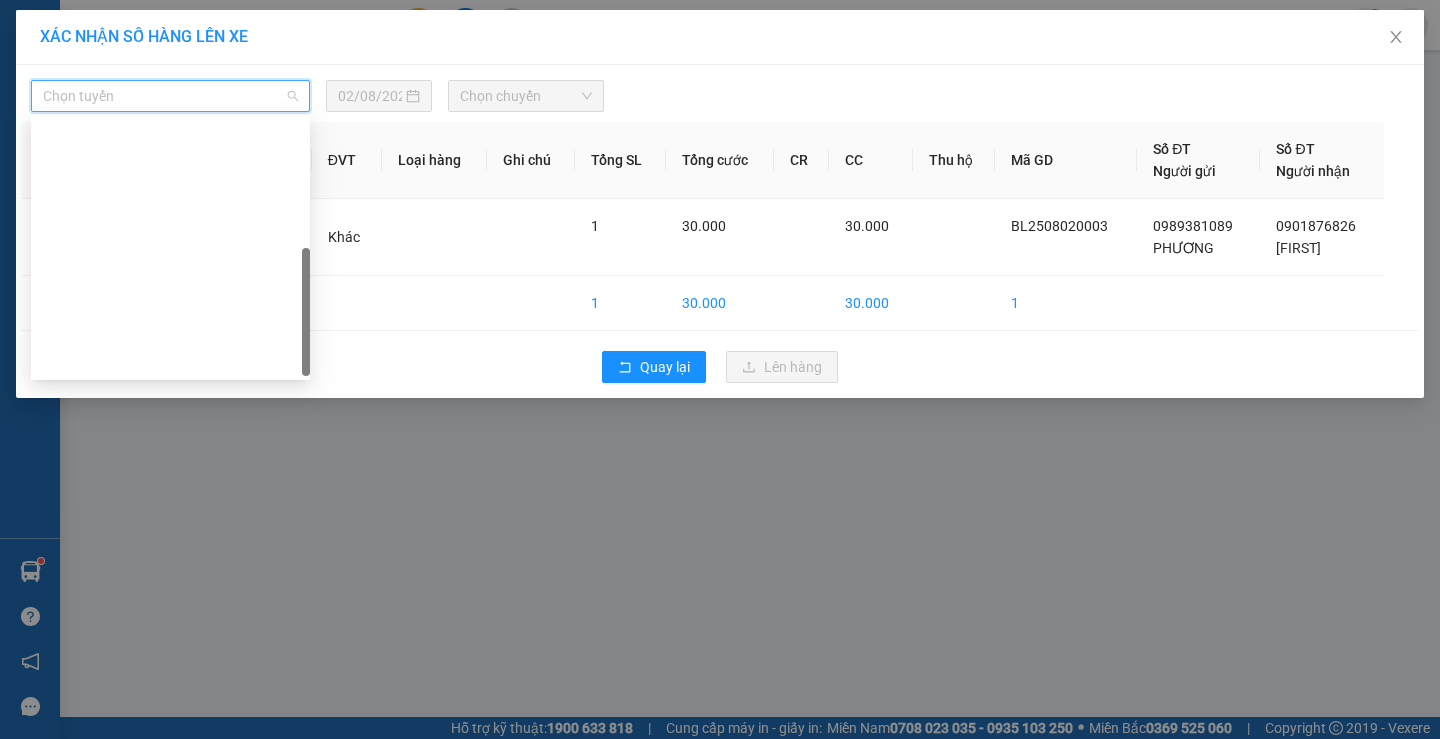 scroll, scrollTop: 384, scrollLeft: 0, axis: vertical 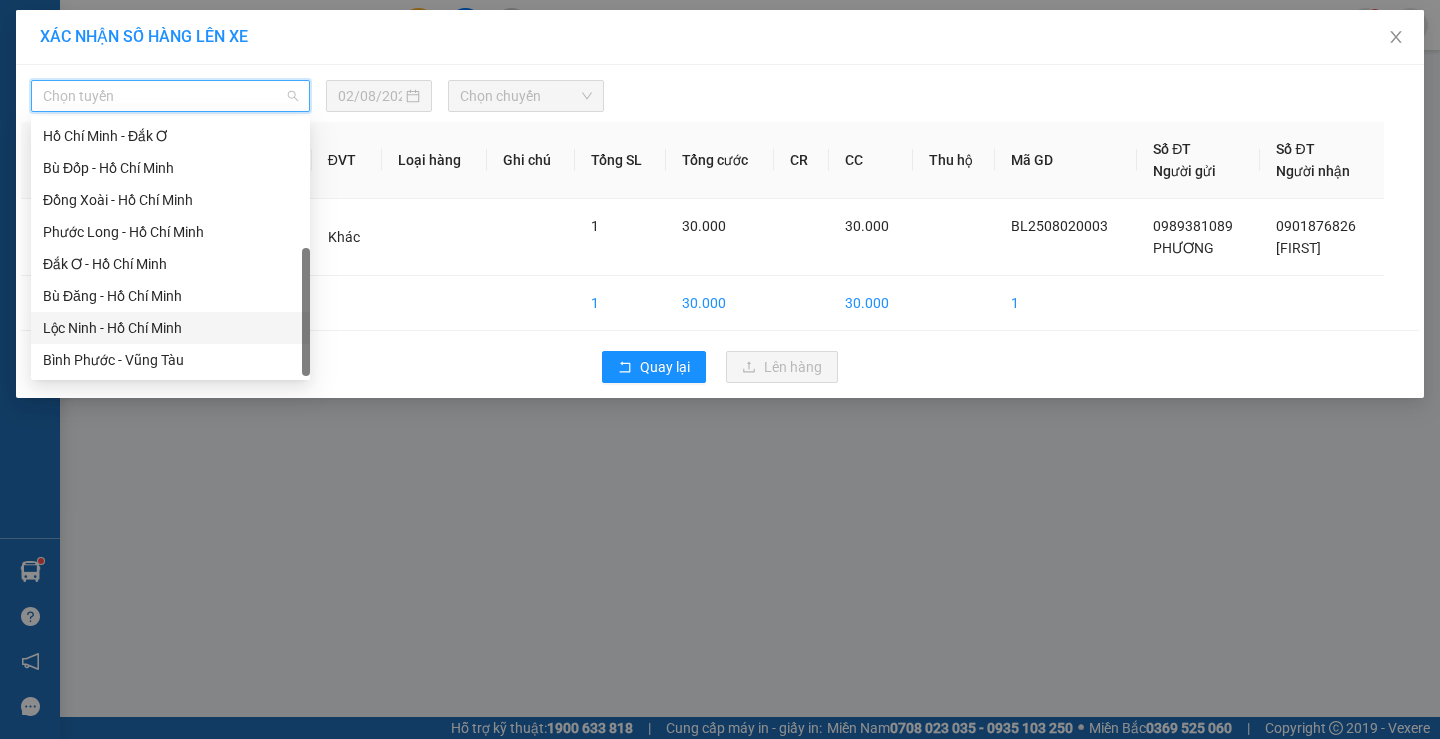 click on "Lộc Ninh - Hồ Chí Minh" at bounding box center (170, 328) 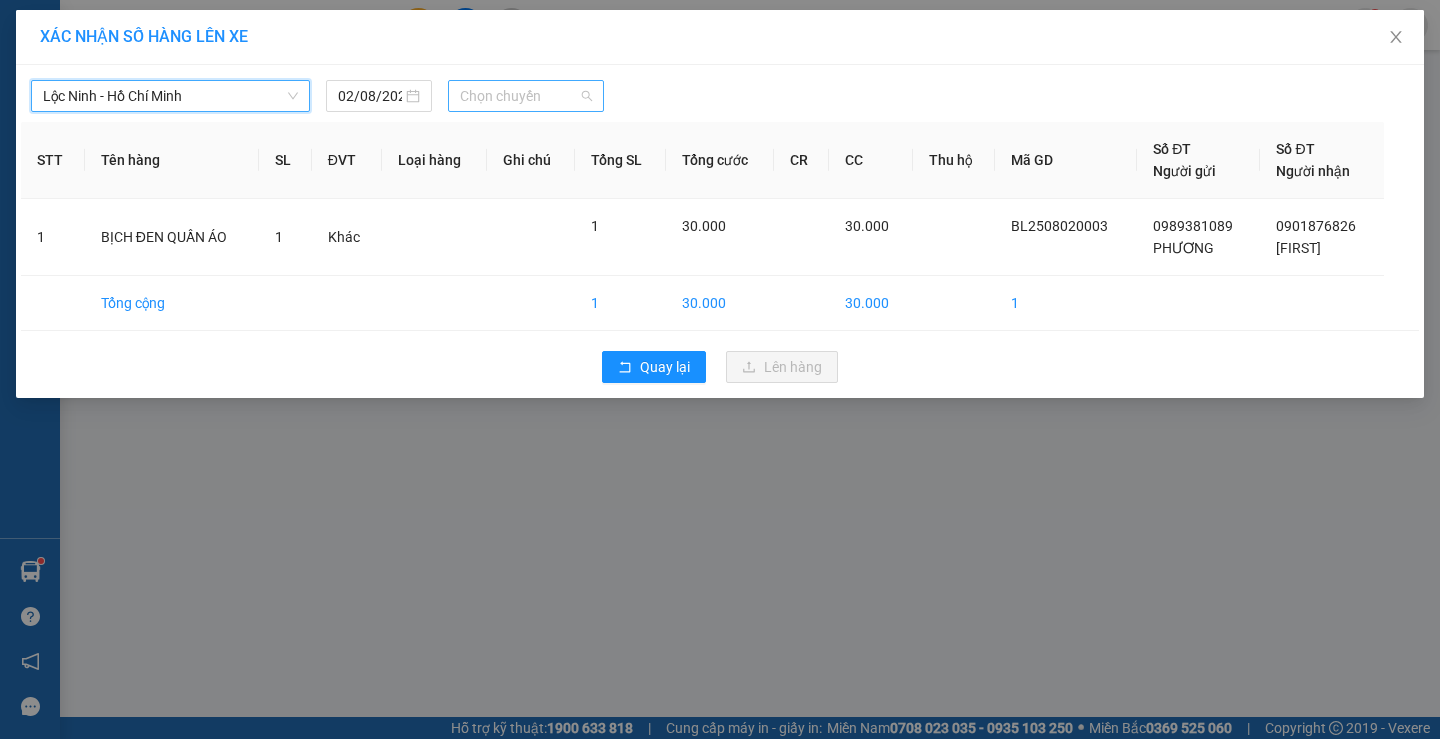 click on "Chọn chuyến" at bounding box center (526, 96) 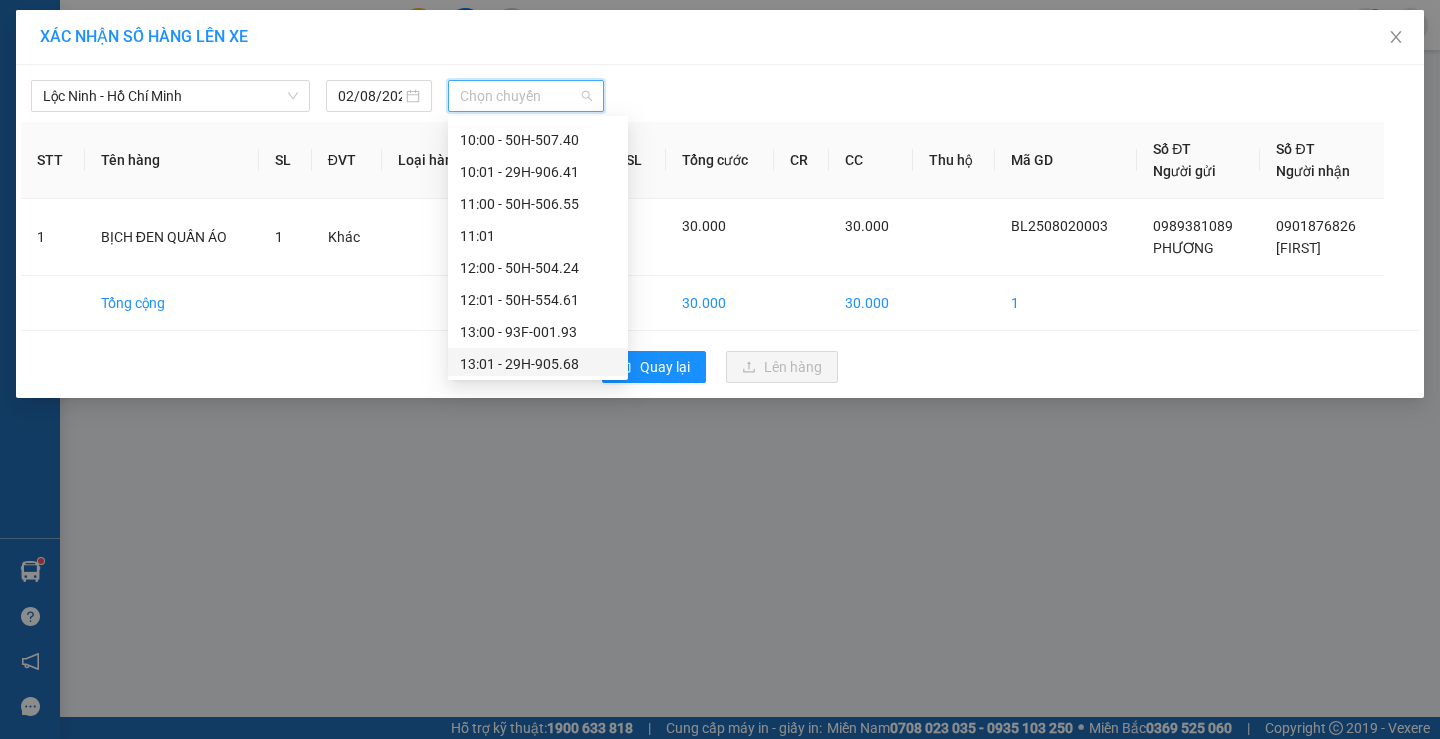 scroll, scrollTop: 1000, scrollLeft: 0, axis: vertical 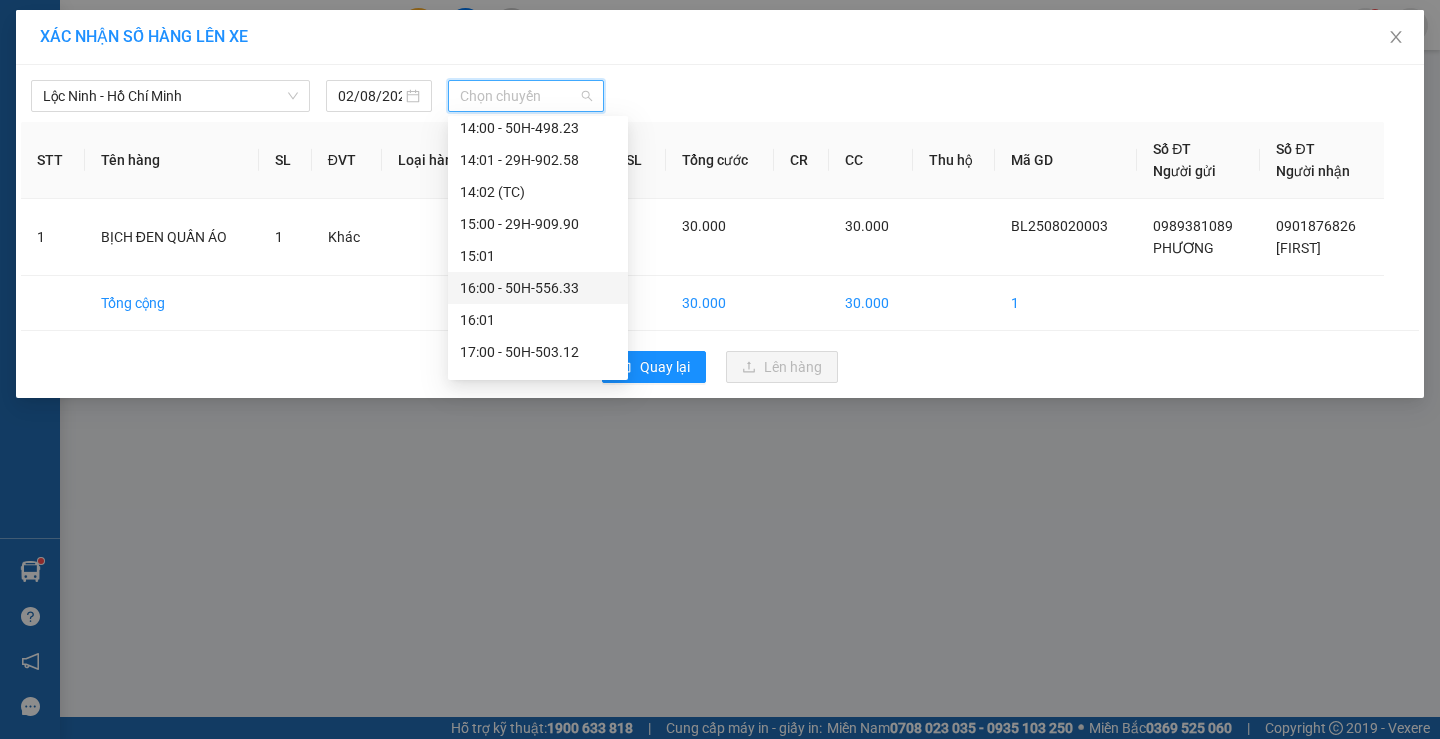 click on "16:00     - 50H-556.33" at bounding box center (538, 288) 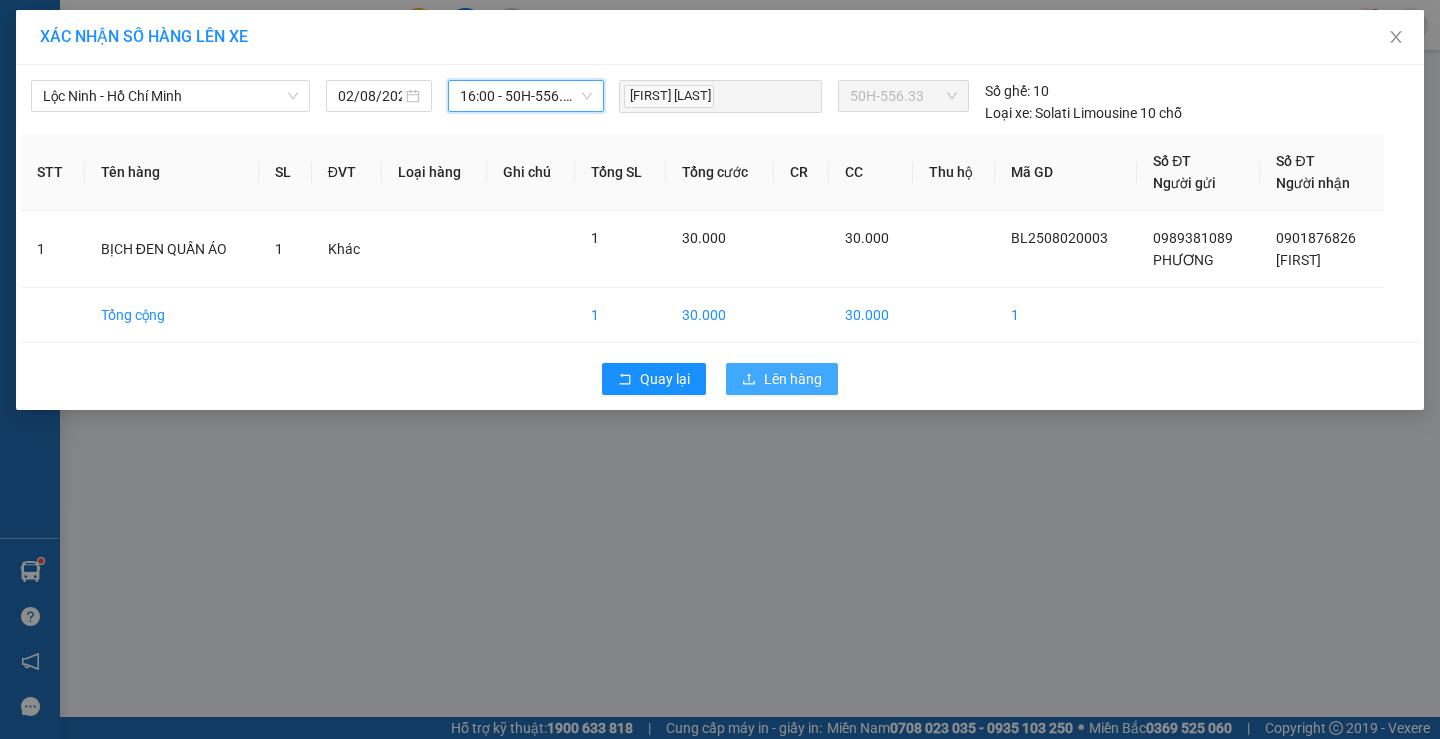 click on "Lên hàng" at bounding box center (793, 379) 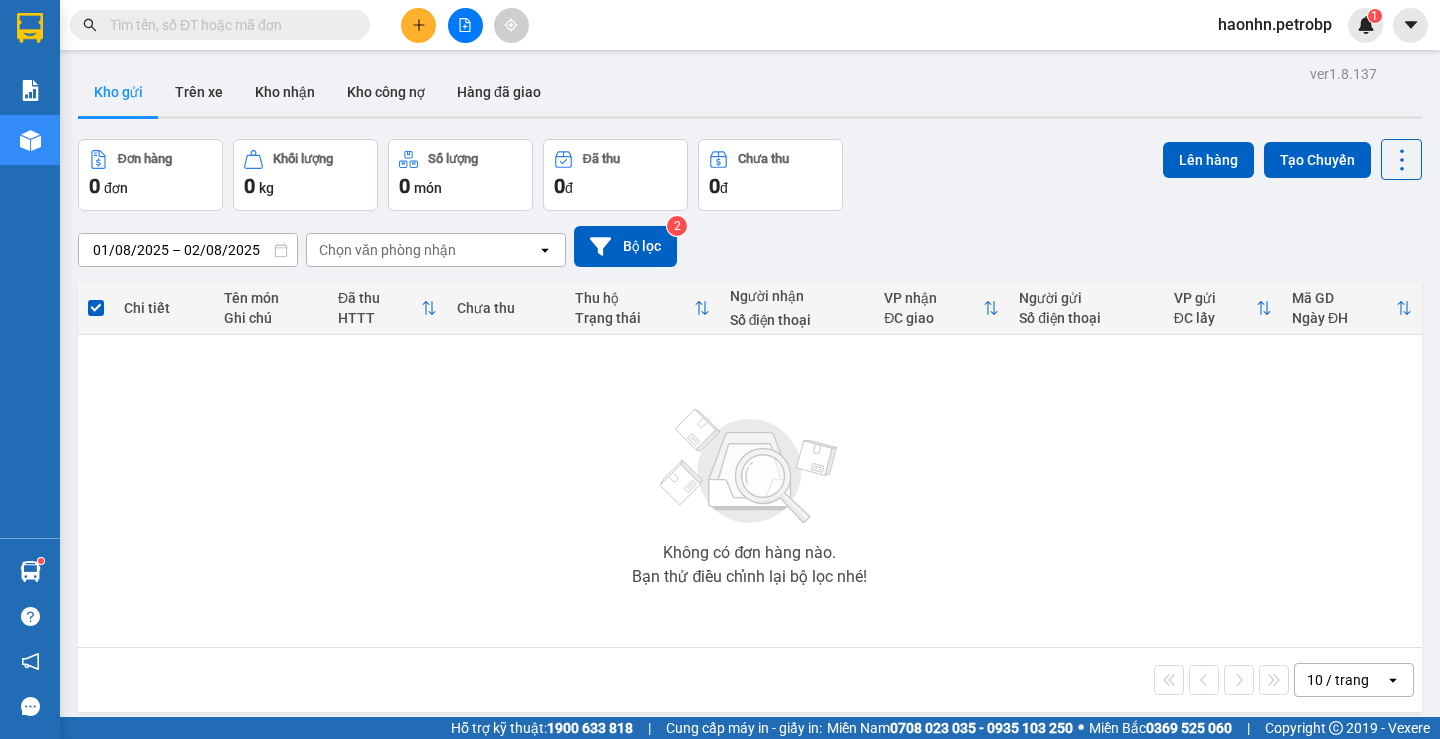 click at bounding box center [750, 117] 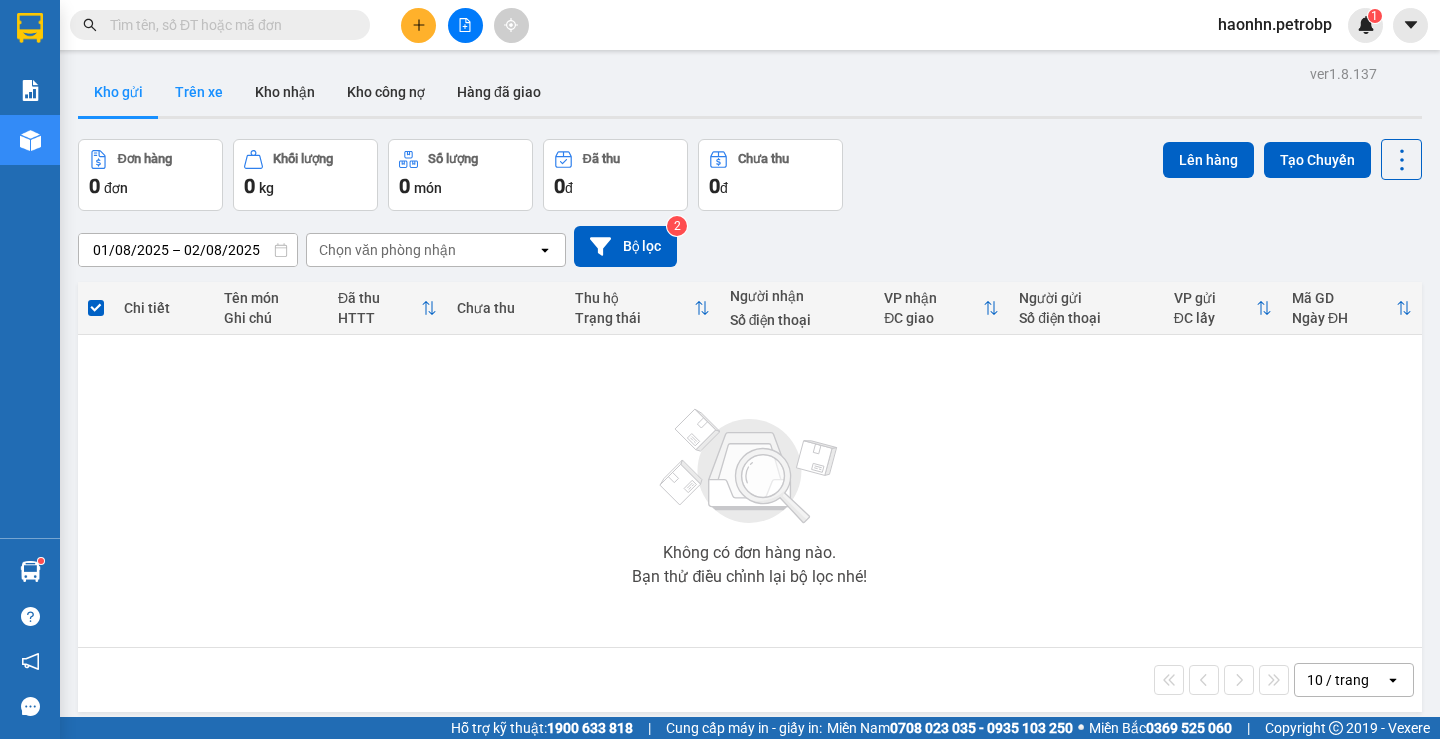 click on "Trên xe" at bounding box center (199, 92) 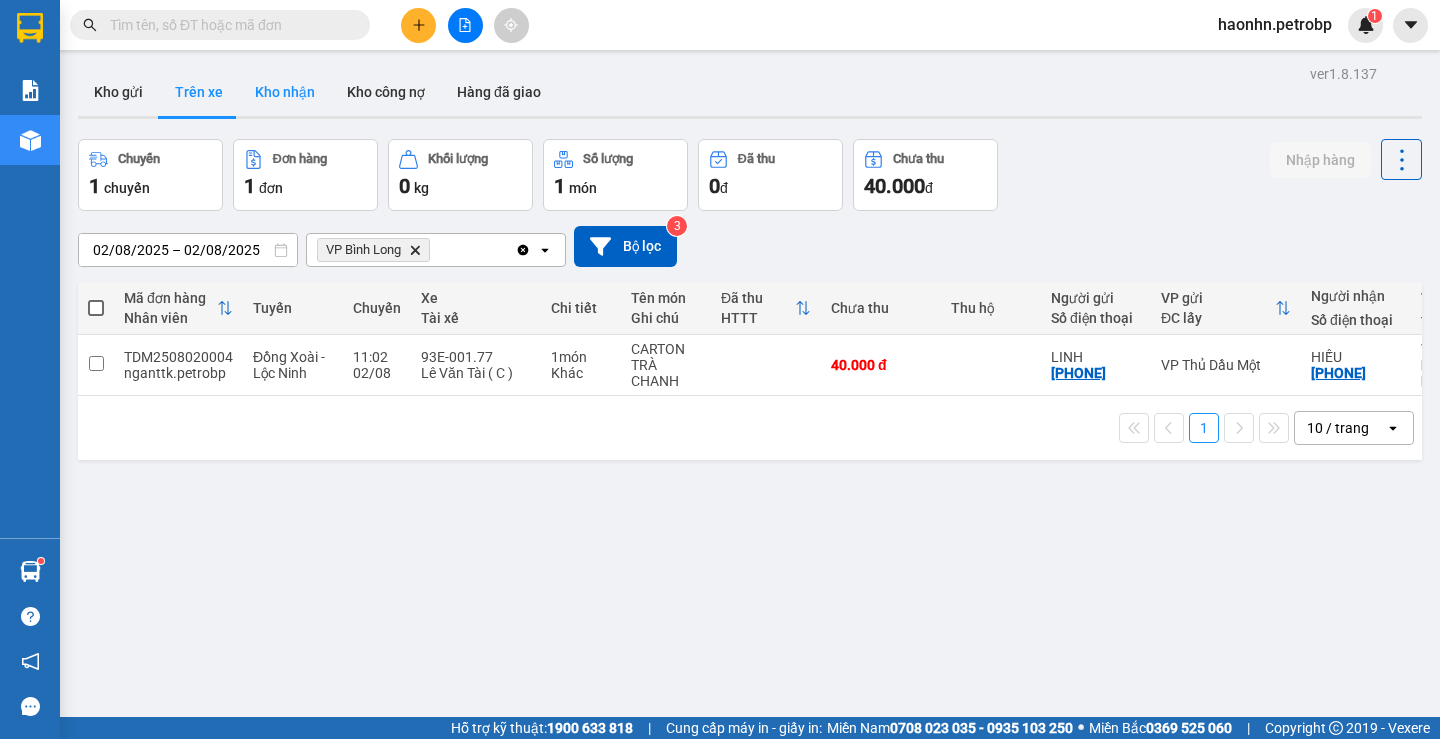 click on "Kho nhận" at bounding box center (285, 92) 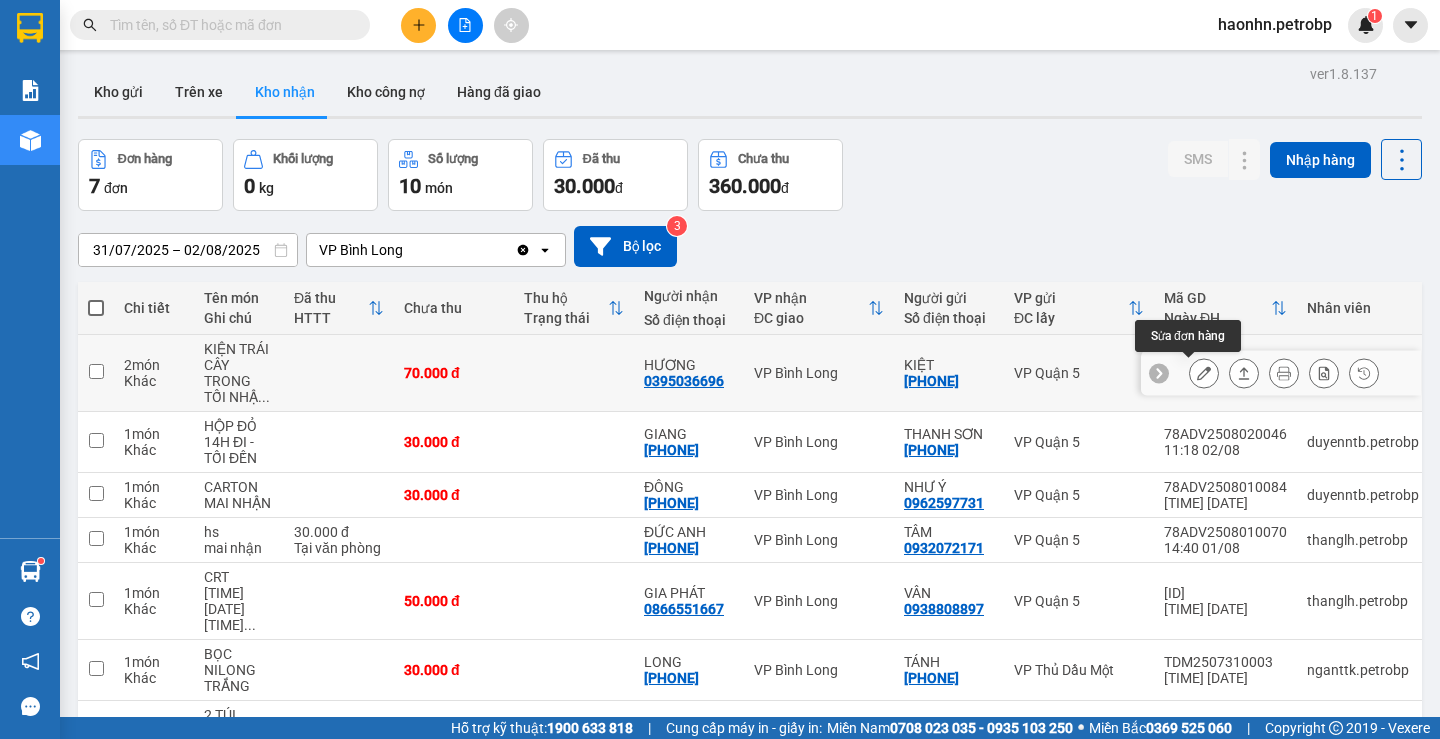 click at bounding box center [1204, 373] 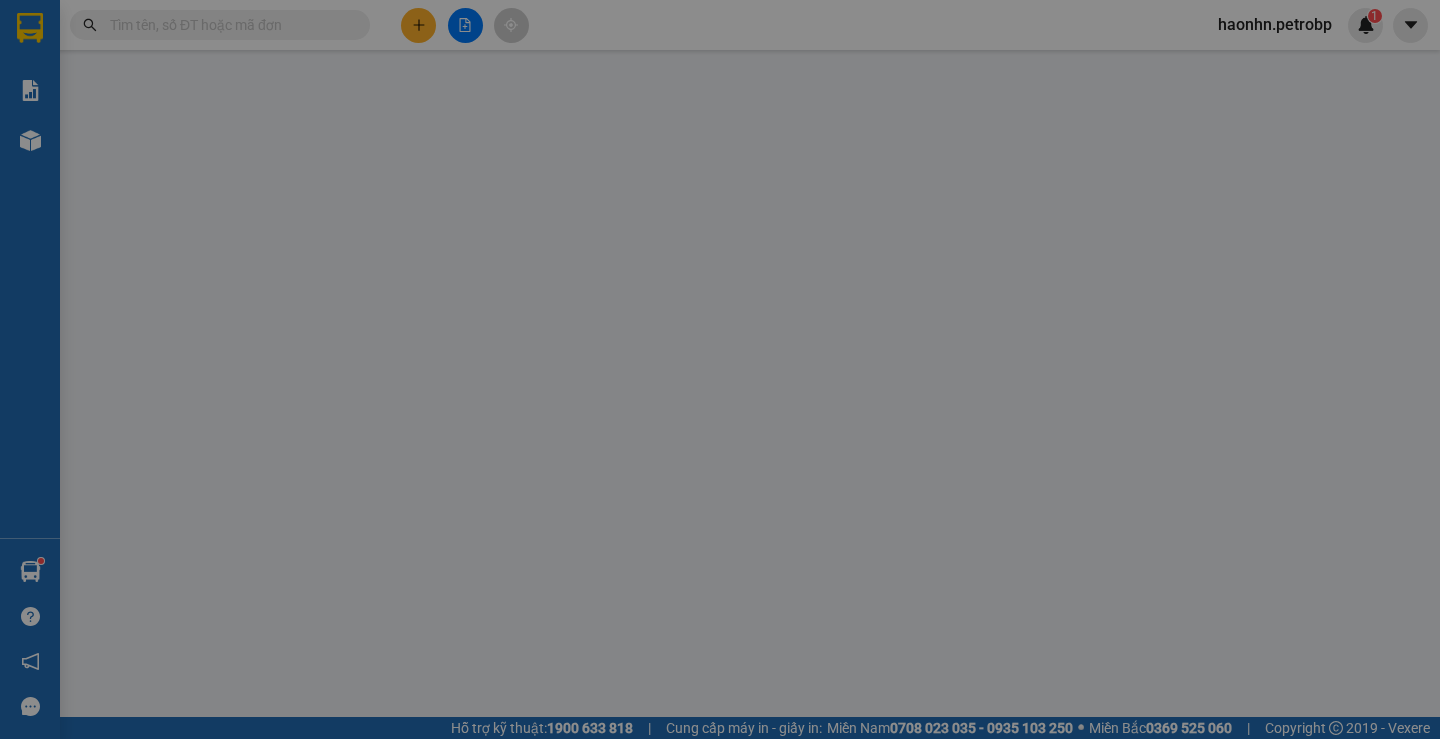 type on "[PHONE]" 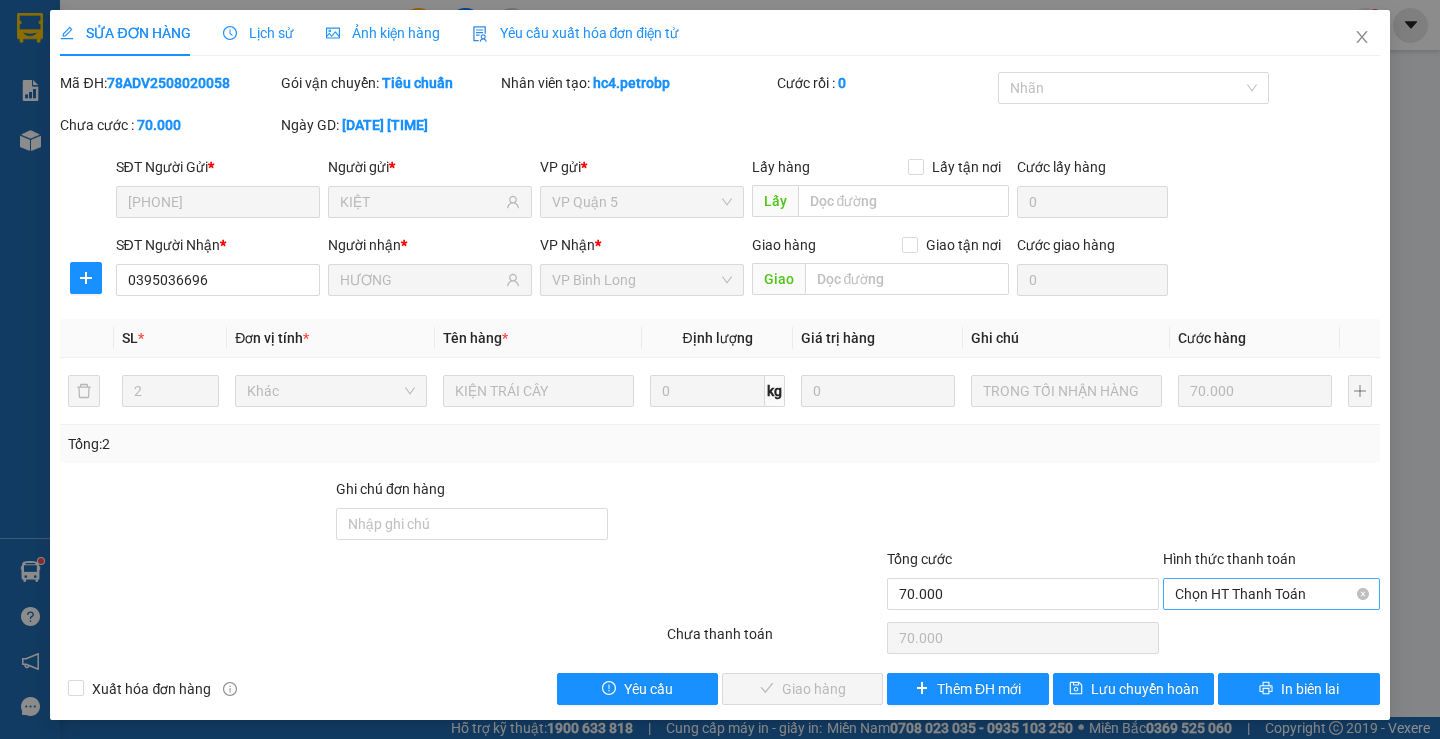 click on "Chọn HT Thanh Toán" at bounding box center (1271, 594) 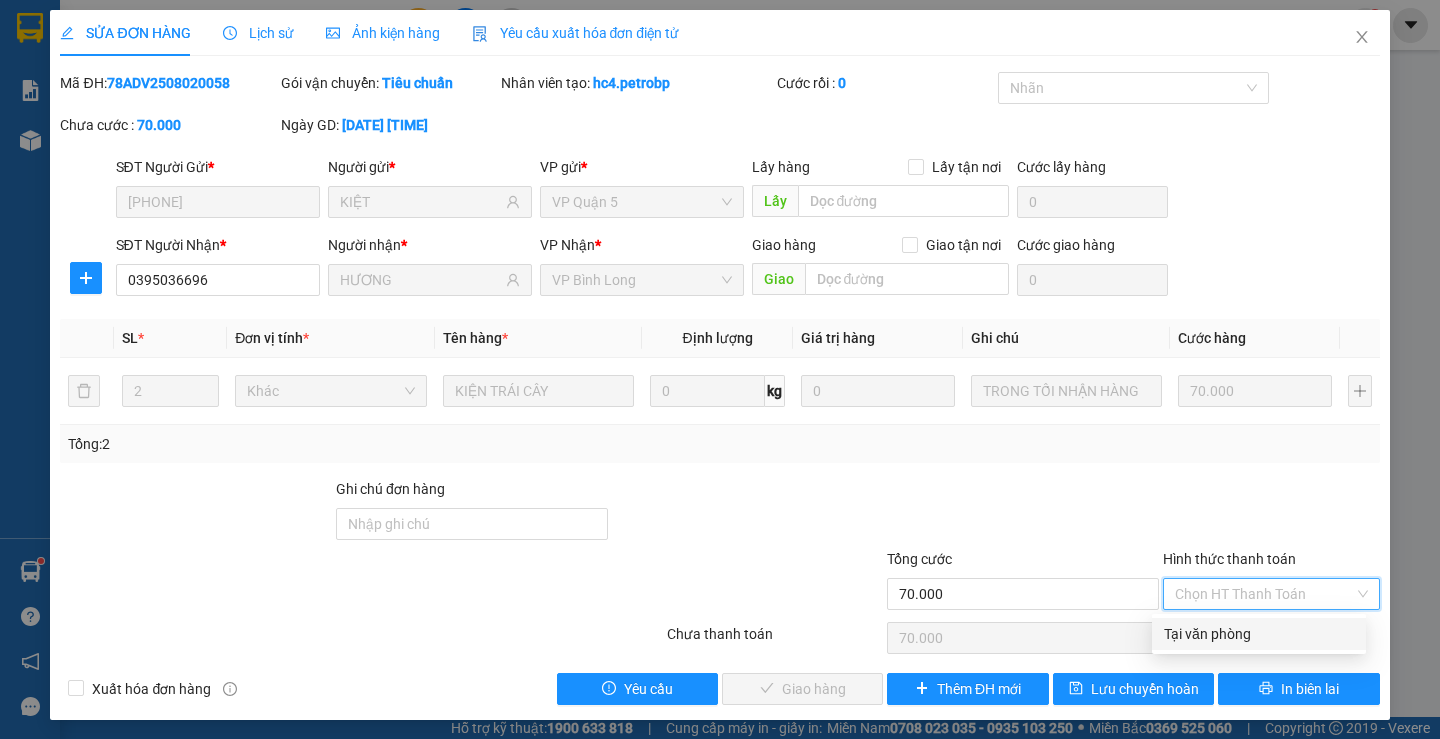 click on "Tại văn phòng" at bounding box center [1259, 634] 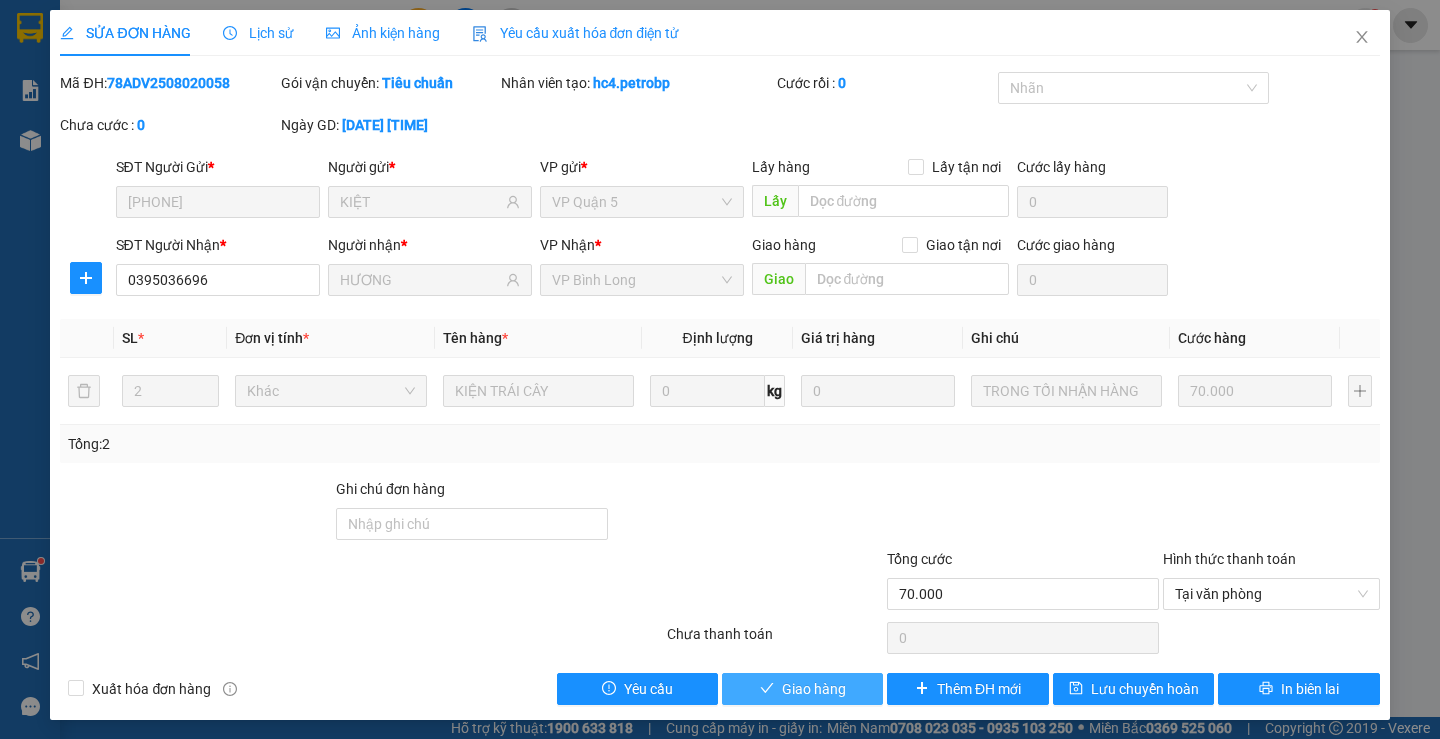 click on "Giao hàng" at bounding box center [814, 689] 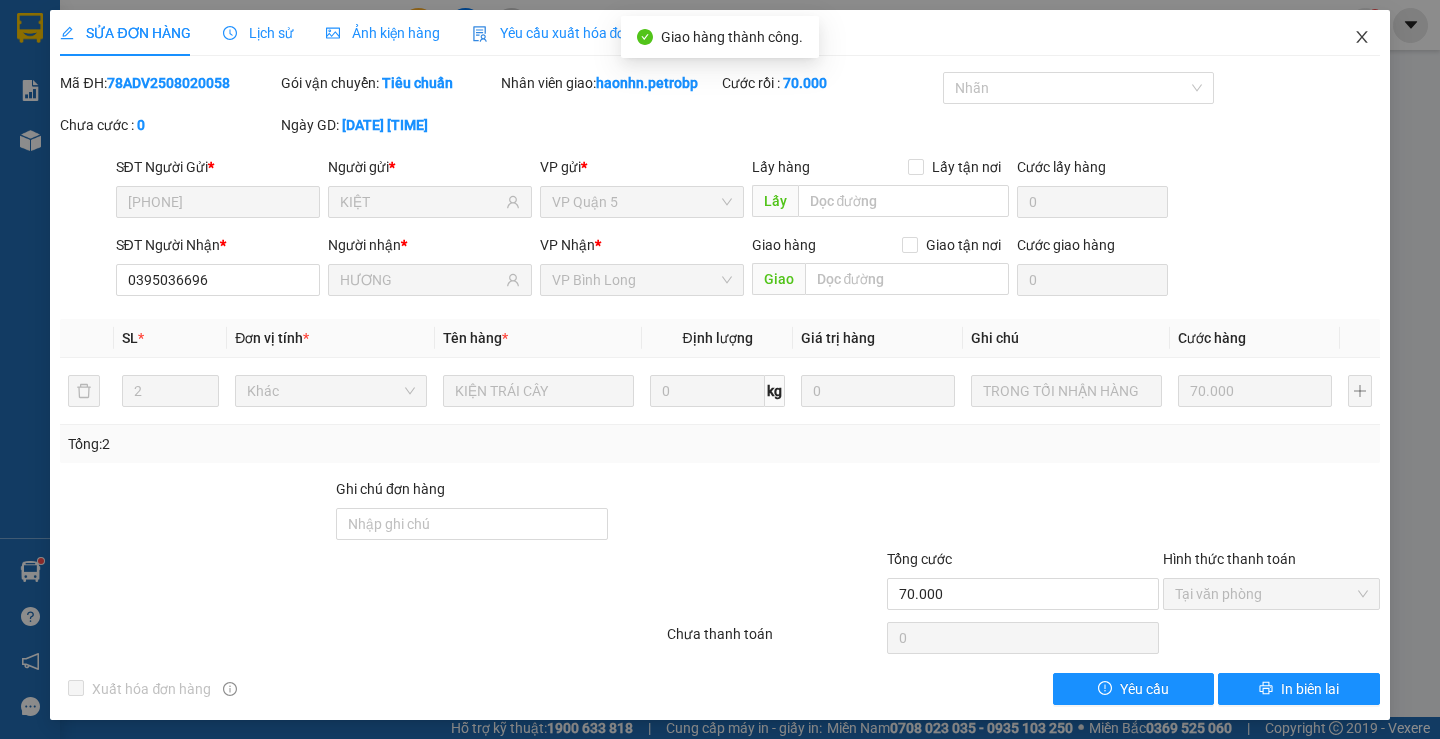 click 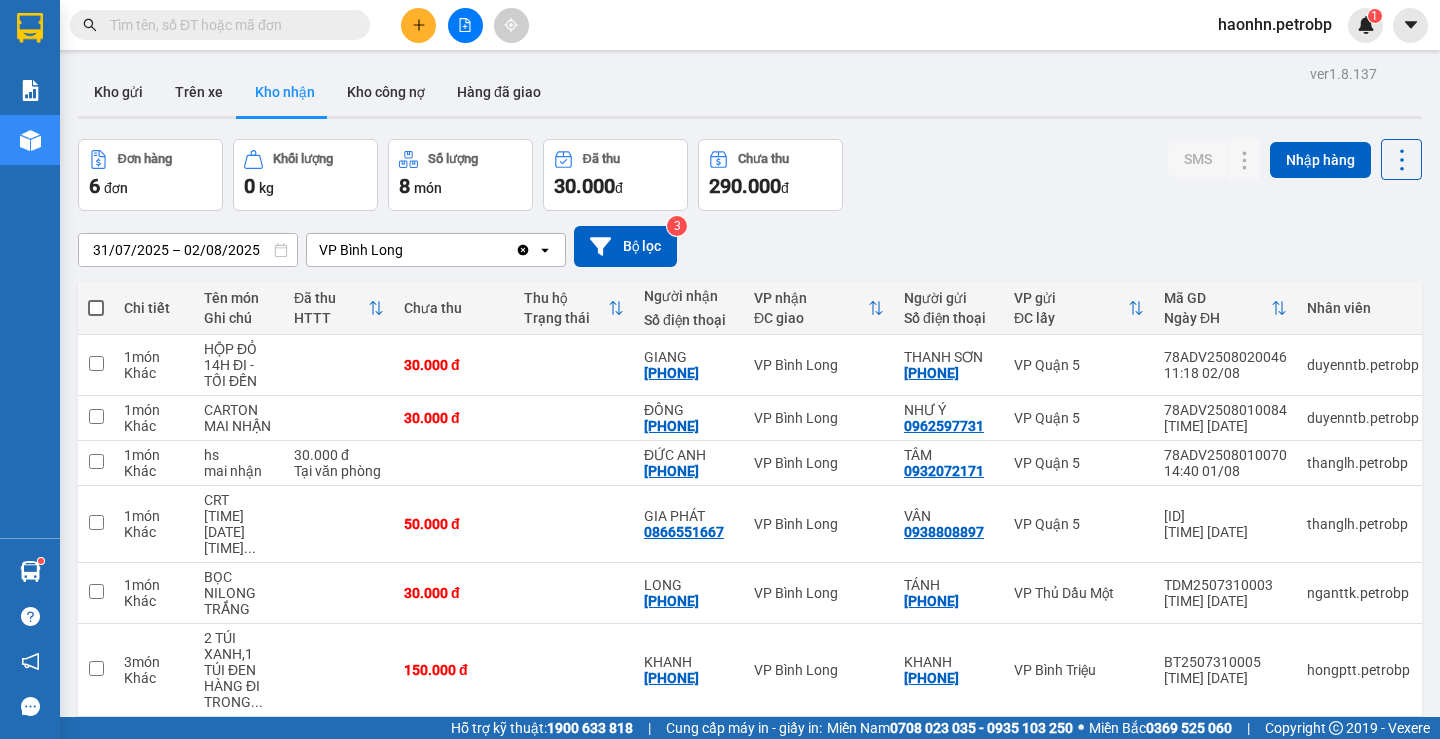 click at bounding box center (465, 25) 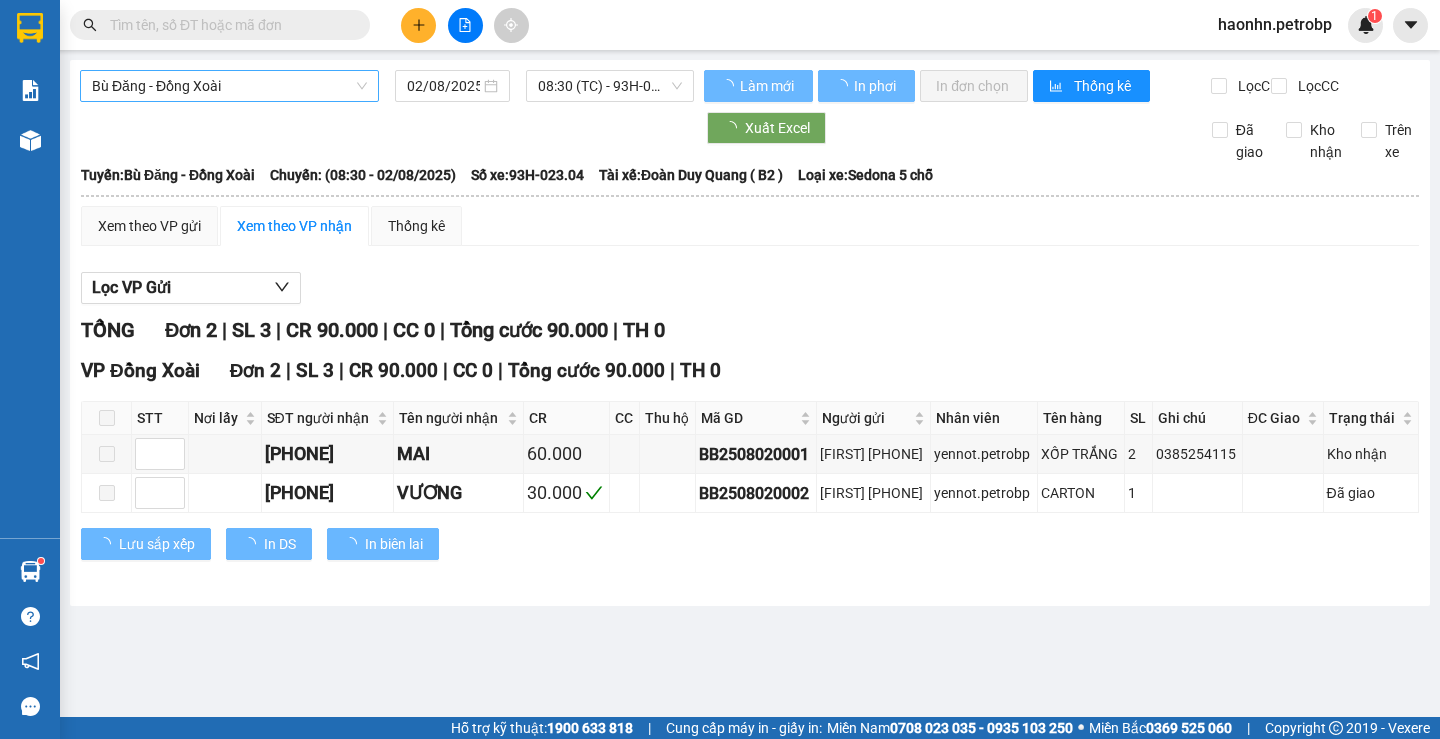 click on "Bù Đăng - Đồng Xoài" at bounding box center (229, 86) 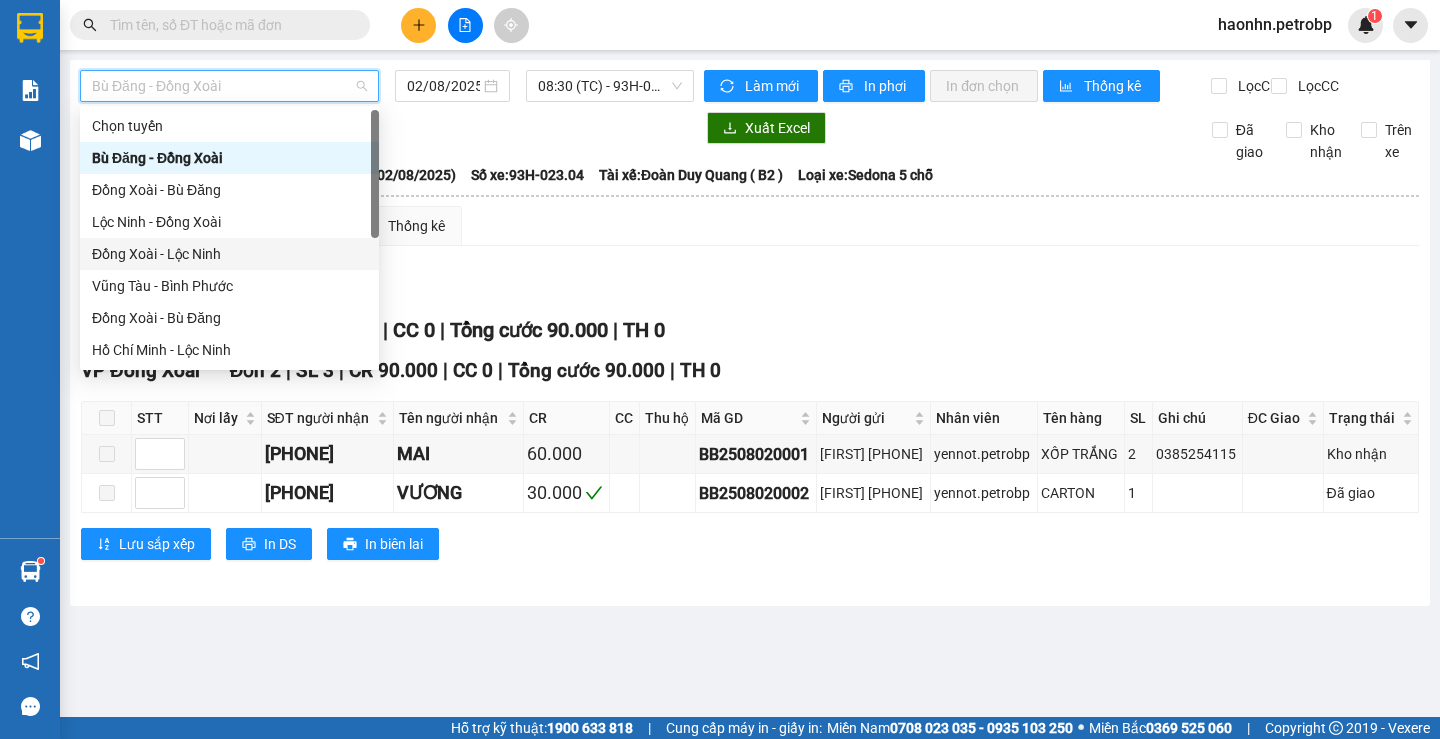 click on "Lộc Ninh - Đồng Xoài" at bounding box center [229, 222] 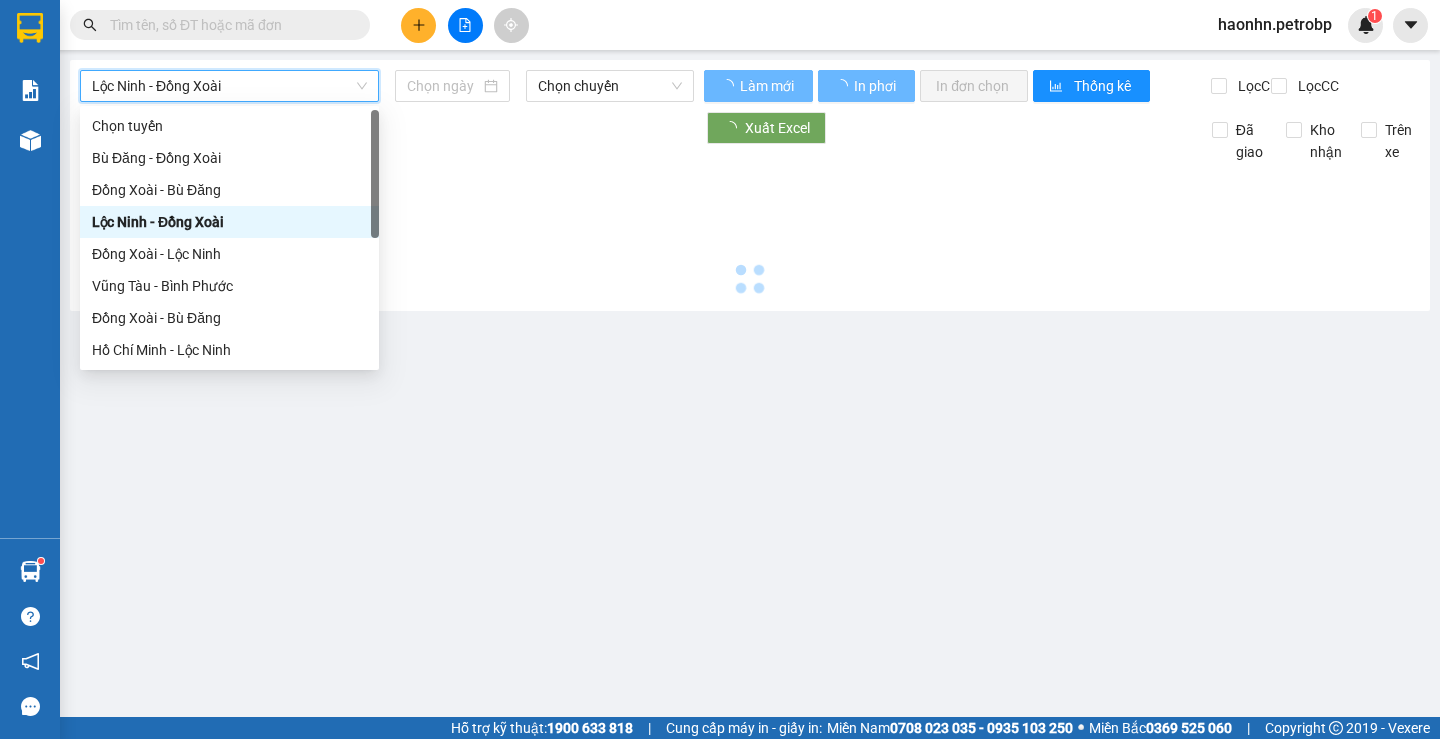 type on "02/08/2025" 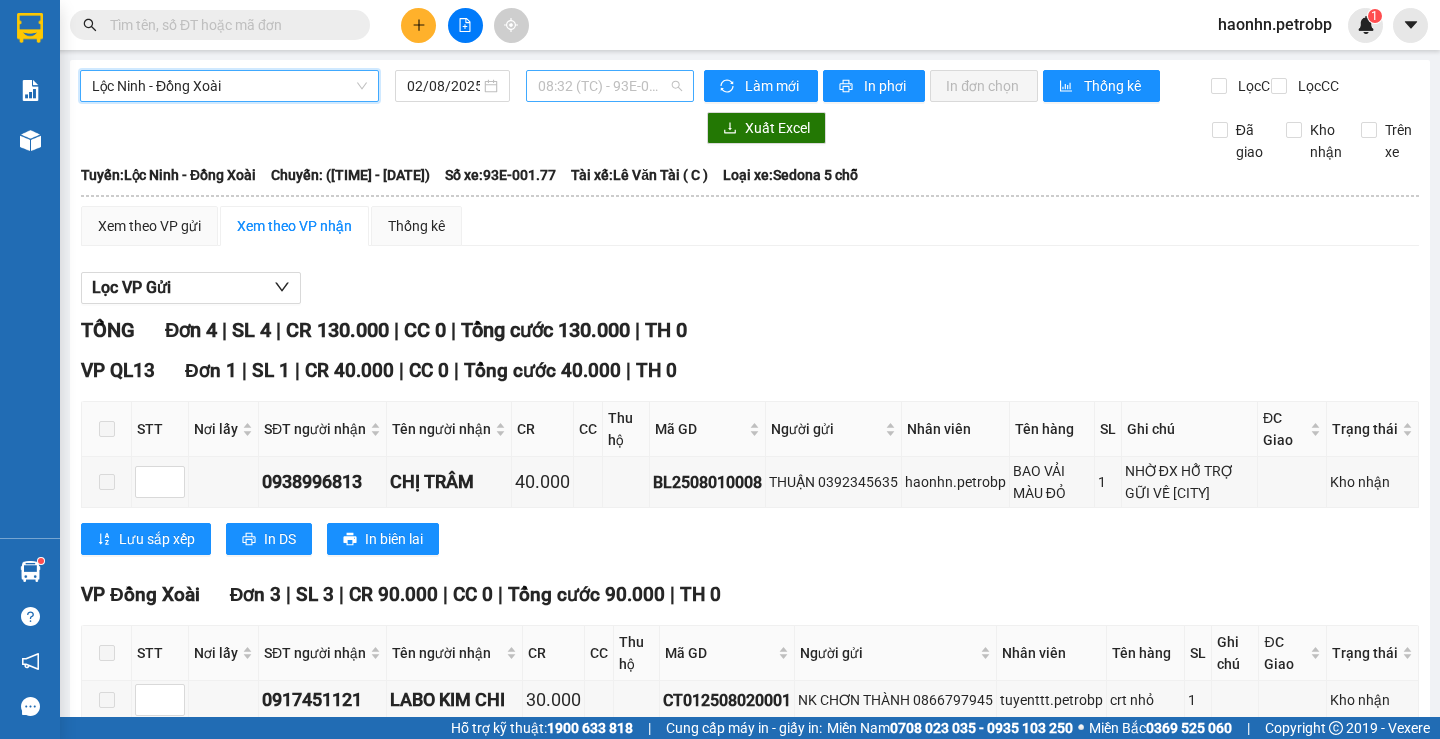click on "08:32   (TC)   - 93E-001.77" at bounding box center (610, 86) 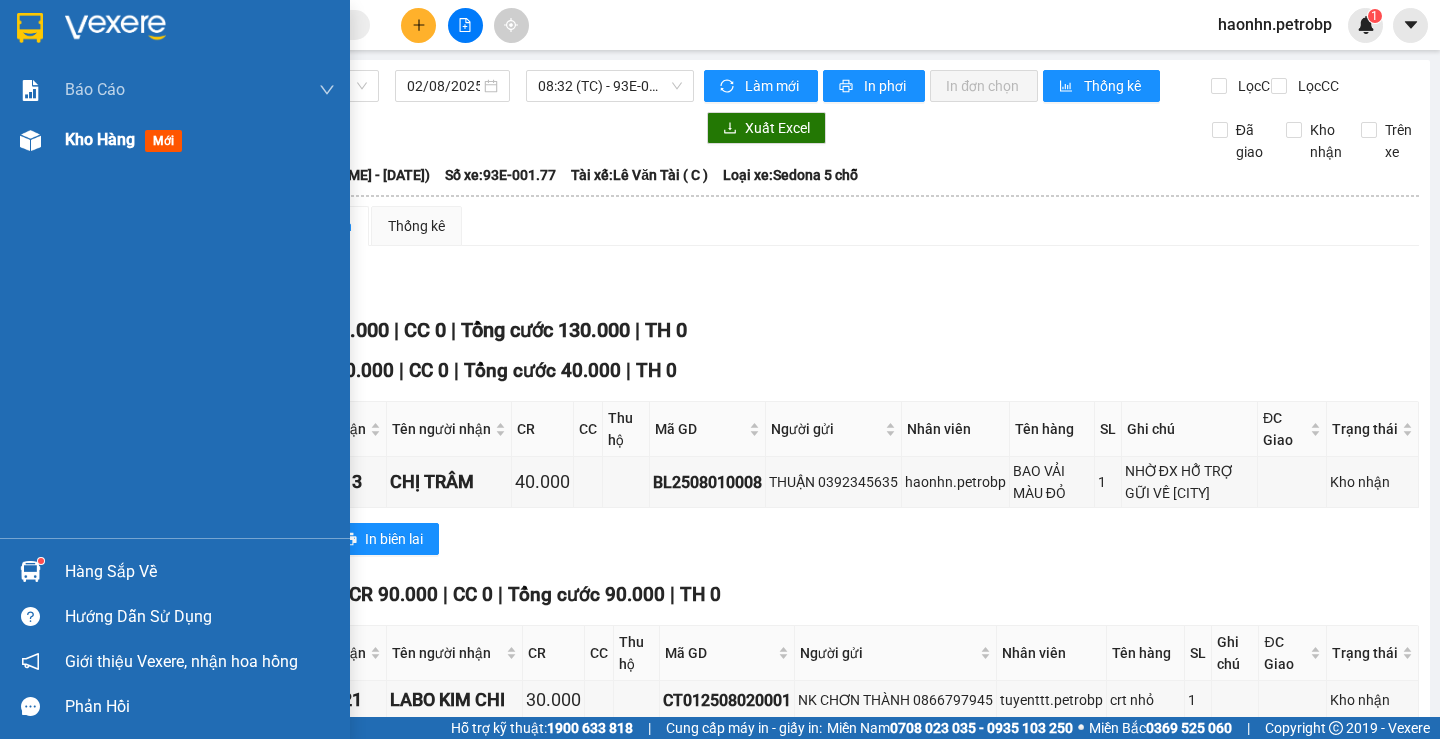 click on "Kho hàng mới" at bounding box center (175, 140) 